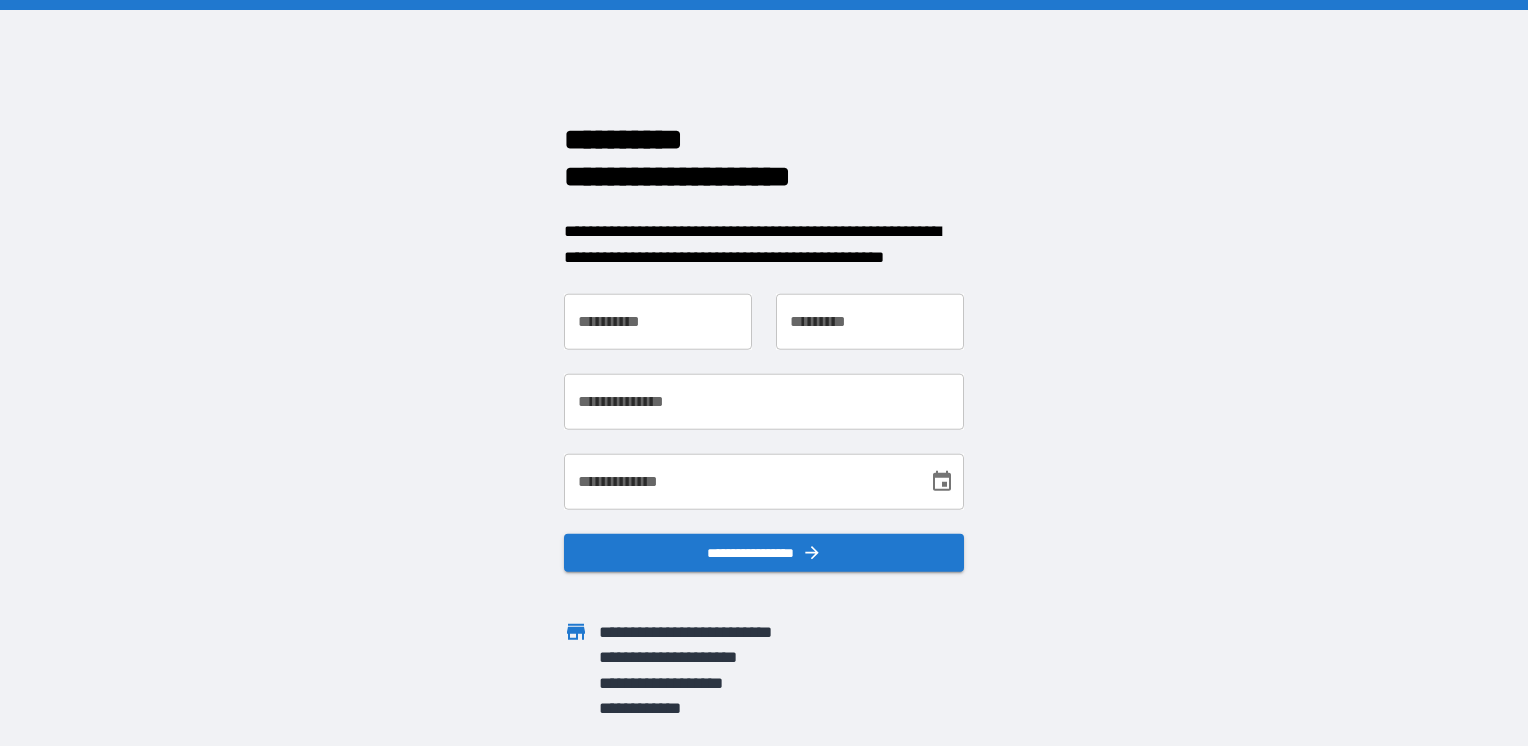 scroll, scrollTop: 0, scrollLeft: 0, axis: both 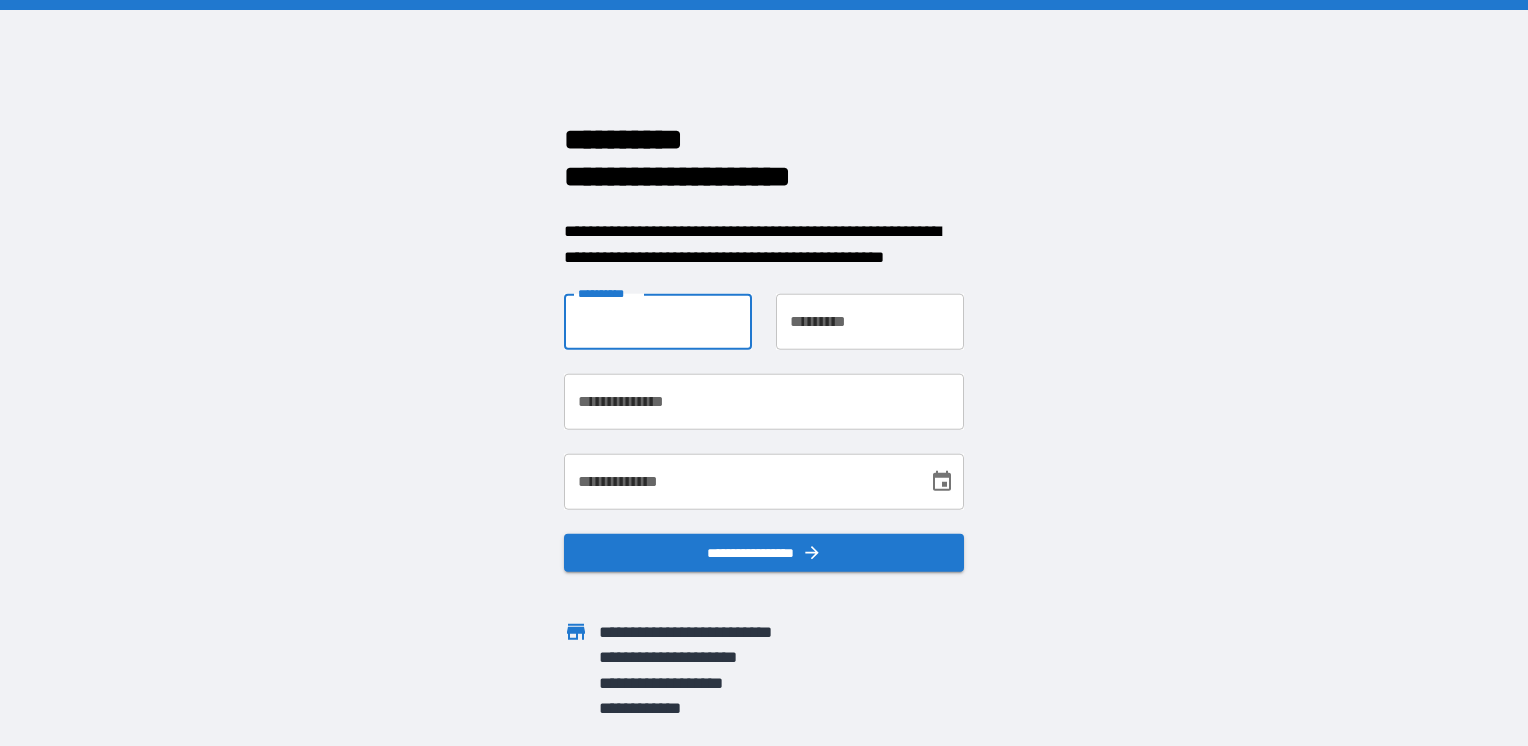 type on "*******" 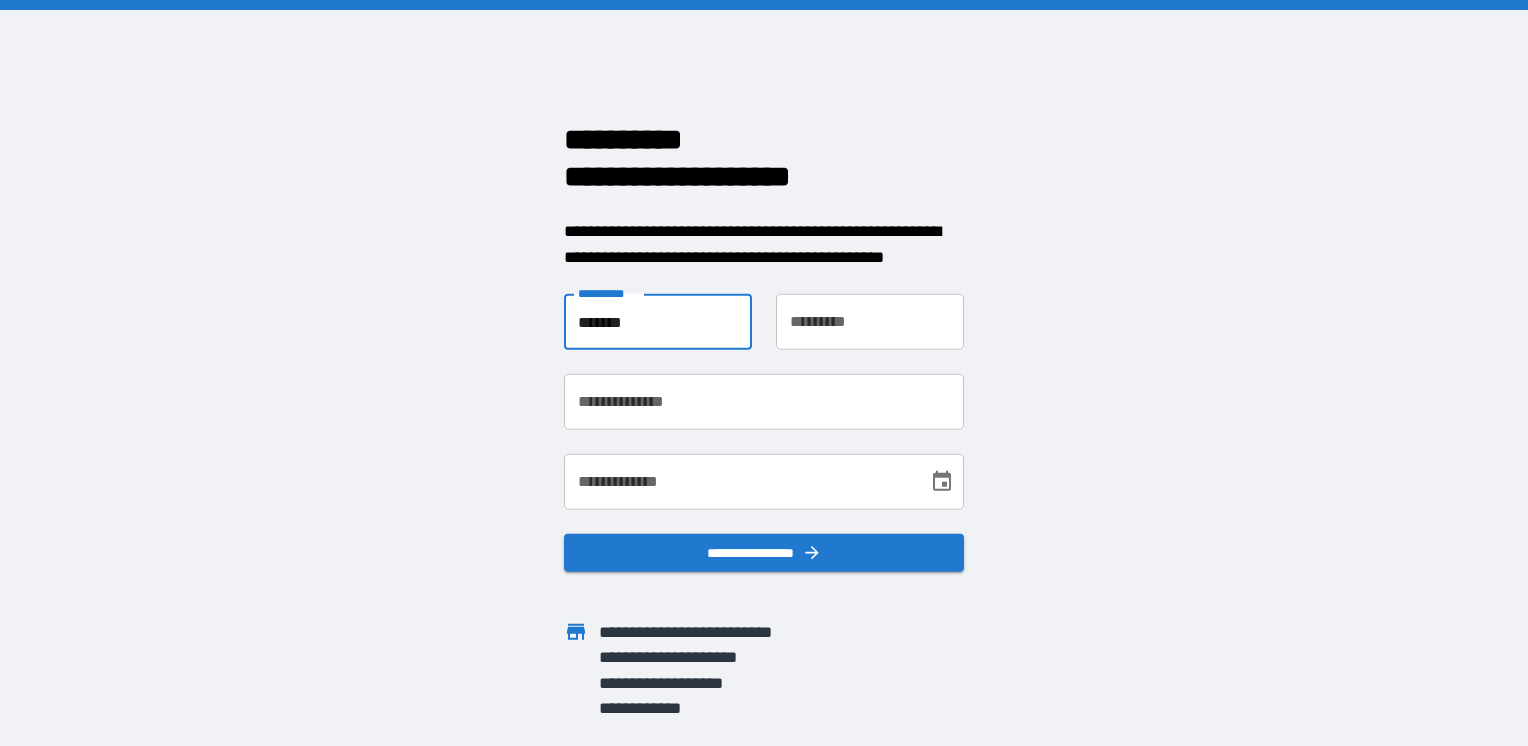 type on "******" 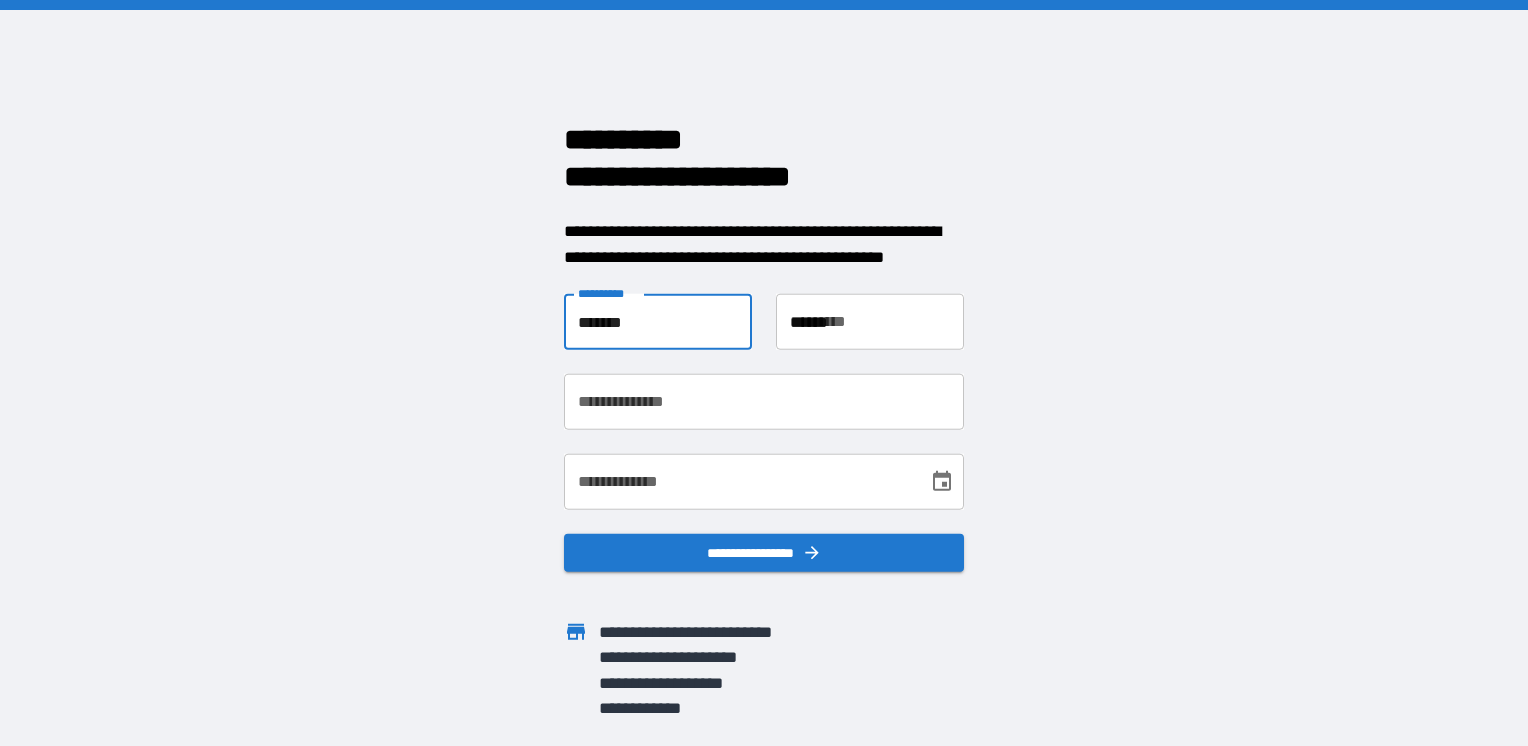 type on "**********" 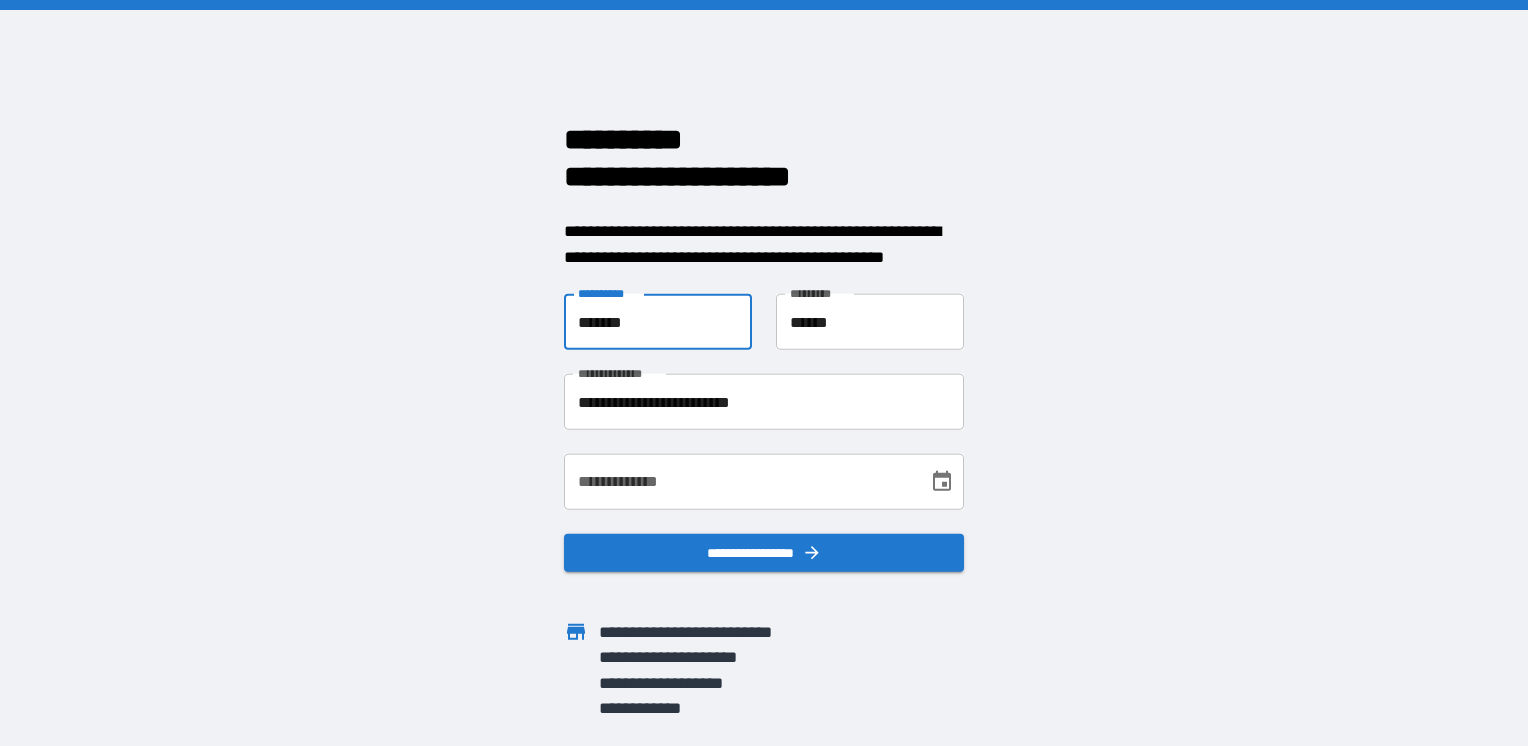 click on "**********" at bounding box center (739, 482) 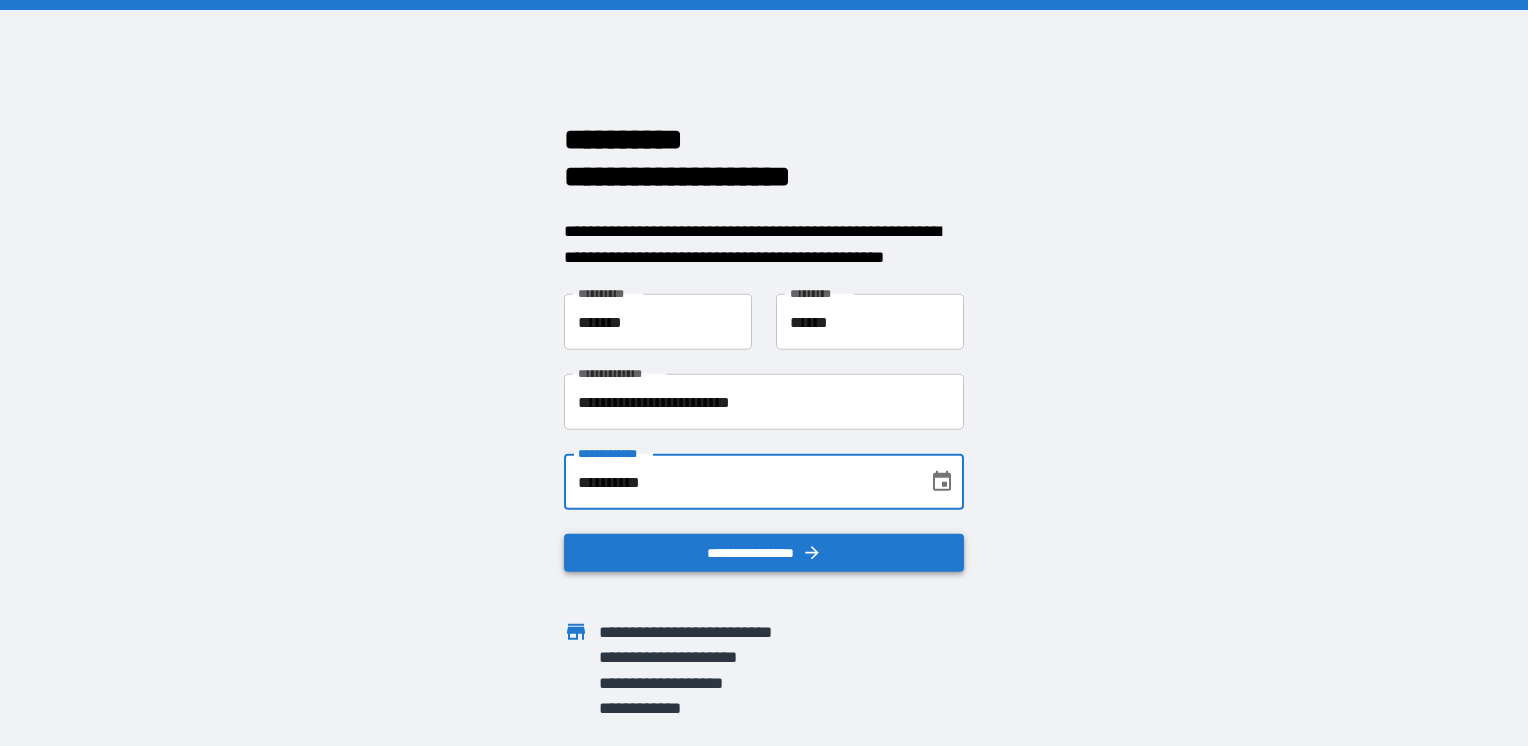 type on "**********" 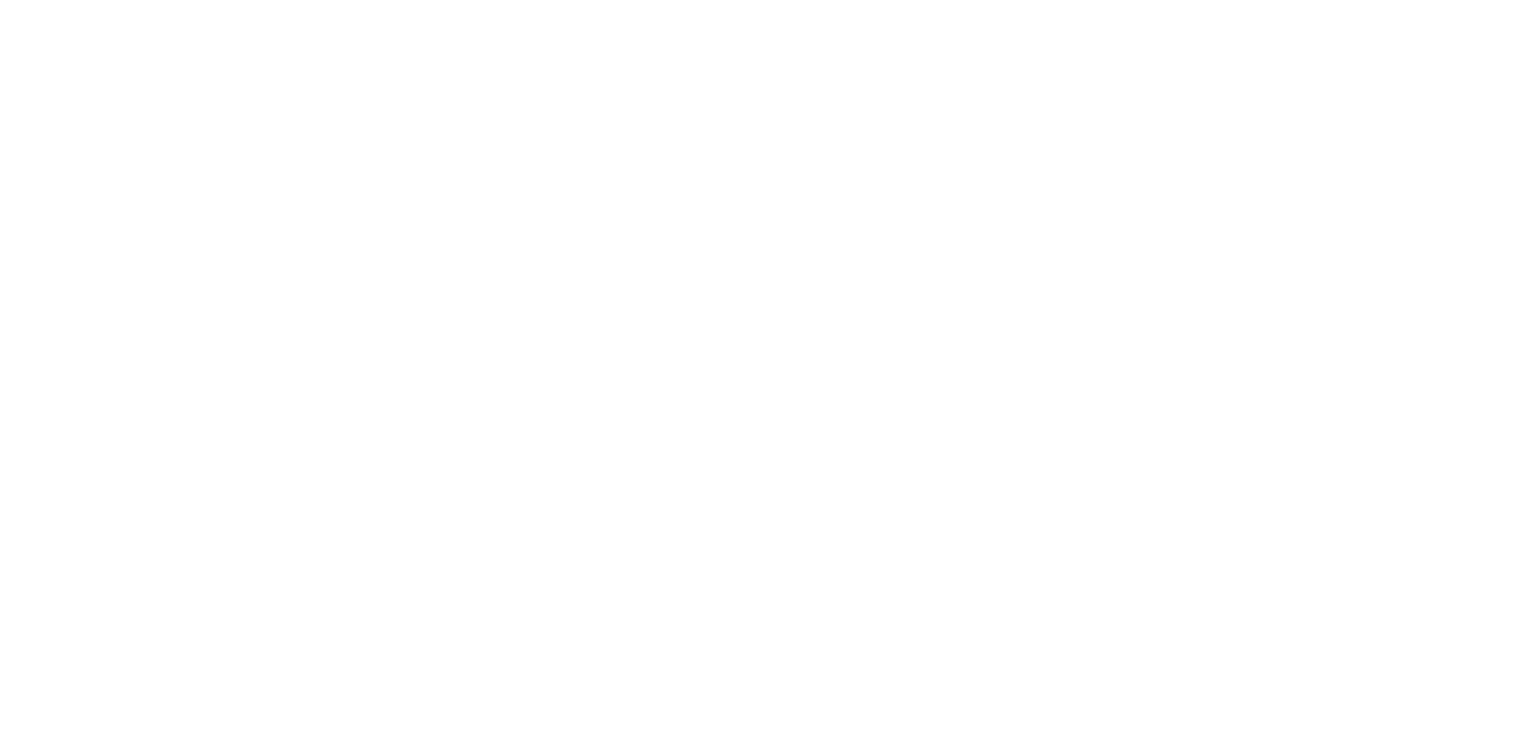 scroll, scrollTop: 0, scrollLeft: 0, axis: both 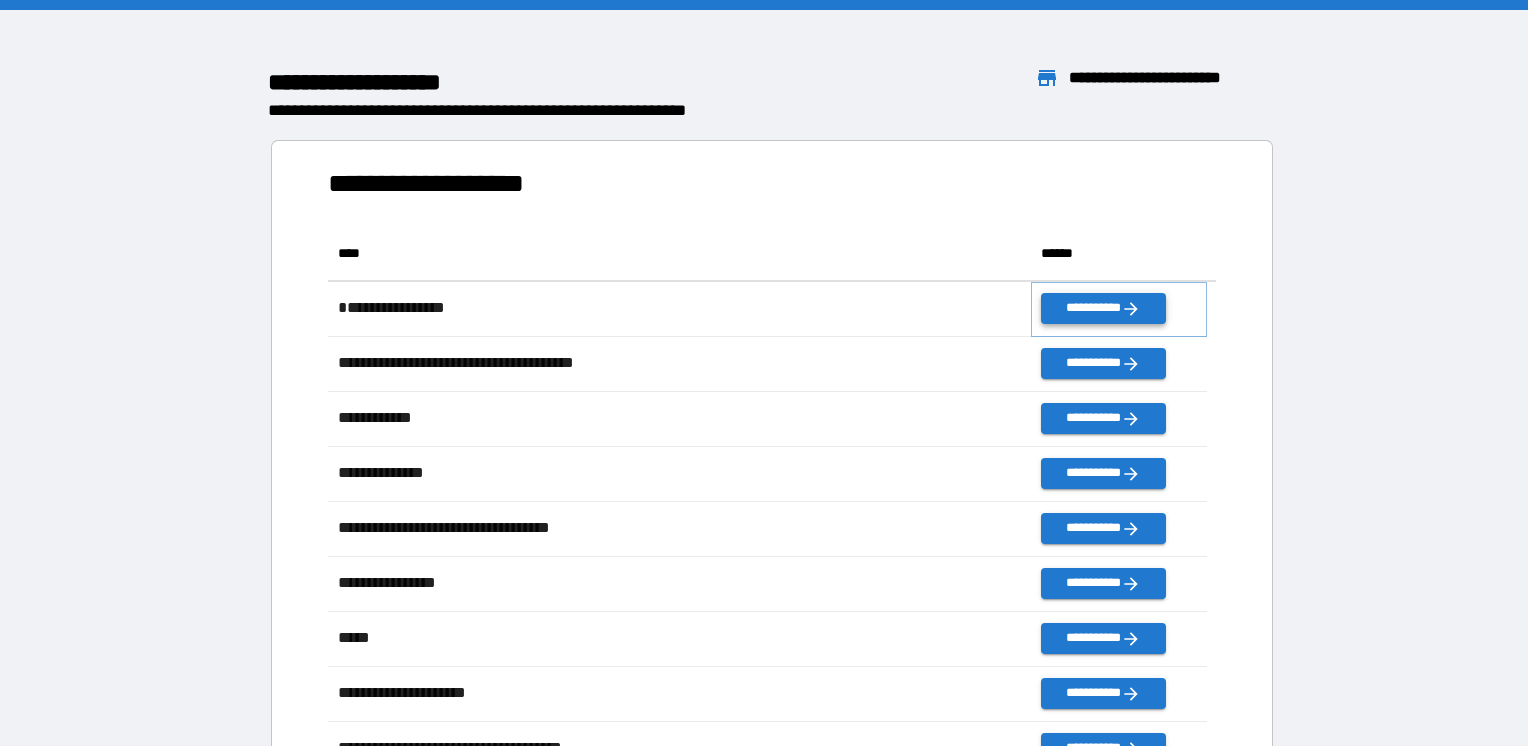 click on "**********" at bounding box center [1103, 308] 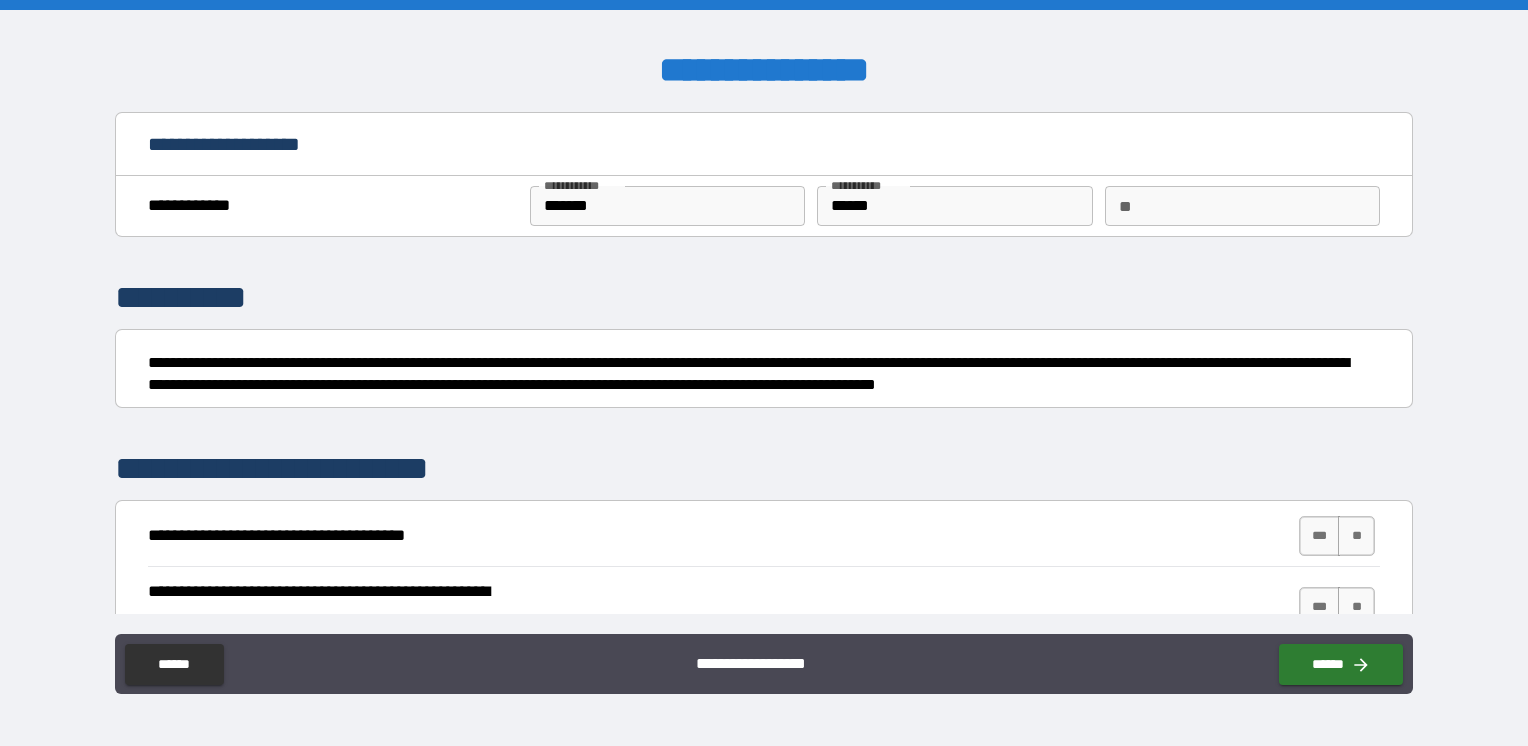 click on "**" at bounding box center (1242, 206) 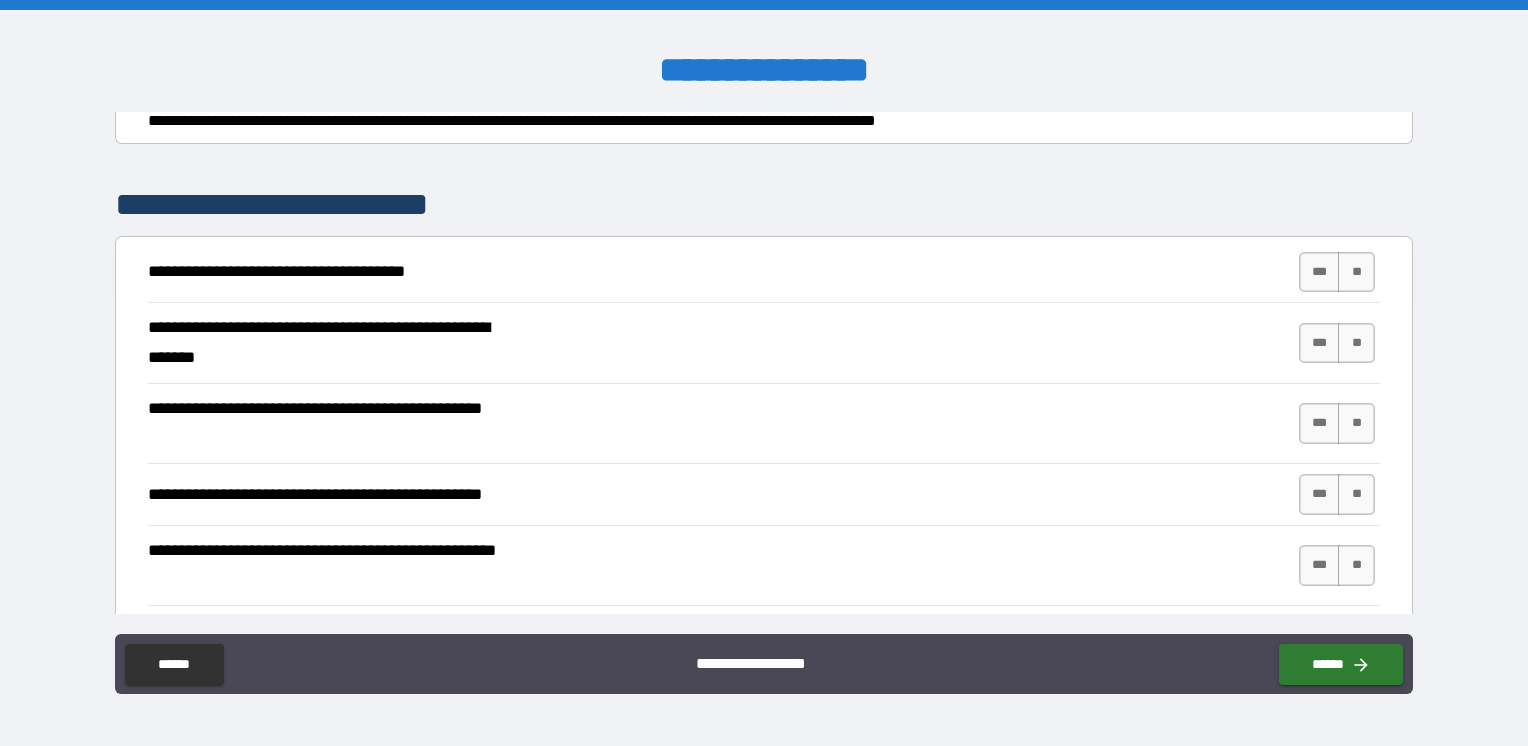 scroll, scrollTop: 300, scrollLeft: 0, axis: vertical 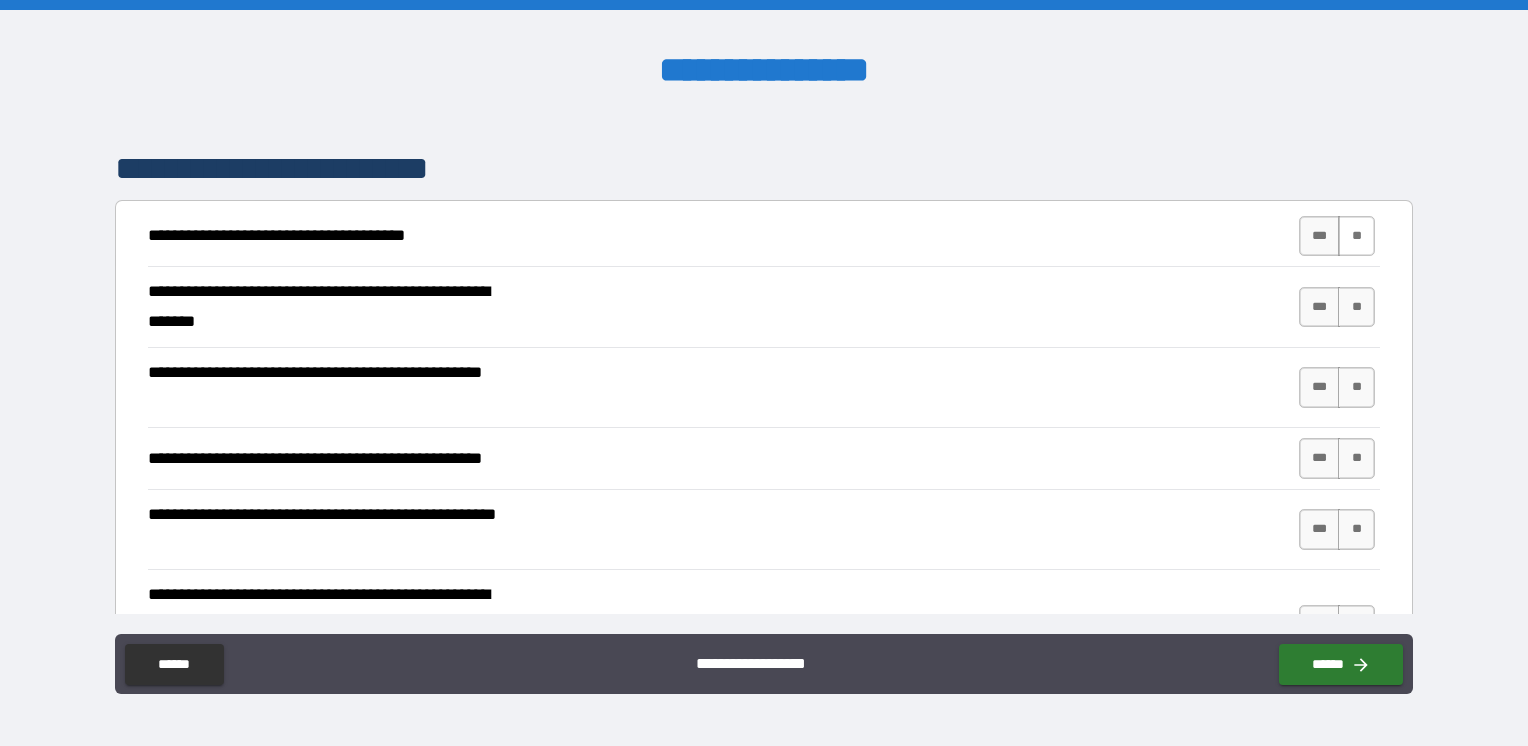 type on "*" 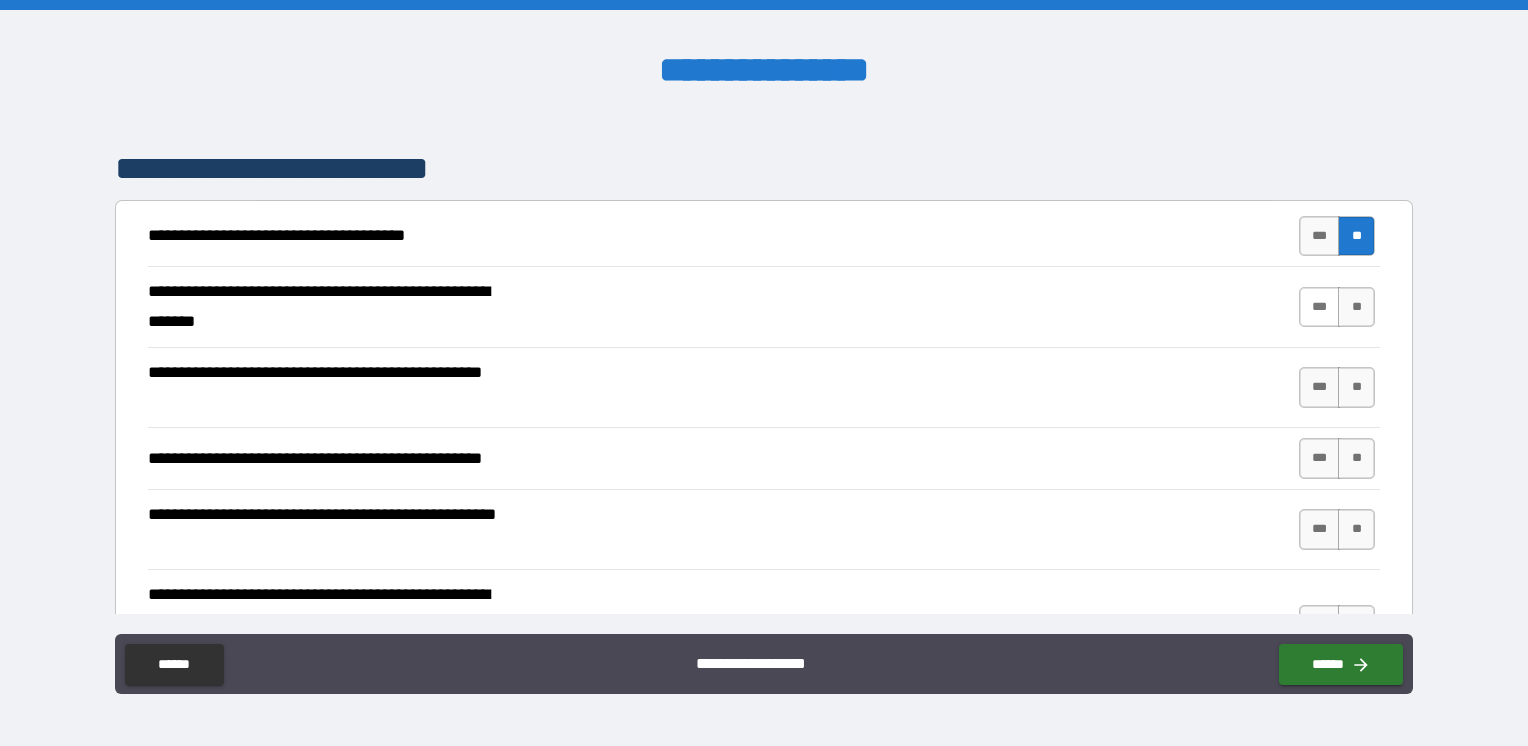 click on "***" at bounding box center (1320, 307) 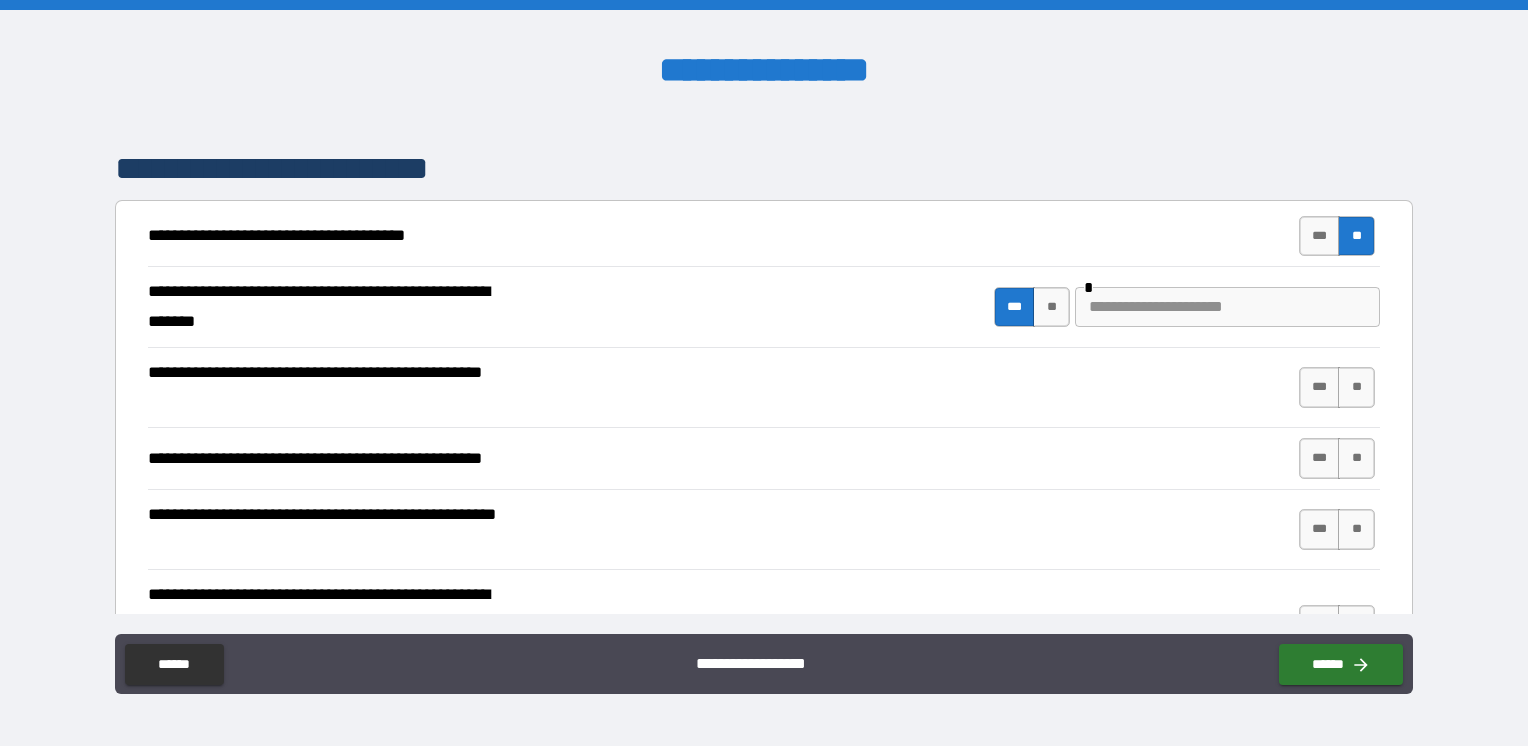 click at bounding box center [1227, 307] 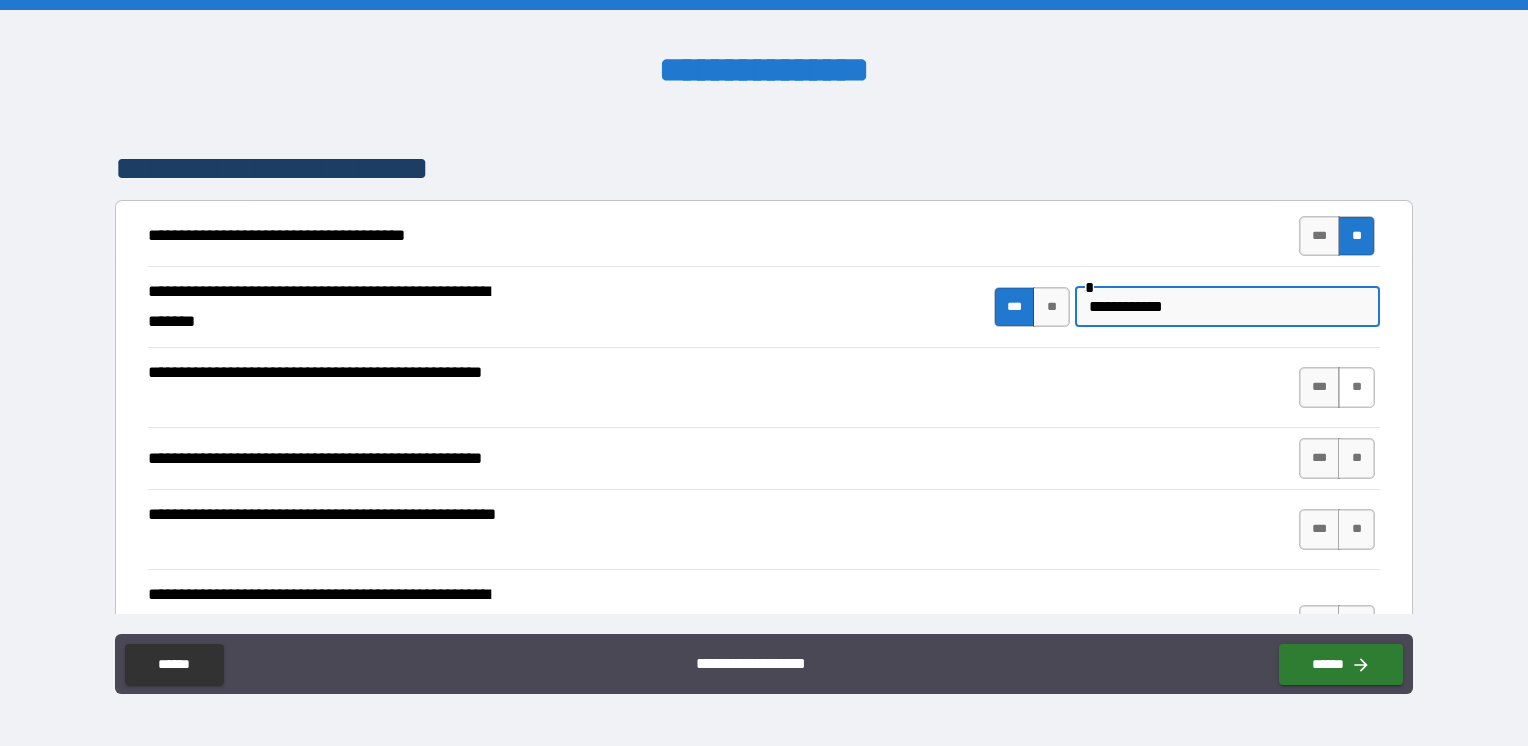 type on "**********" 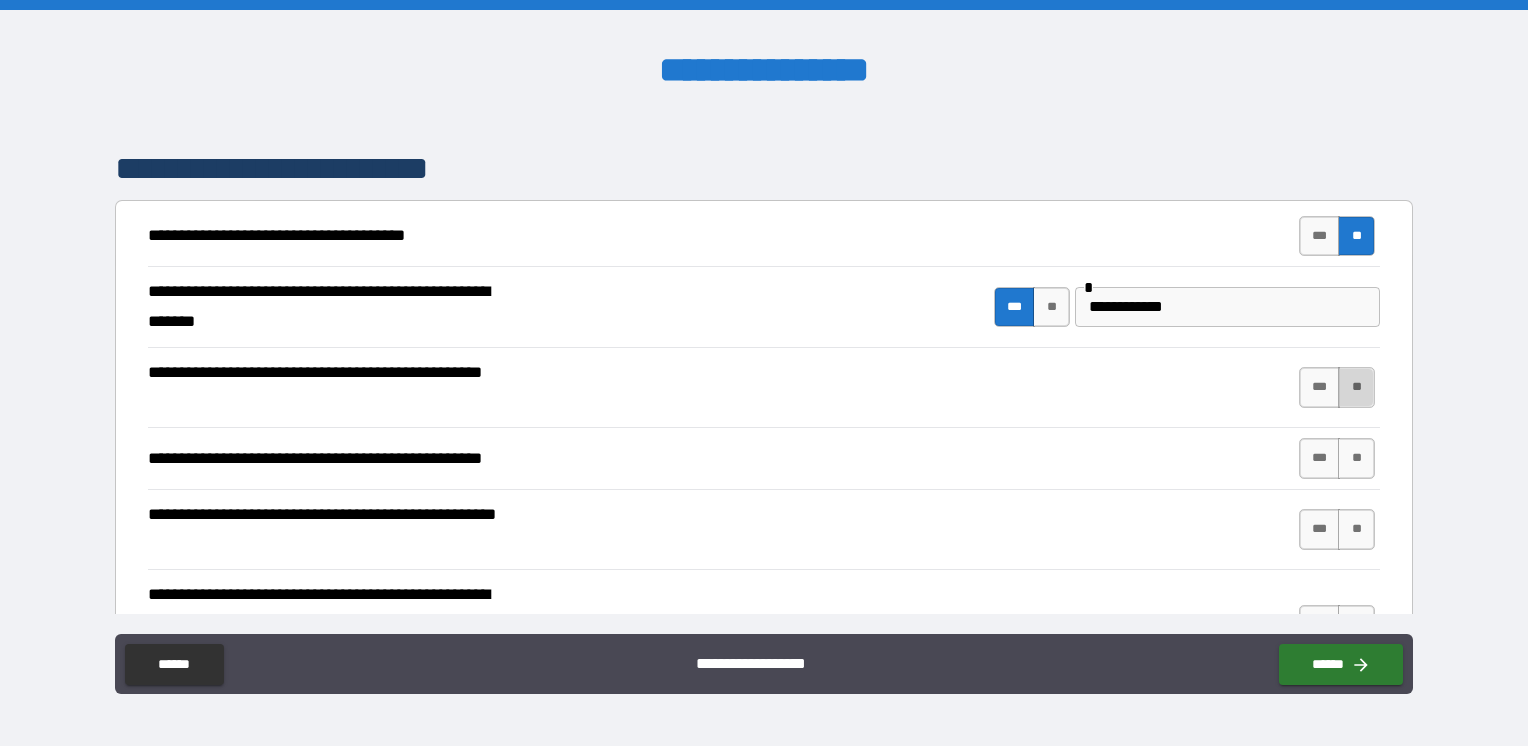 click on "**" at bounding box center [1356, 387] 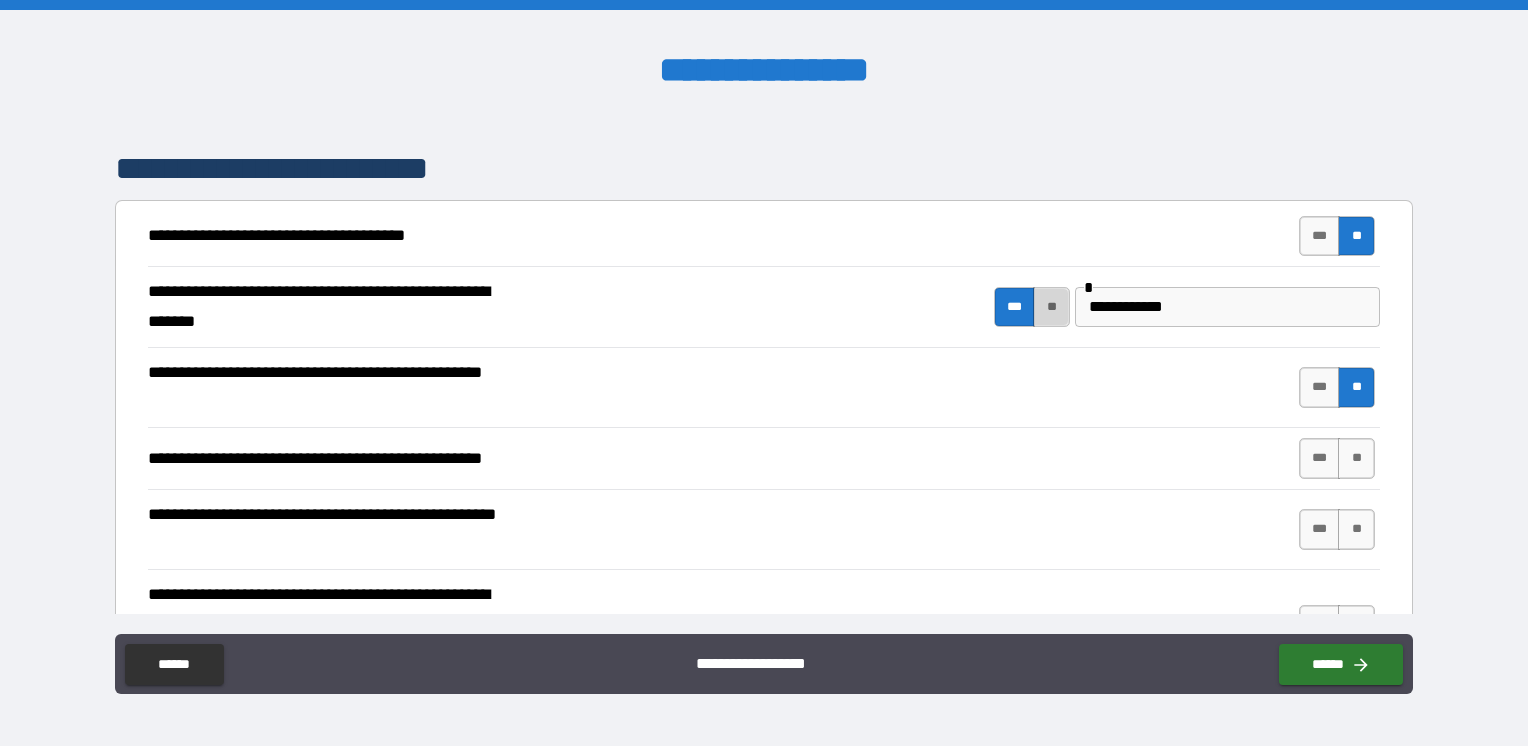 click on "**" at bounding box center [1051, 307] 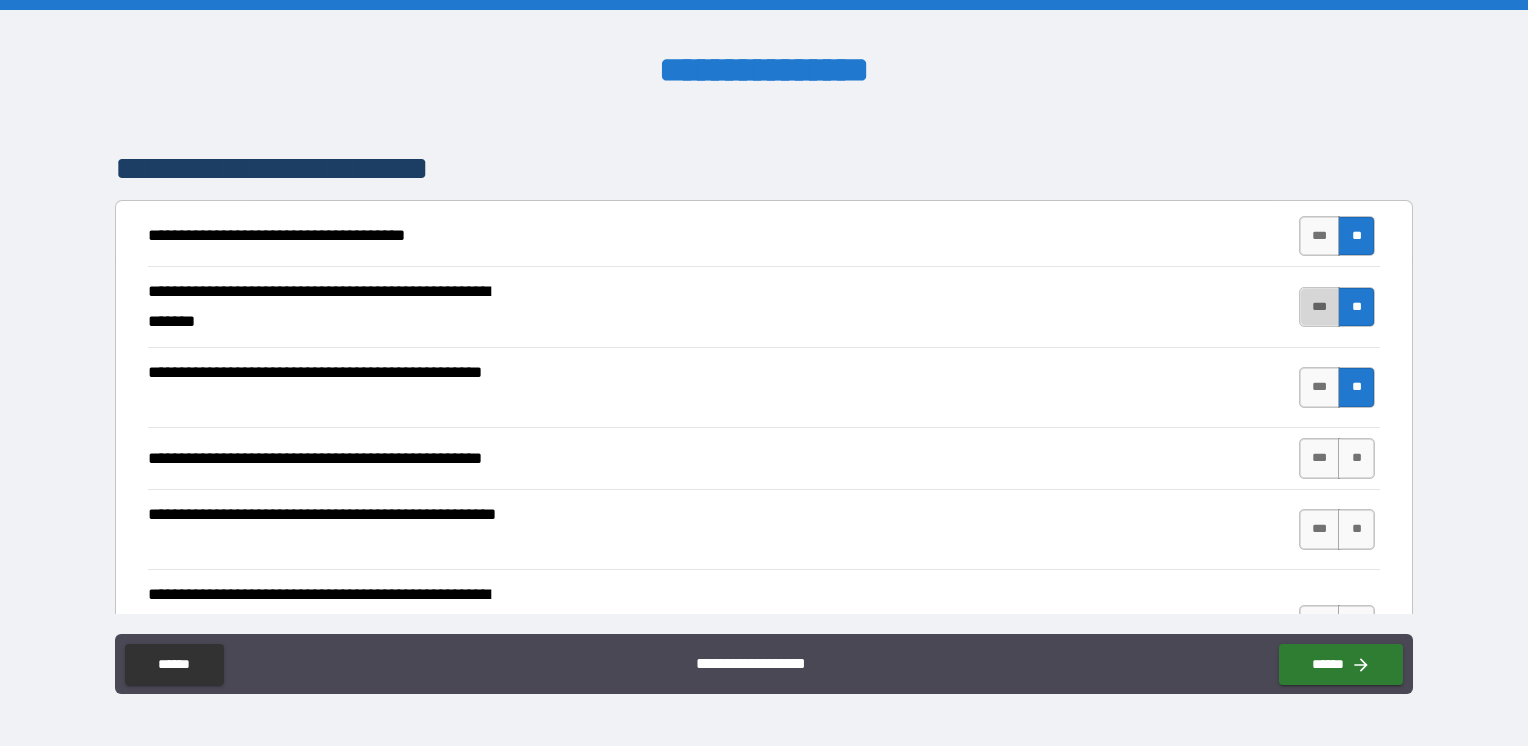 click on "***" at bounding box center (1320, 307) 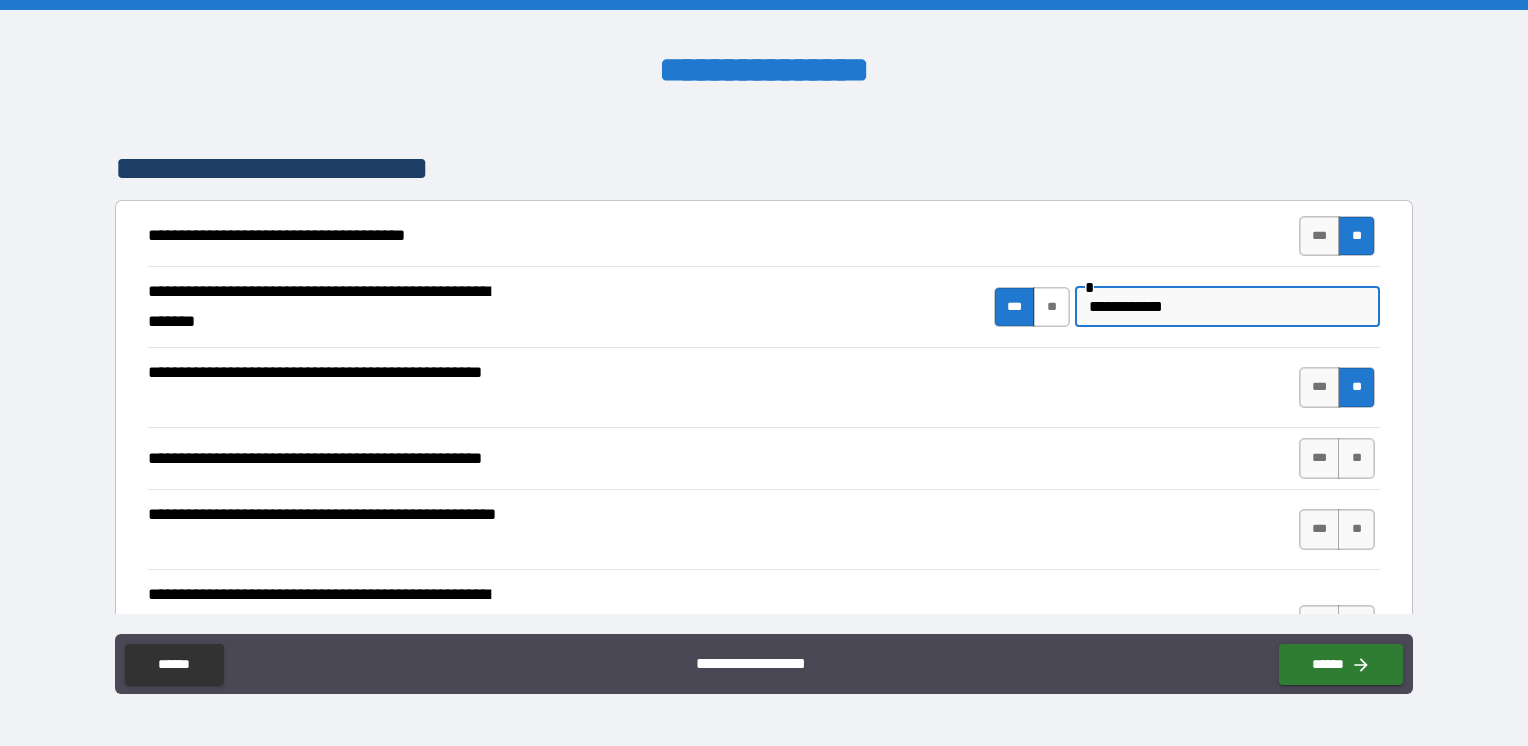 drag, startPoint x: 1188, startPoint y: 303, endPoint x: 1051, endPoint y: 307, distance: 137.05838 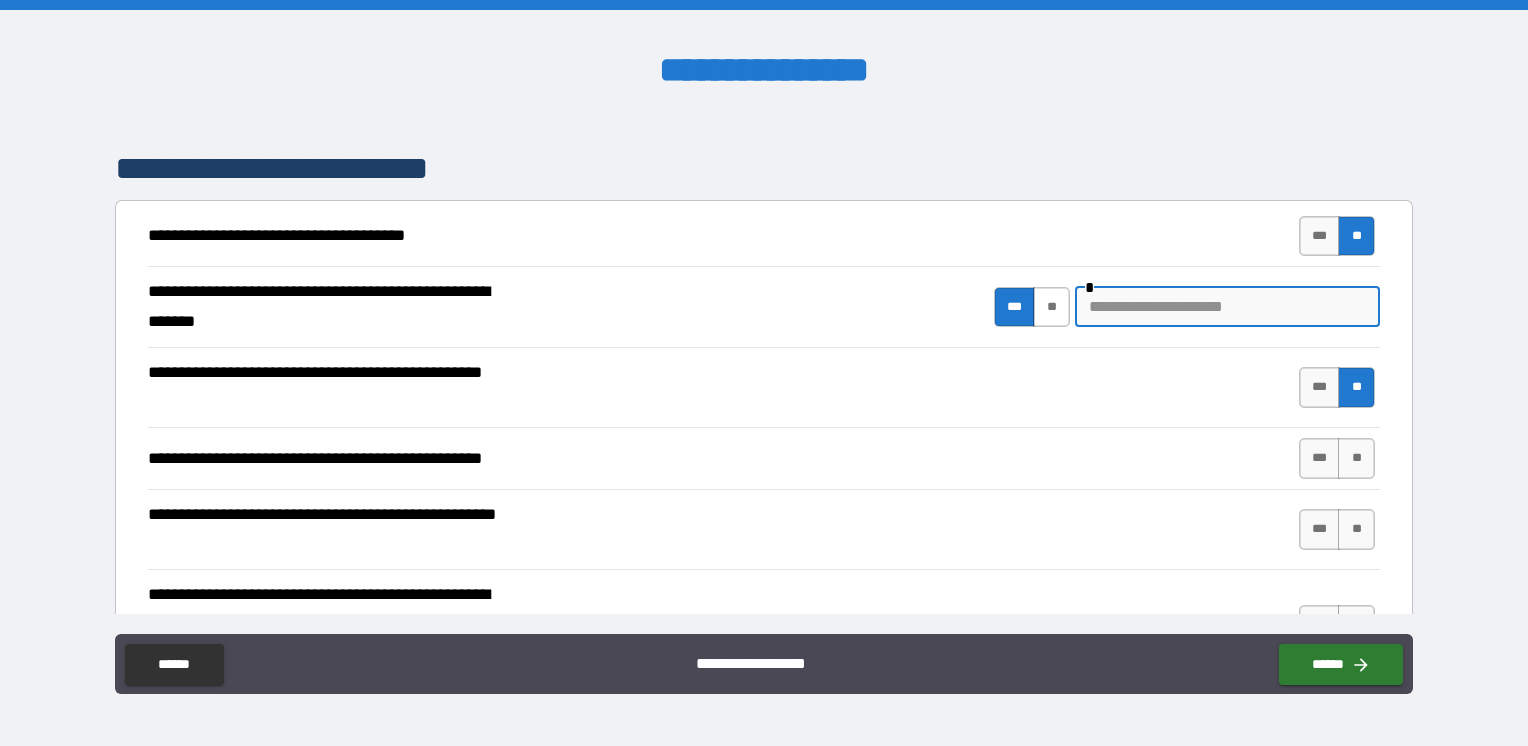 type 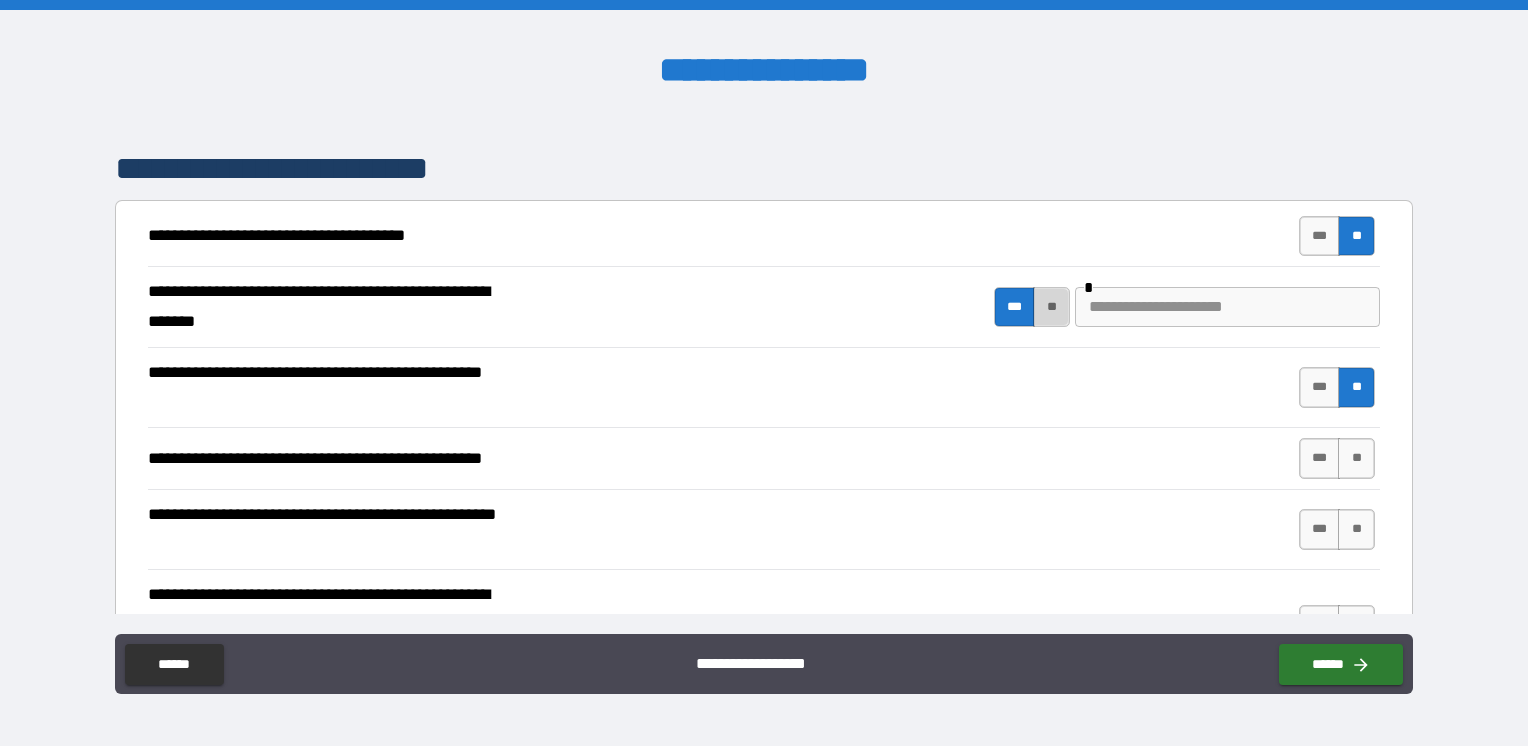 click on "**" at bounding box center (1051, 307) 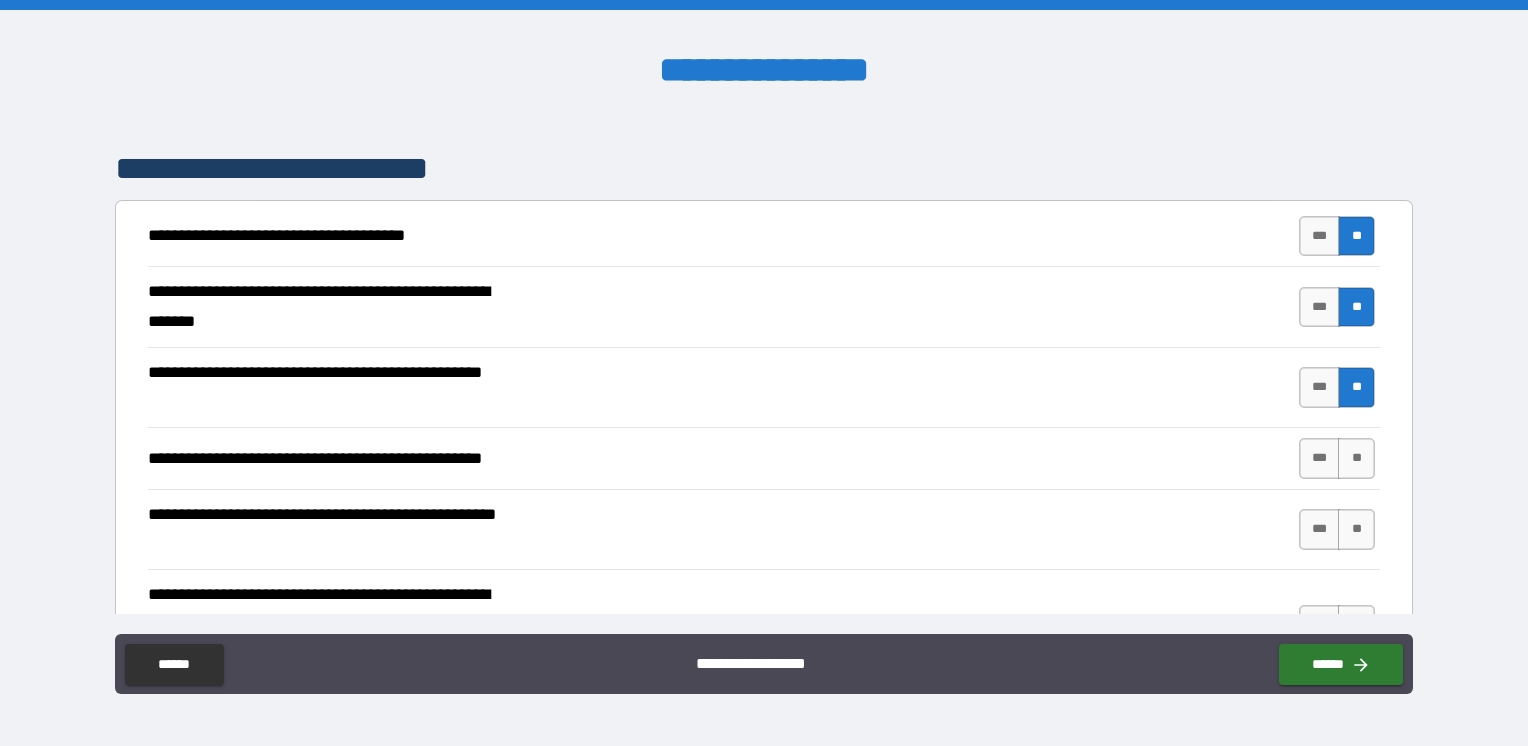 scroll, scrollTop: 400, scrollLeft: 0, axis: vertical 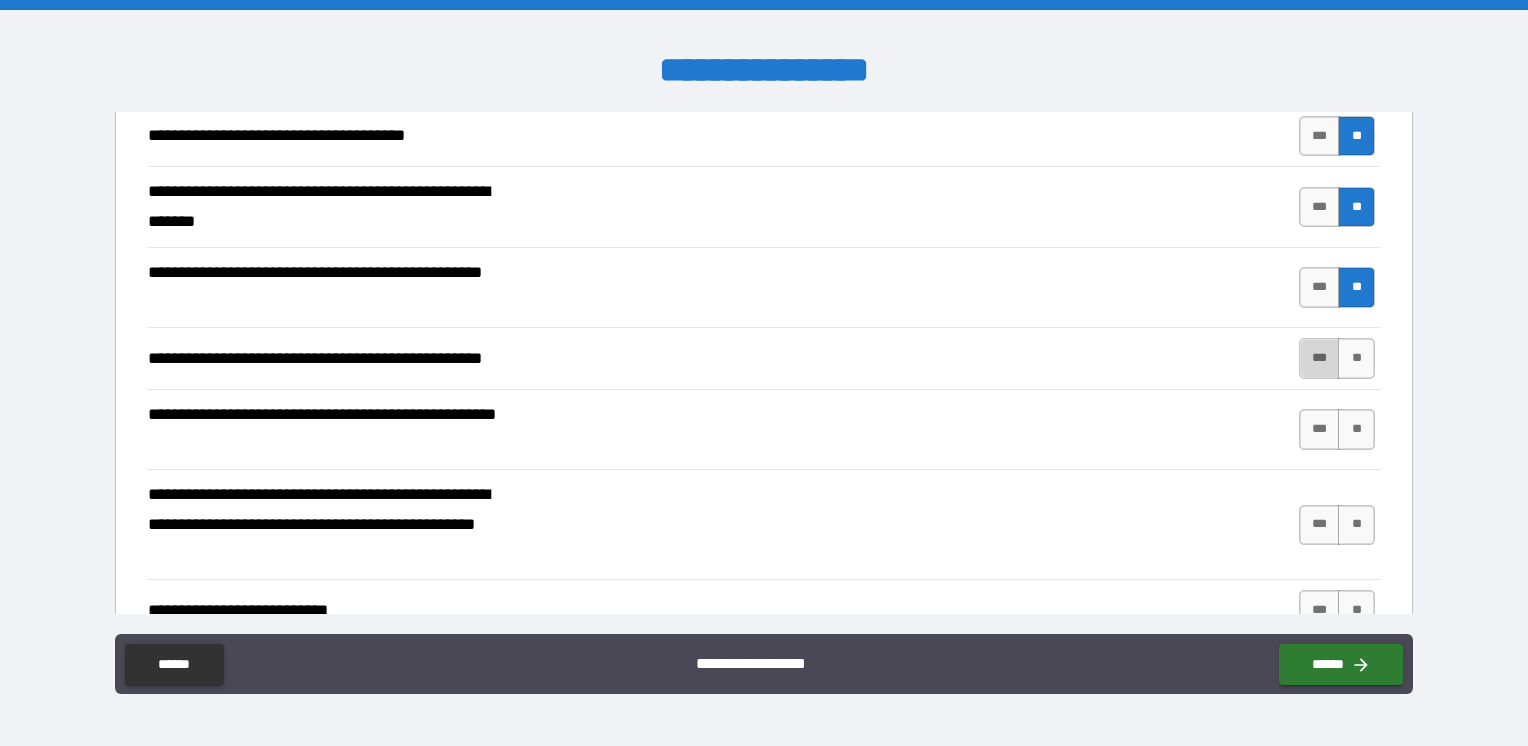 click on "***" at bounding box center [1320, 358] 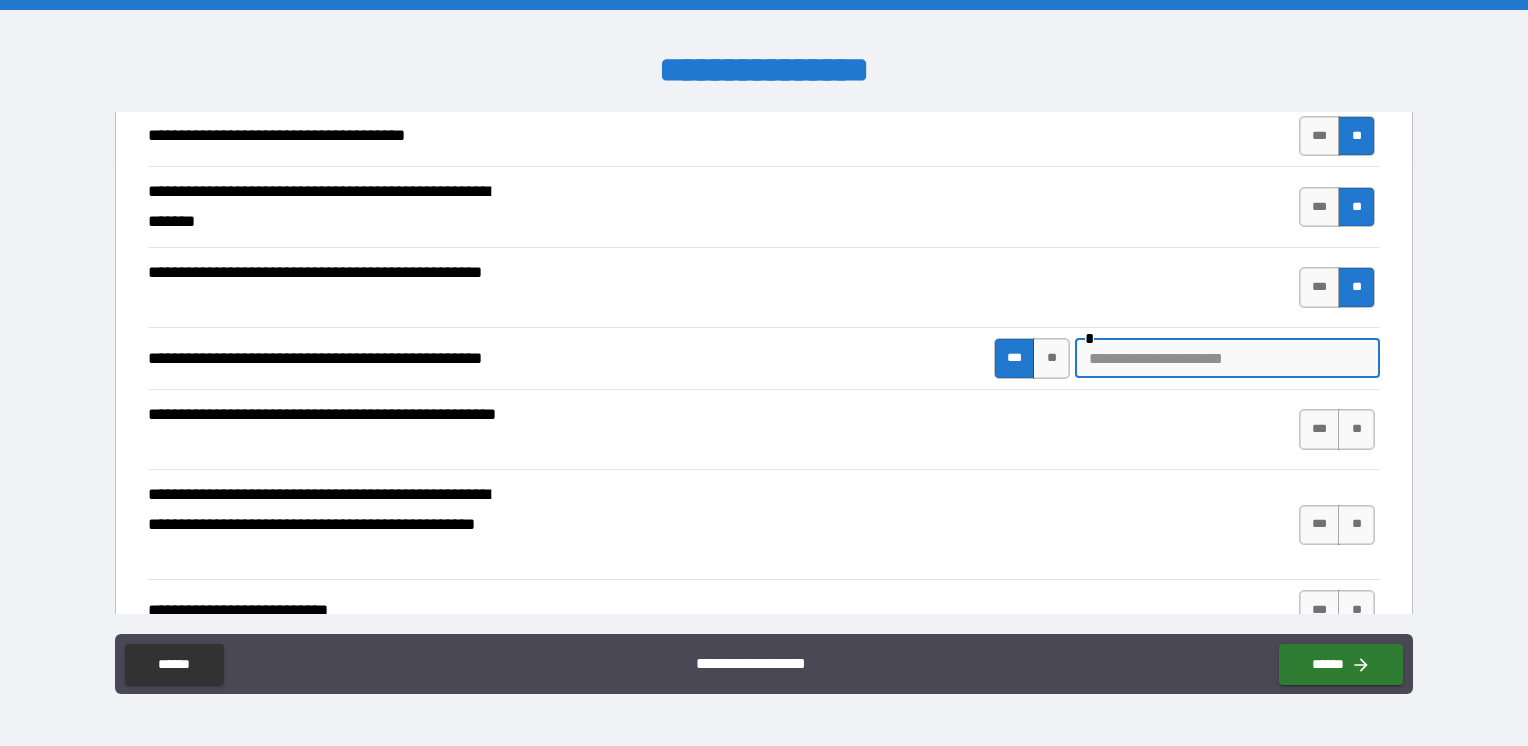 click at bounding box center [1227, 358] 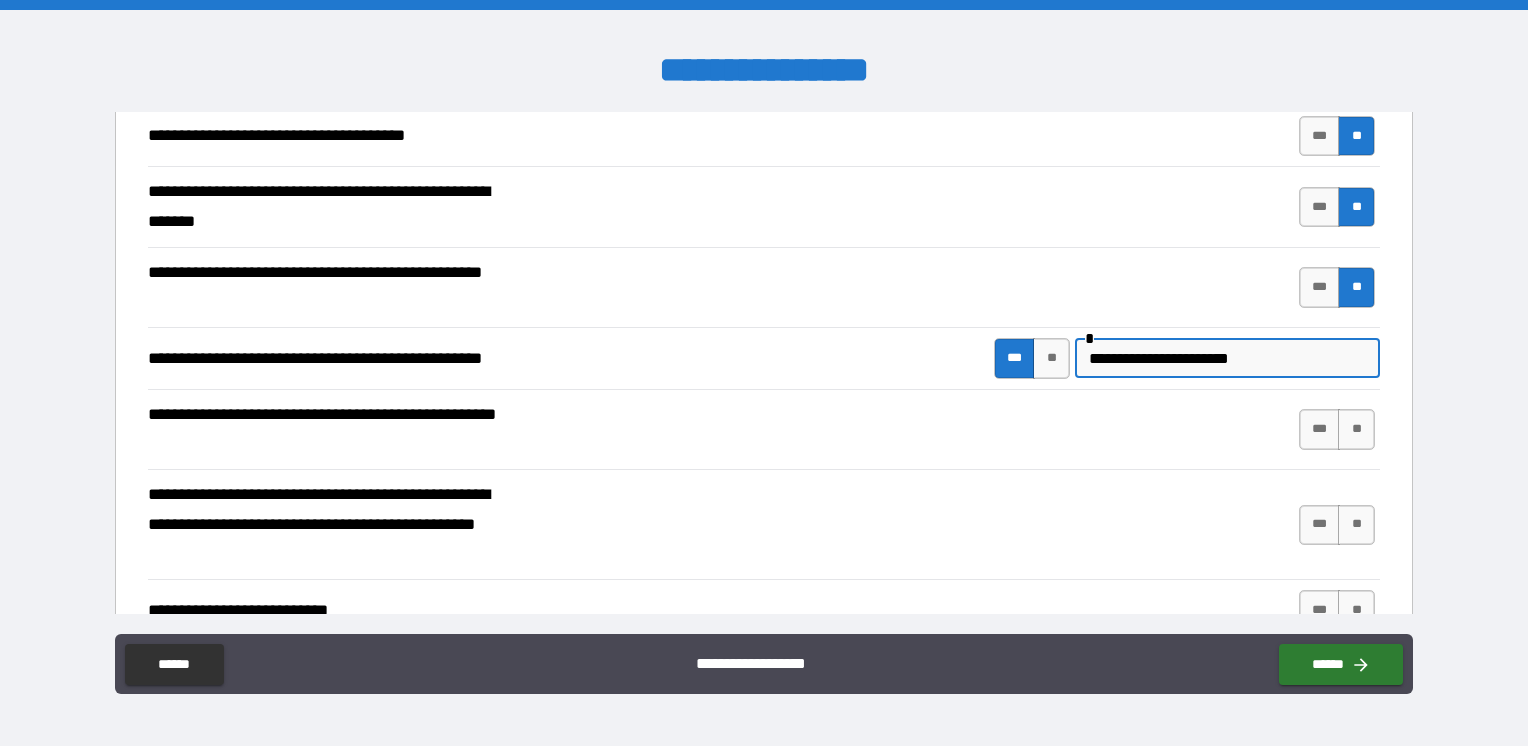 type on "**********" 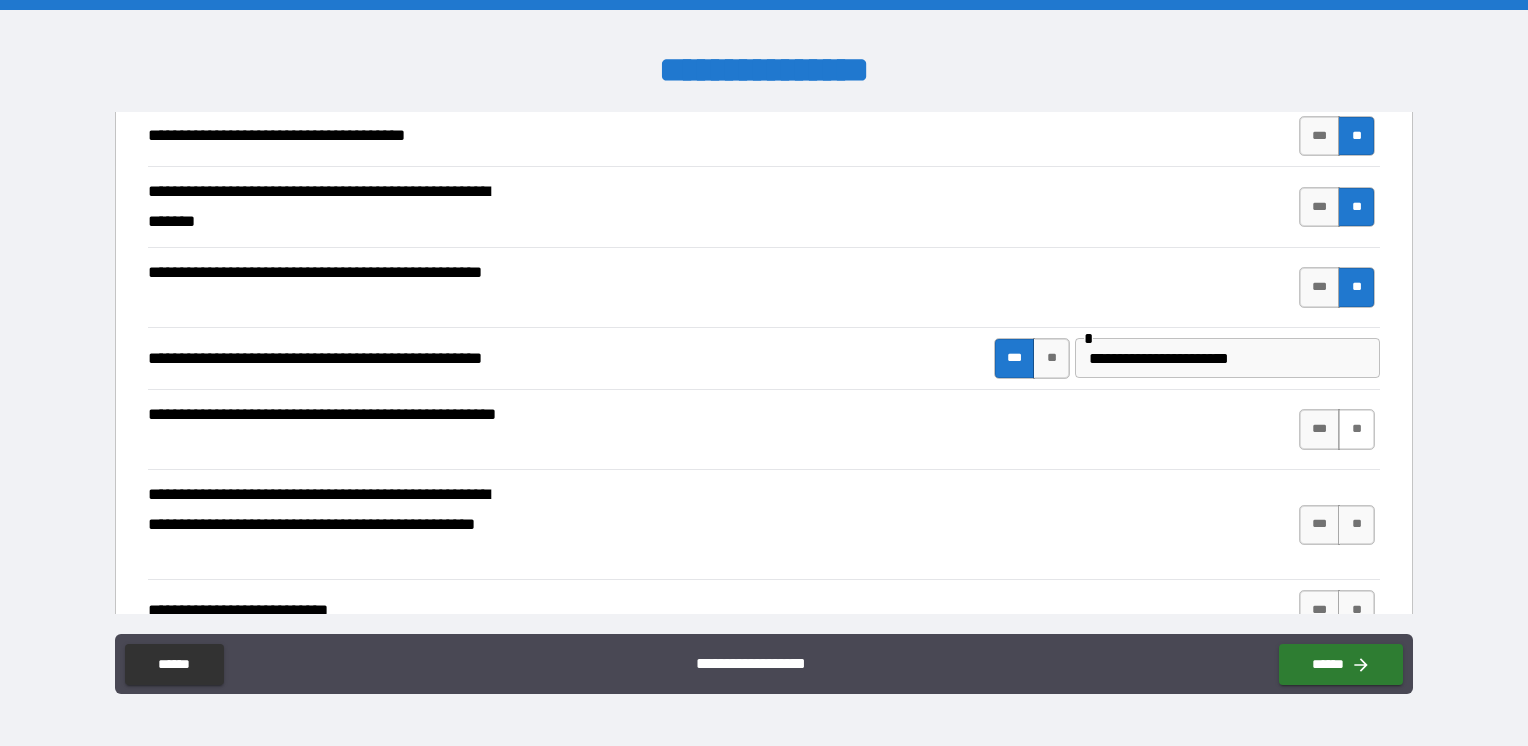 click on "**" at bounding box center (1356, 429) 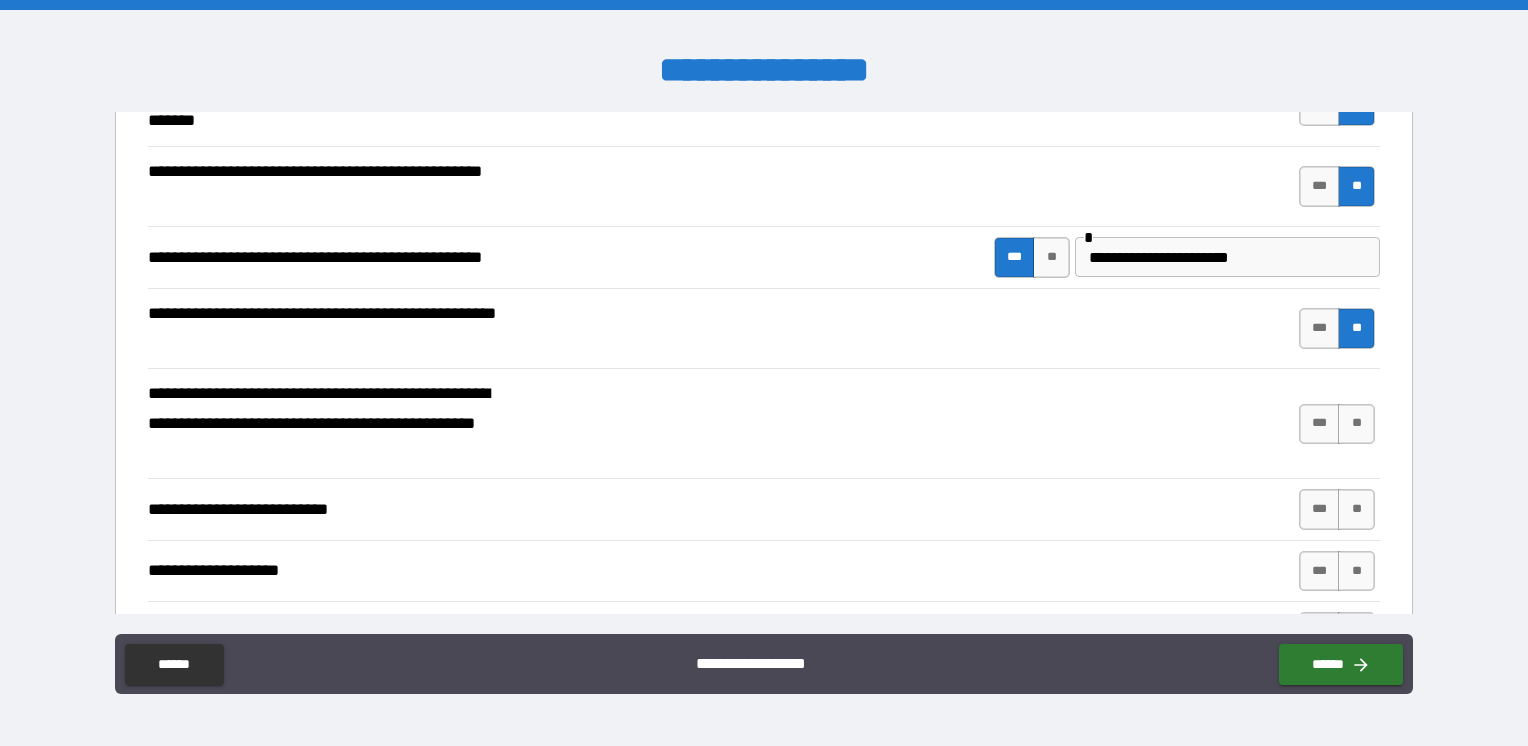 scroll, scrollTop: 600, scrollLeft: 0, axis: vertical 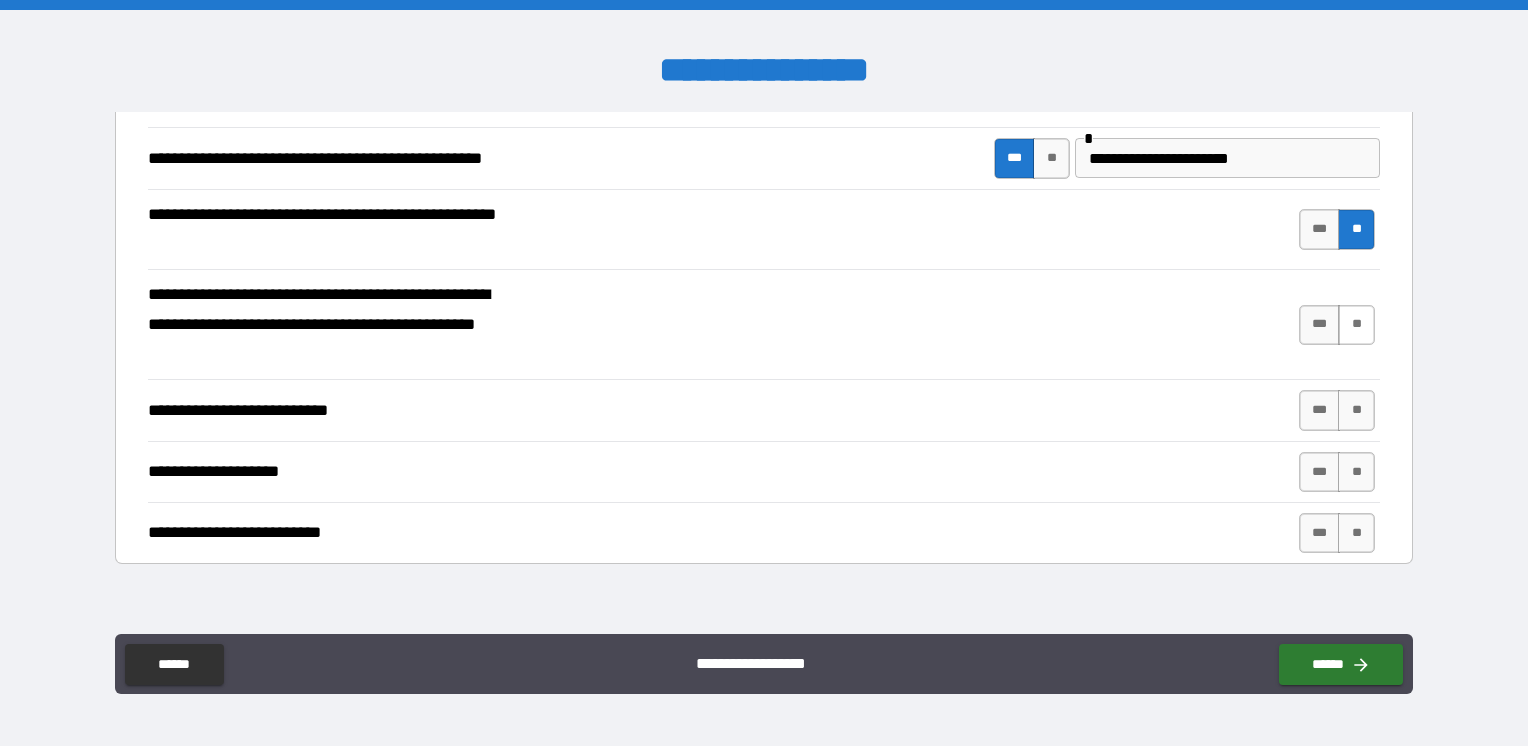 click on "**" at bounding box center [1356, 325] 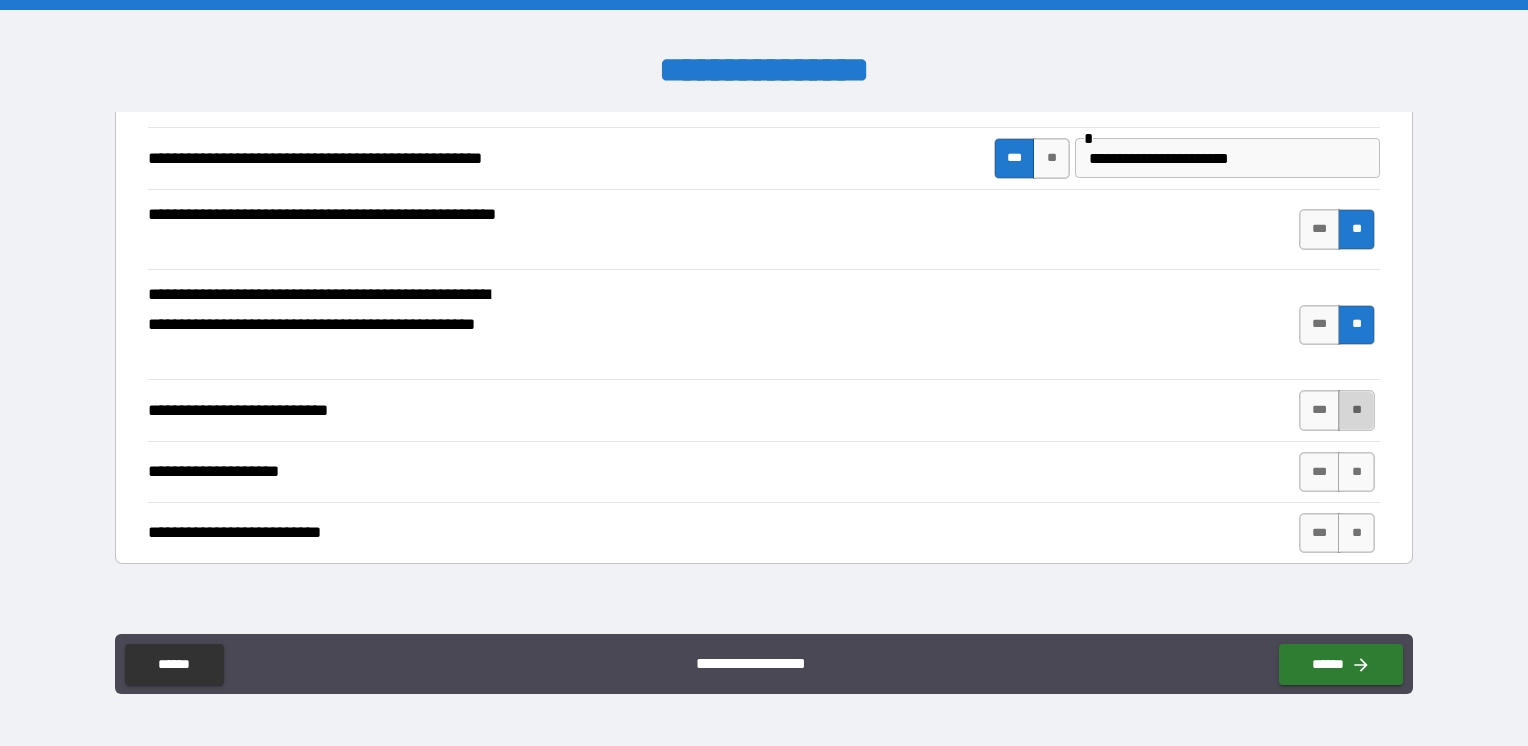 click on "**" at bounding box center (1356, 410) 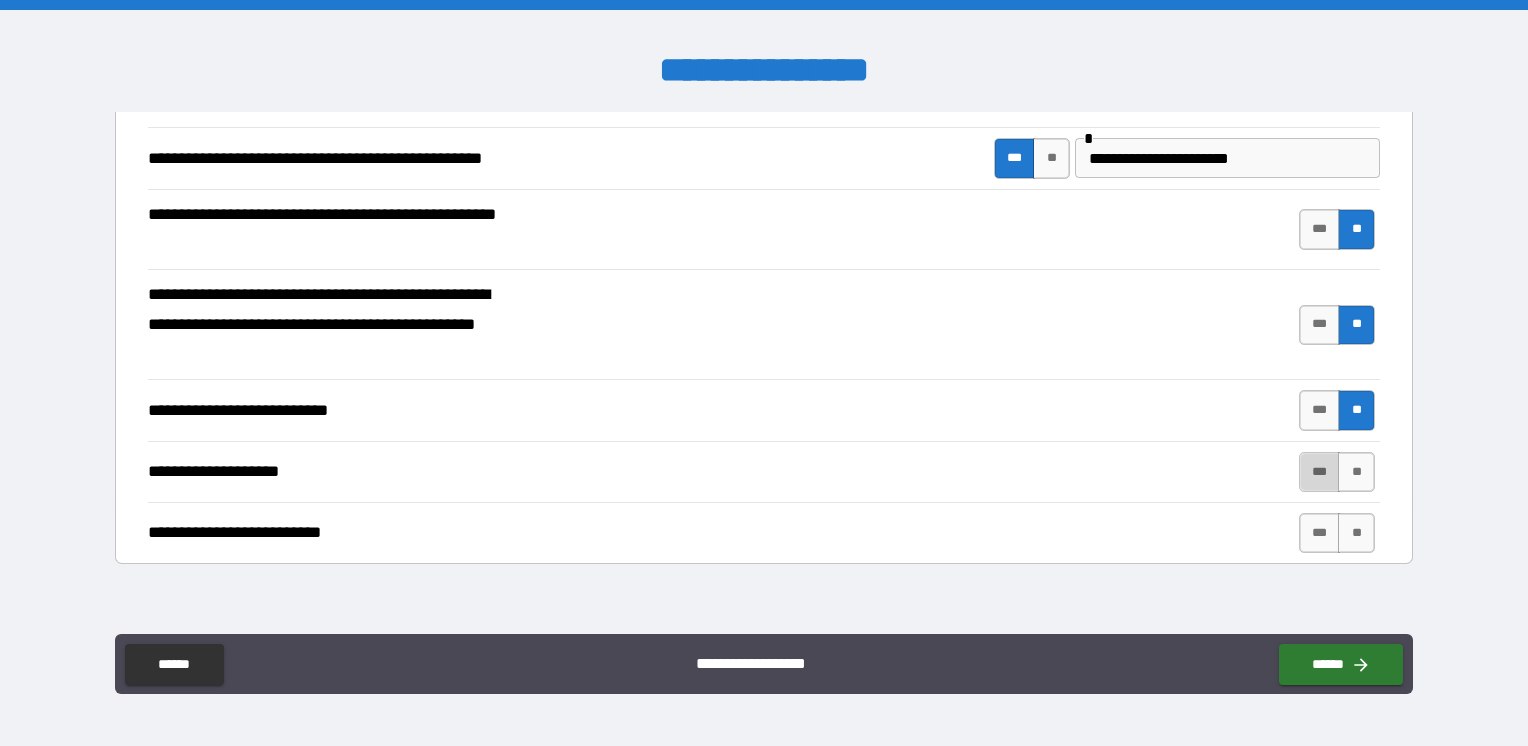 click on "***" at bounding box center (1320, 472) 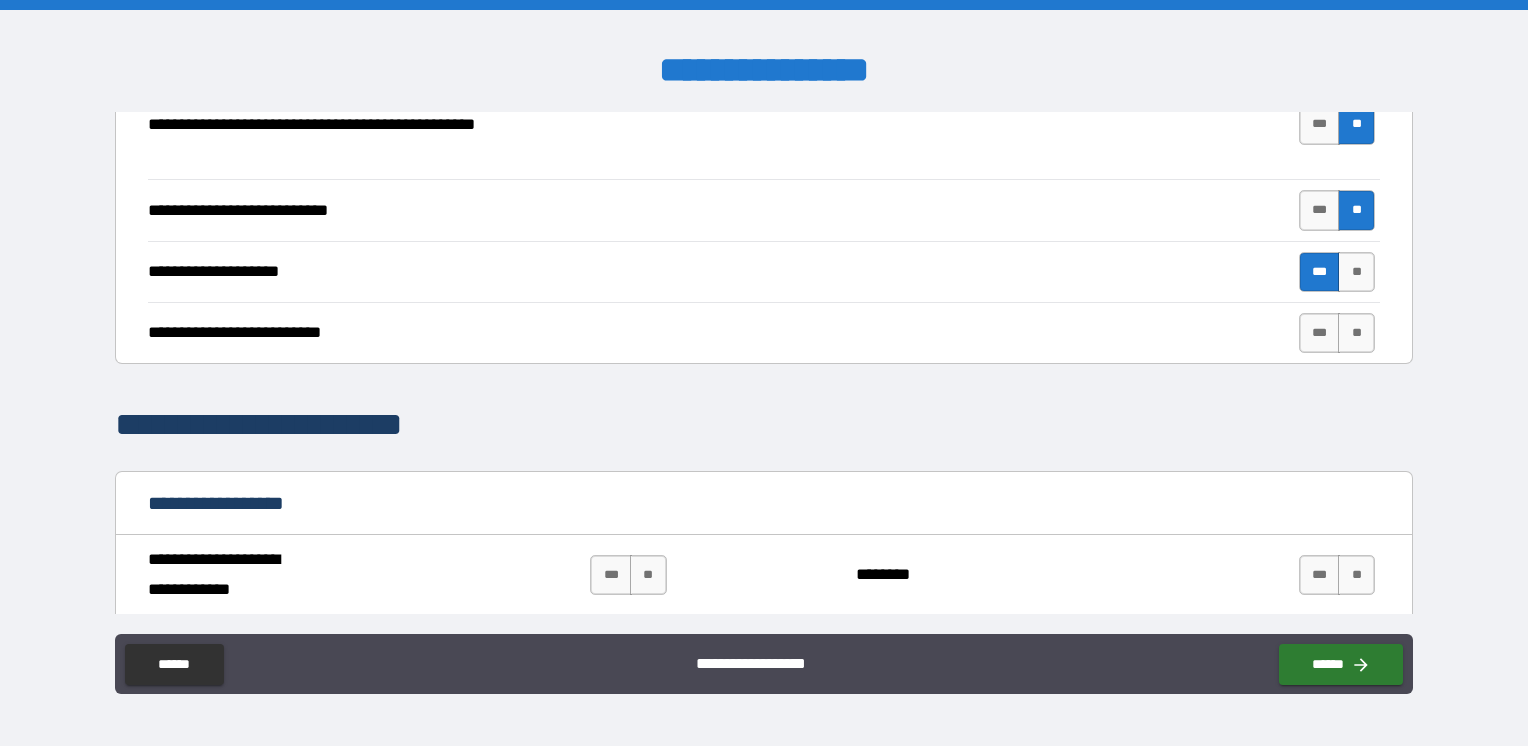 scroll, scrollTop: 700, scrollLeft: 0, axis: vertical 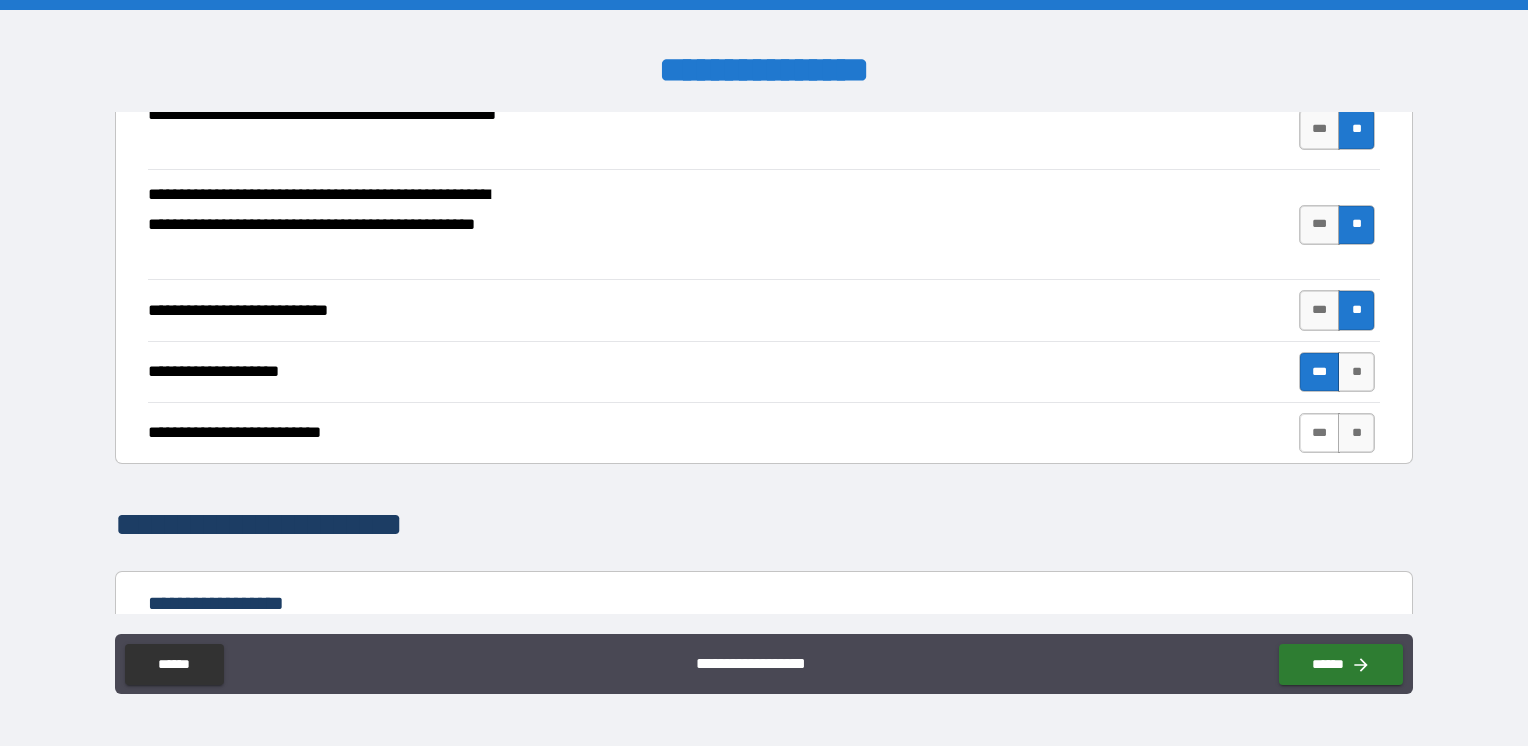 click on "***" at bounding box center (1320, 433) 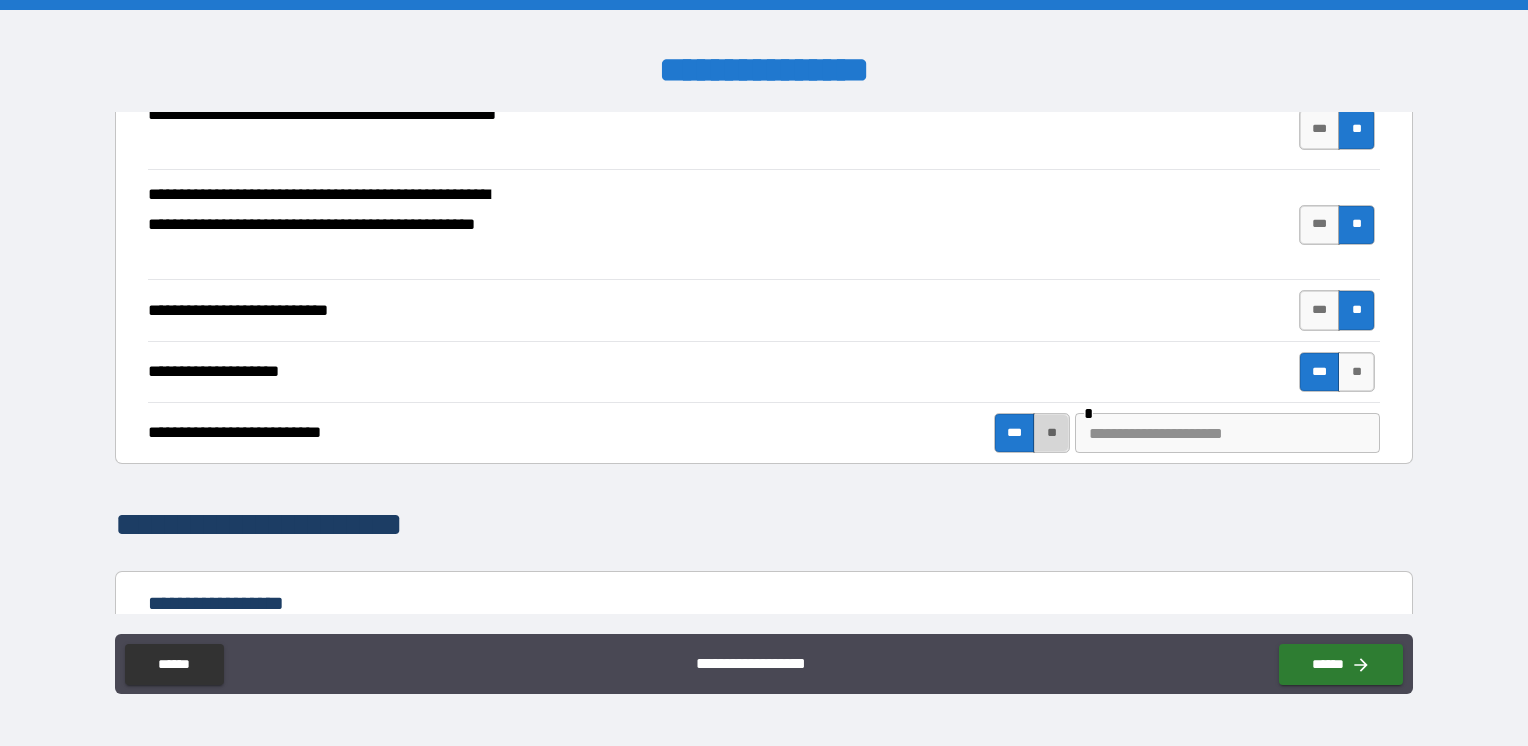 click on "**" at bounding box center (1051, 433) 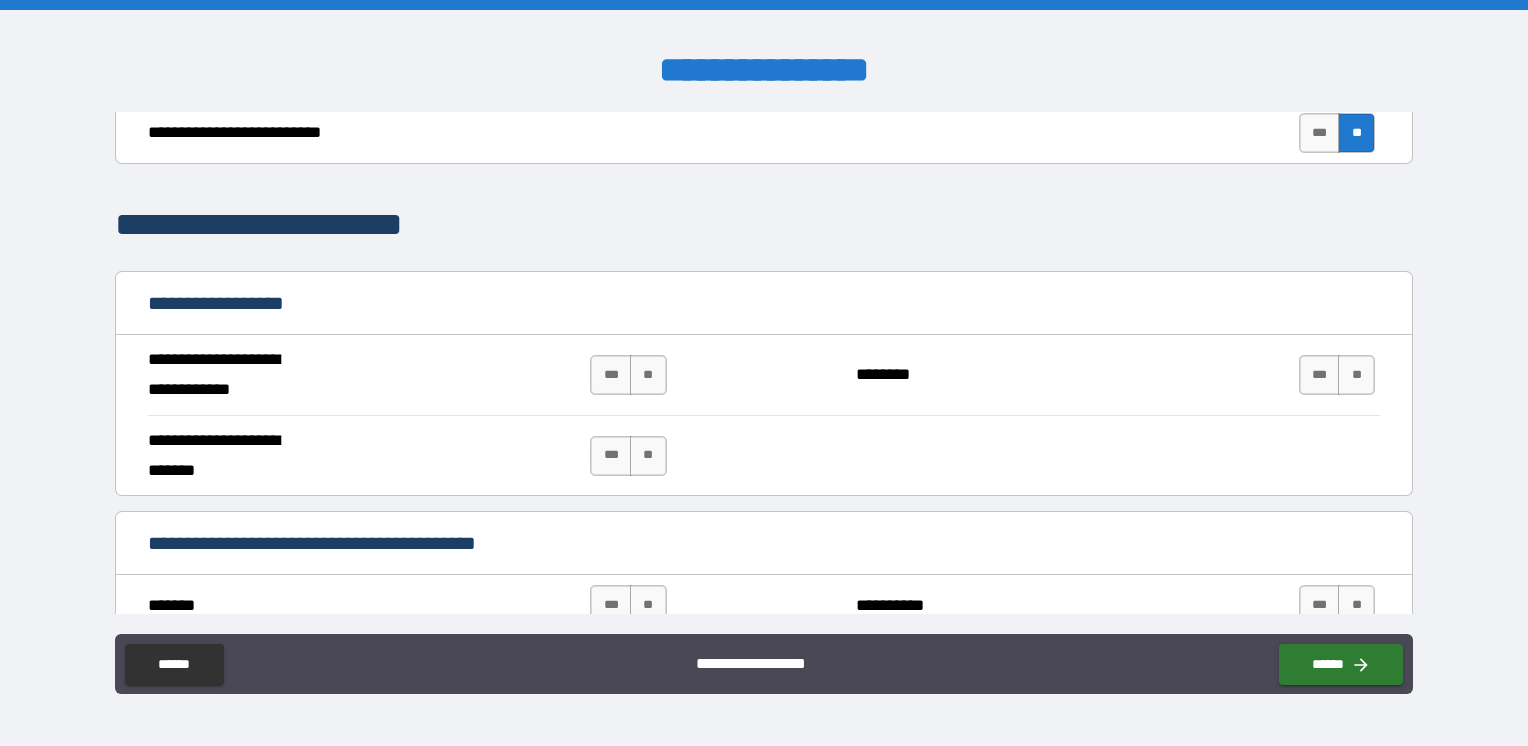 scroll, scrollTop: 1100, scrollLeft: 0, axis: vertical 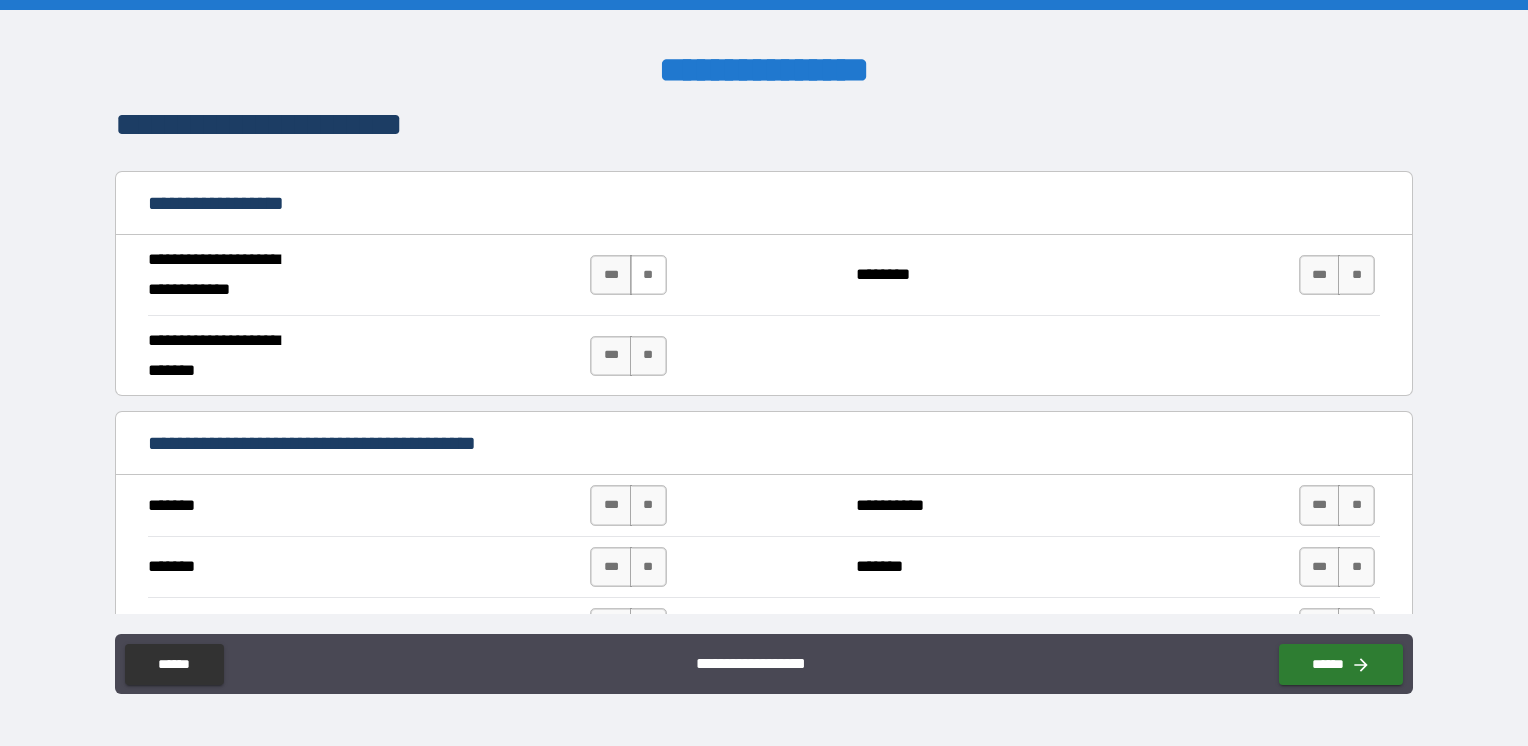 click on "**" at bounding box center (648, 275) 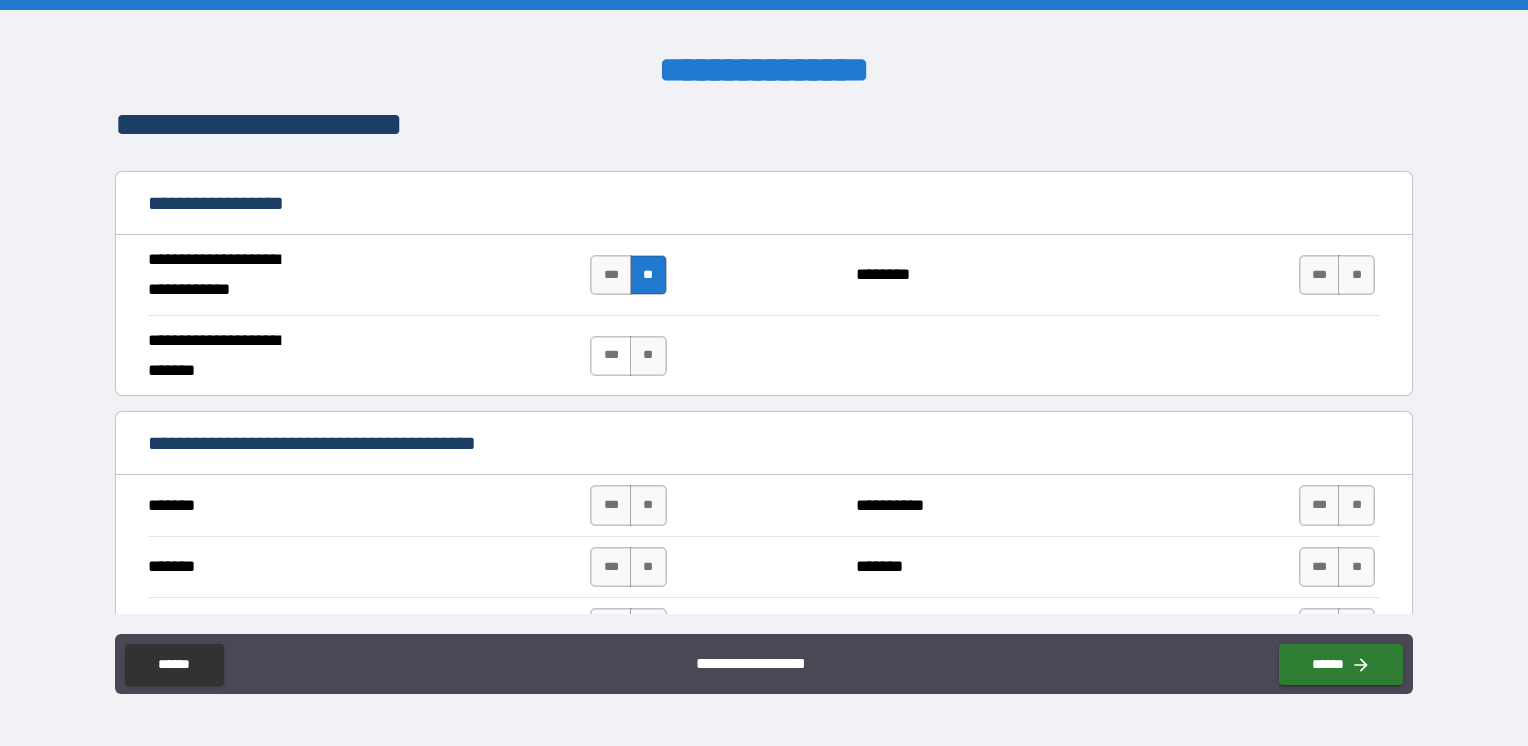 click on "***" at bounding box center (611, 356) 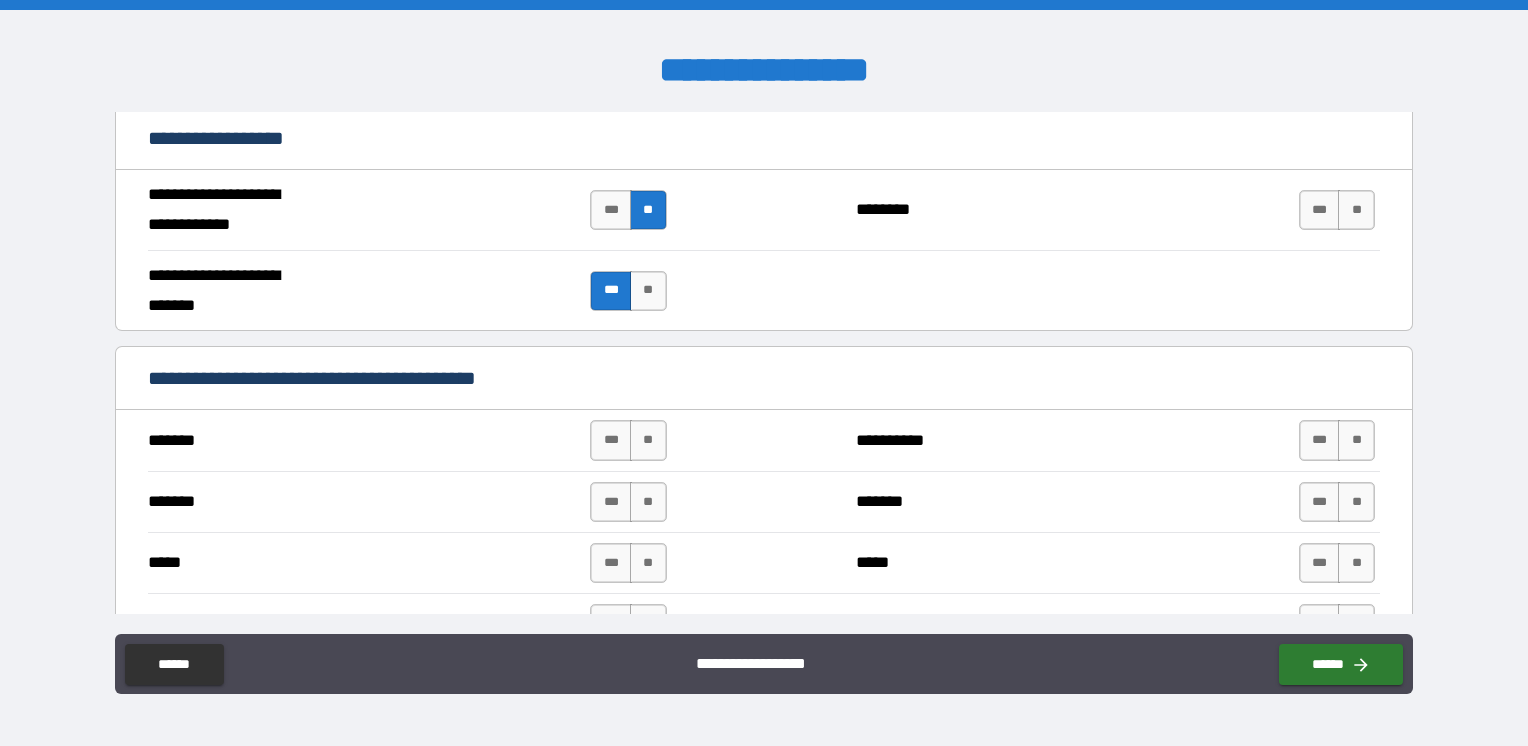 scroll, scrollTop: 1200, scrollLeft: 0, axis: vertical 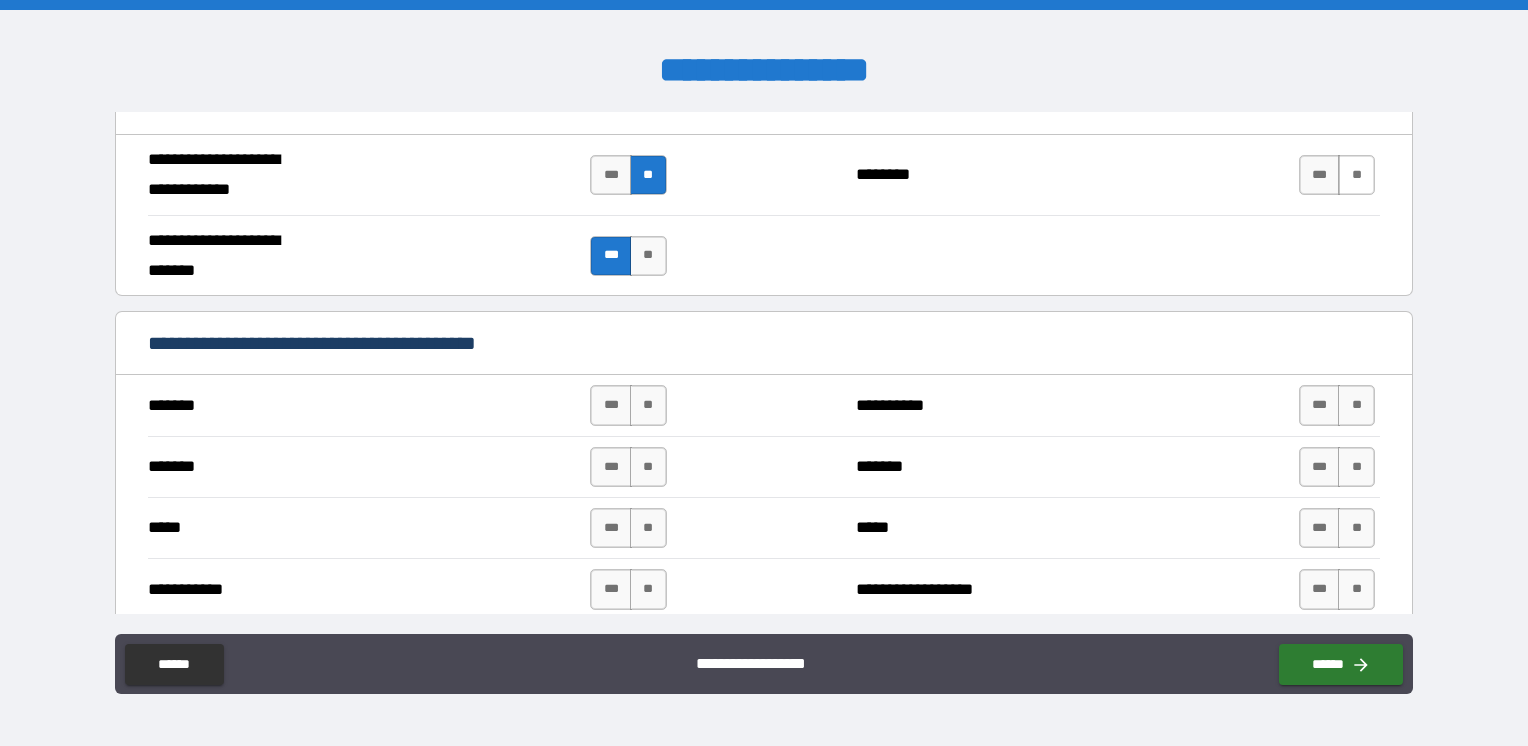 click on "**" at bounding box center [1356, 175] 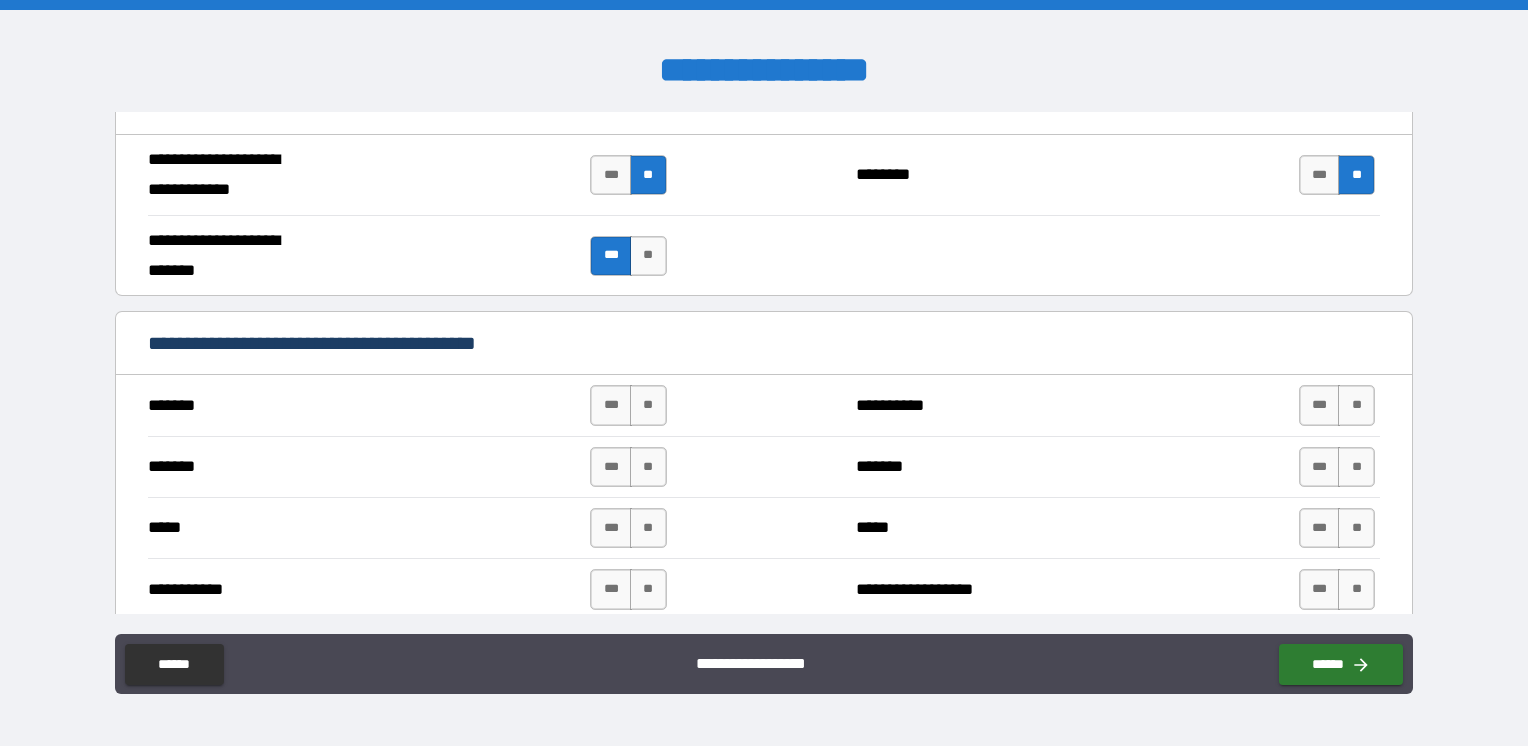 scroll, scrollTop: 1300, scrollLeft: 0, axis: vertical 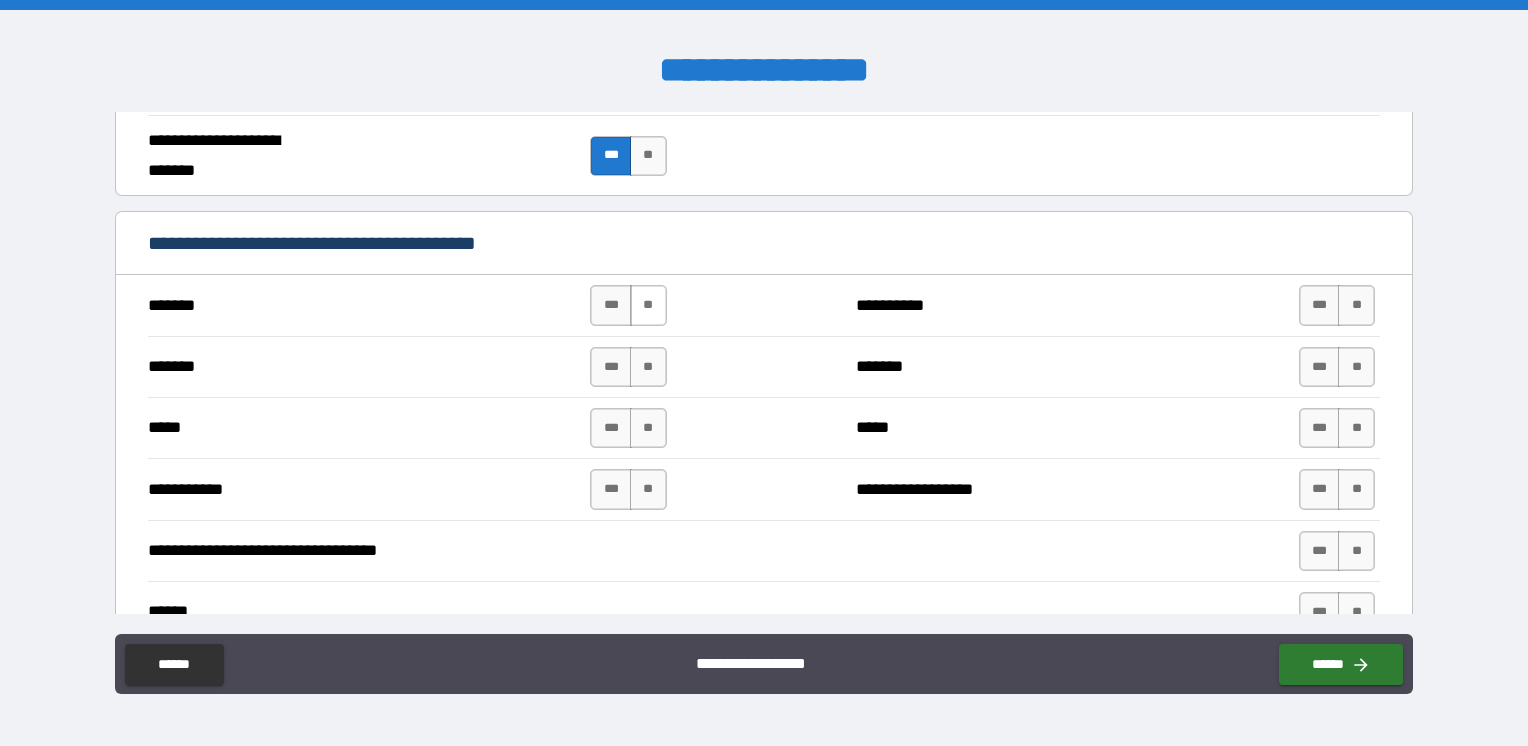 click on "**" at bounding box center [648, 305] 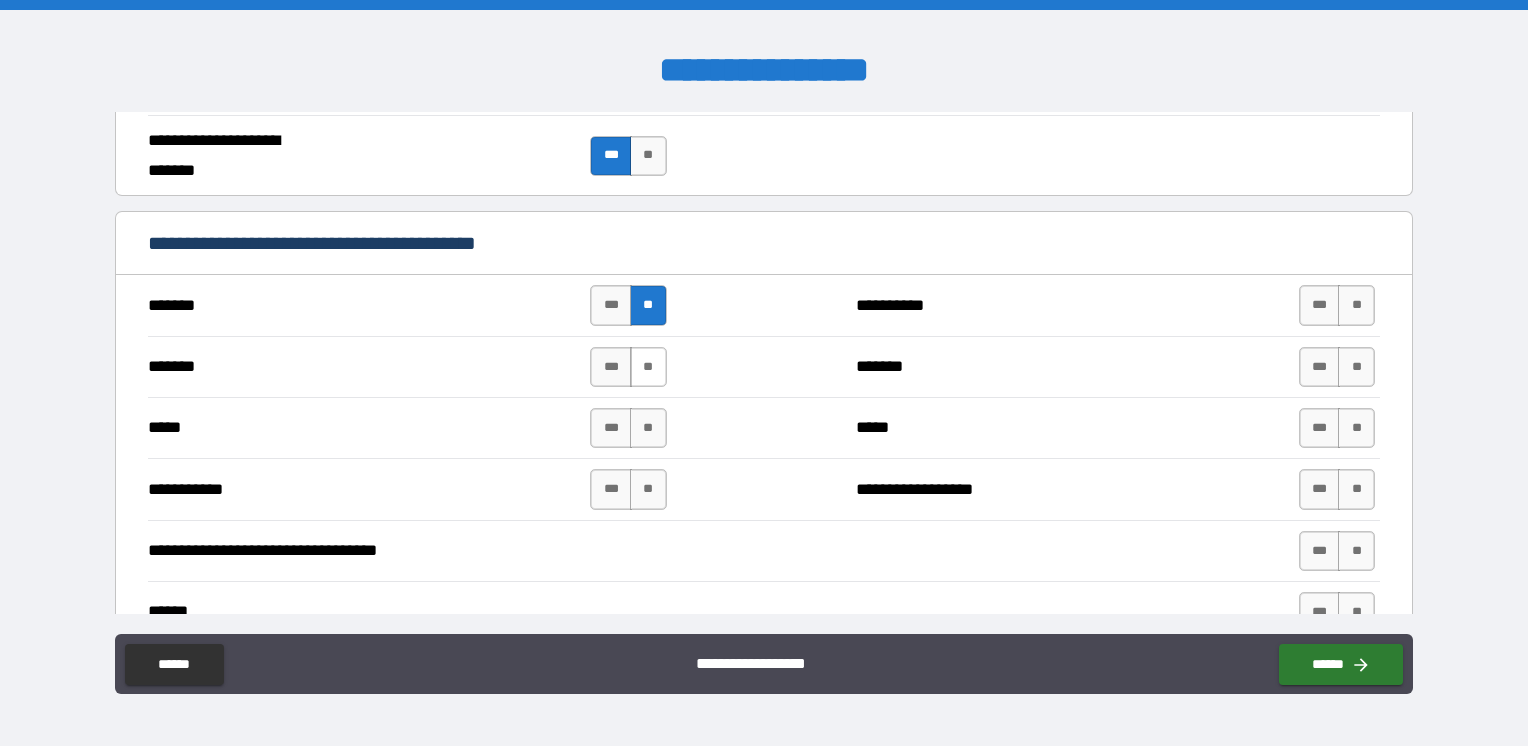 click on "**" at bounding box center [648, 367] 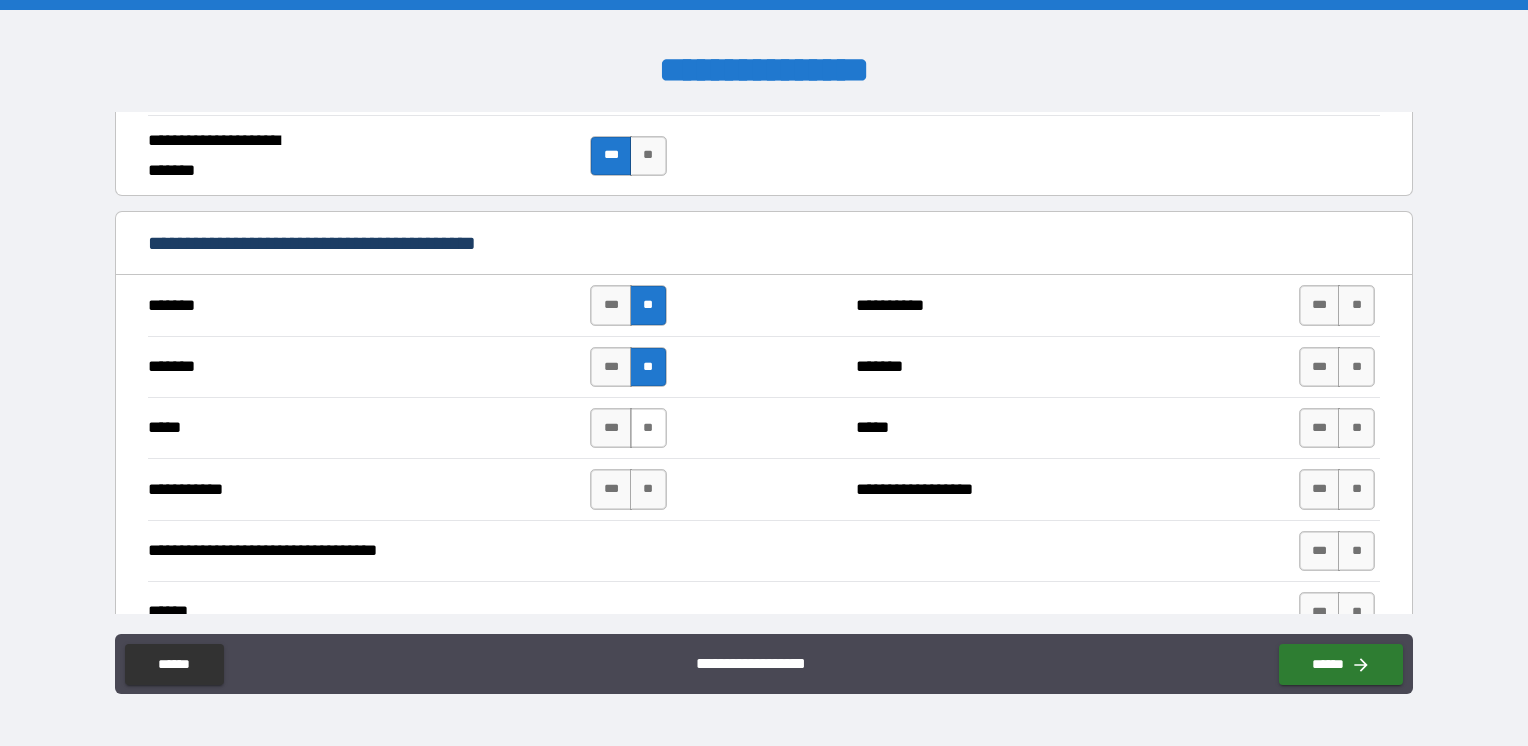 click on "**" at bounding box center (648, 428) 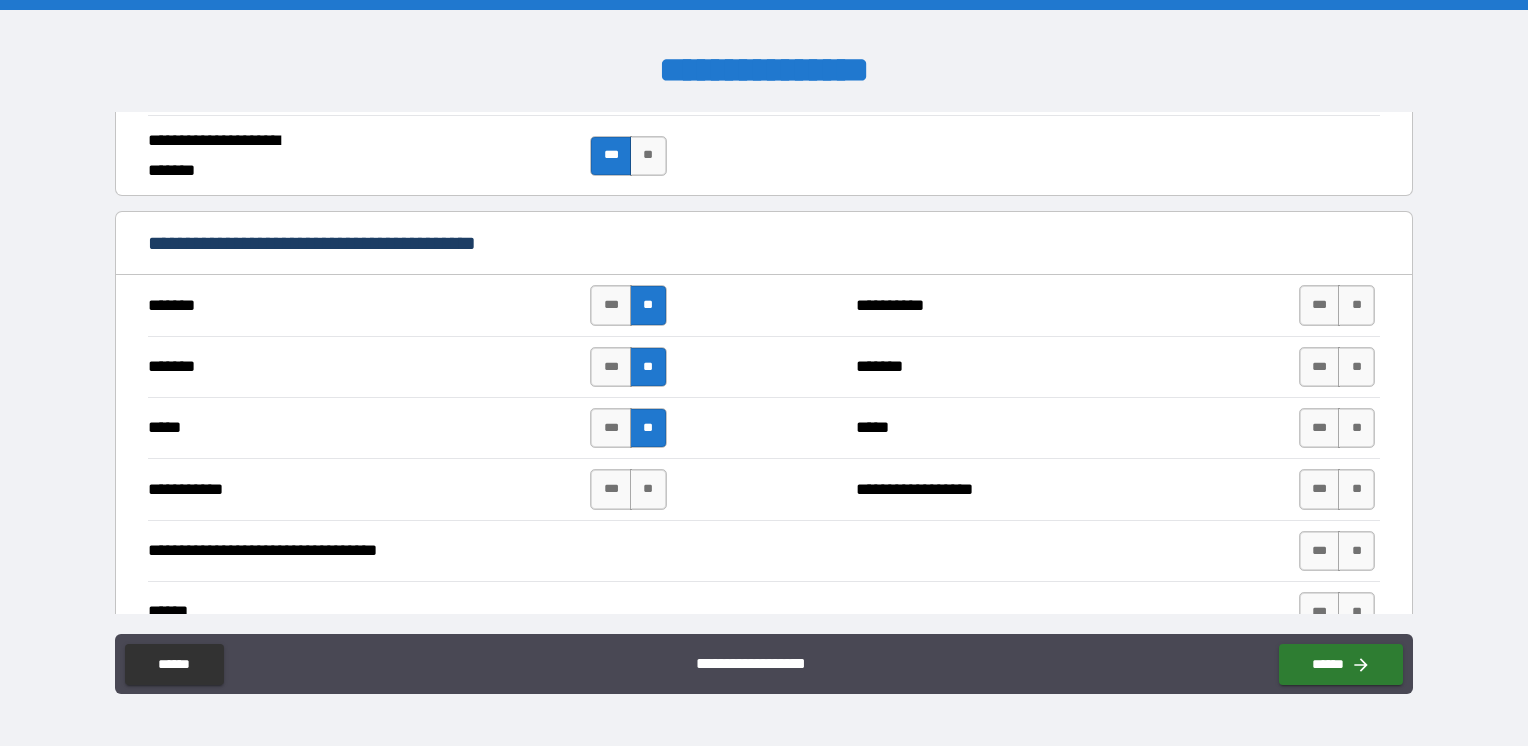 drag, startPoint x: 638, startPoint y: 486, endPoint x: 691, endPoint y: 462, distance: 58.18075 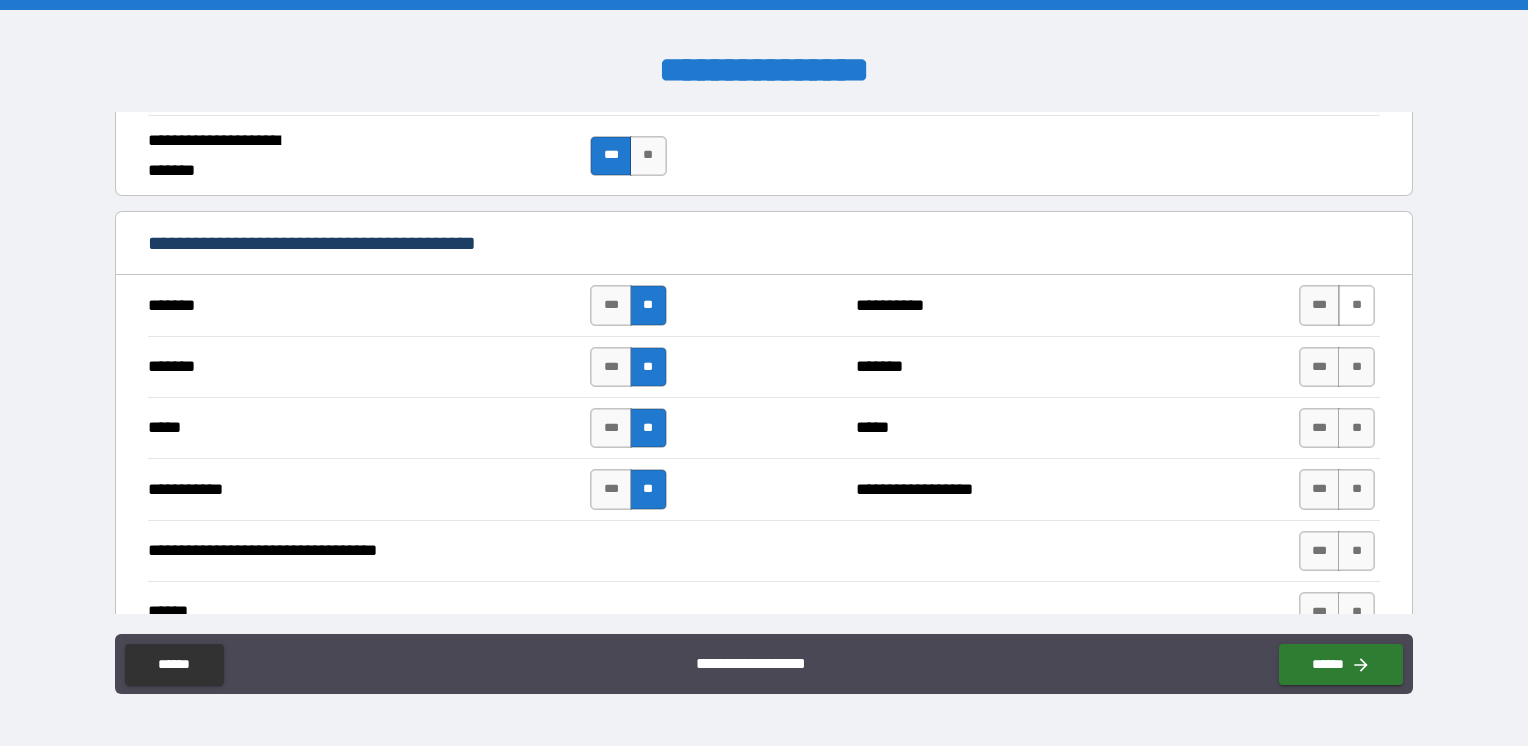 click on "**" at bounding box center (1356, 305) 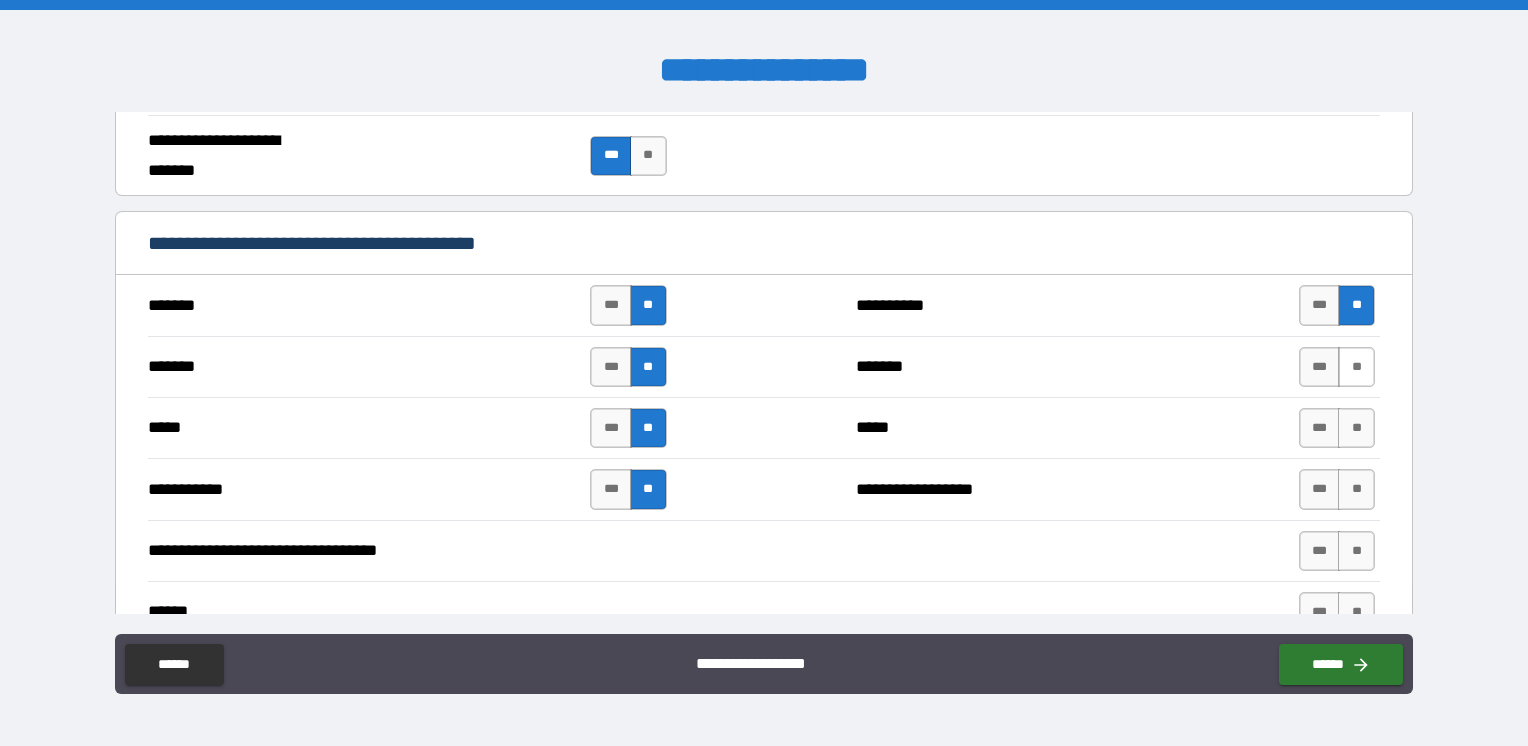click on "**" at bounding box center (1356, 367) 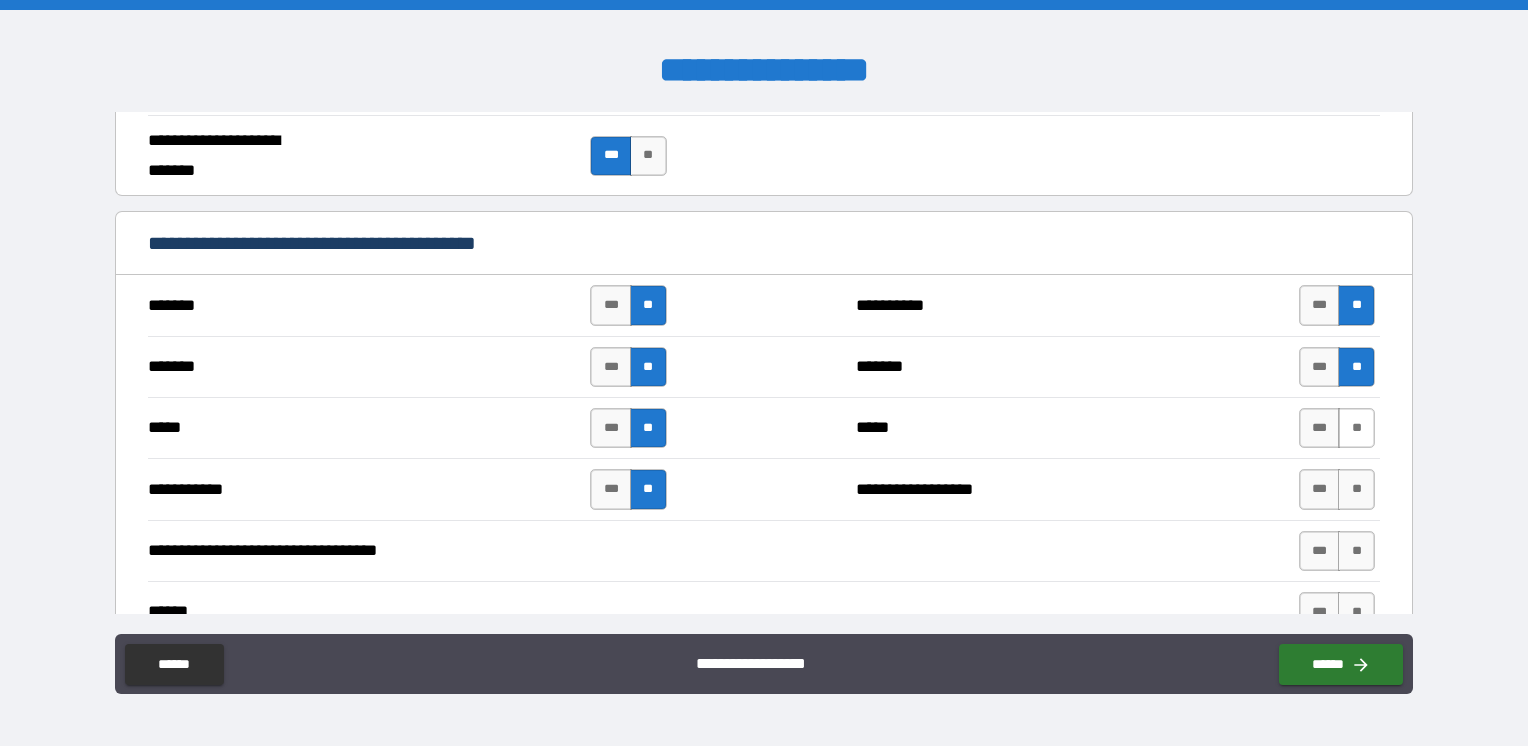 click on "**" at bounding box center [1356, 428] 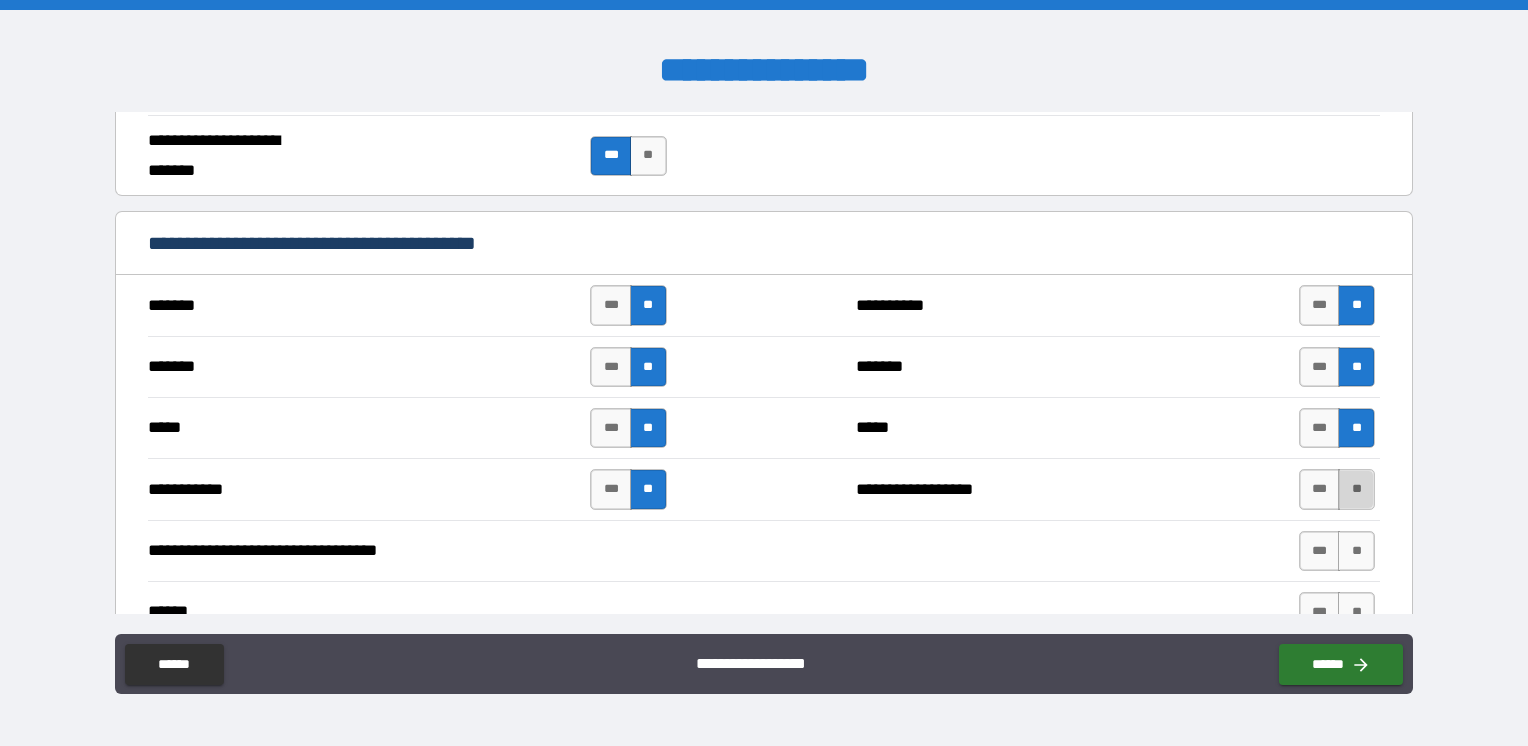 click on "**" at bounding box center (1356, 489) 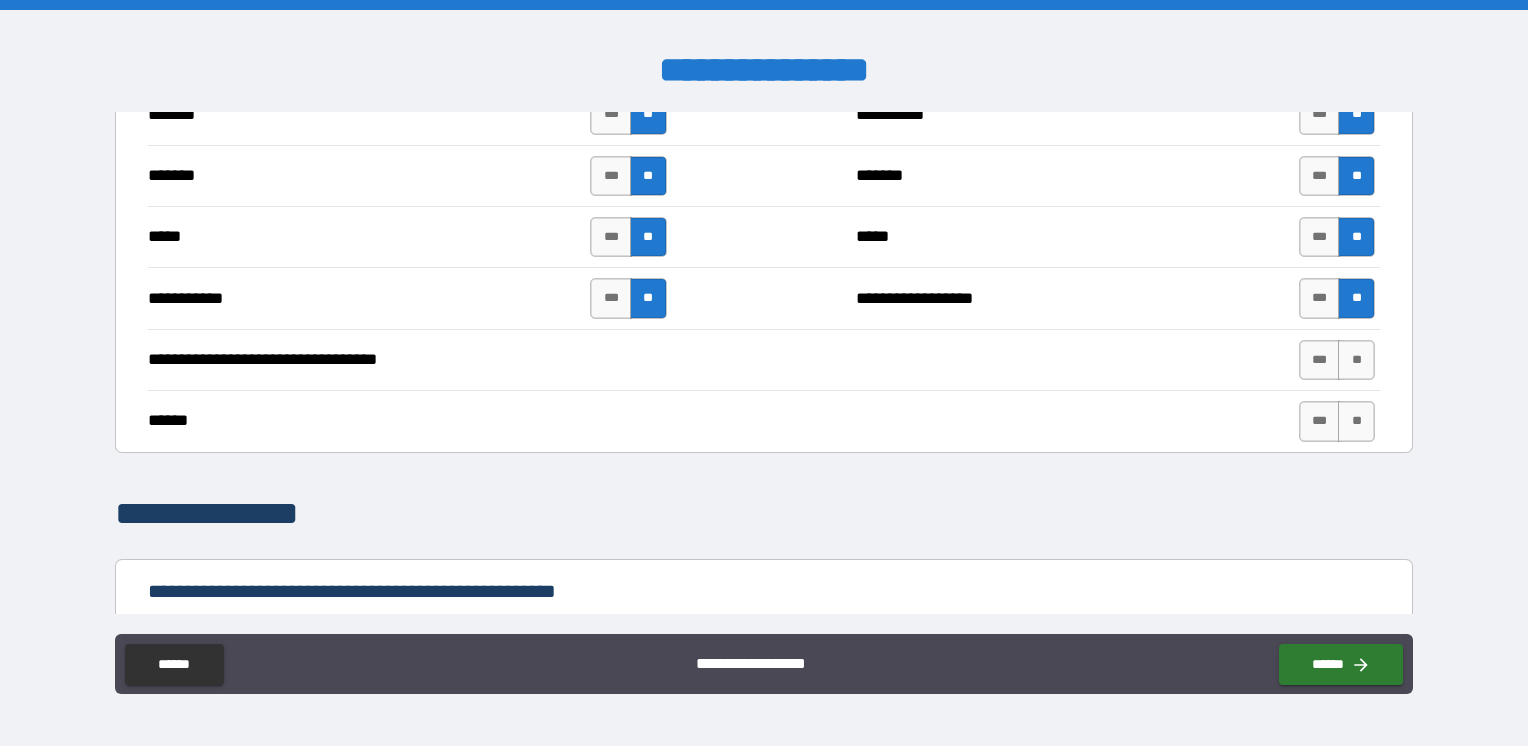 scroll, scrollTop: 1500, scrollLeft: 0, axis: vertical 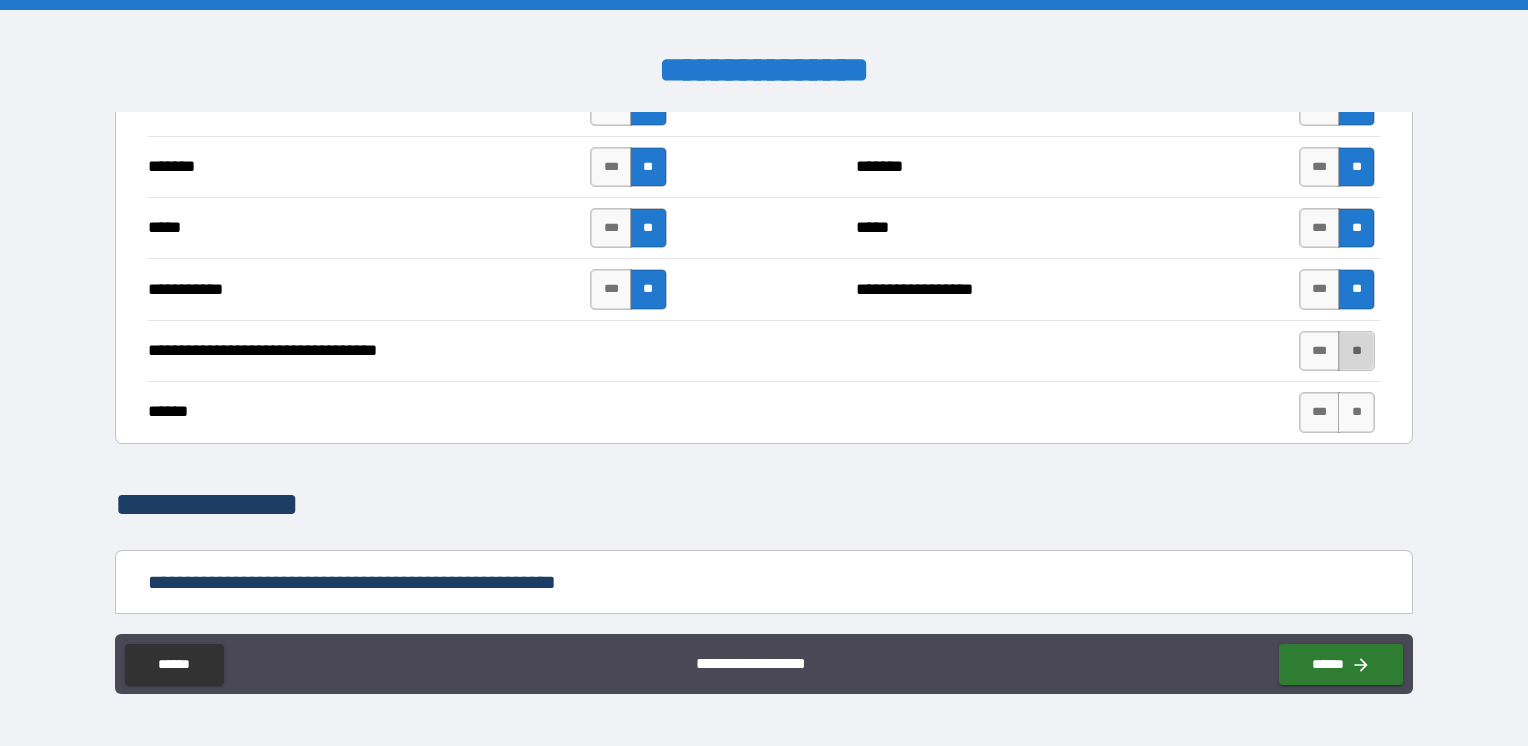 click on "**" at bounding box center [1356, 351] 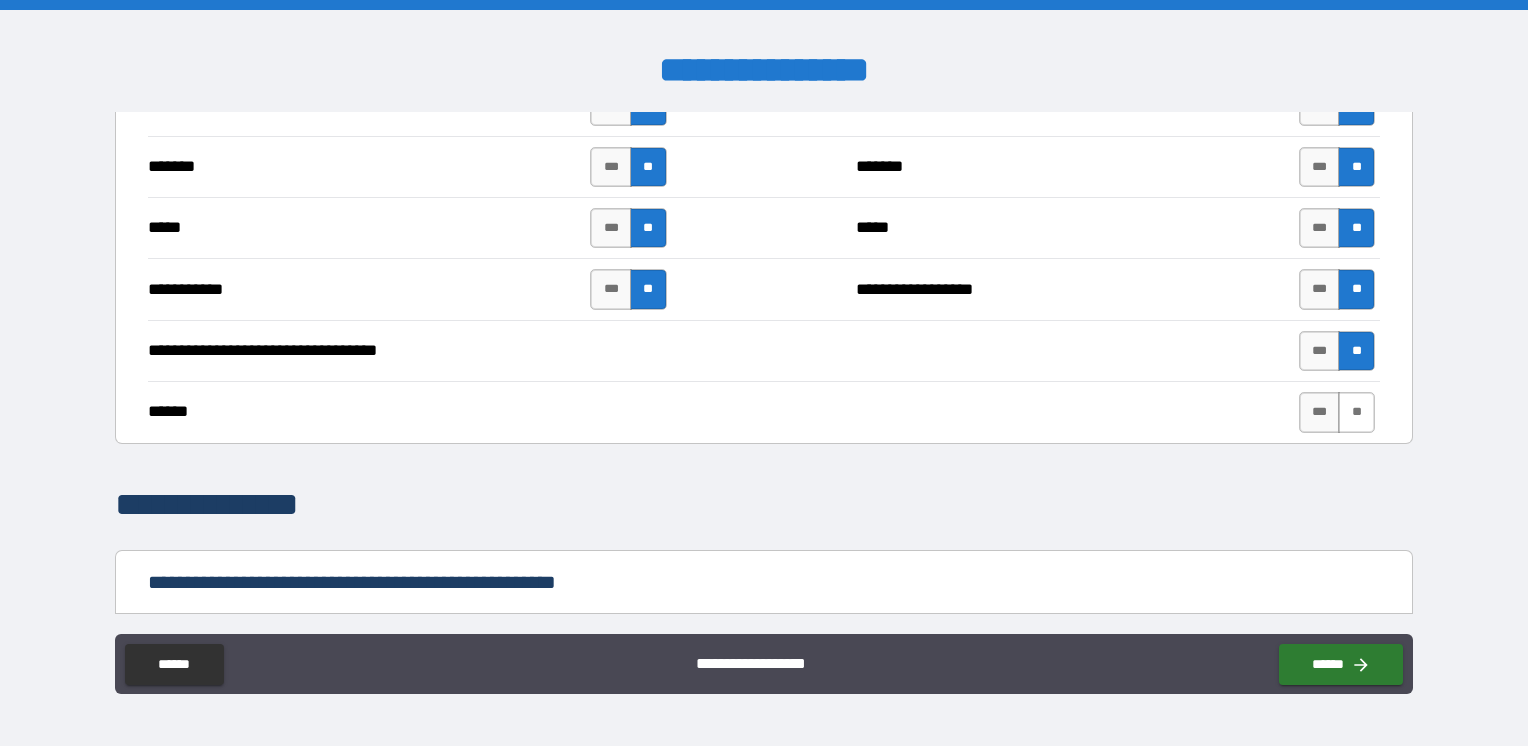 click on "**" at bounding box center (1356, 412) 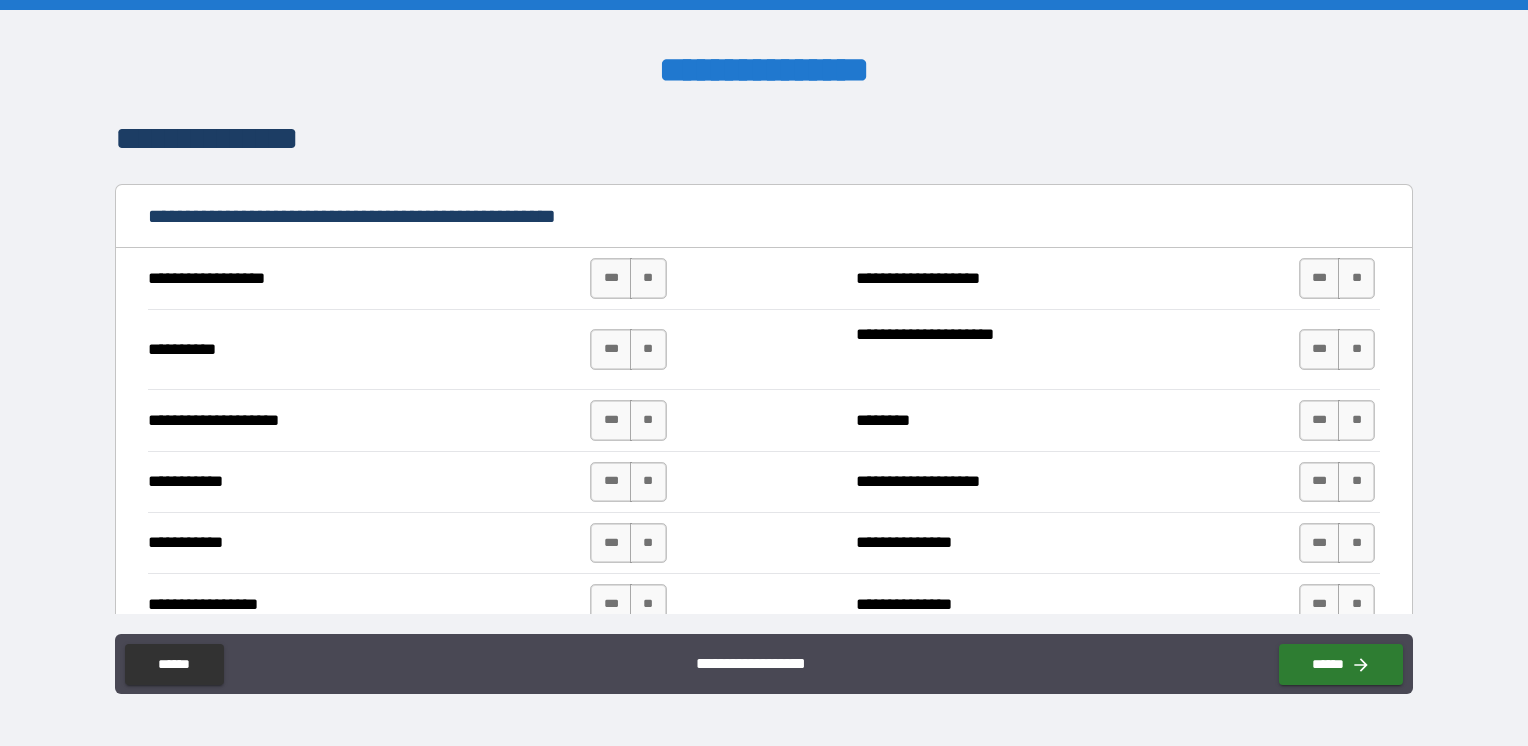 scroll, scrollTop: 1900, scrollLeft: 0, axis: vertical 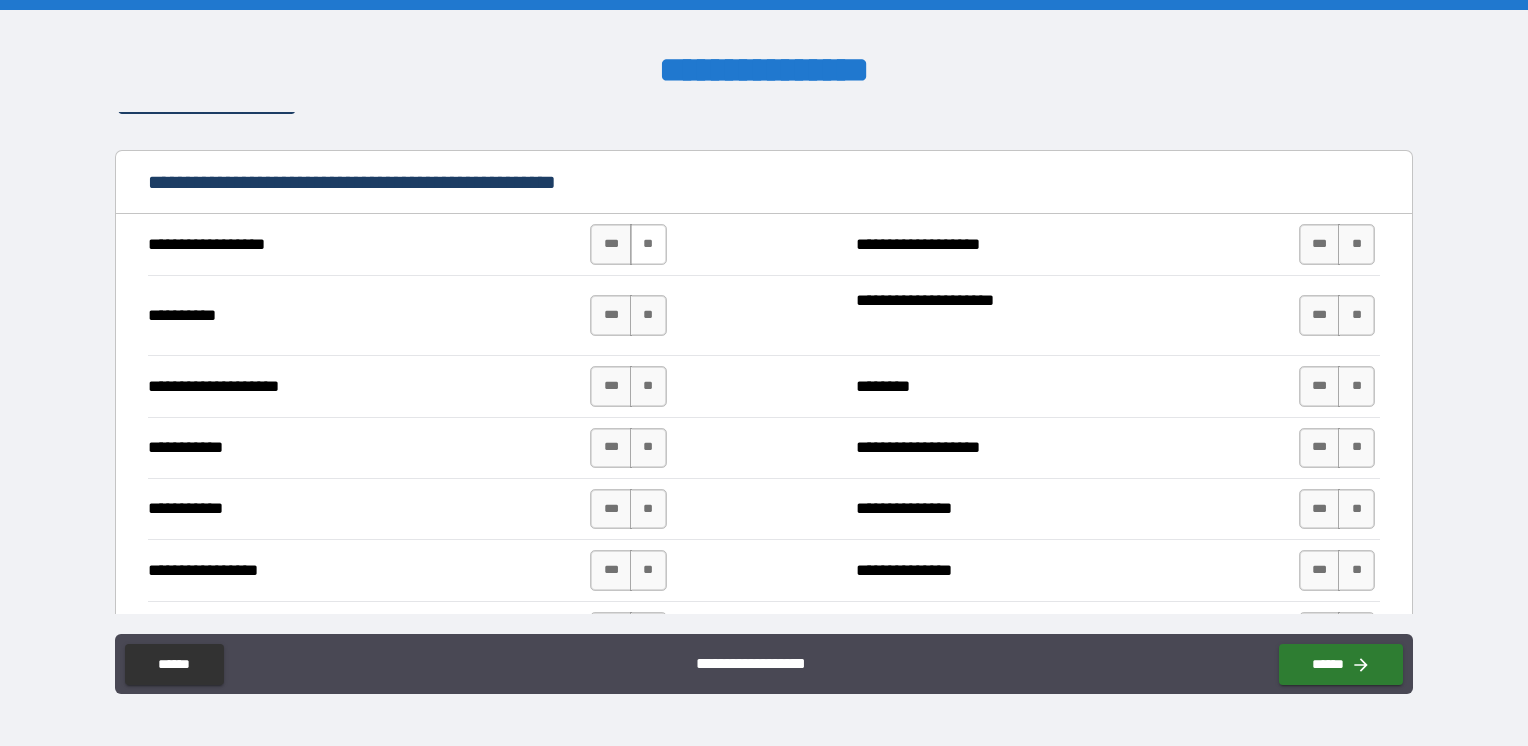click on "**" at bounding box center (648, 244) 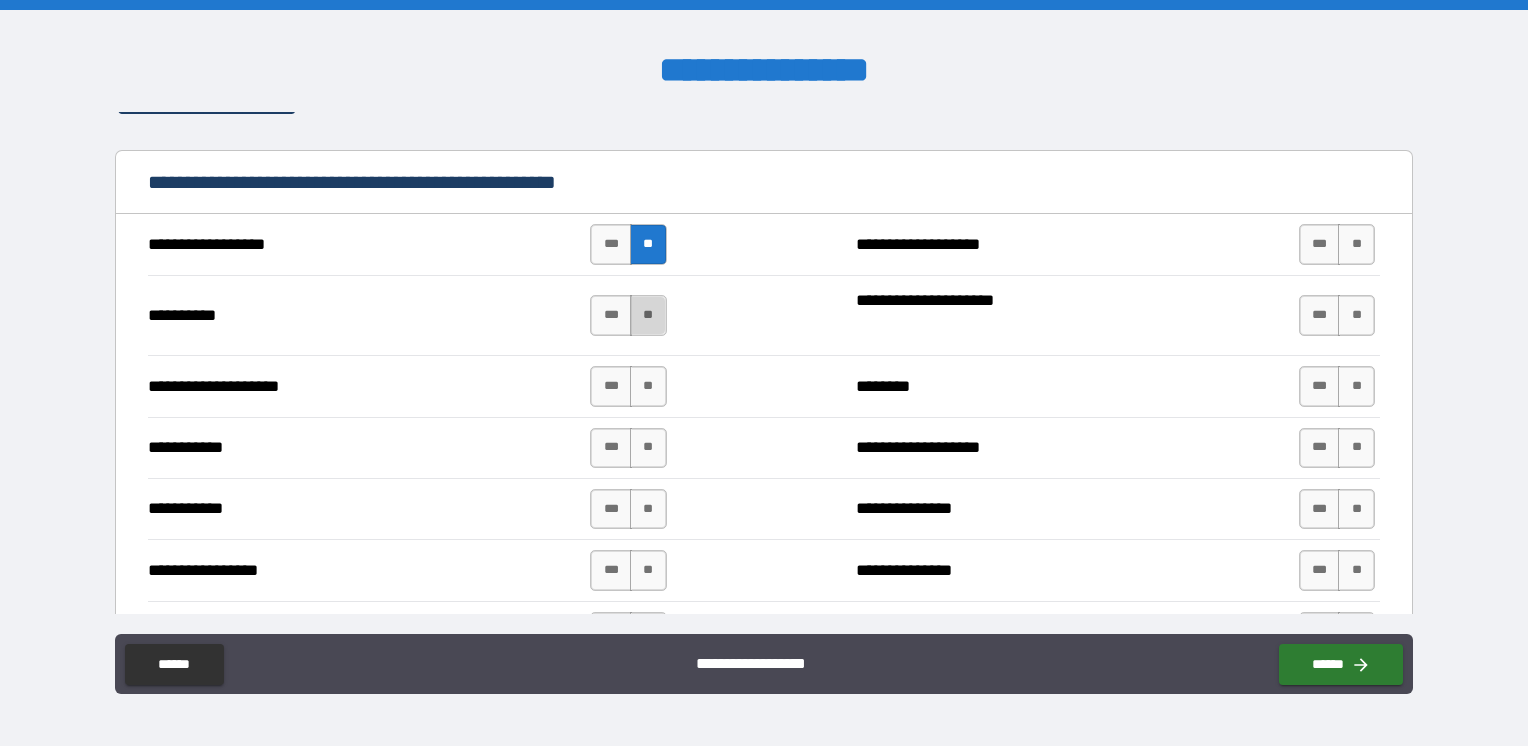 click on "**" at bounding box center [648, 315] 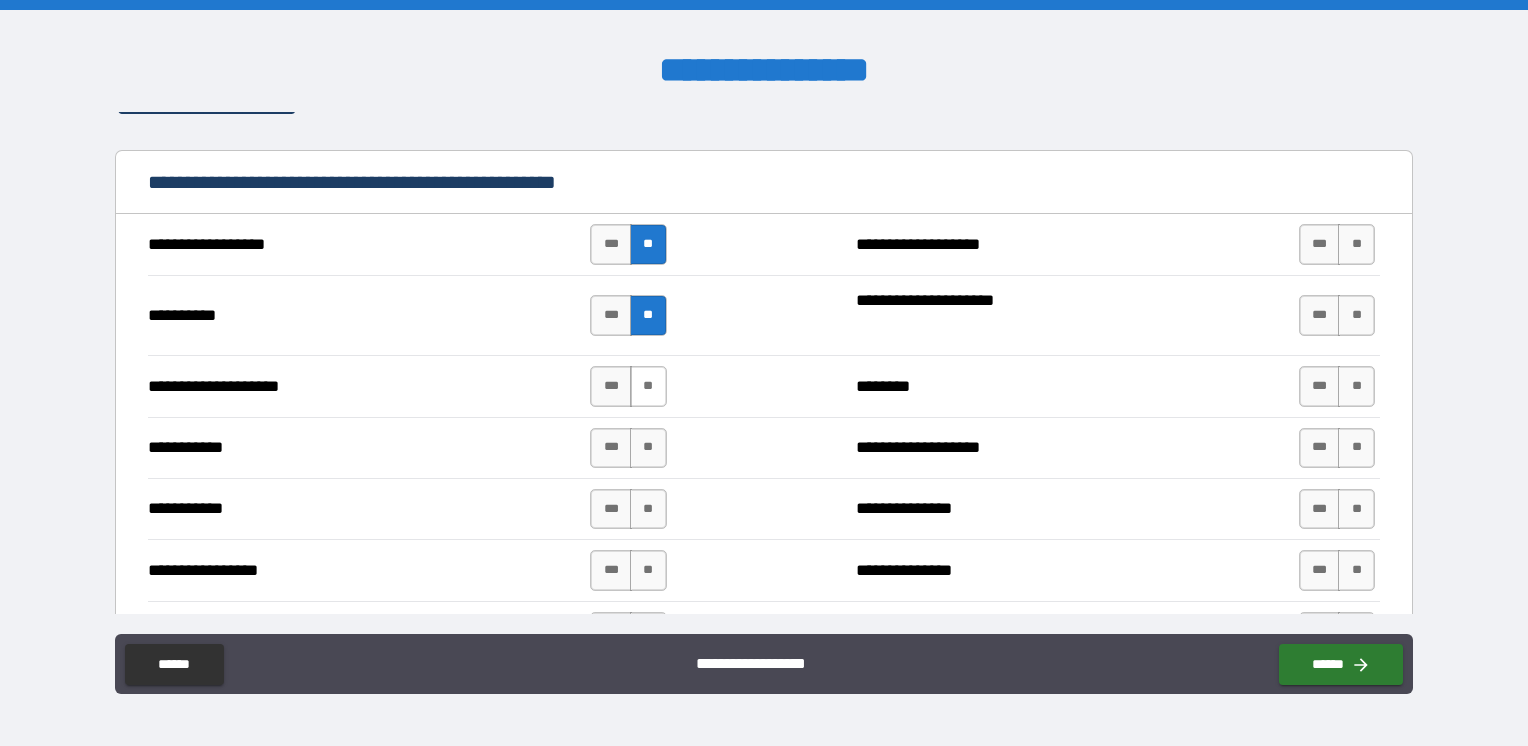 click on "**" at bounding box center [648, 386] 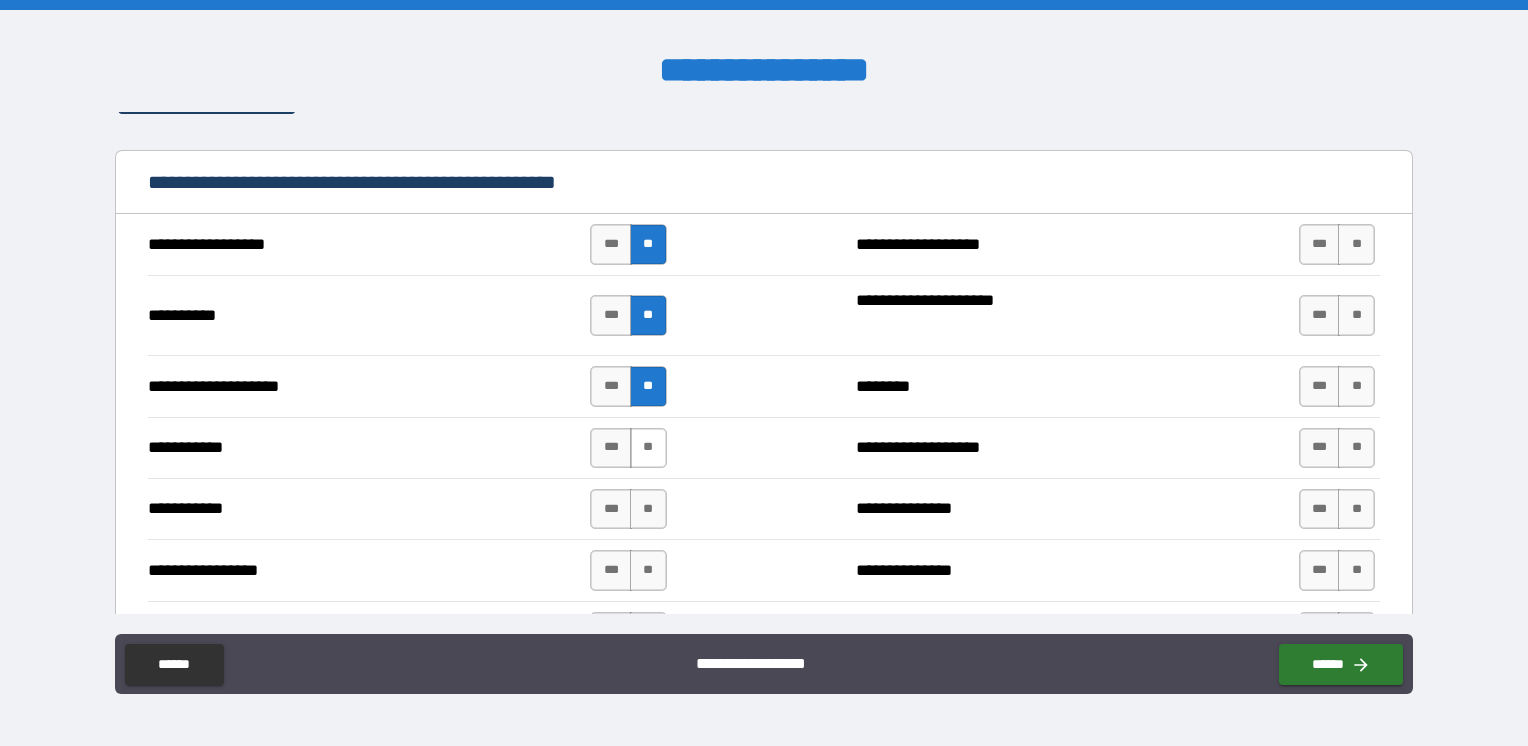 click on "**" at bounding box center (648, 448) 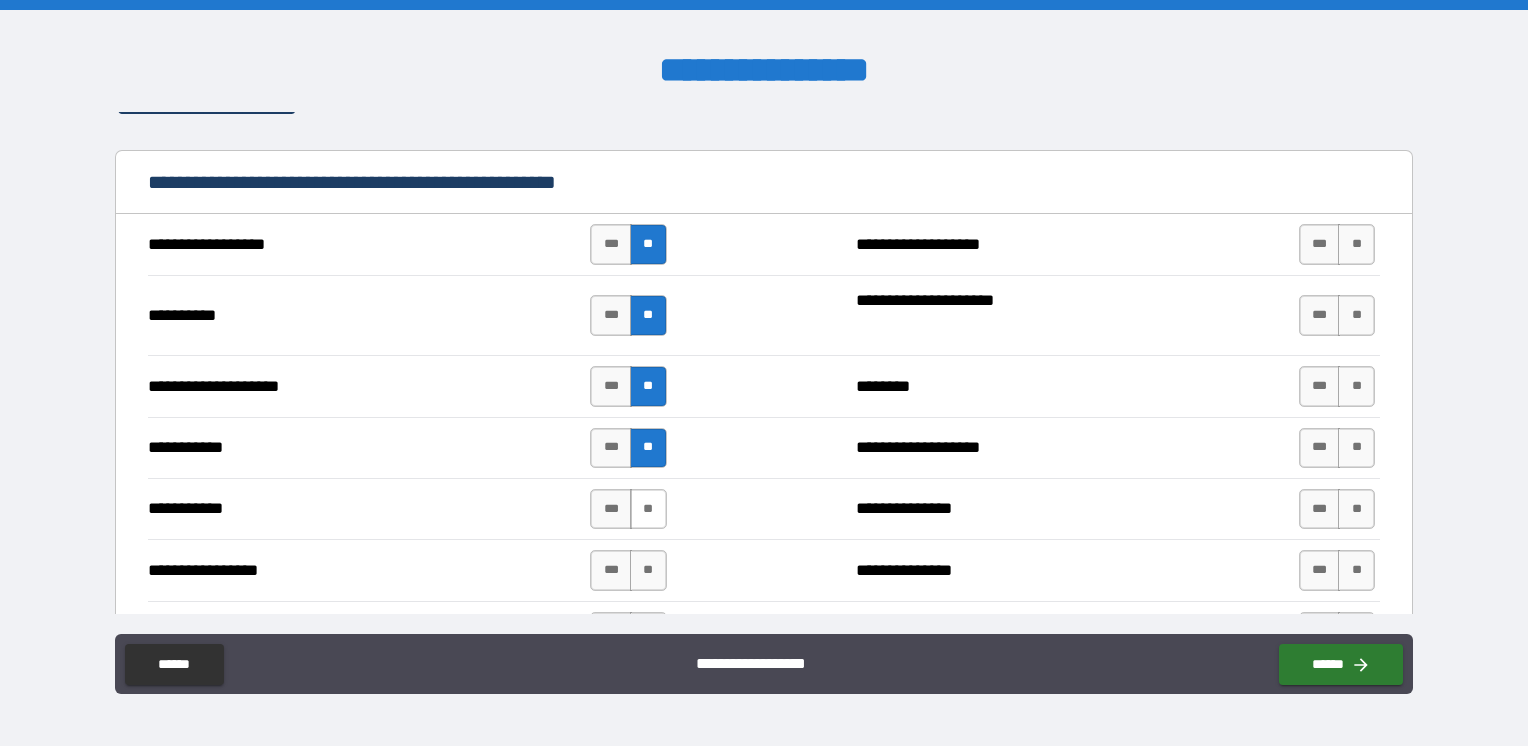 click on "**" at bounding box center [648, 509] 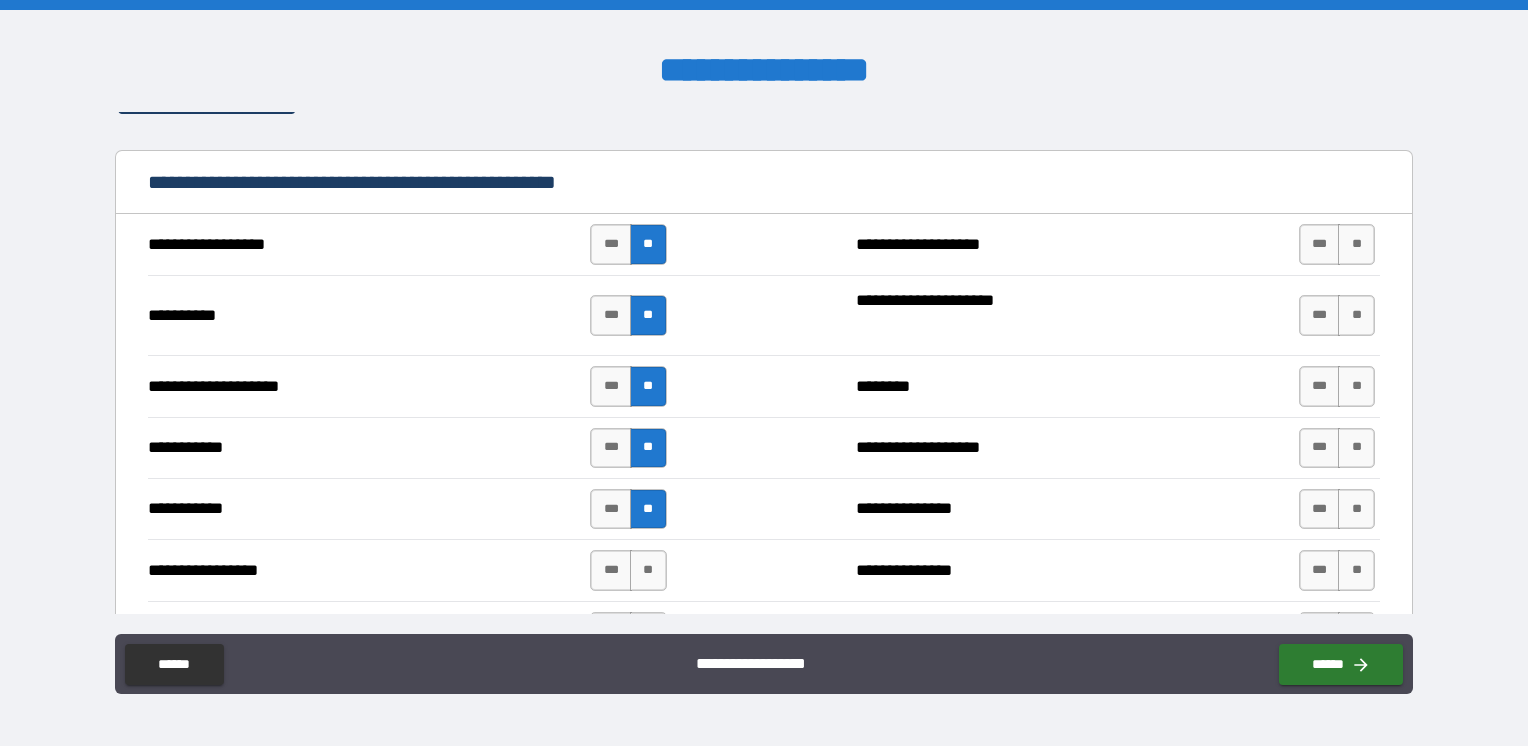 scroll, scrollTop: 2100, scrollLeft: 0, axis: vertical 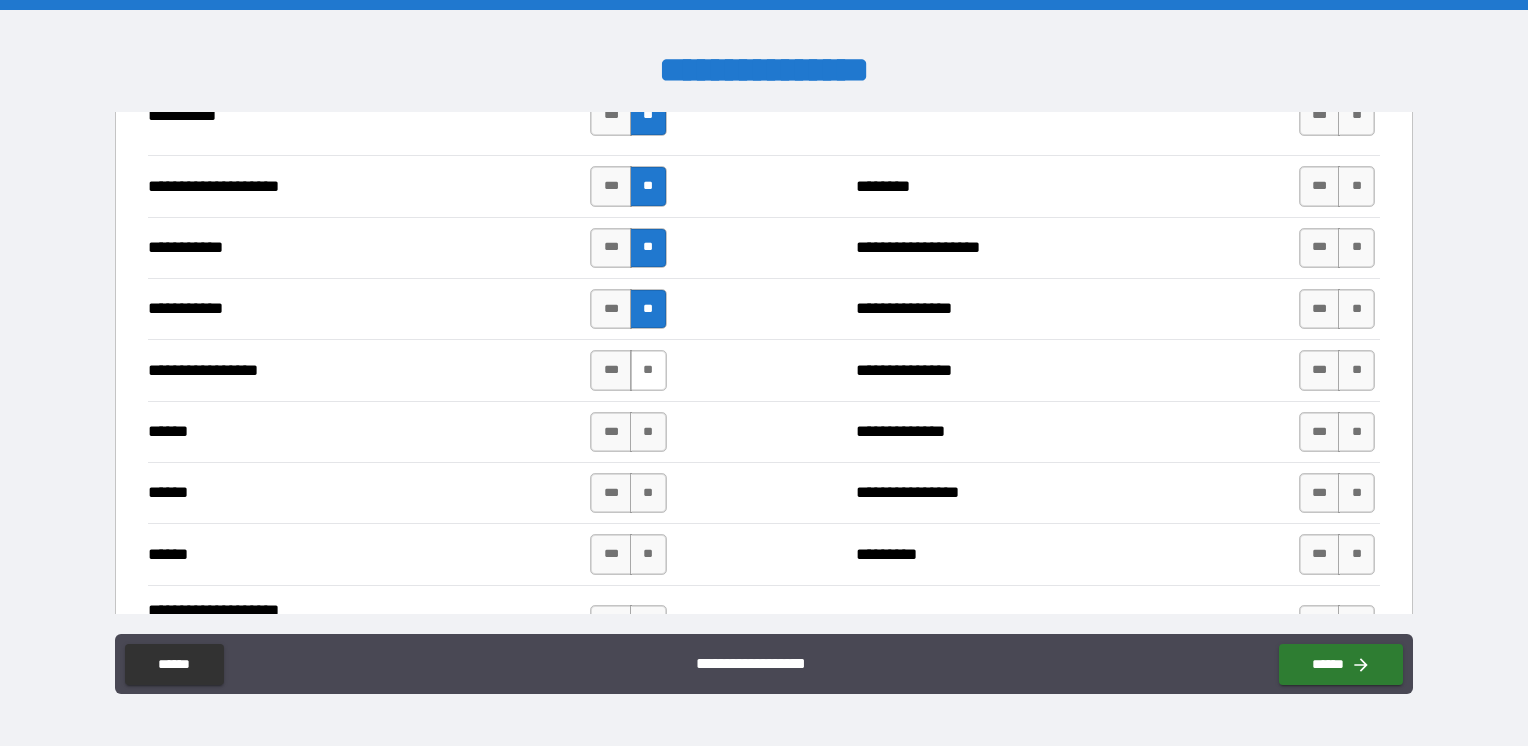 click on "**" at bounding box center (648, 370) 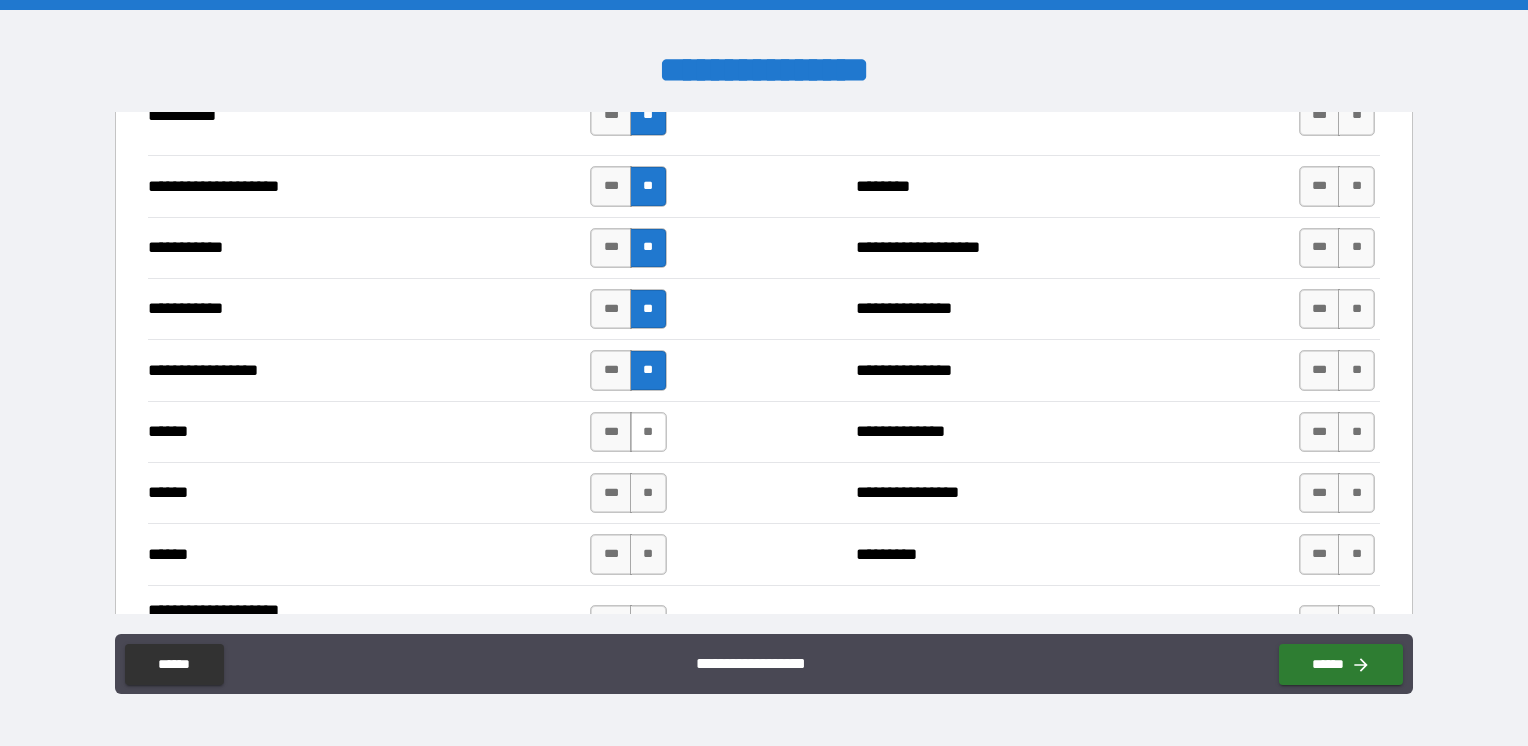 click on "**" at bounding box center [648, 432] 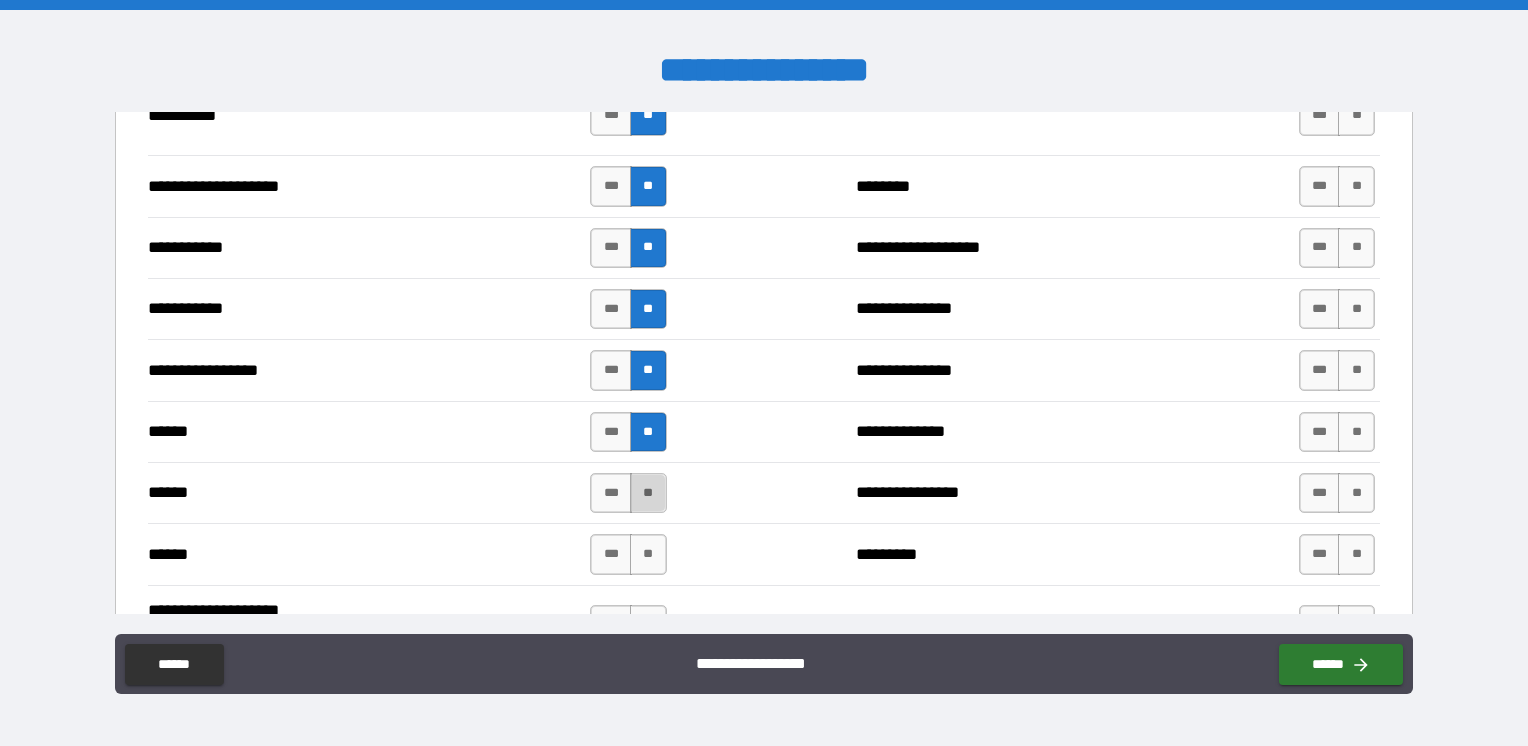 click on "**" at bounding box center [648, 493] 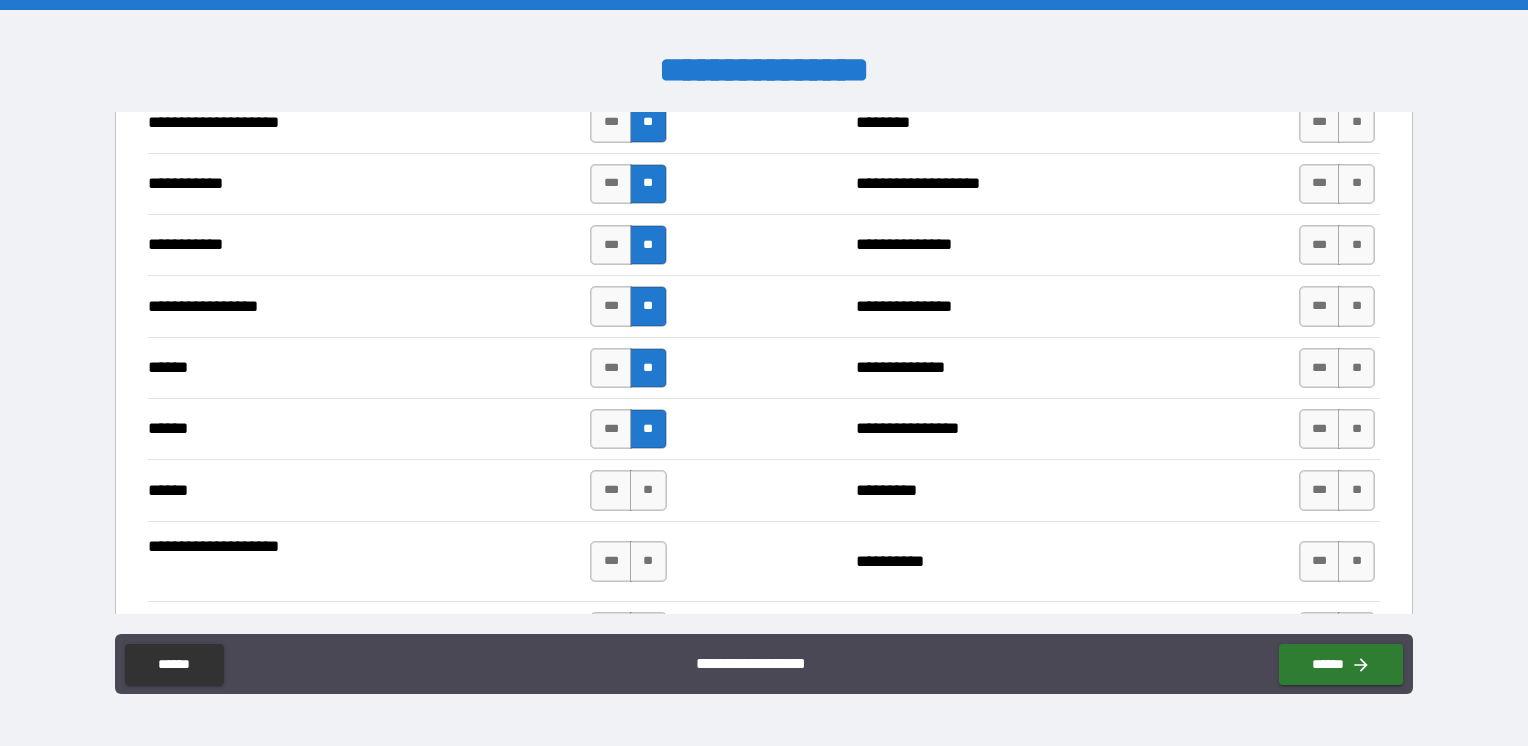 scroll, scrollTop: 2200, scrollLeft: 0, axis: vertical 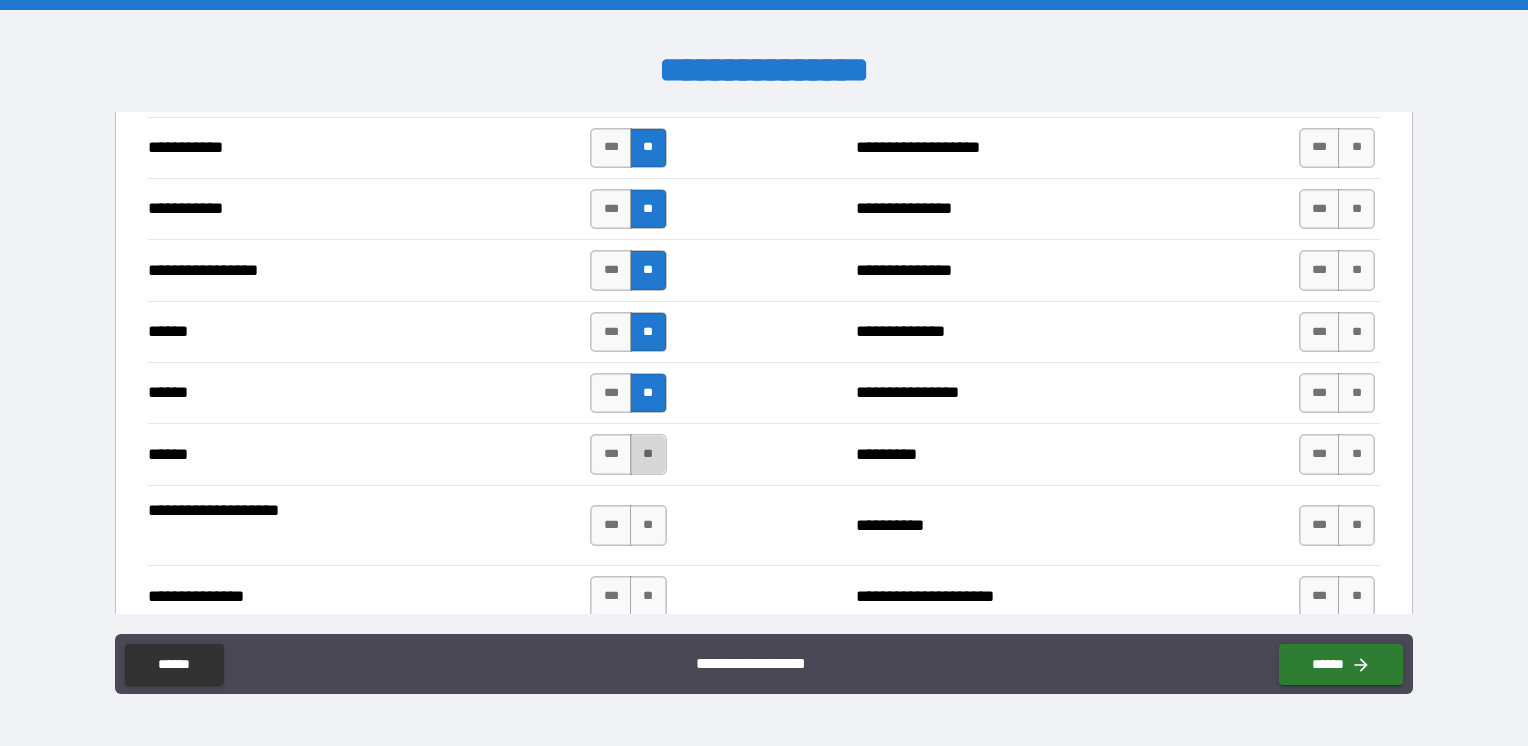 click on "**" at bounding box center (648, 454) 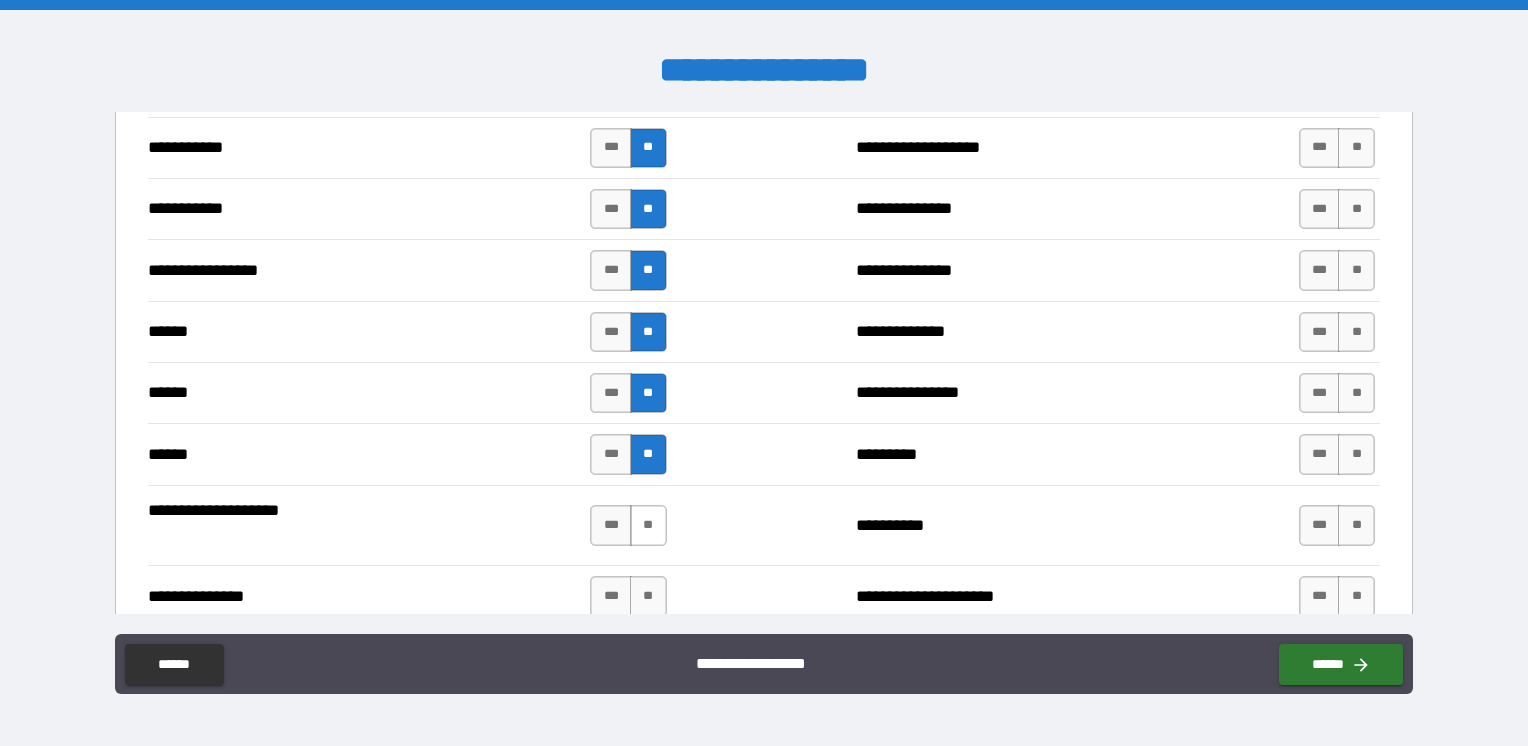 click on "**" at bounding box center (648, 525) 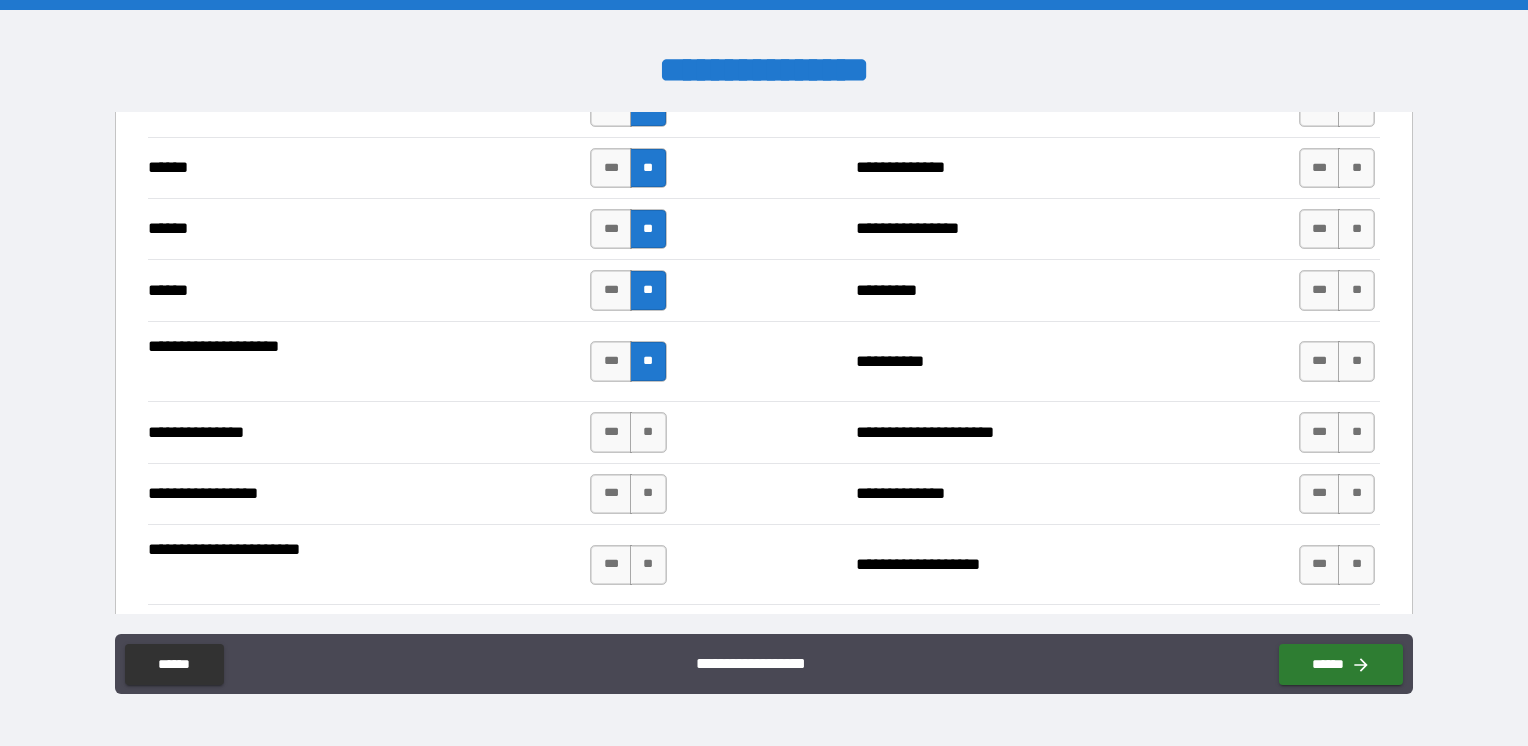 scroll, scrollTop: 2400, scrollLeft: 0, axis: vertical 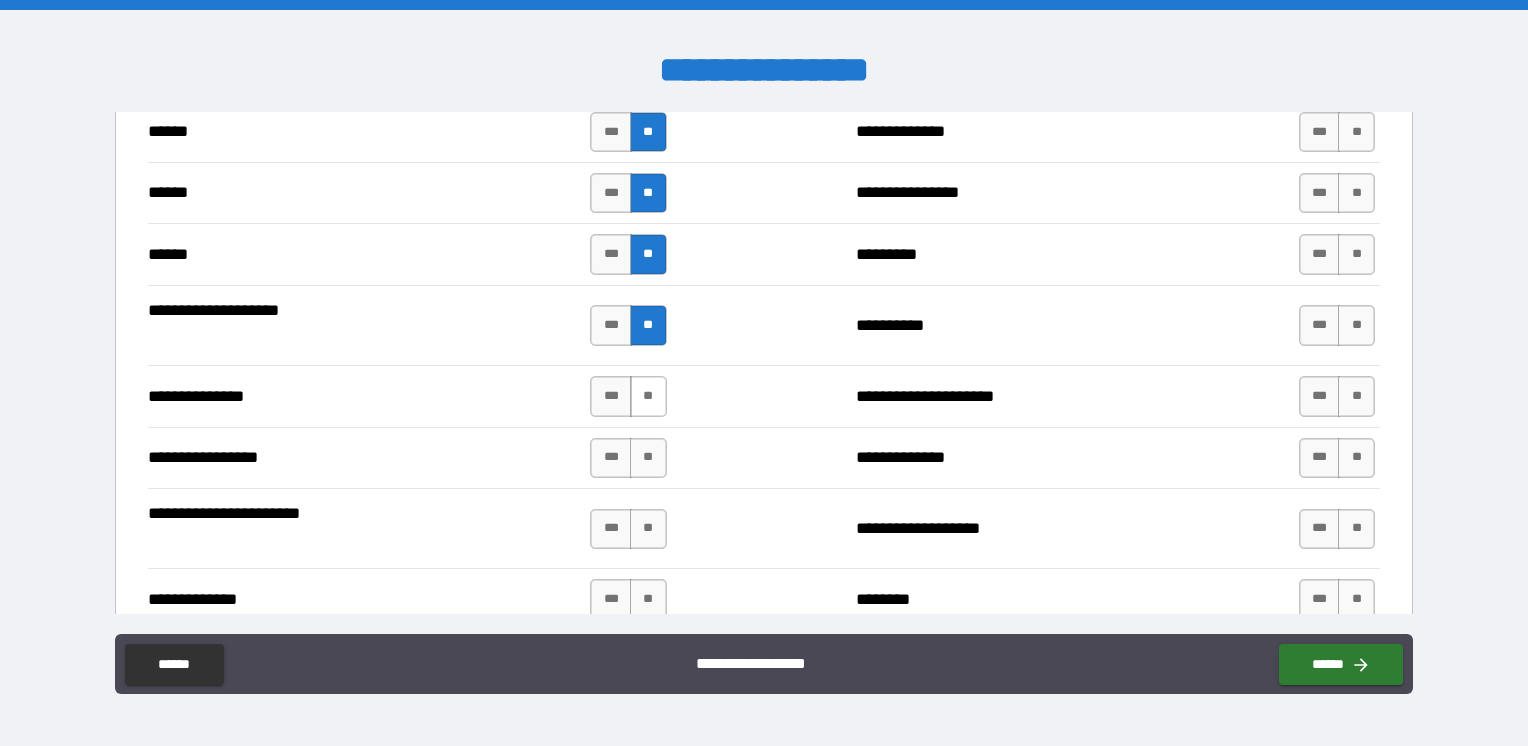click on "**" at bounding box center (648, 396) 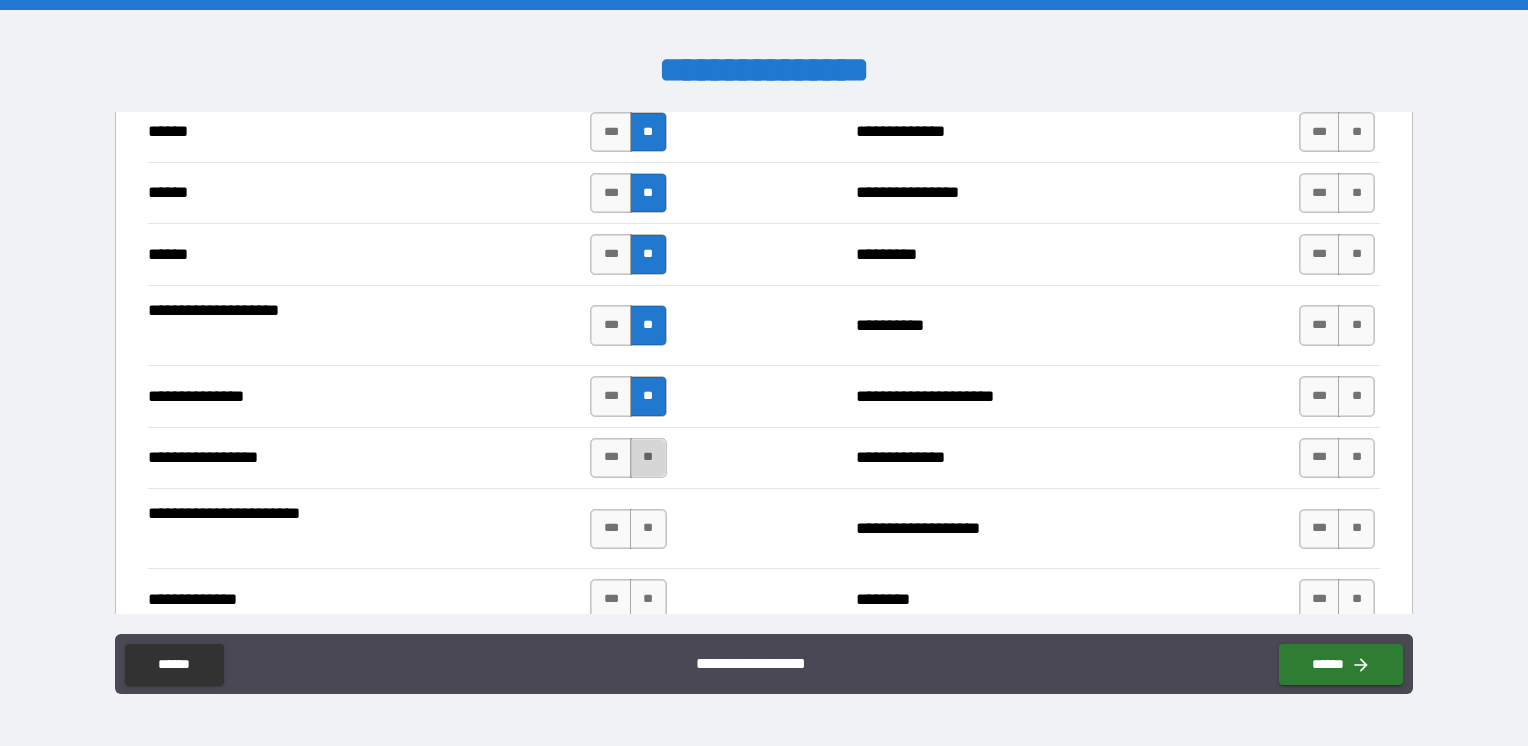 click on "**" at bounding box center (648, 458) 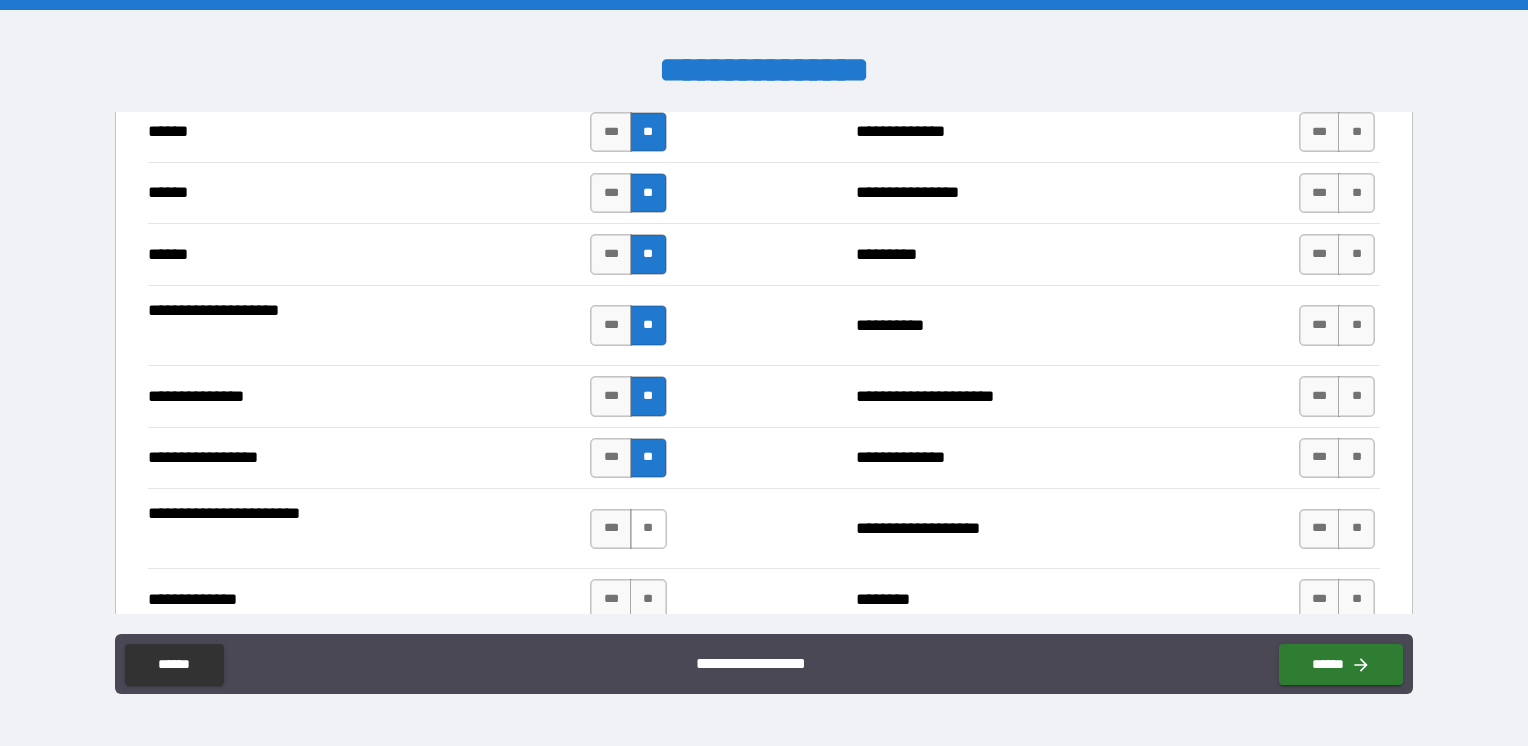 click on "**" at bounding box center [648, 529] 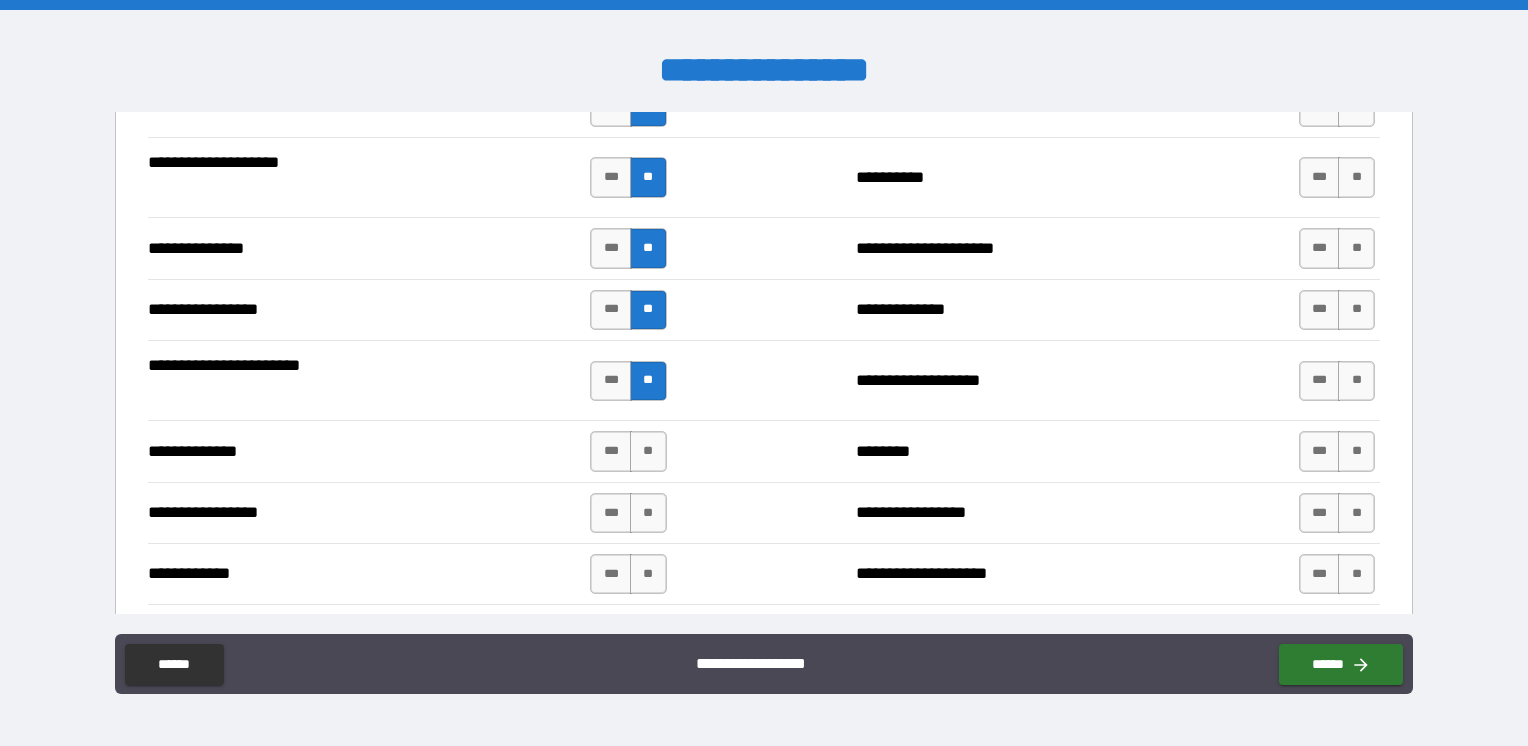 scroll, scrollTop: 2600, scrollLeft: 0, axis: vertical 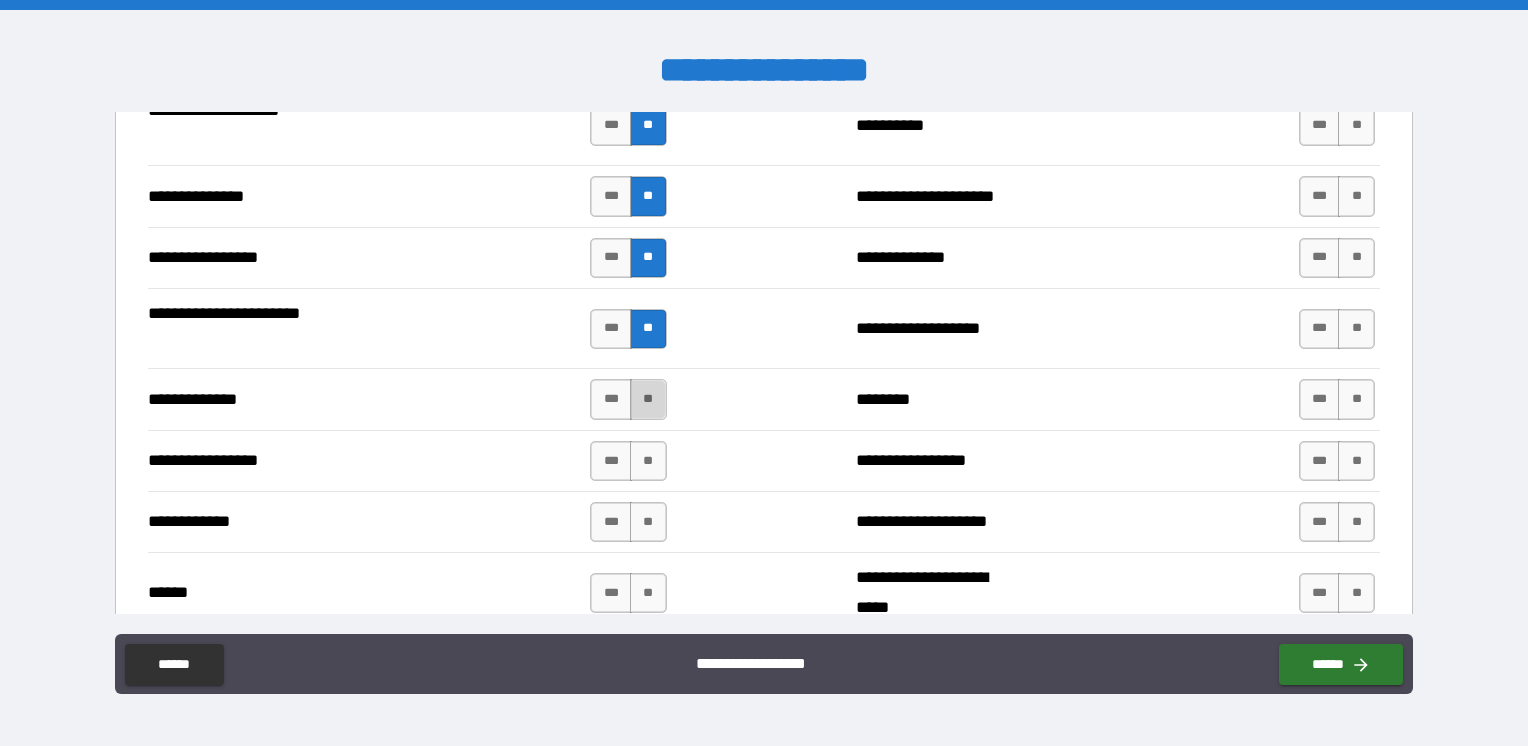 click on "**" at bounding box center [648, 399] 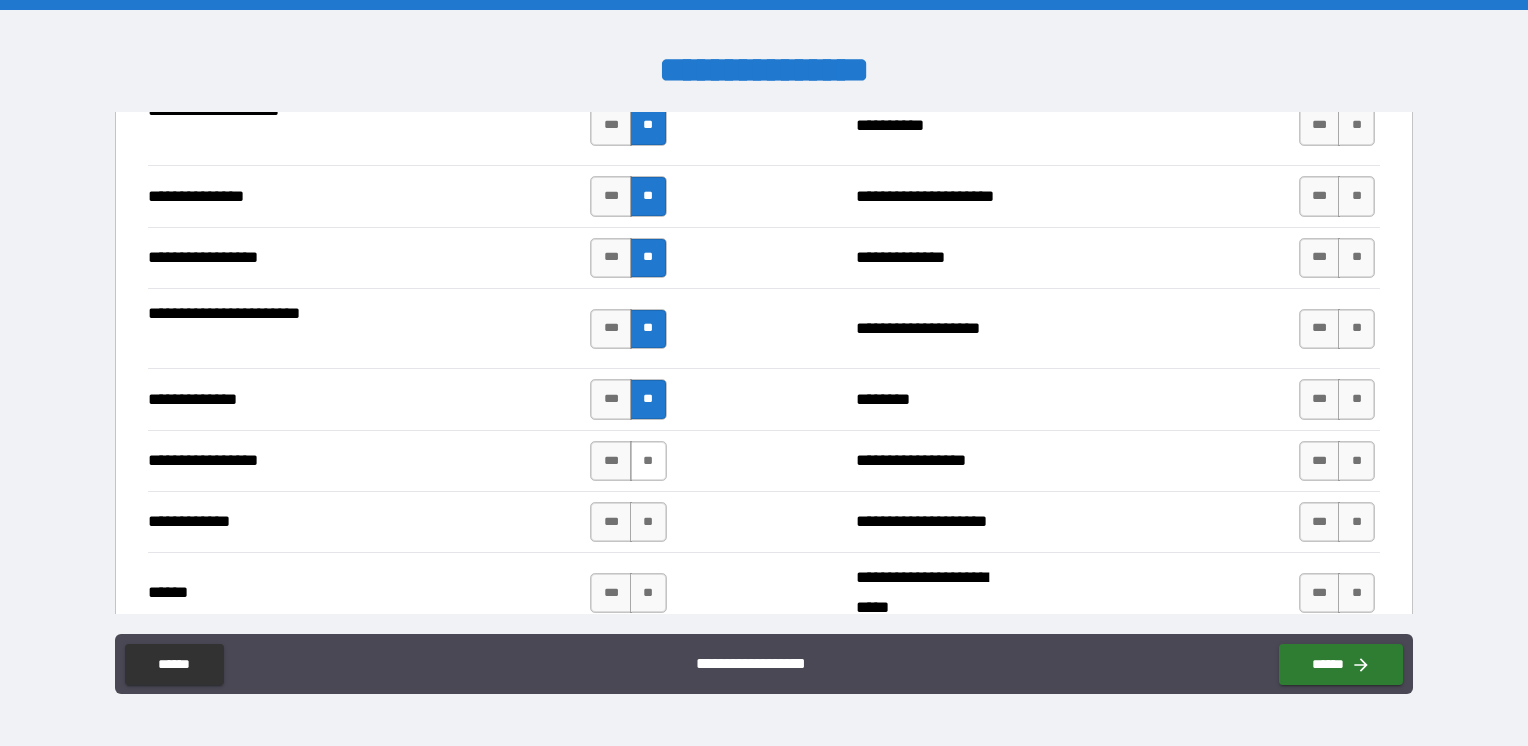 click on "**" at bounding box center (648, 461) 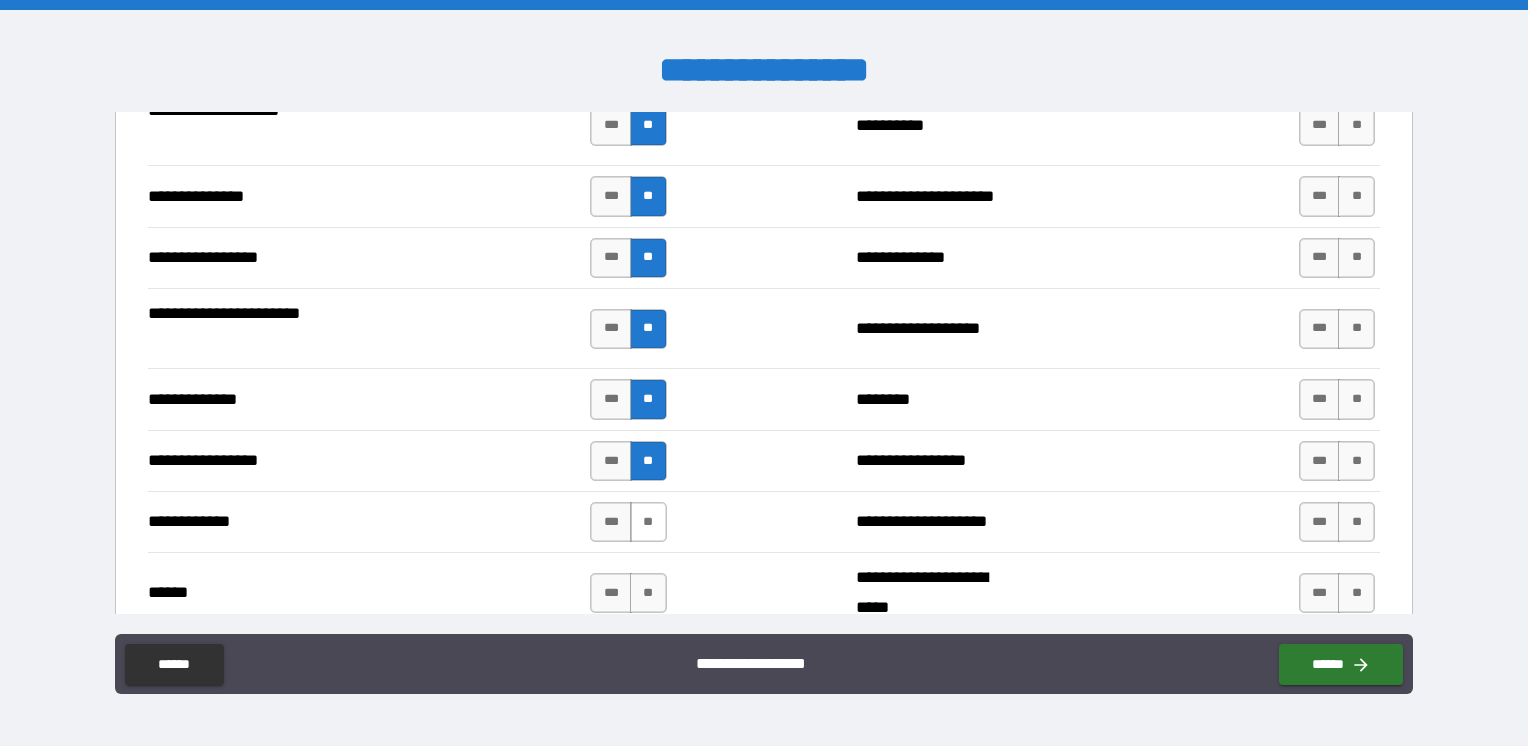 click on "**" at bounding box center (648, 522) 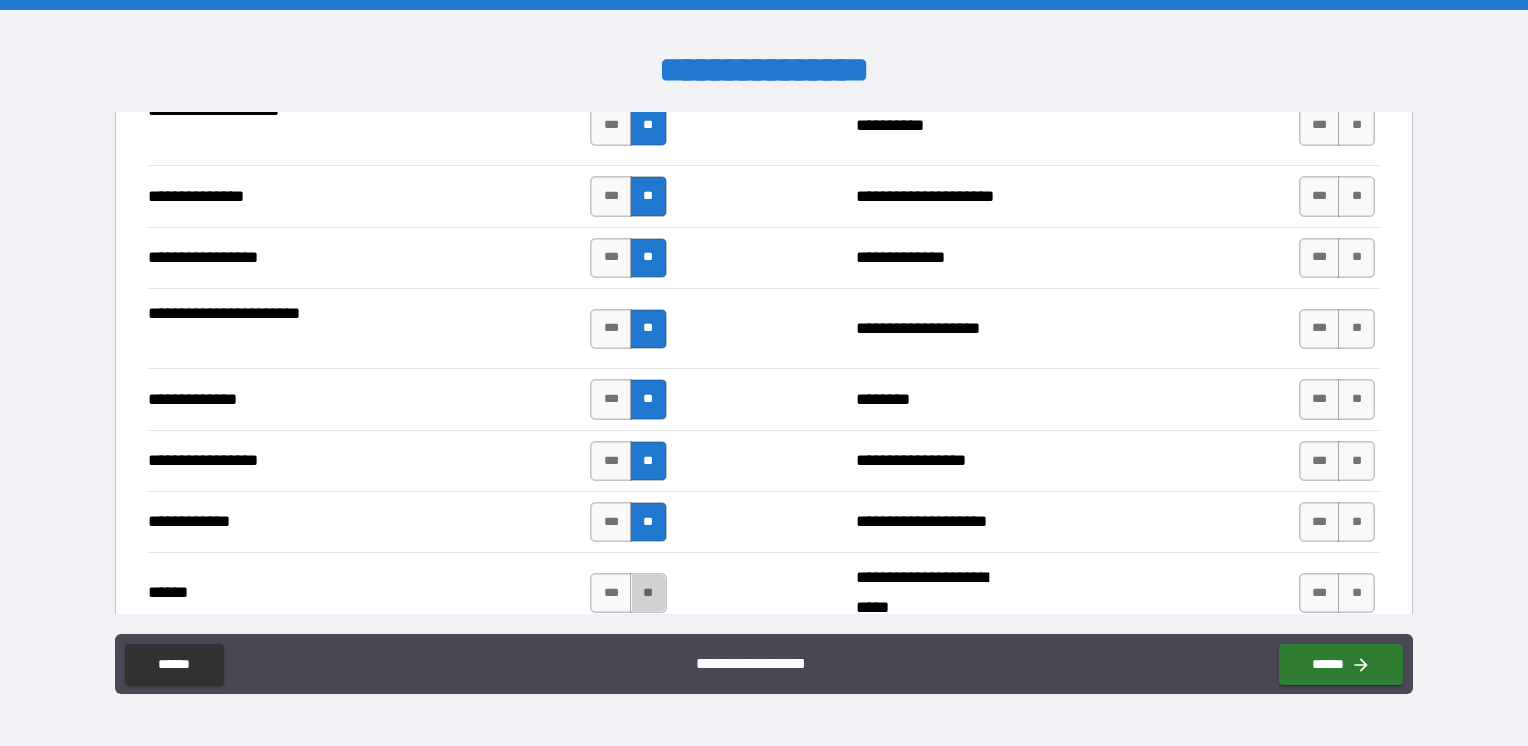 drag, startPoint x: 644, startPoint y: 580, endPoint x: 669, endPoint y: 571, distance: 26.57066 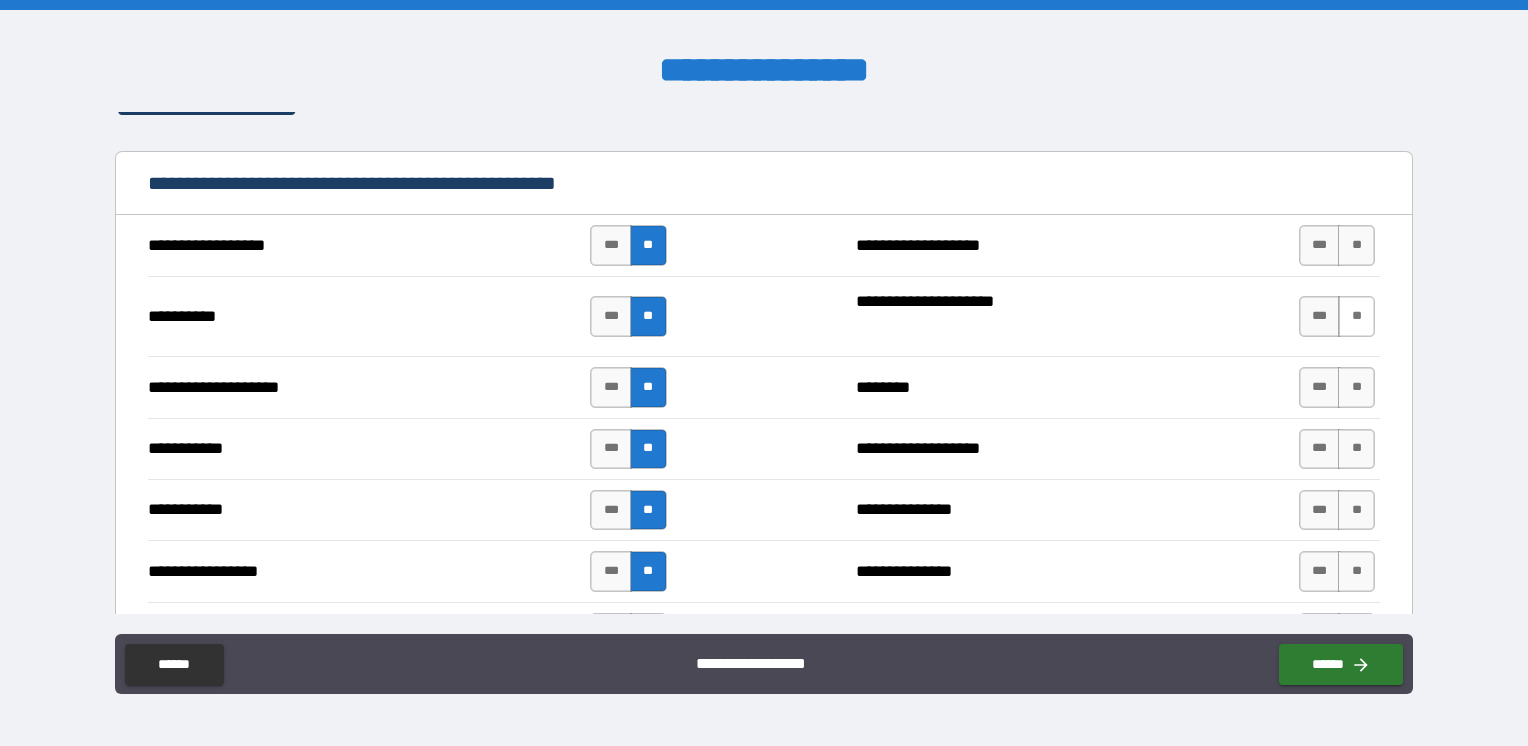 scroll, scrollTop: 1900, scrollLeft: 0, axis: vertical 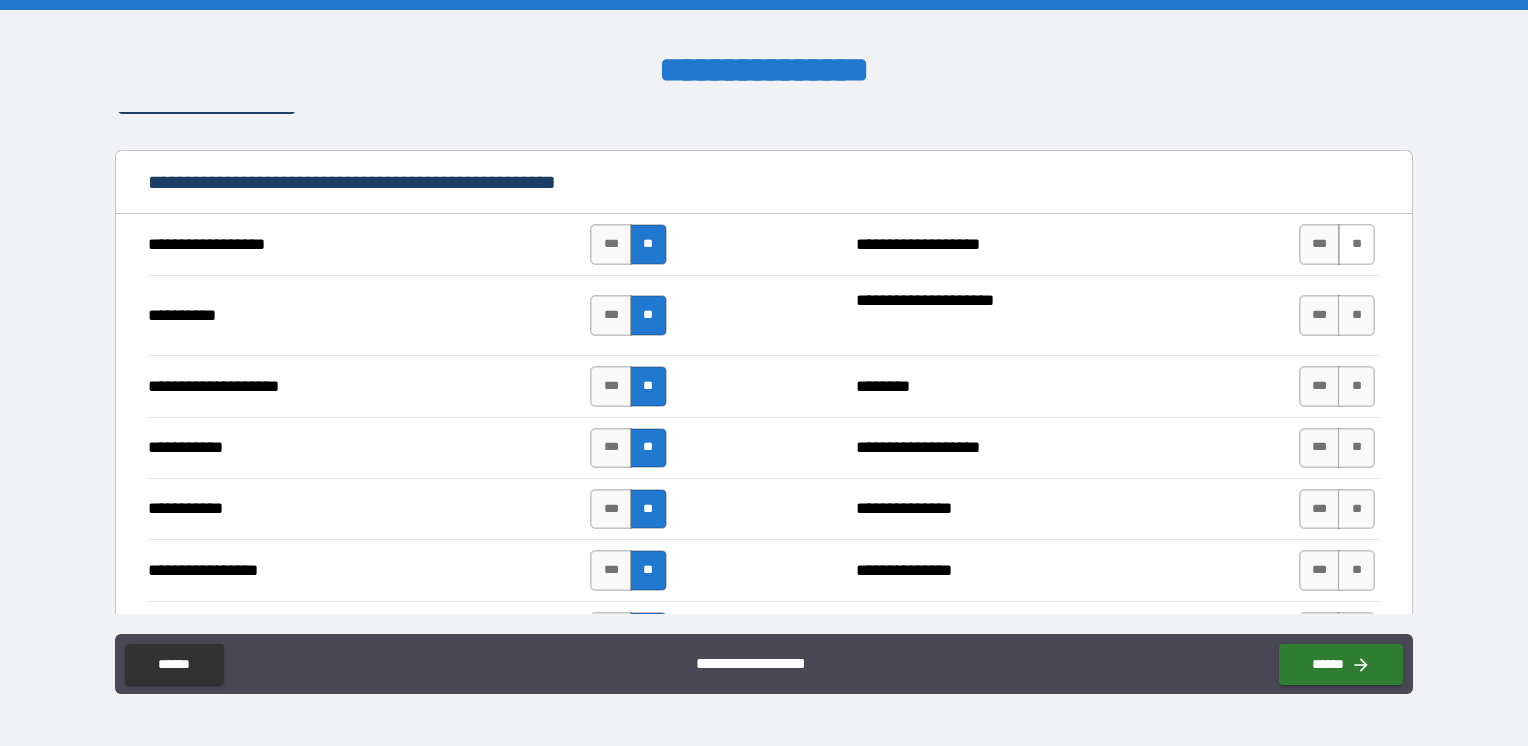 click on "**" at bounding box center (1356, 244) 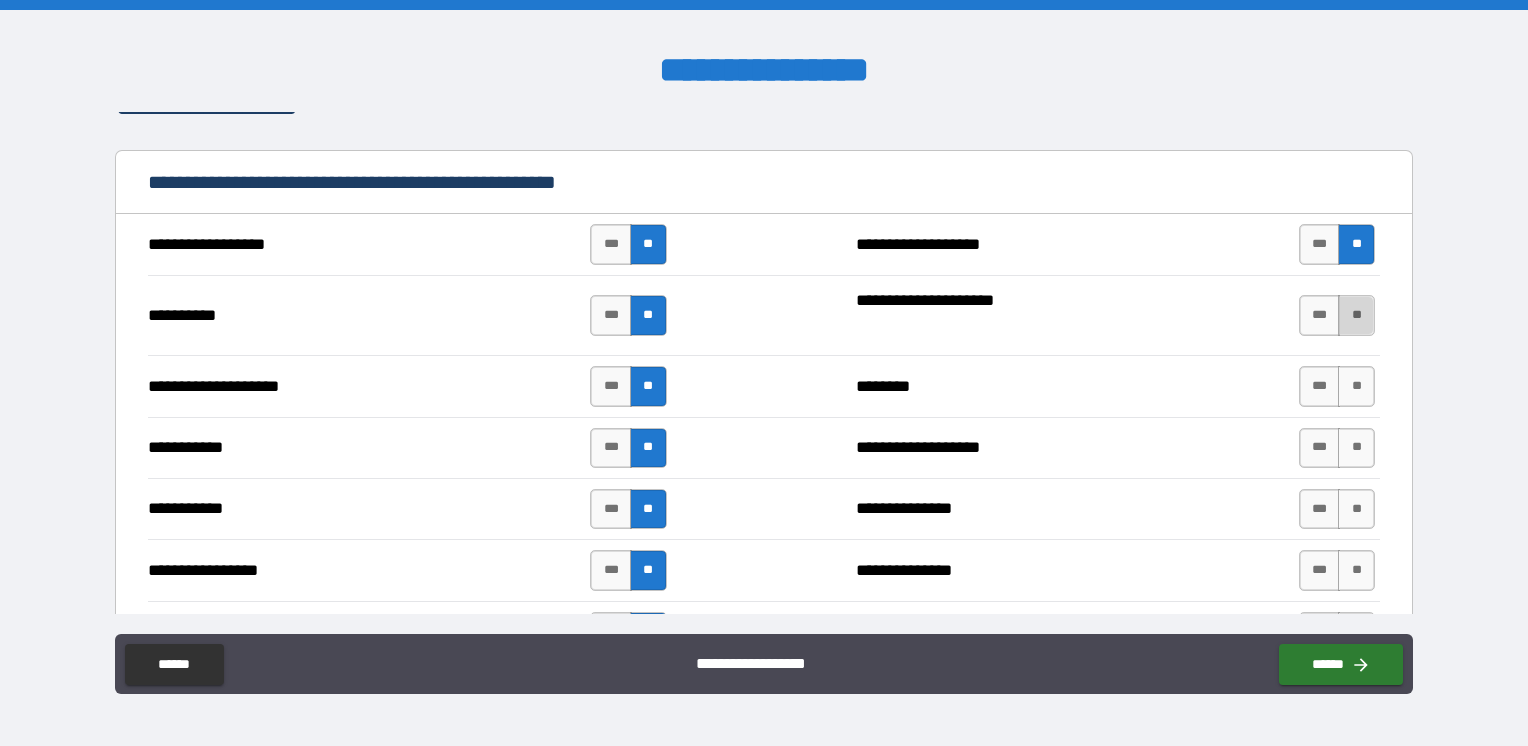 click on "**" at bounding box center [1356, 315] 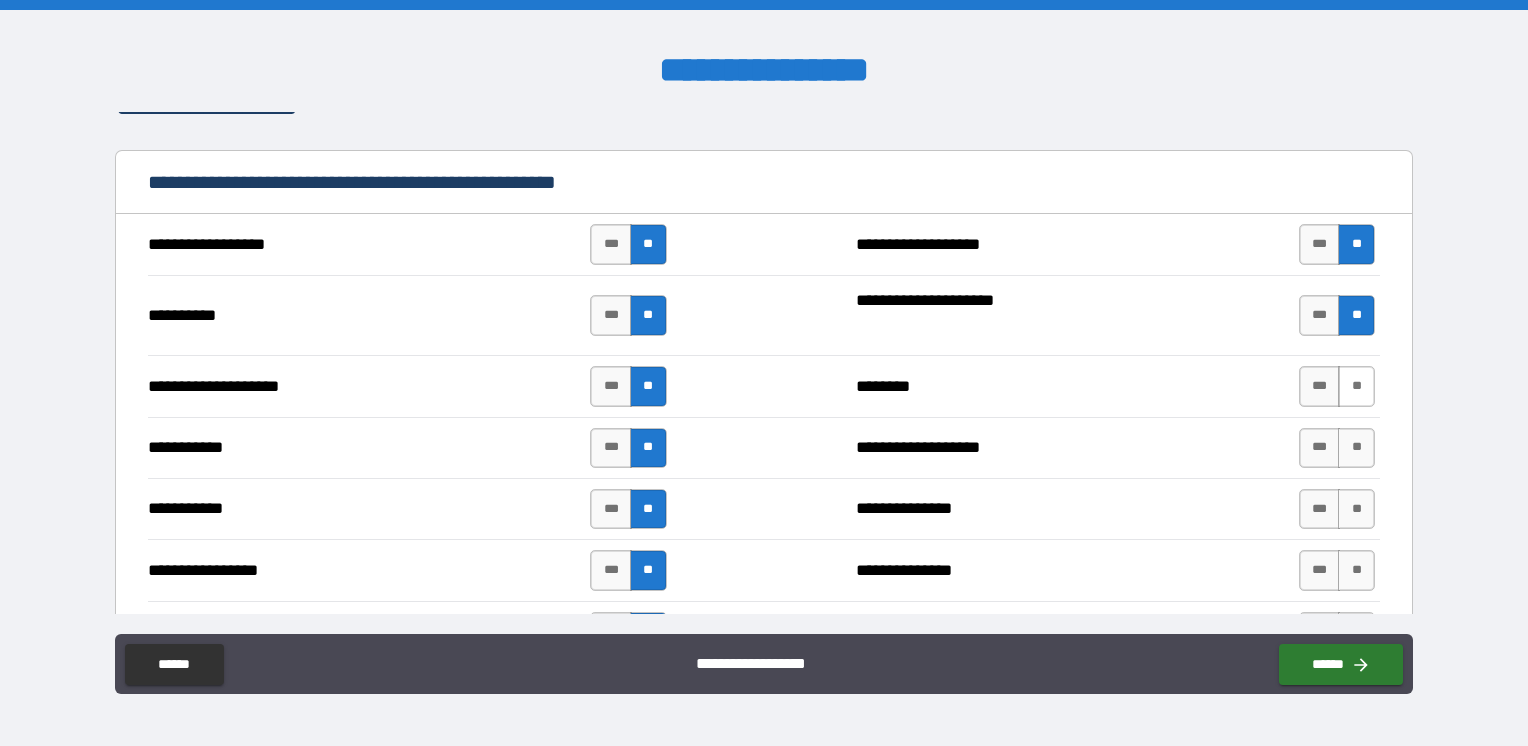 click on "**" at bounding box center [1356, 386] 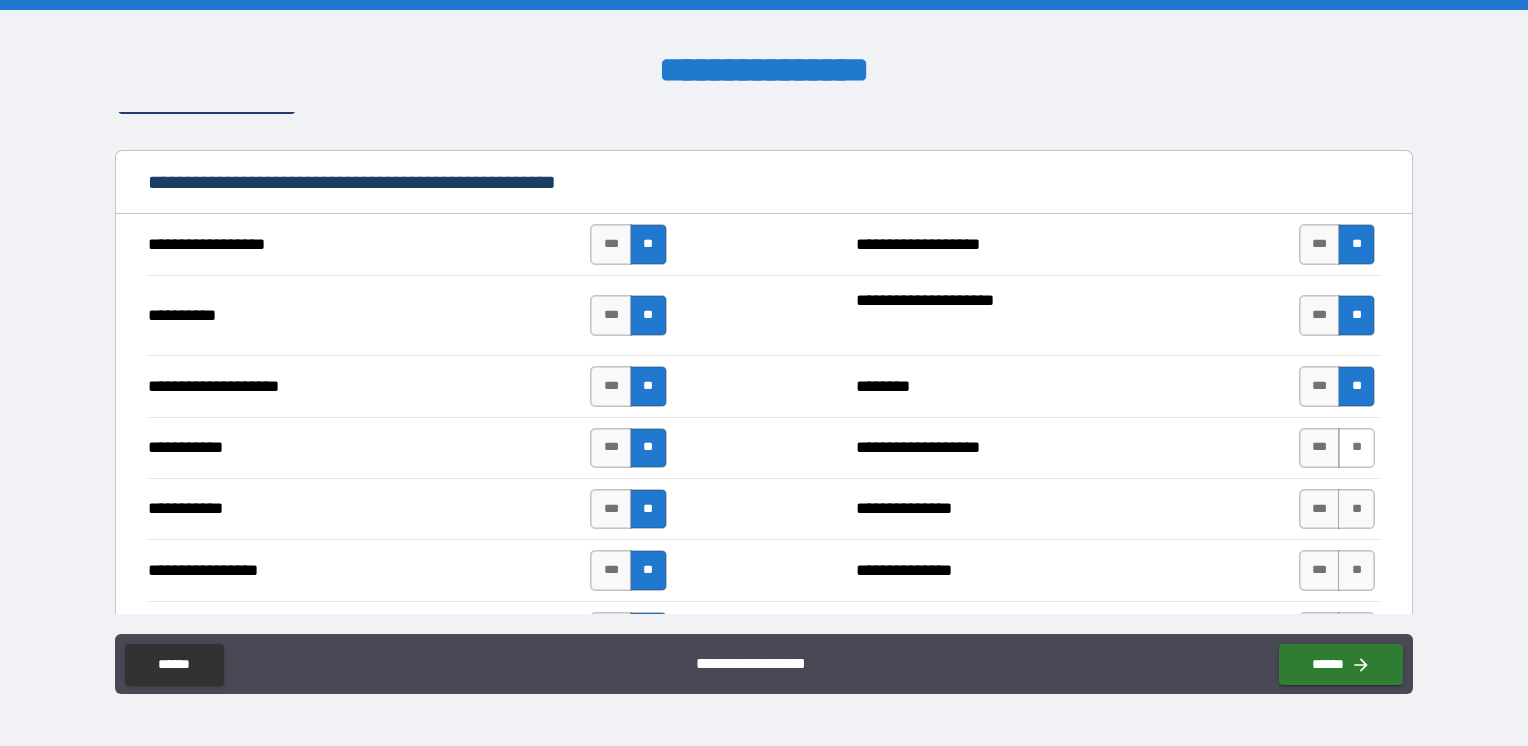 click on "**" at bounding box center [1356, 448] 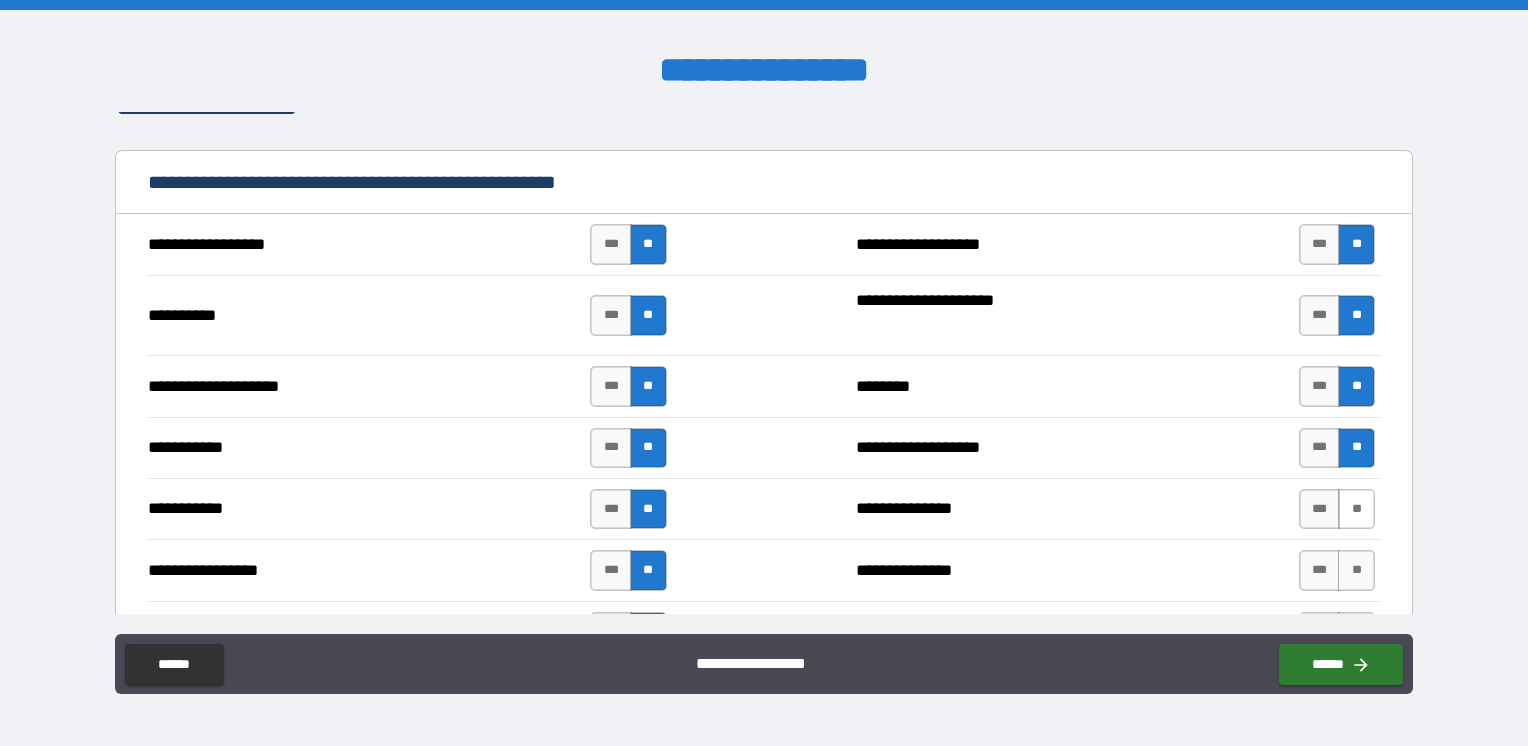 click on "**" at bounding box center (1356, 509) 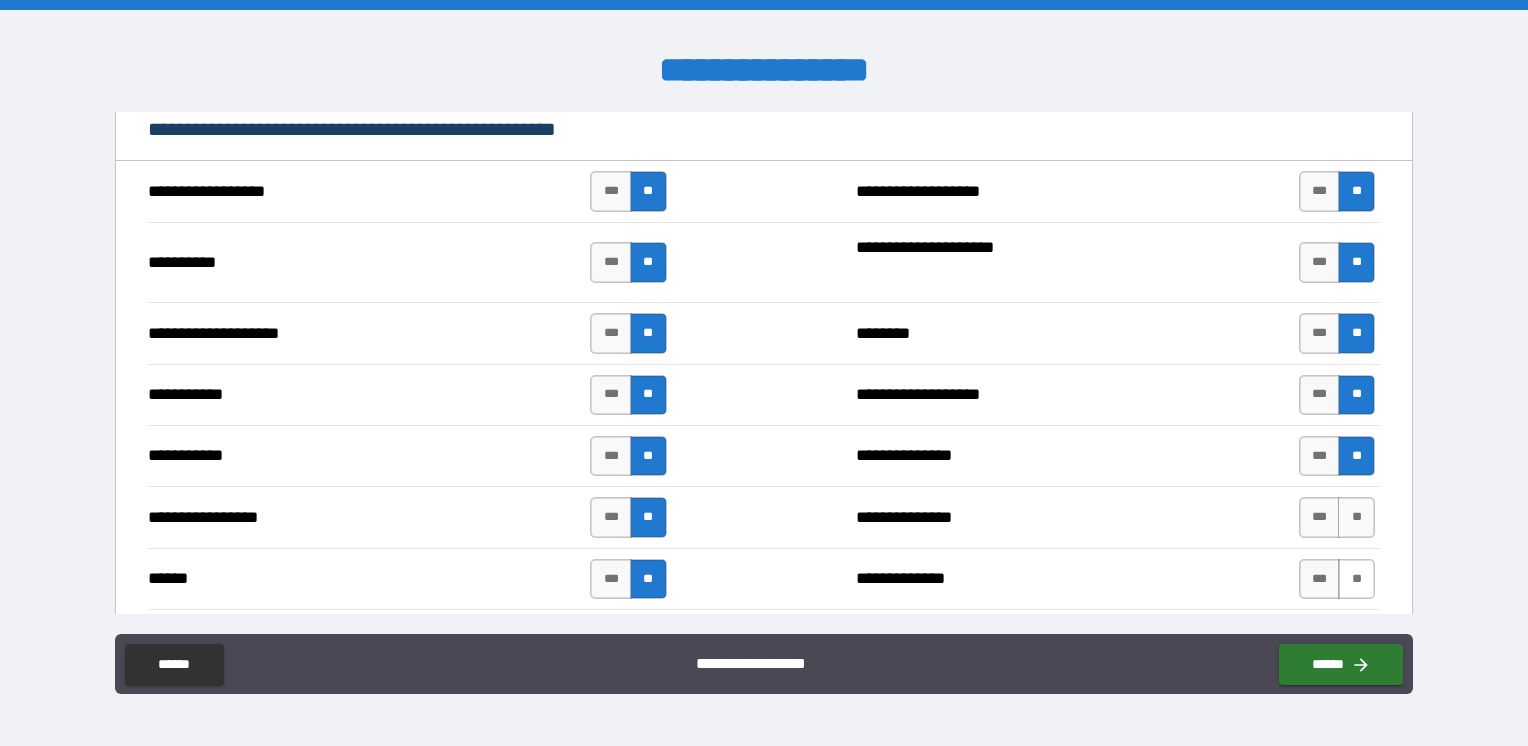 scroll, scrollTop: 2100, scrollLeft: 0, axis: vertical 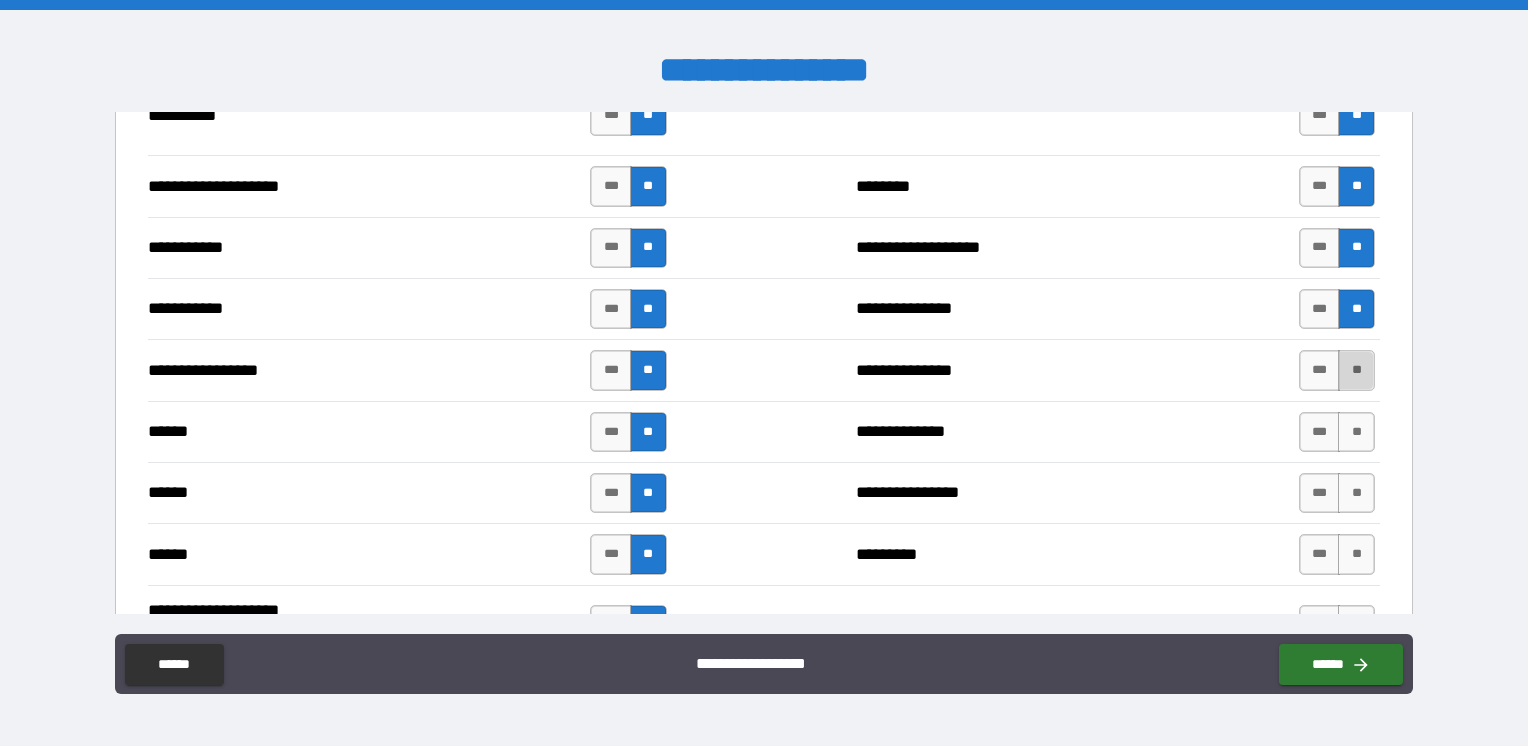 click on "**" at bounding box center (1356, 370) 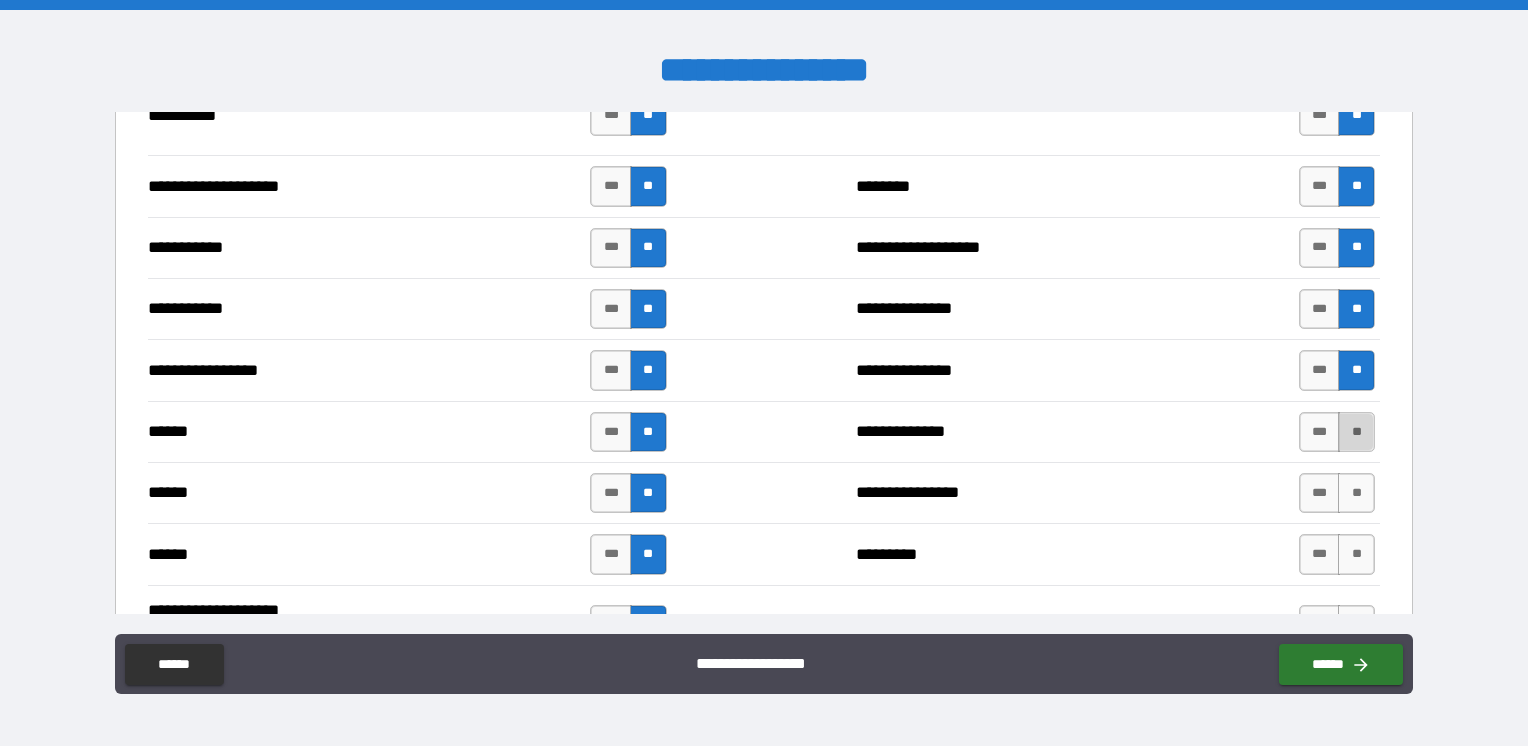 click on "**" at bounding box center [1356, 432] 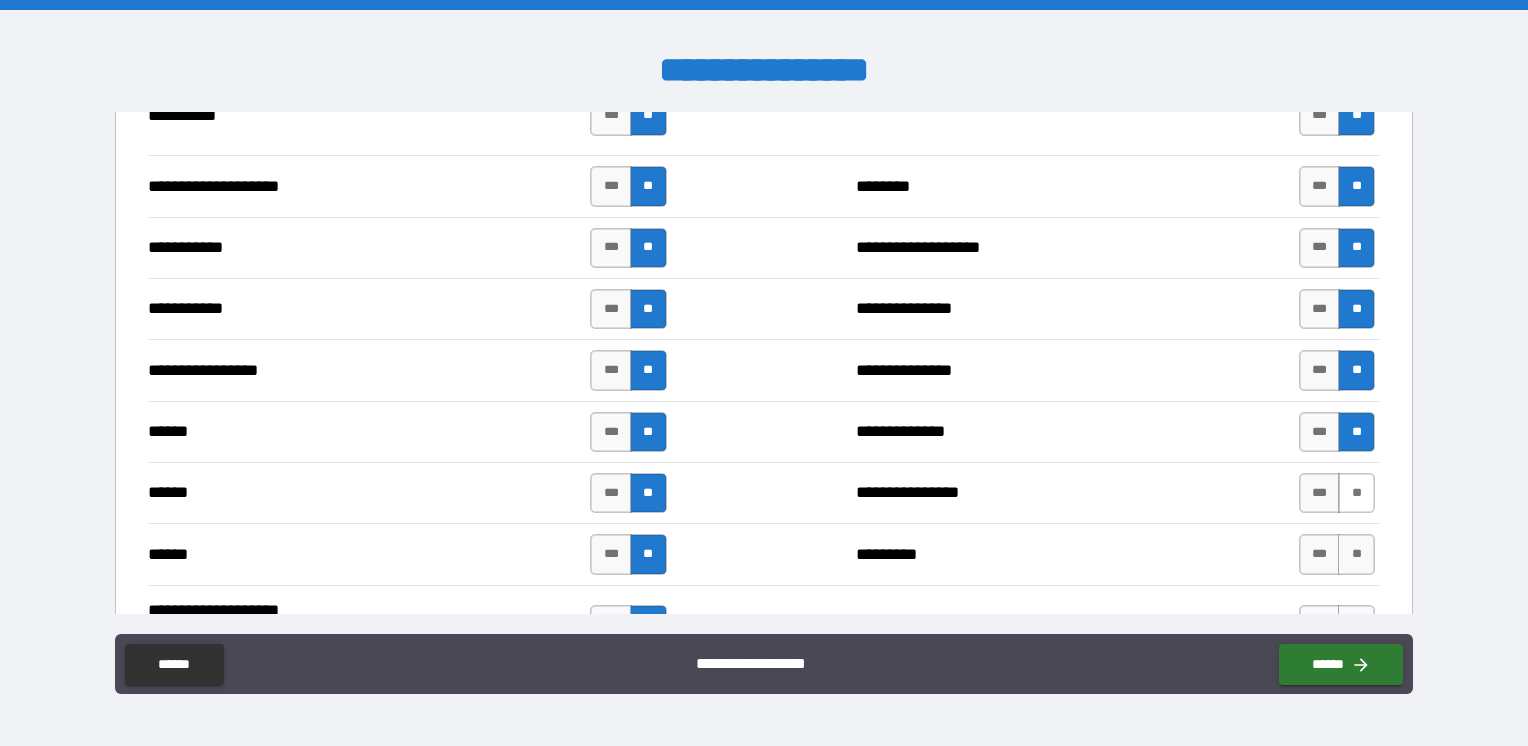 click on "**" at bounding box center (1356, 493) 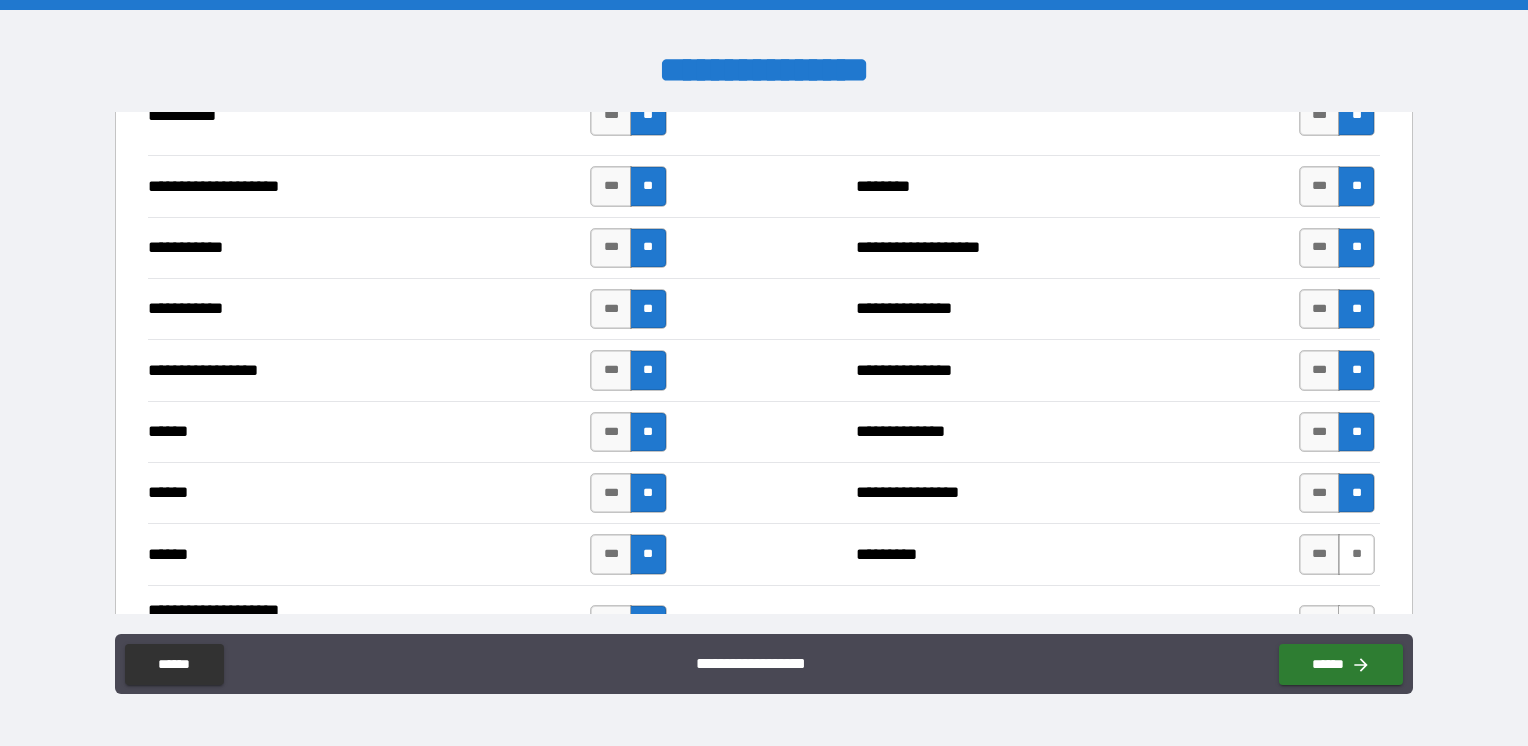 drag, startPoint x: 1345, startPoint y: 551, endPoint x: 1350, endPoint y: 538, distance: 13.928389 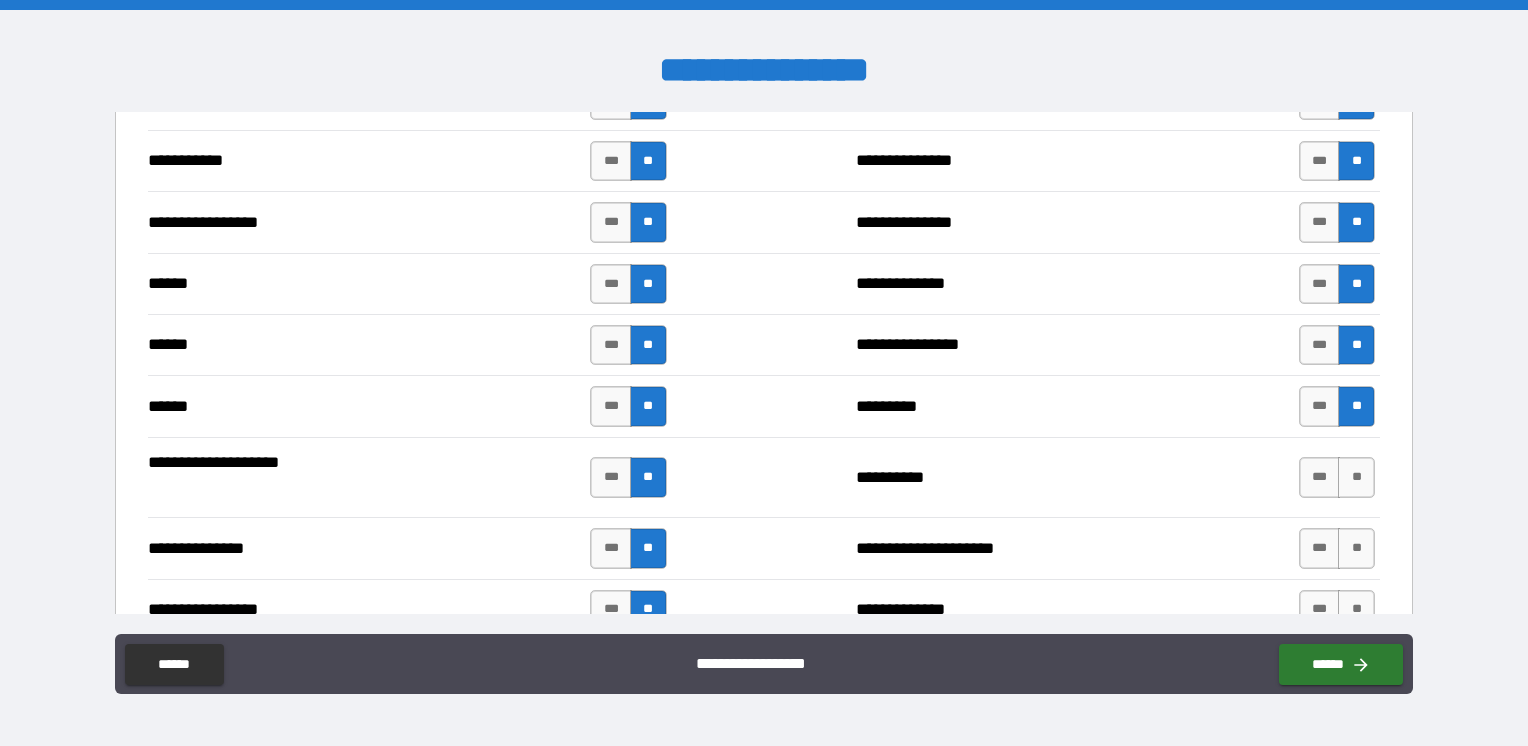 scroll, scrollTop: 2300, scrollLeft: 0, axis: vertical 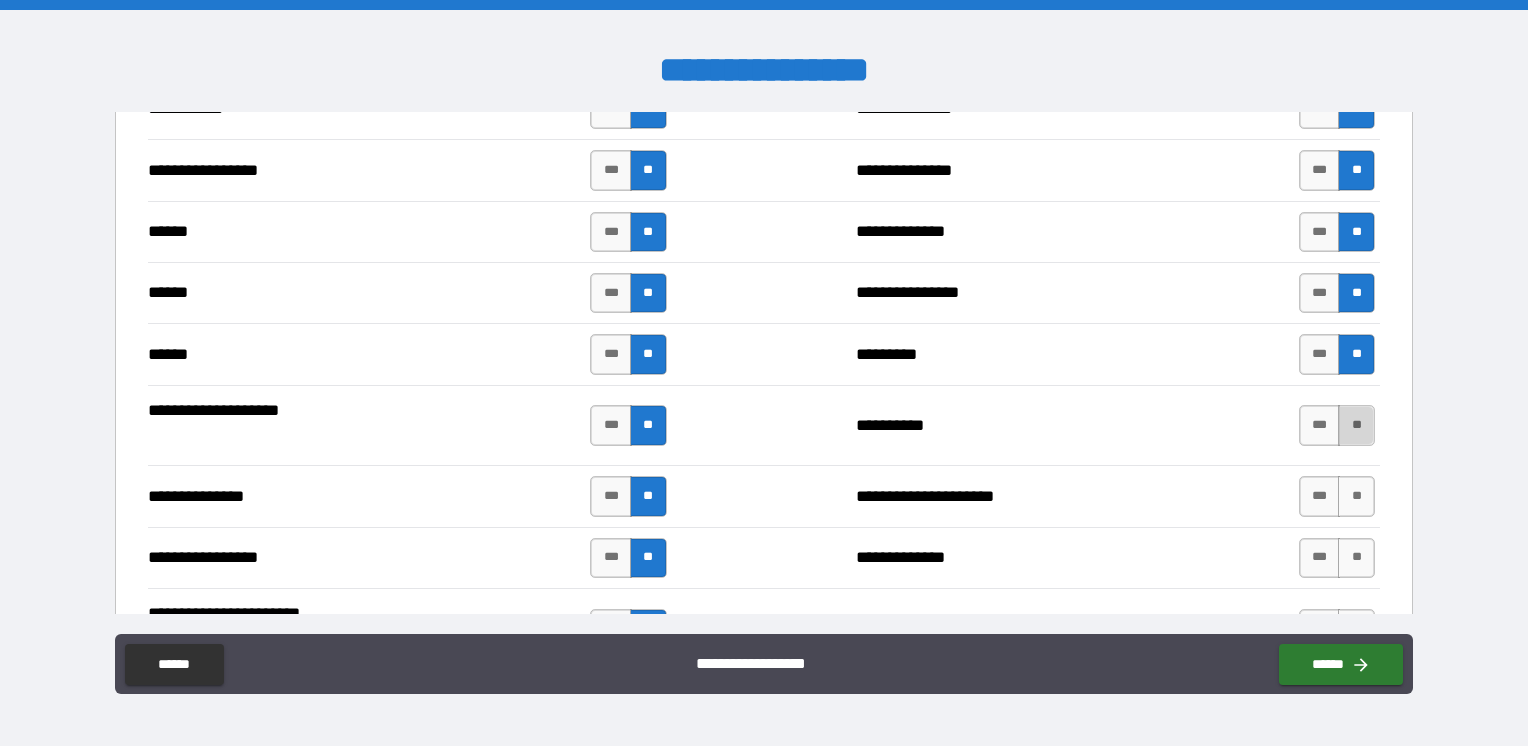 click on "**" at bounding box center (1356, 425) 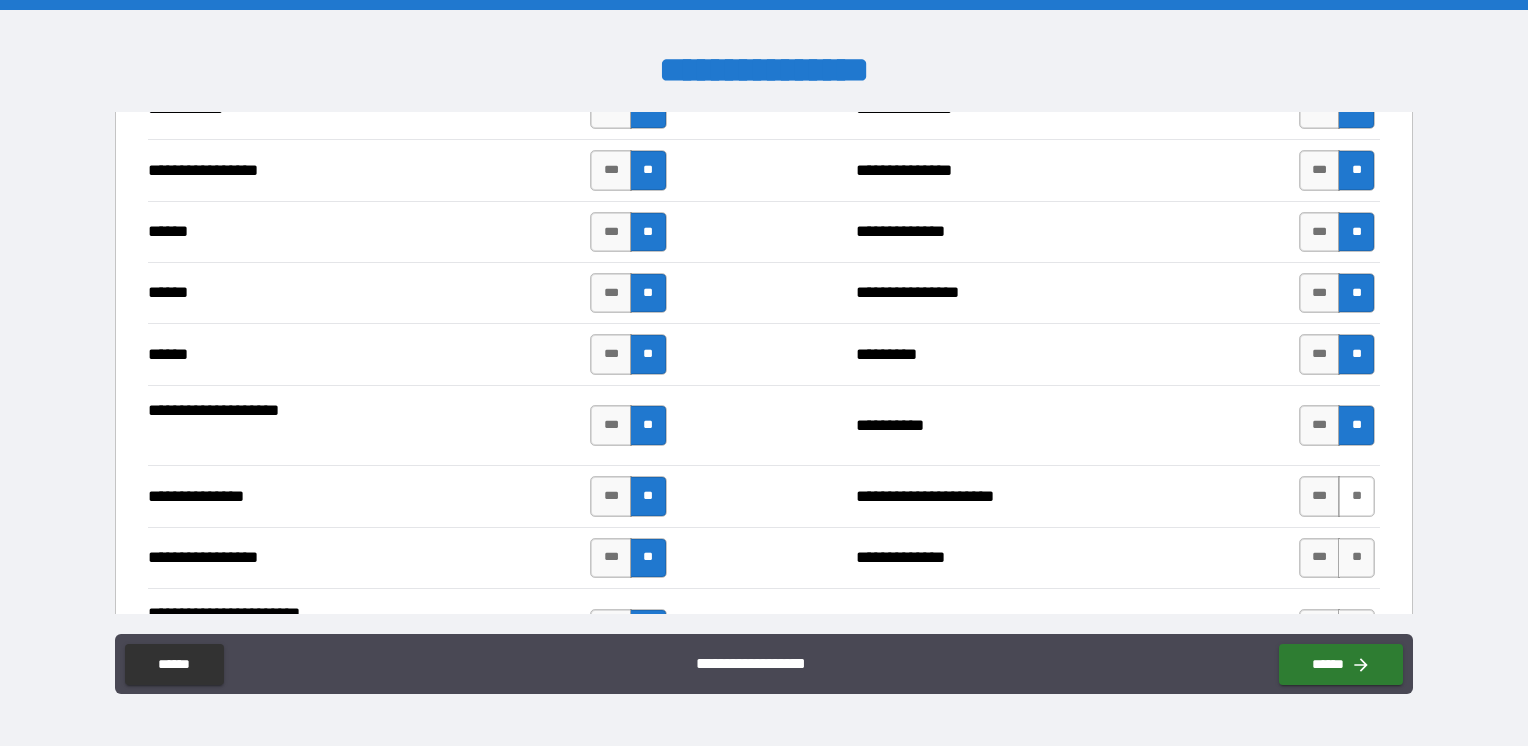 click on "**" at bounding box center [1356, 496] 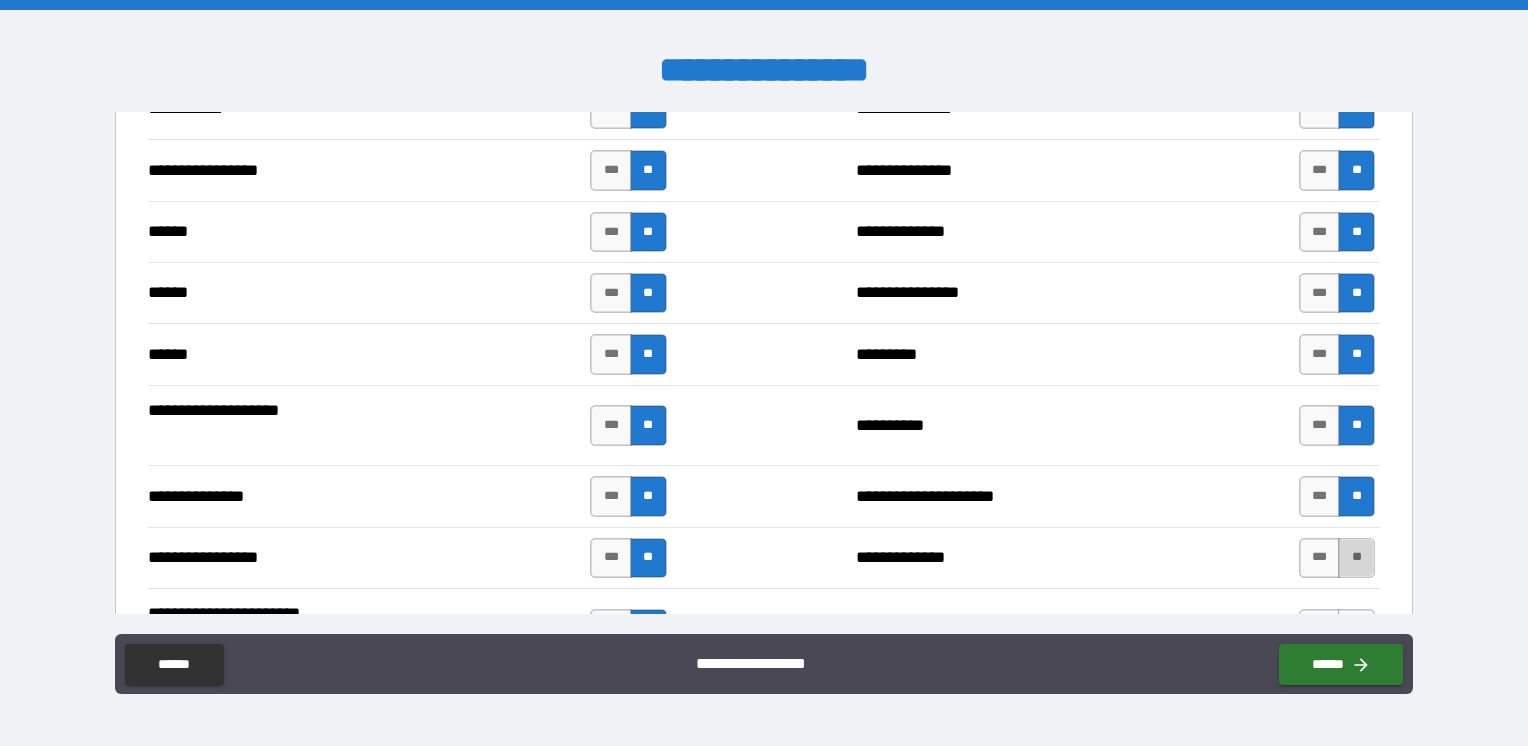 click on "**" at bounding box center (1356, 558) 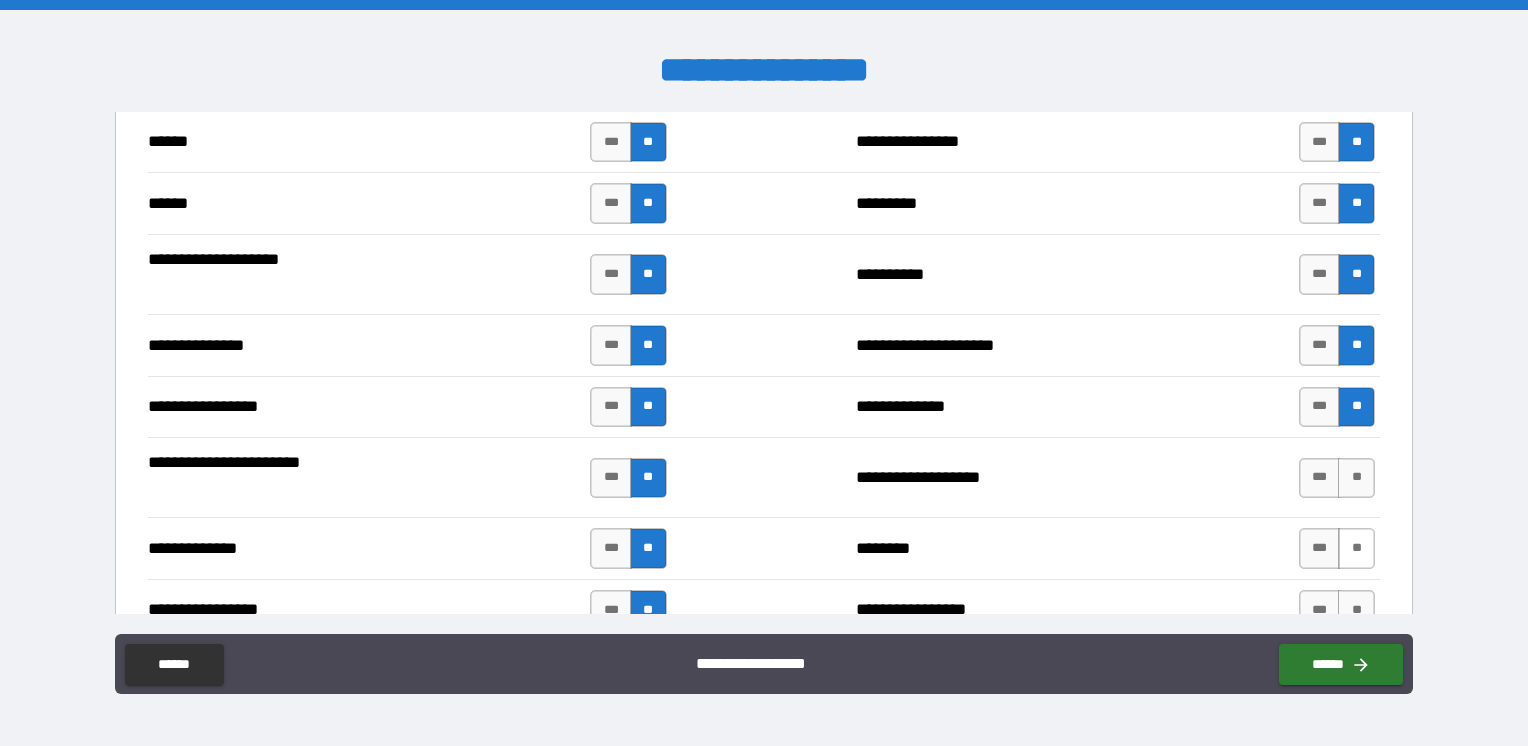 scroll, scrollTop: 2500, scrollLeft: 0, axis: vertical 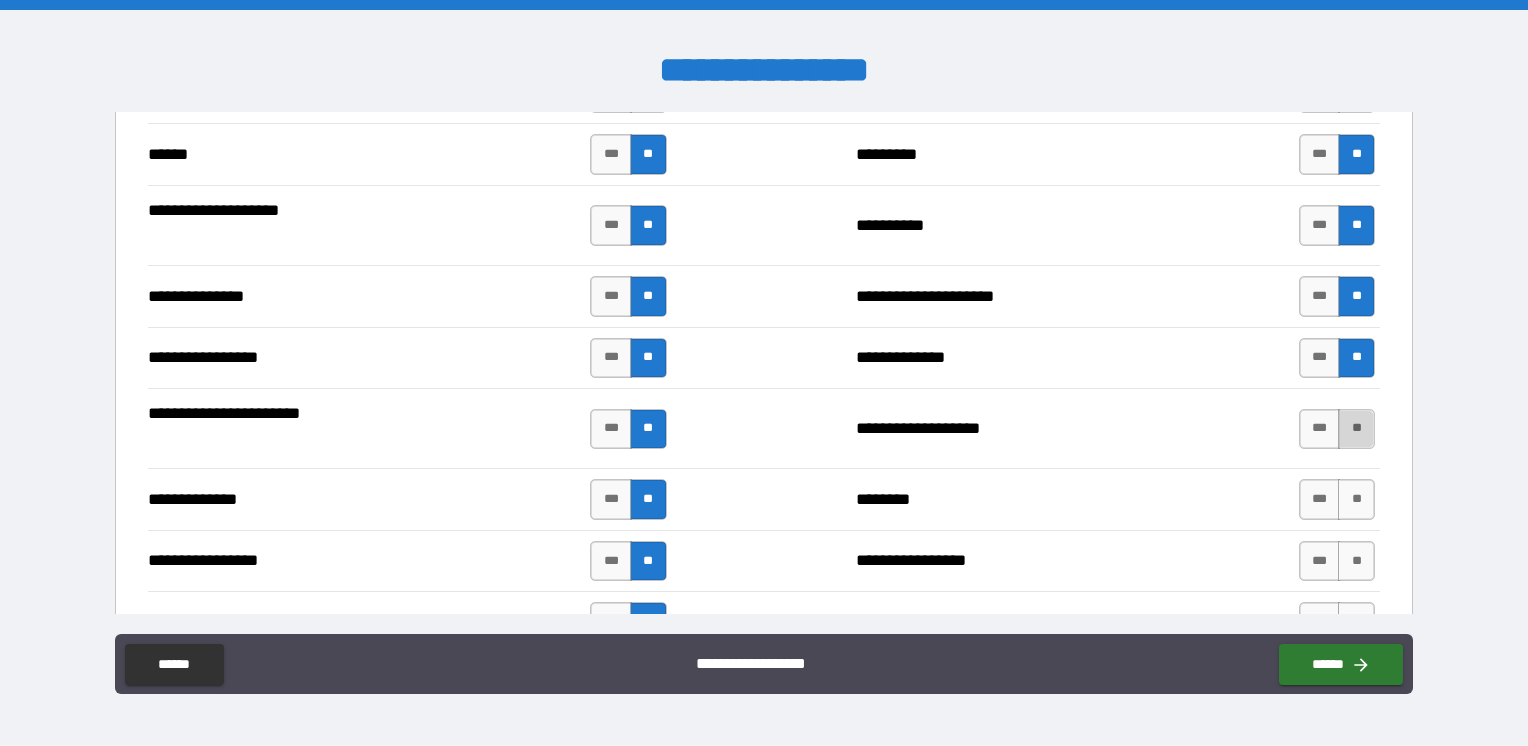 click on "**" at bounding box center [1356, 429] 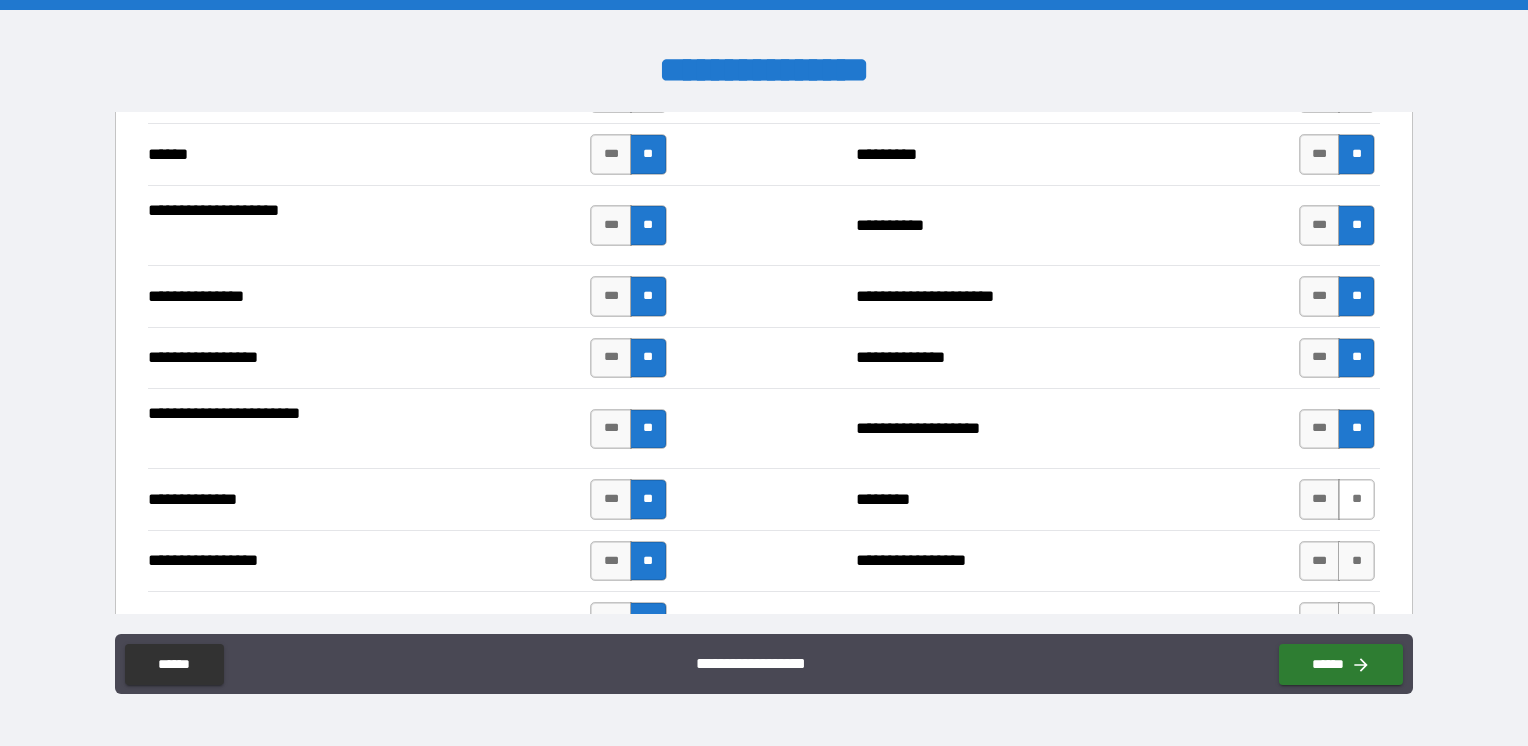 click on "**" at bounding box center (1356, 499) 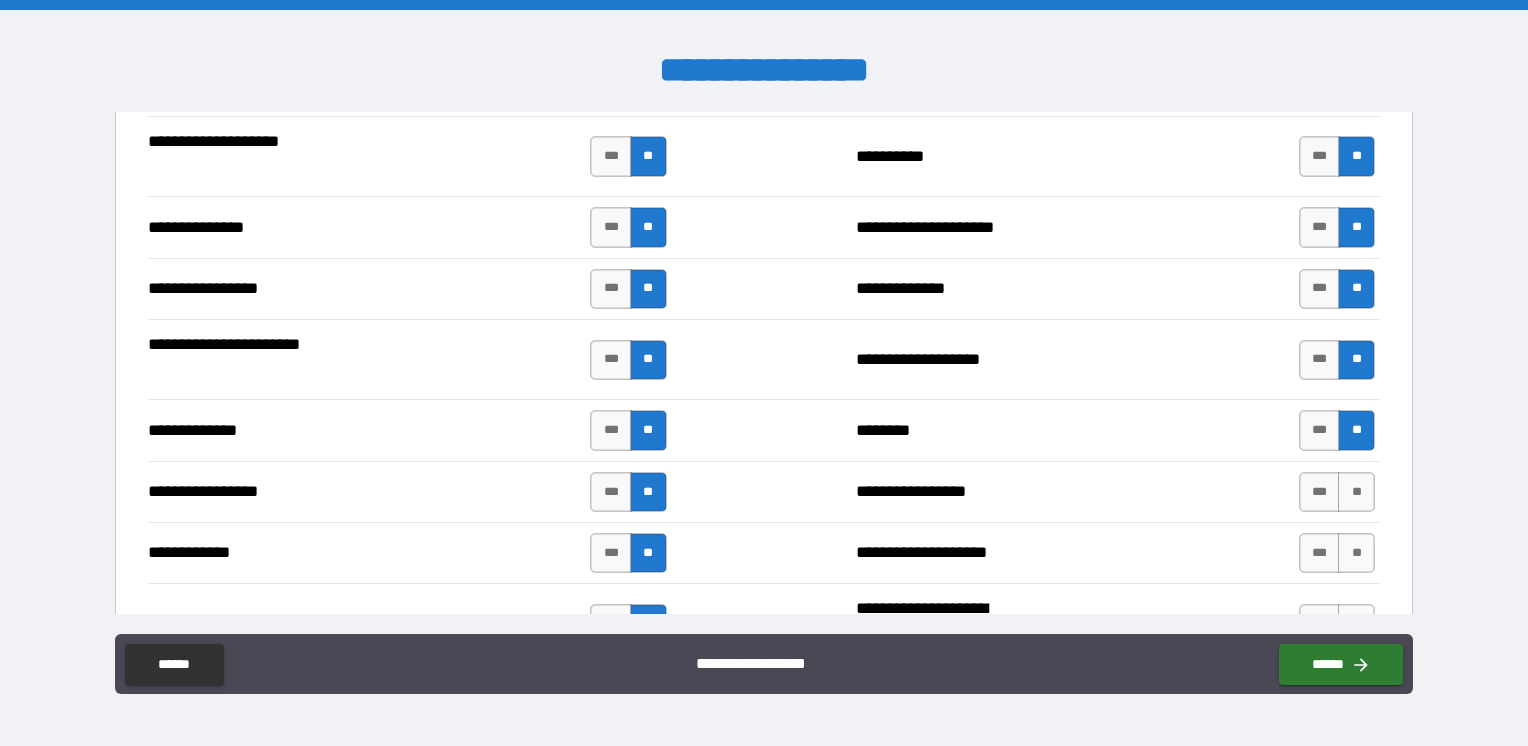 scroll, scrollTop: 2600, scrollLeft: 0, axis: vertical 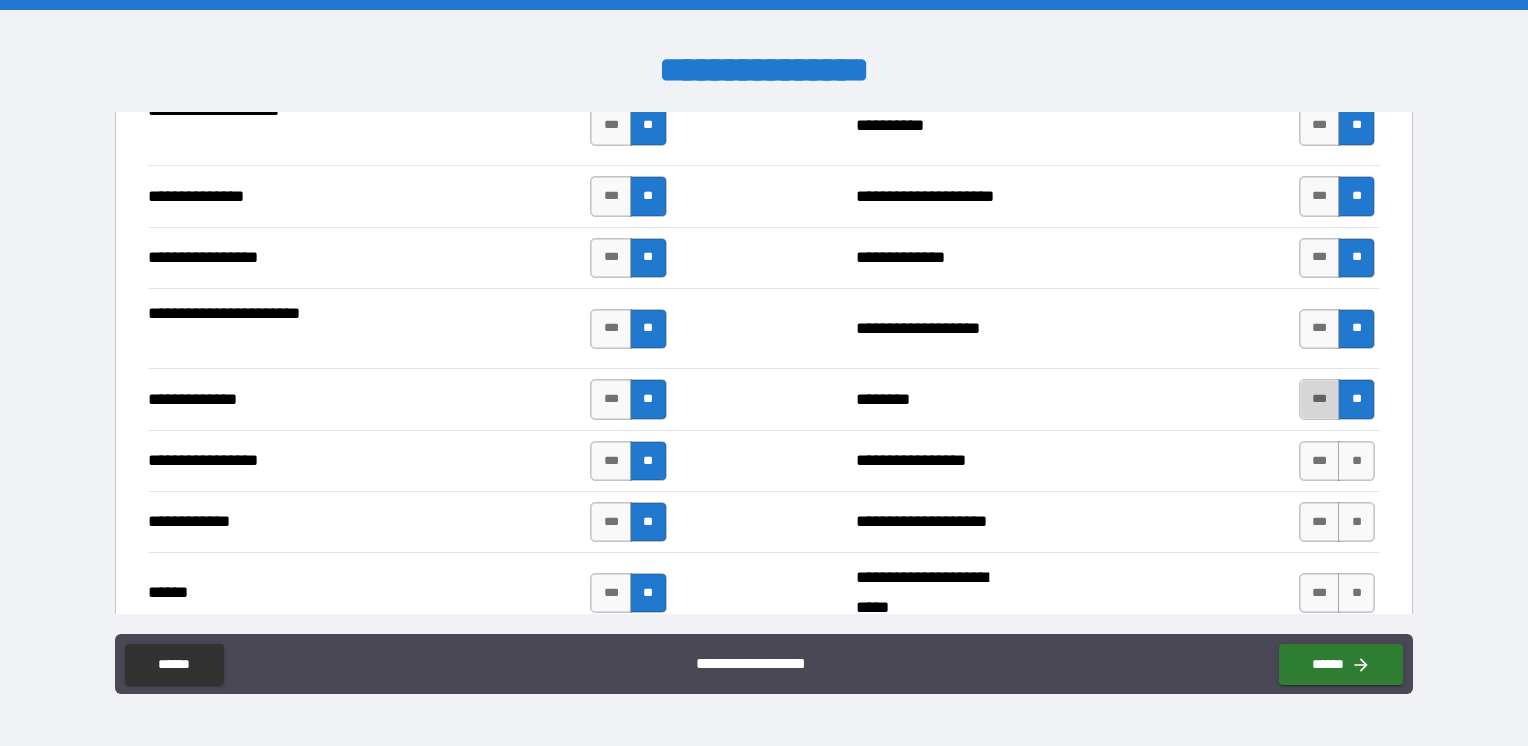 click on "***" at bounding box center (1320, 399) 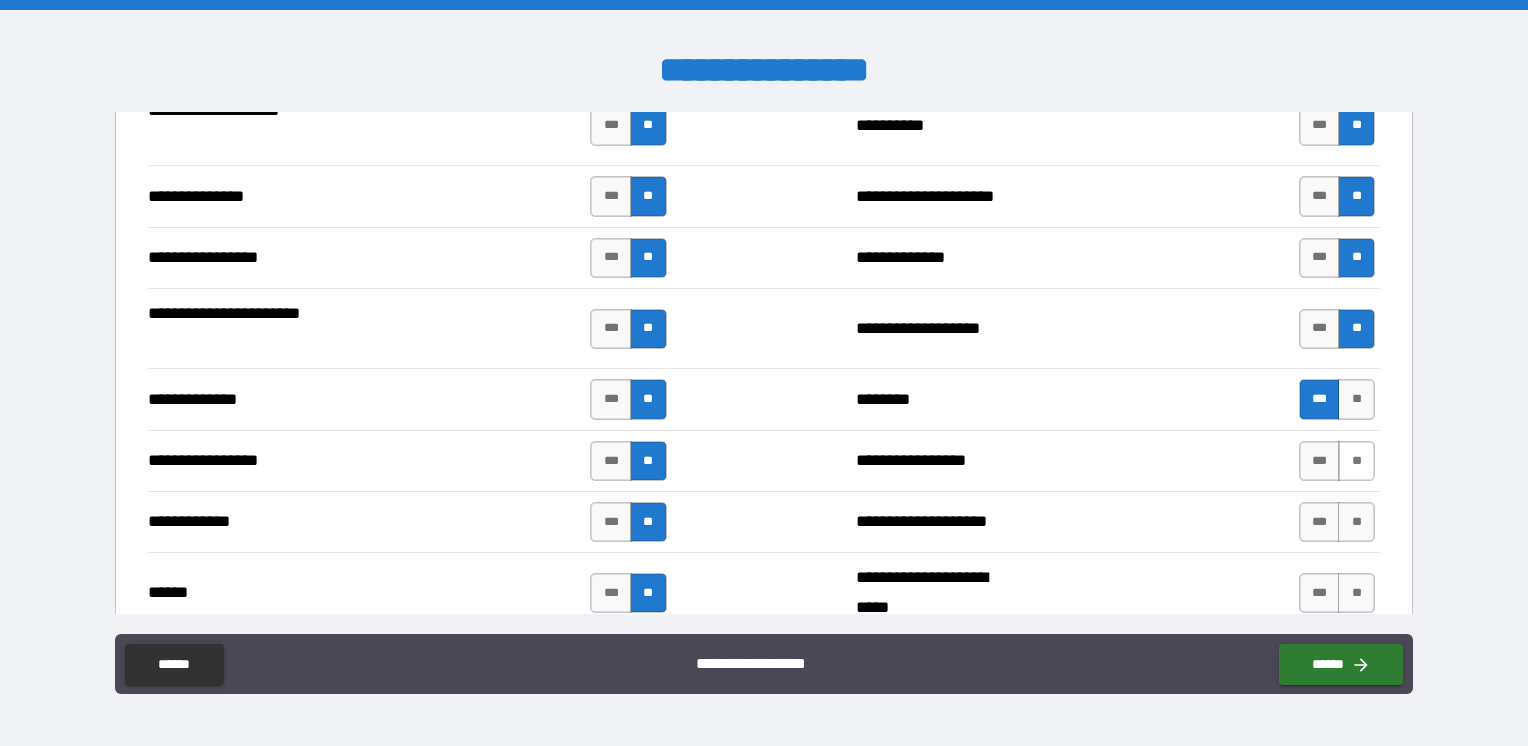 click on "**" at bounding box center [1356, 461] 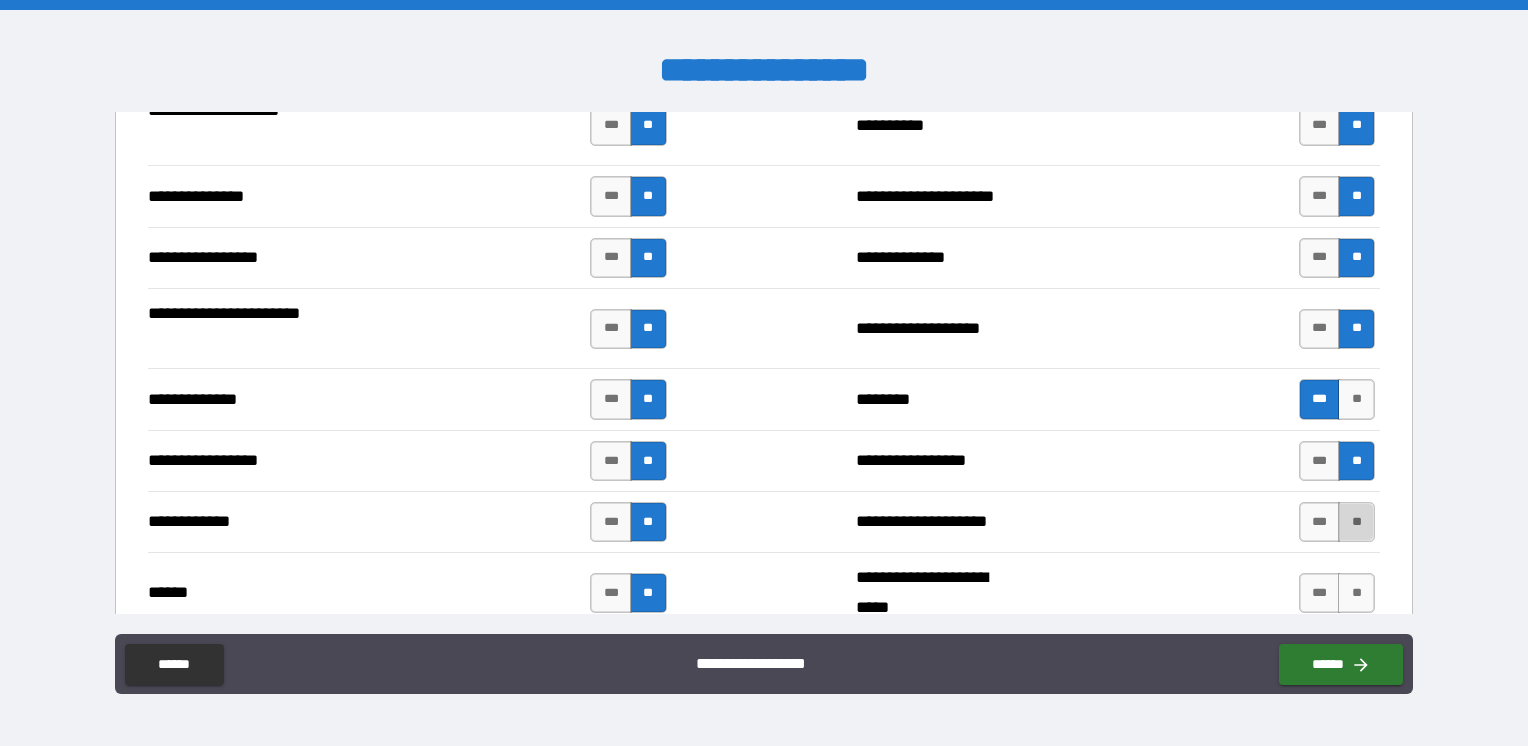 click on "**" at bounding box center [1356, 522] 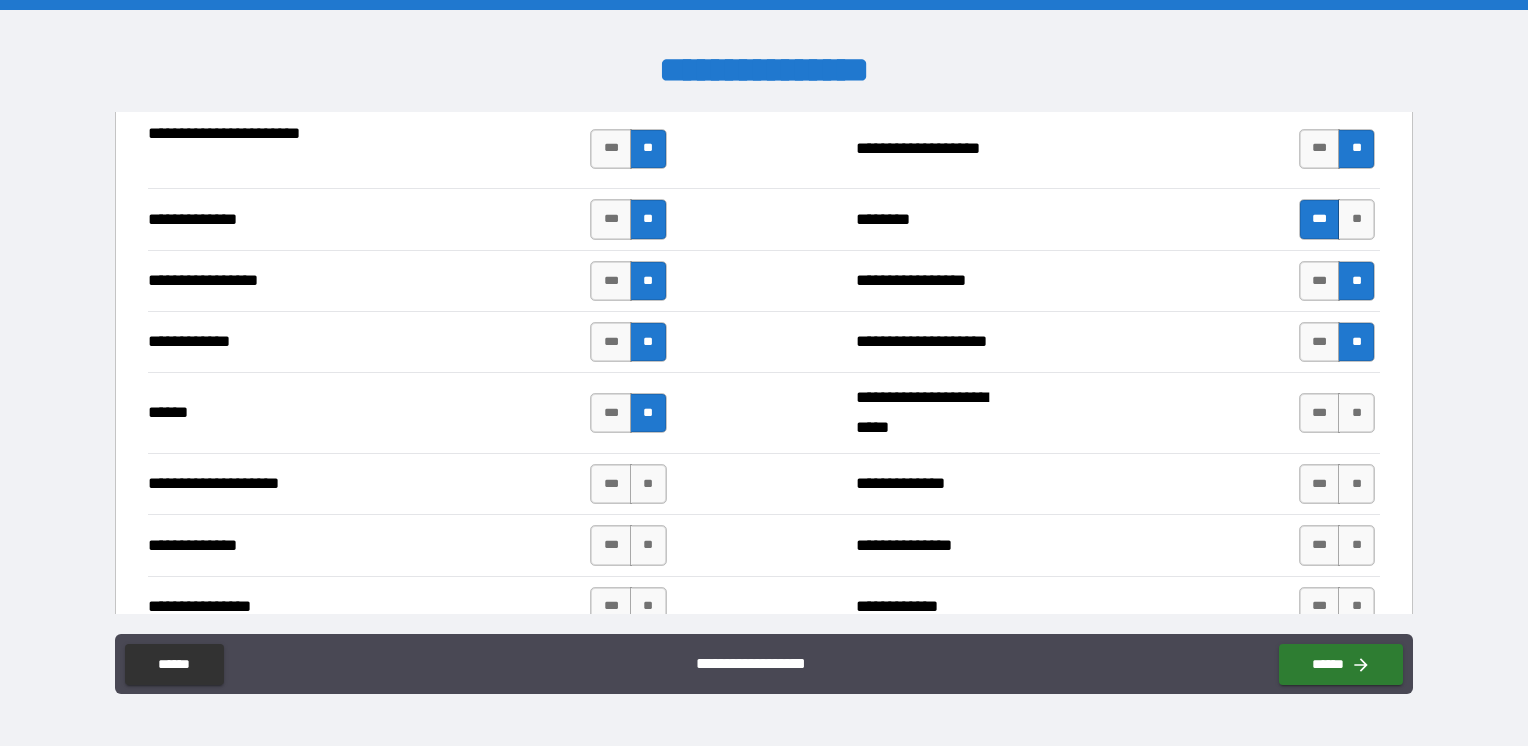 scroll, scrollTop: 2800, scrollLeft: 0, axis: vertical 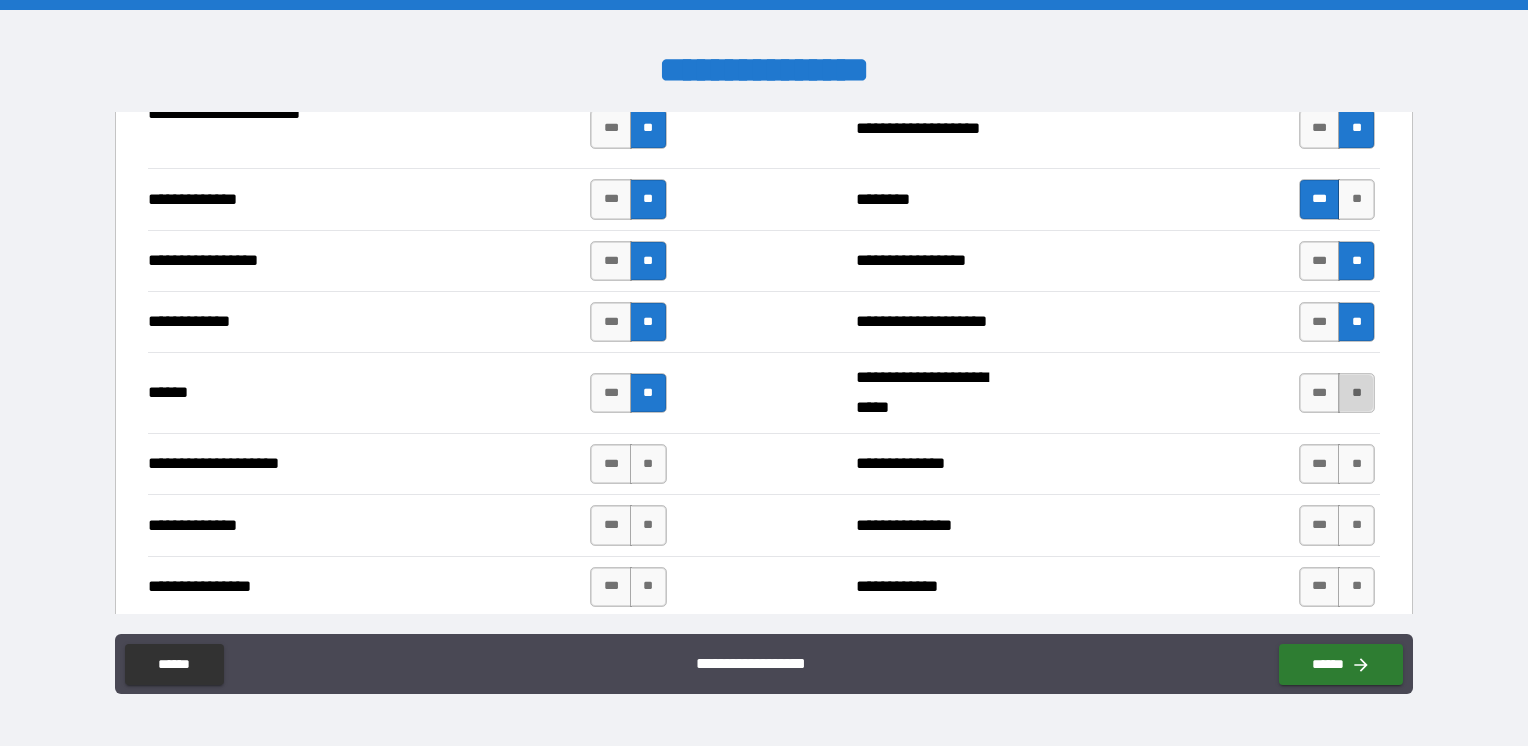 click on "**" at bounding box center [1356, 393] 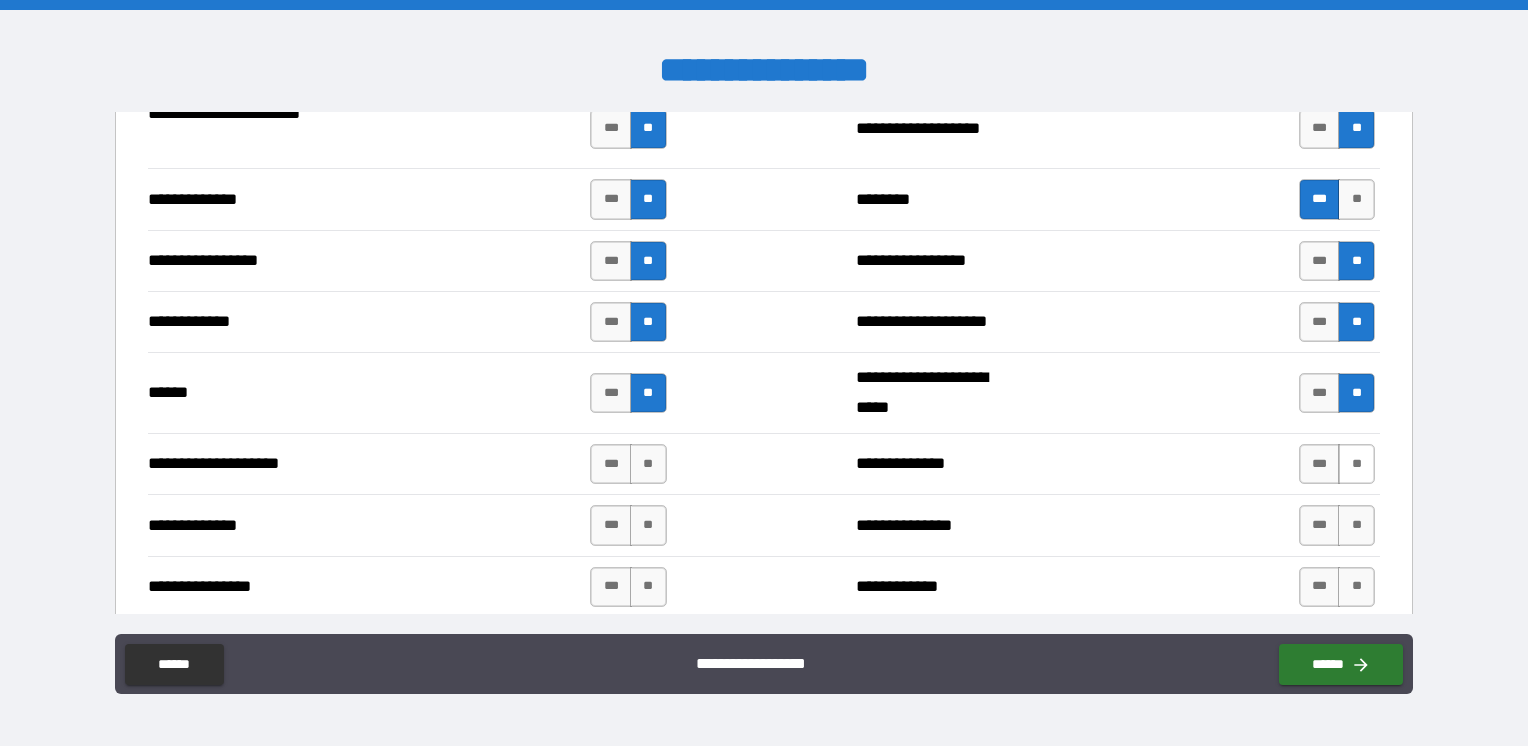 click on "**" at bounding box center (1356, 464) 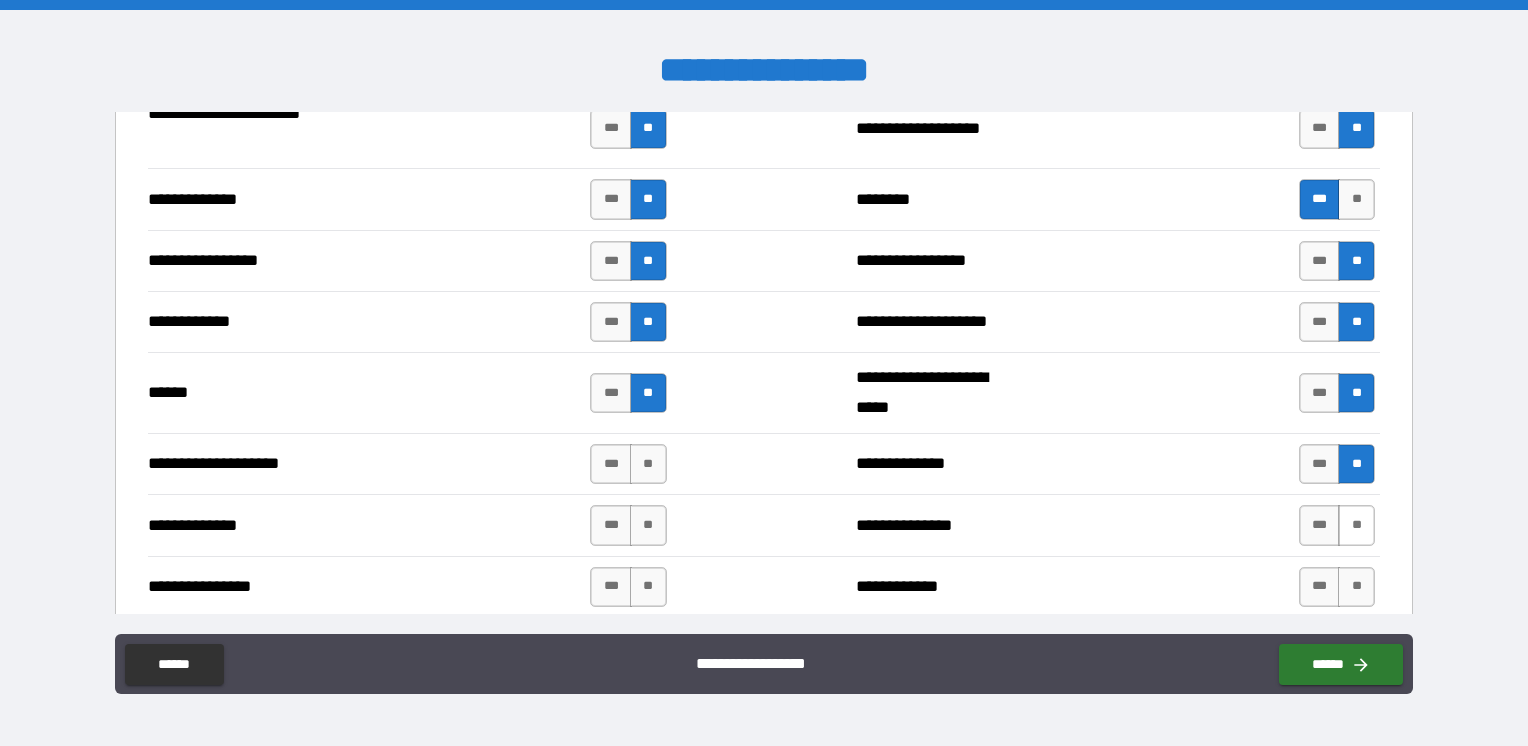click on "**" at bounding box center (1356, 525) 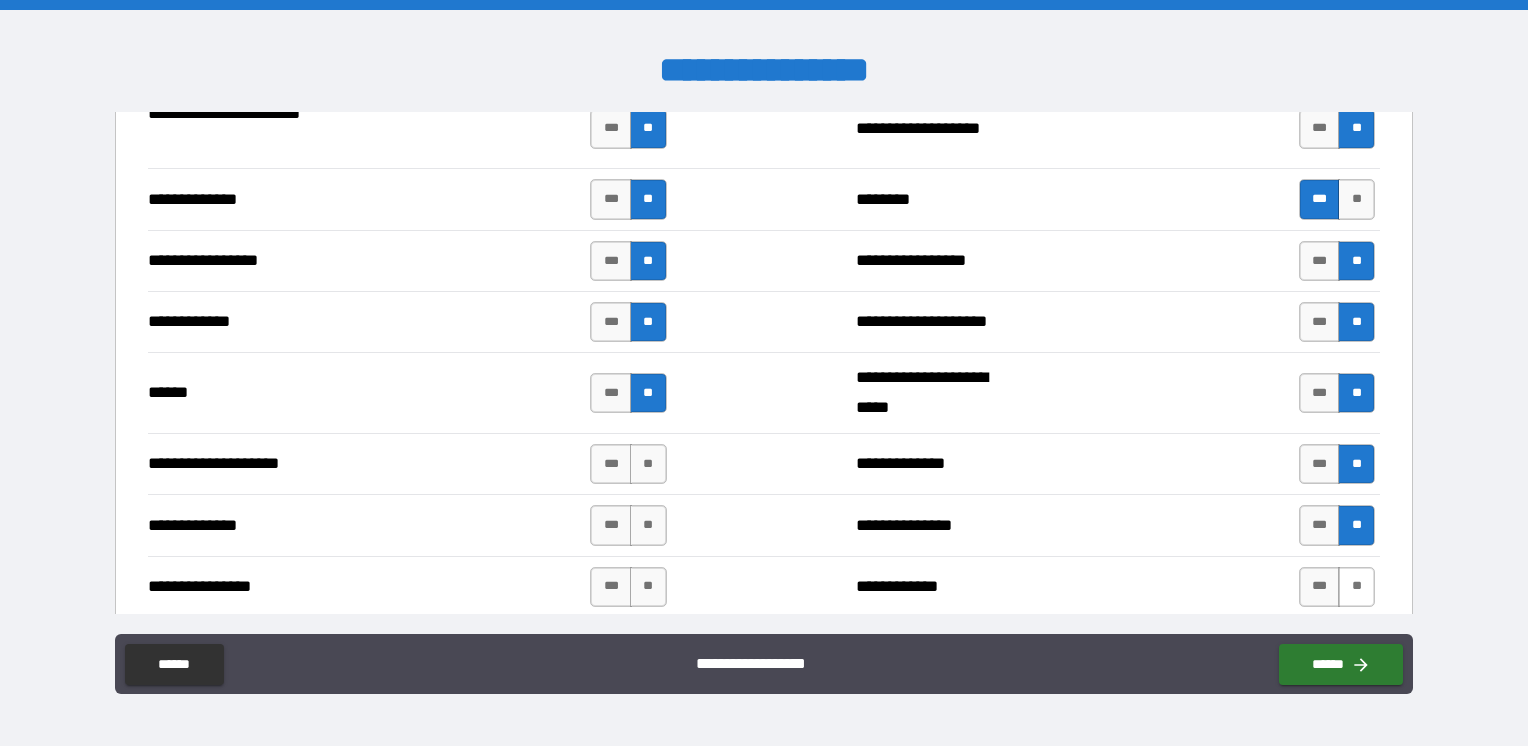 click on "**" at bounding box center [1356, 587] 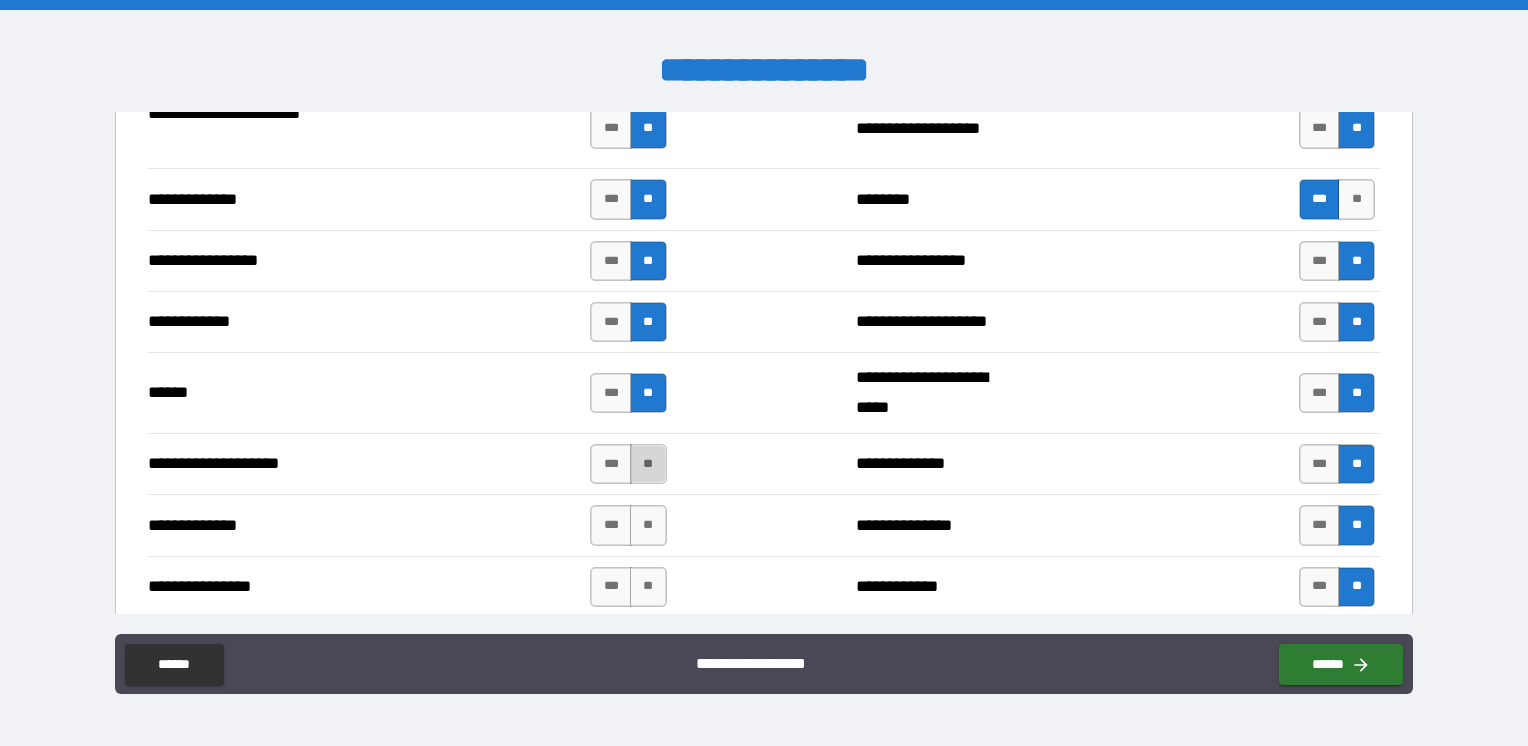 click on "**" at bounding box center (648, 464) 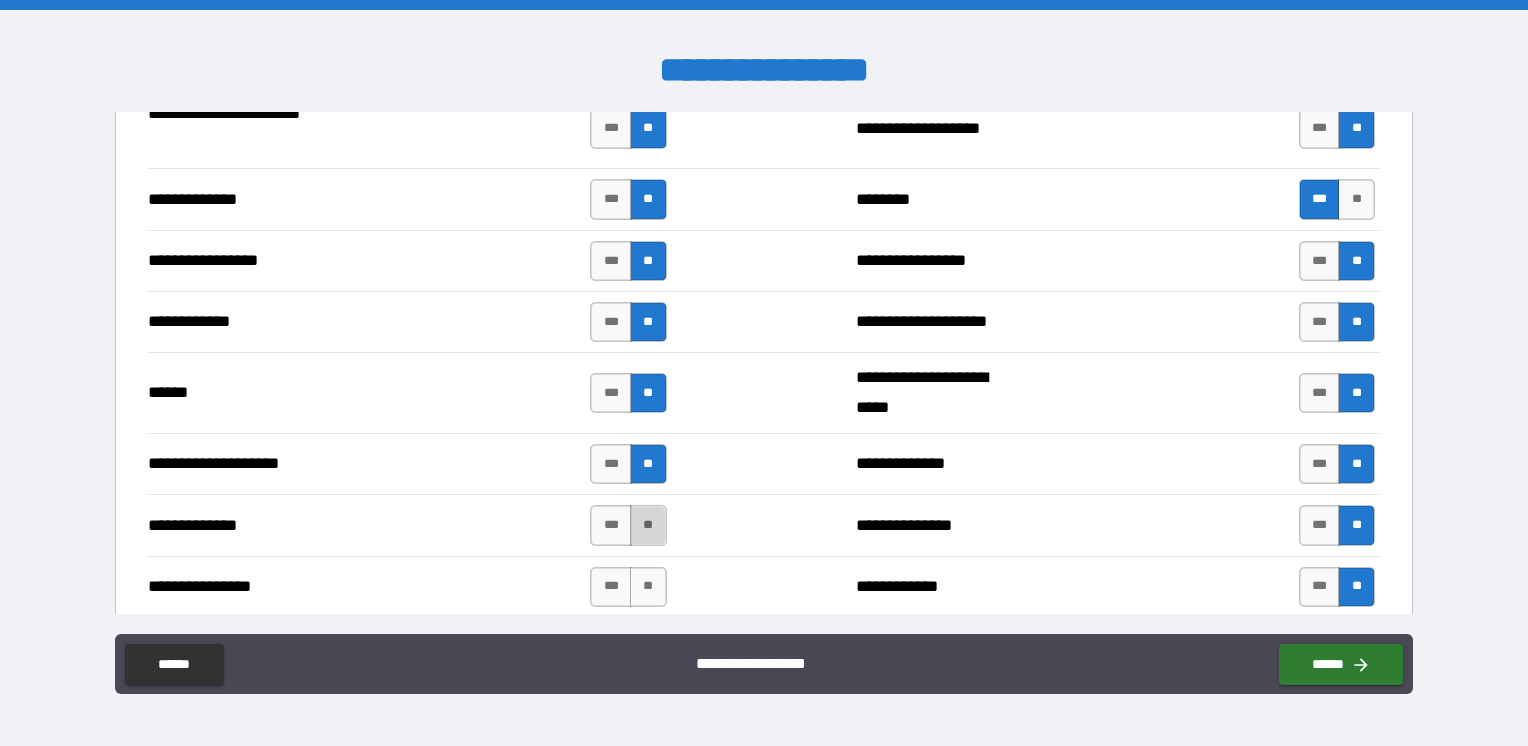 click on "**" at bounding box center (648, 525) 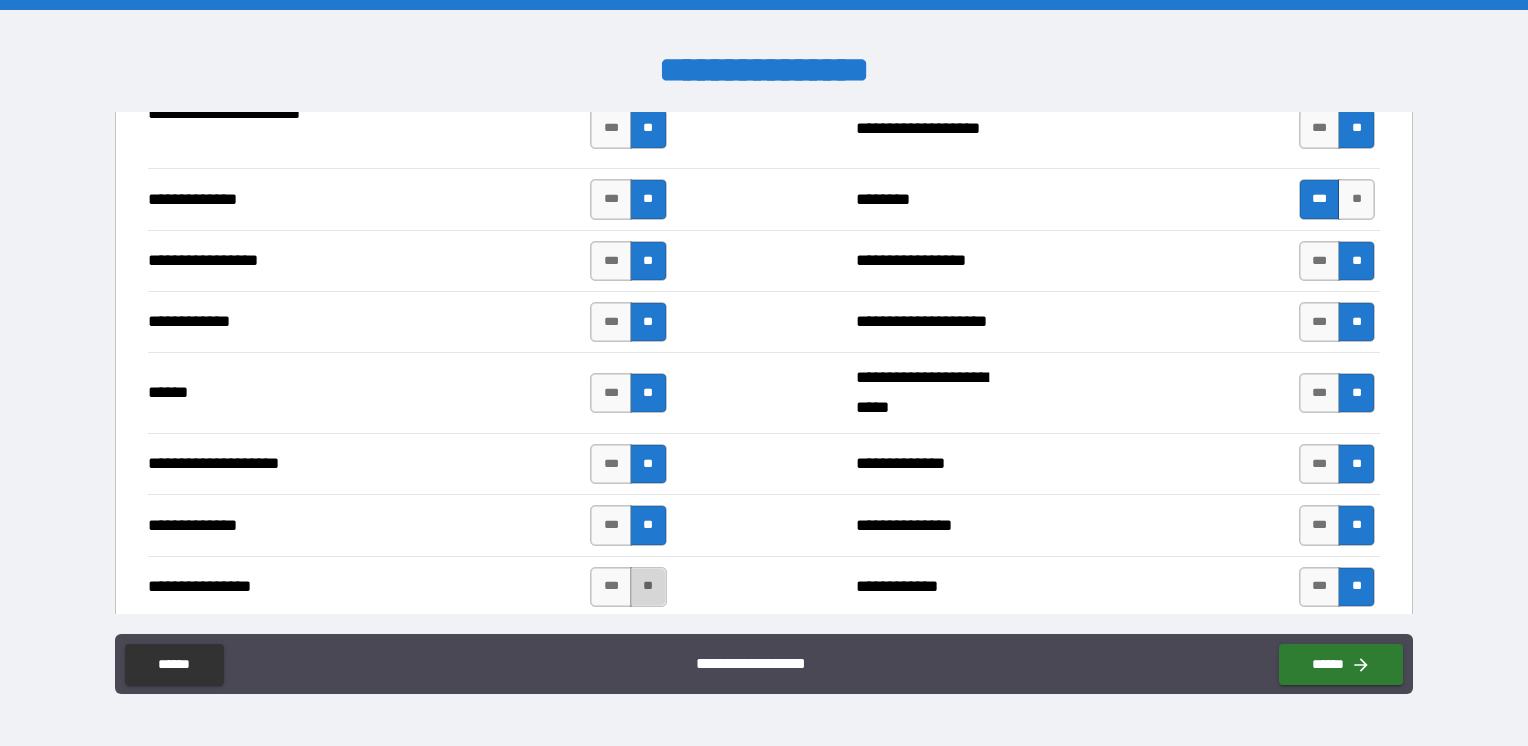 click on "**" at bounding box center (648, 587) 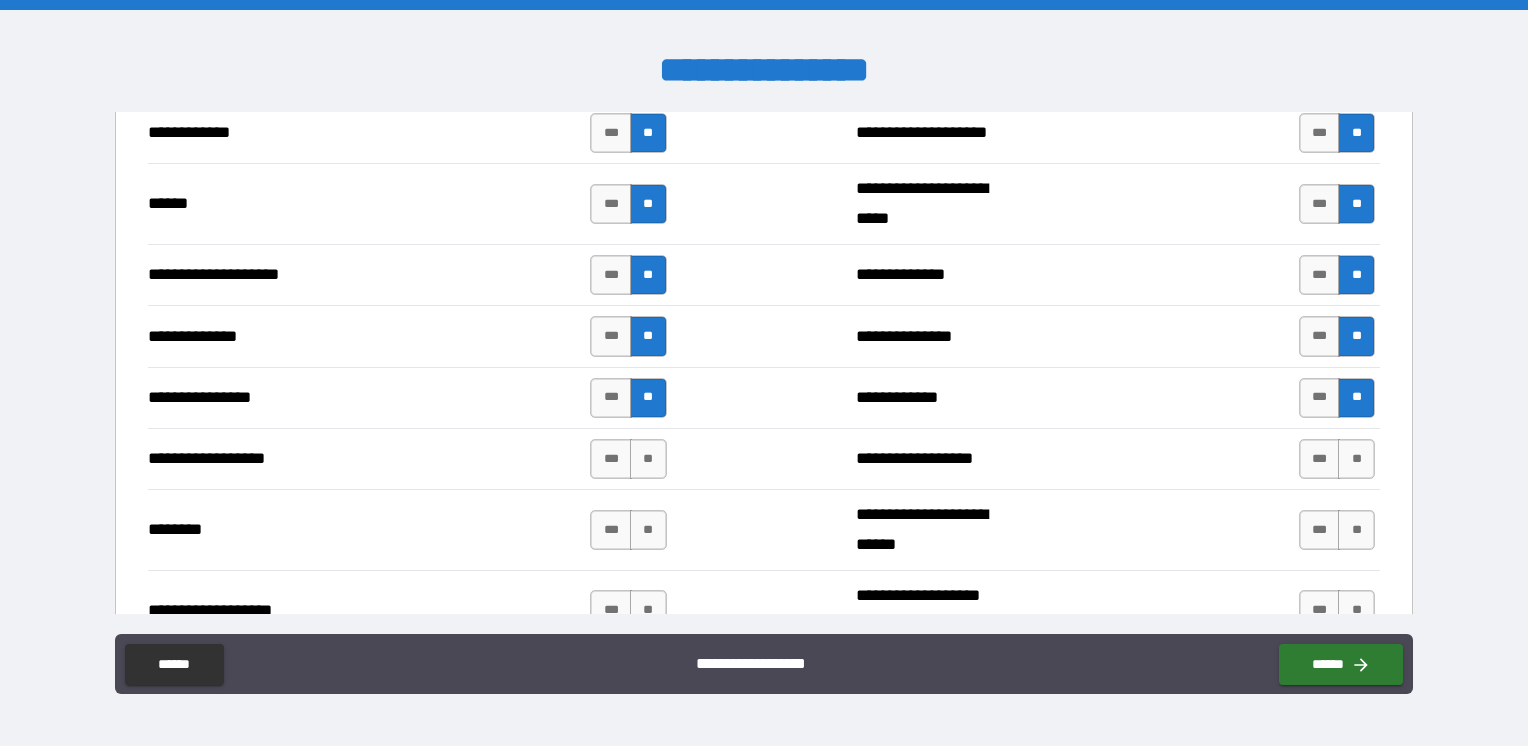 scroll, scrollTop: 3000, scrollLeft: 0, axis: vertical 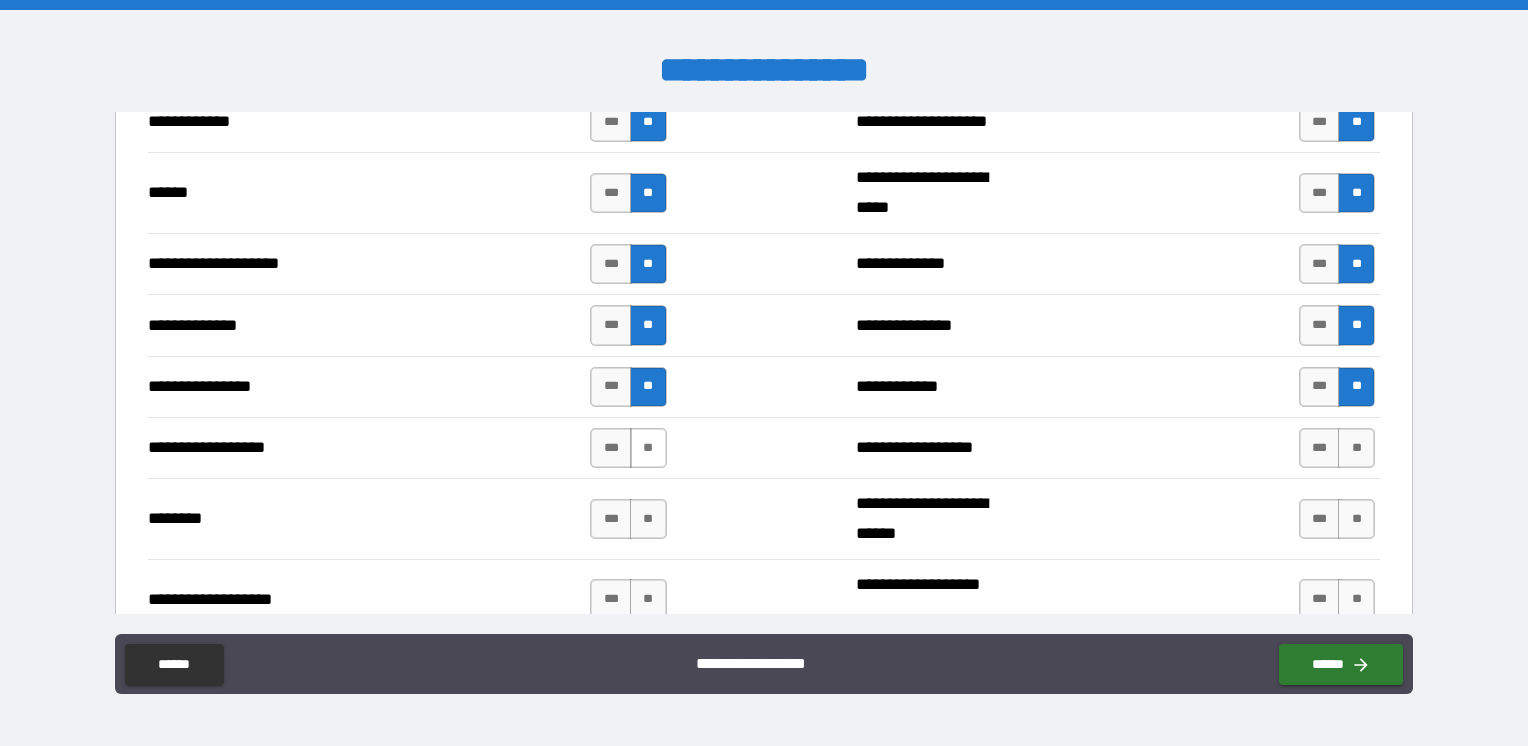 click on "**" at bounding box center (648, 448) 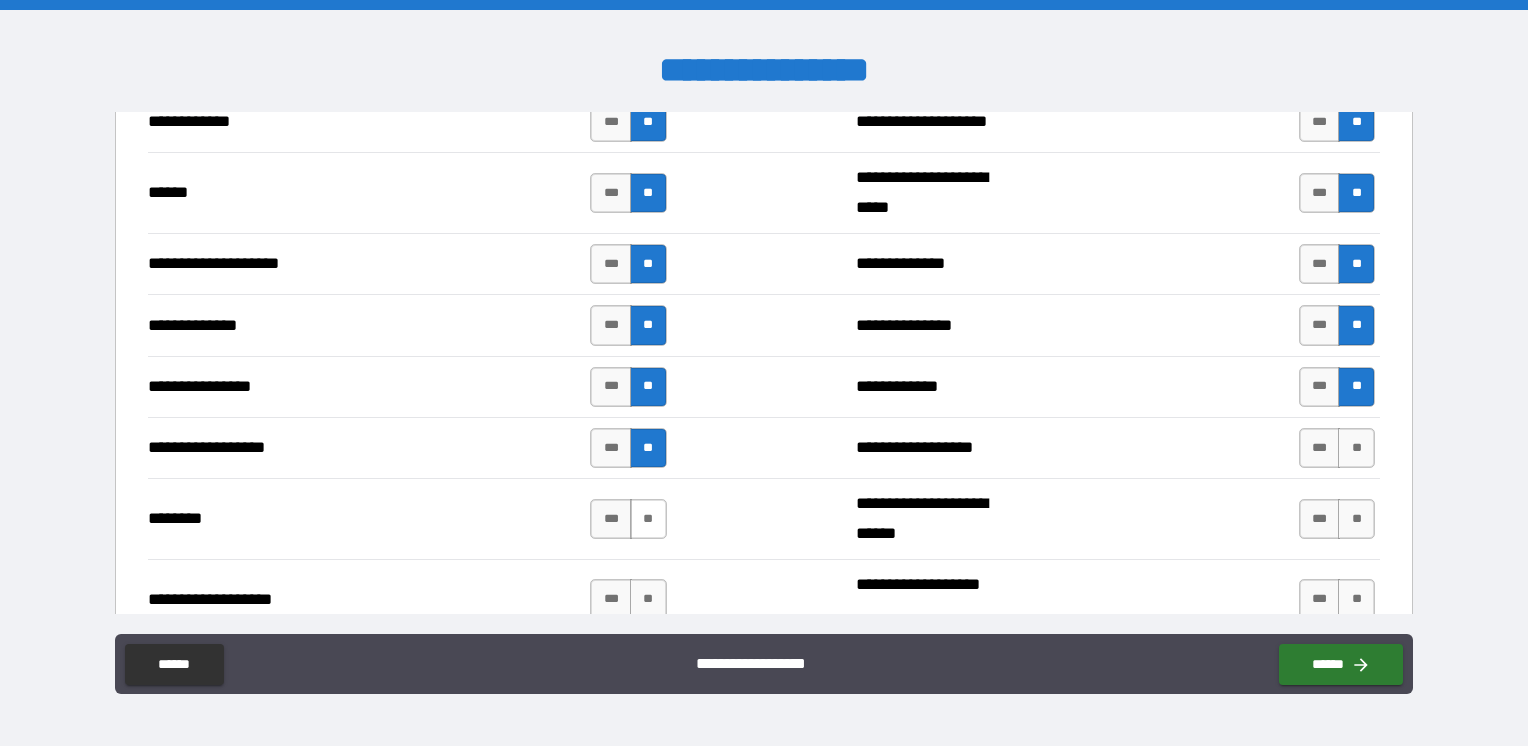 click on "**" at bounding box center [648, 519] 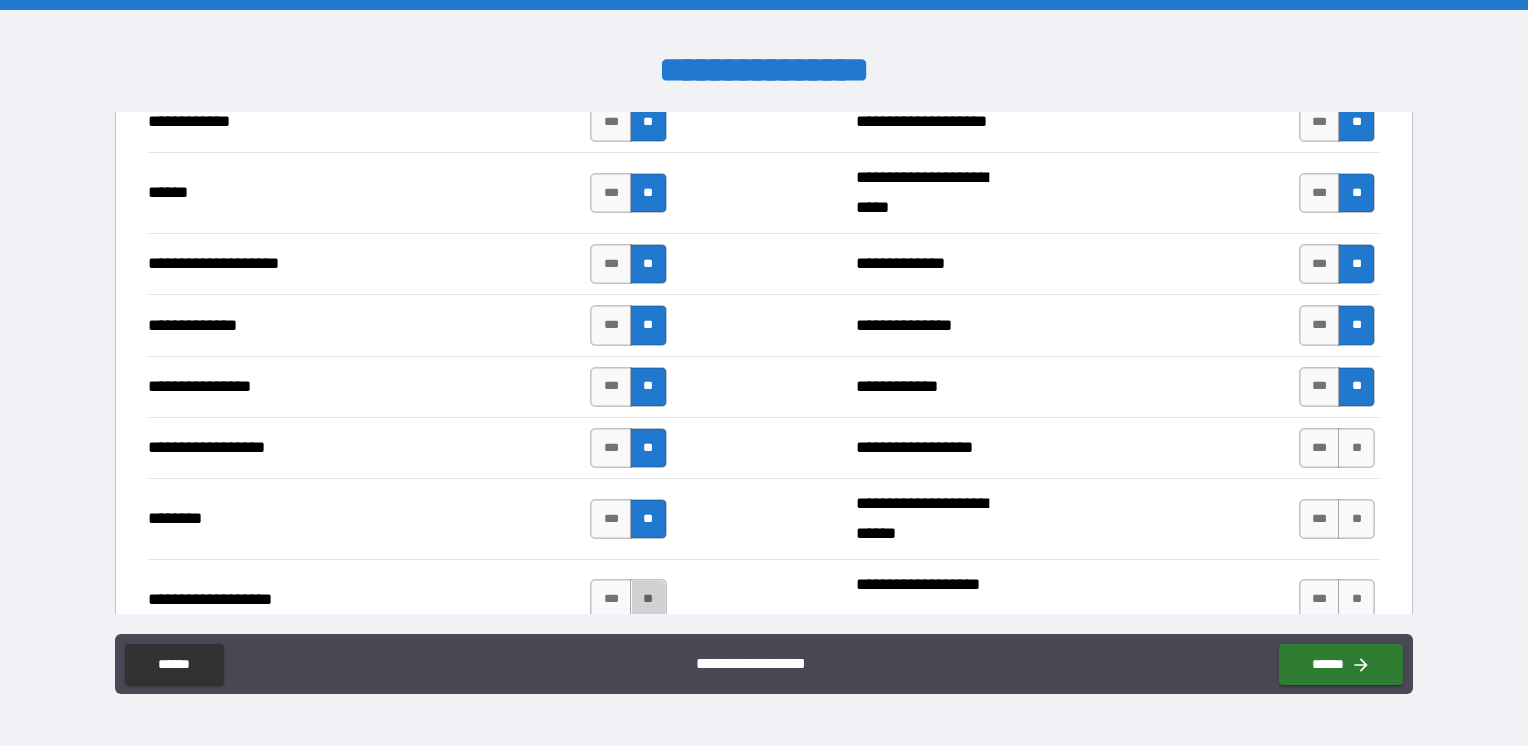 drag, startPoint x: 642, startPoint y: 598, endPoint x: 717, endPoint y: 568, distance: 80.77747 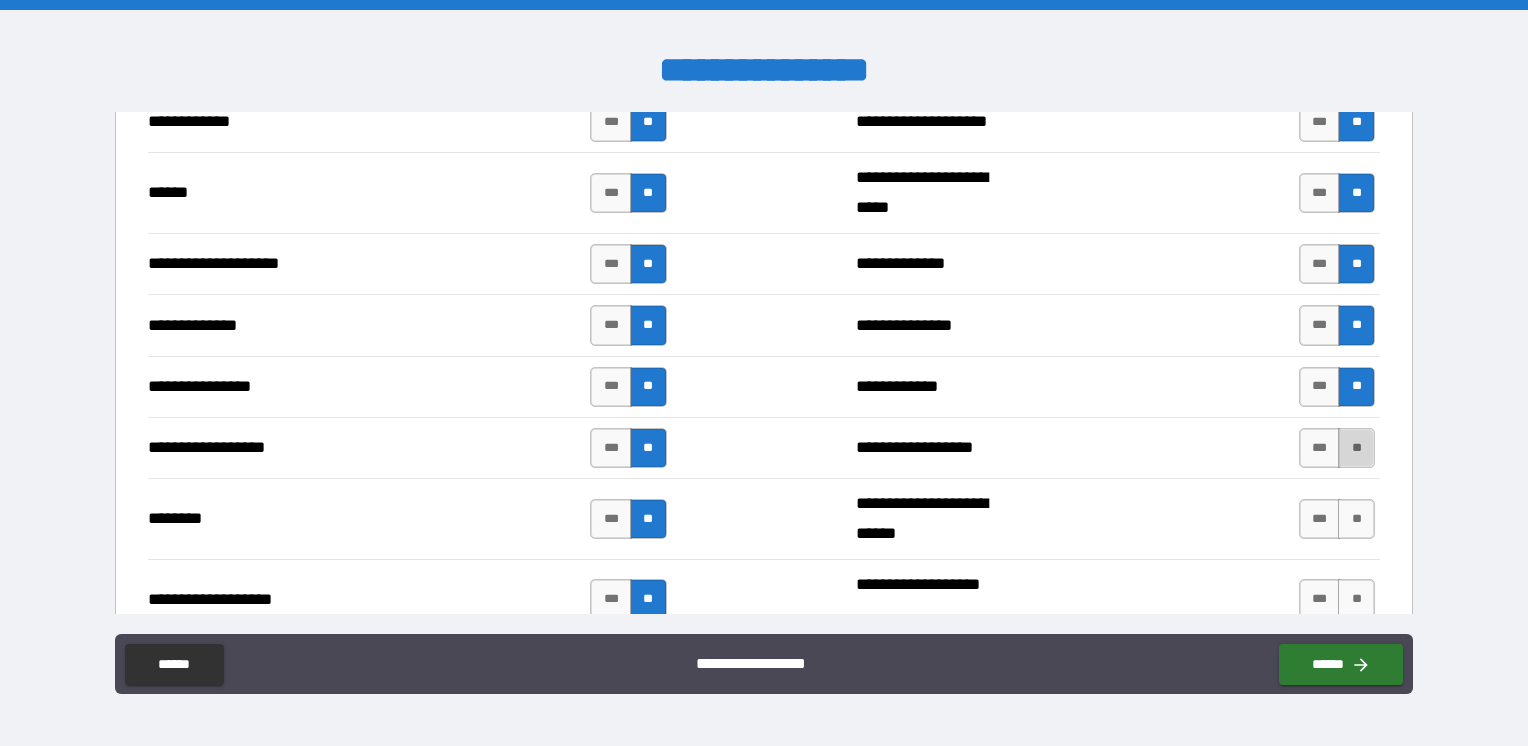 click on "**" at bounding box center (1356, 448) 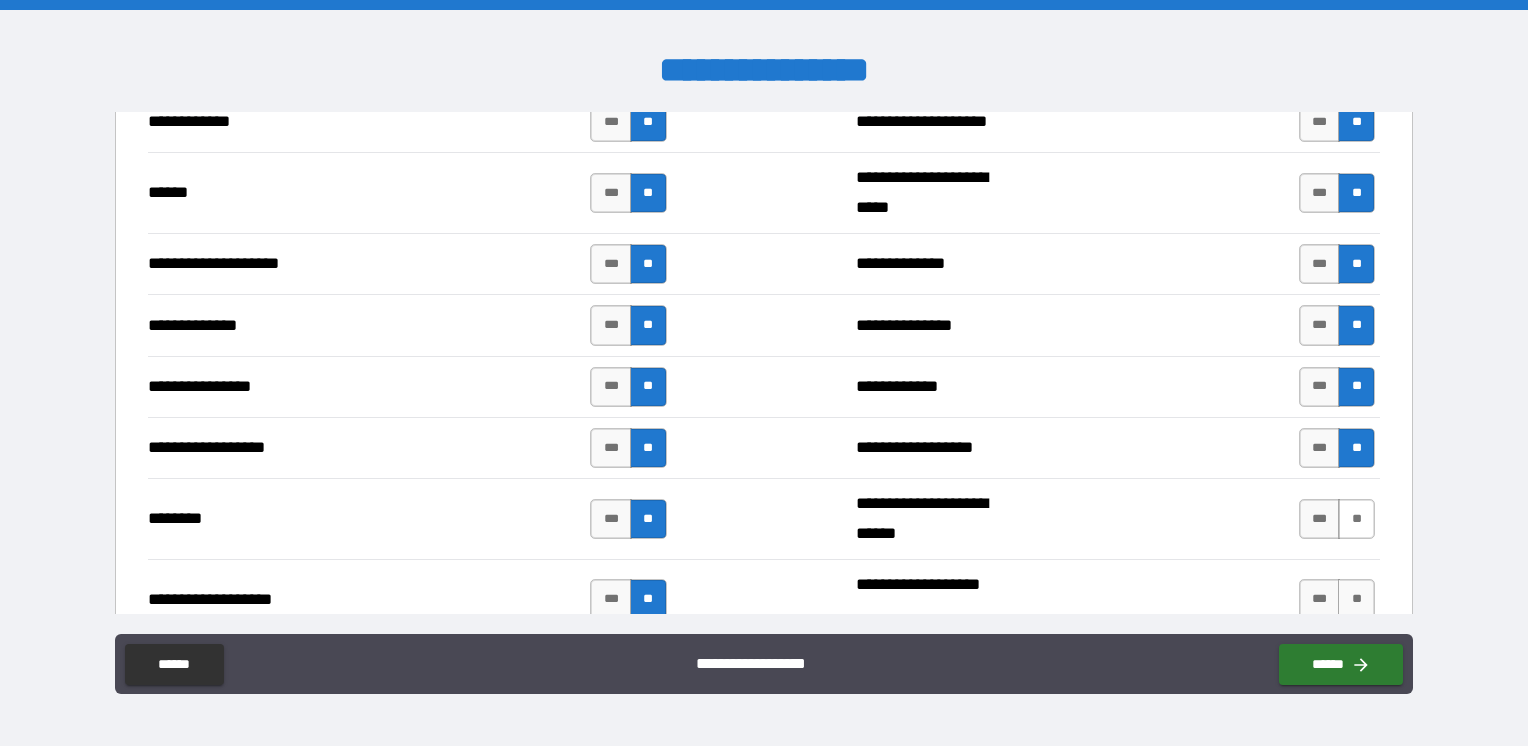 click on "**" at bounding box center [1356, 519] 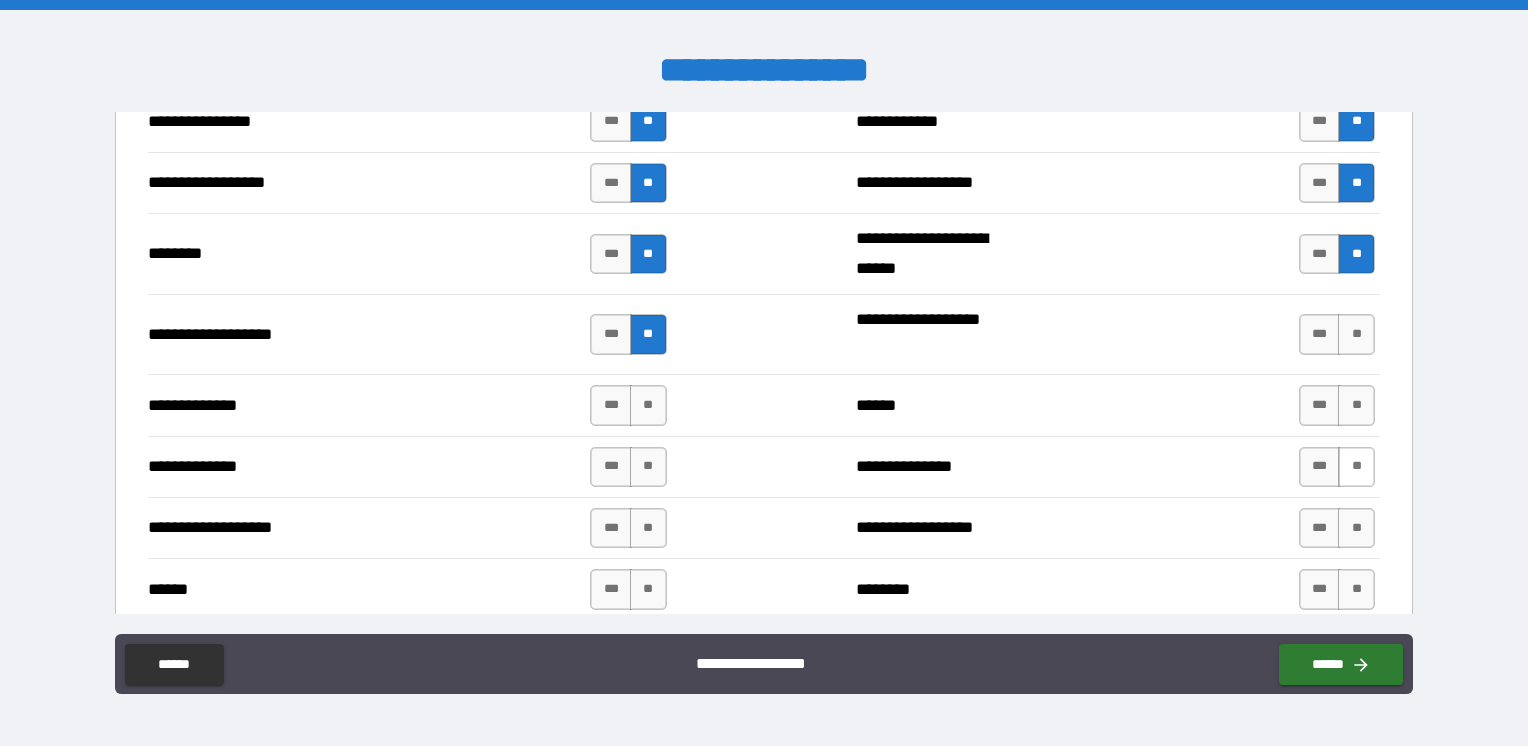 scroll, scrollTop: 3300, scrollLeft: 0, axis: vertical 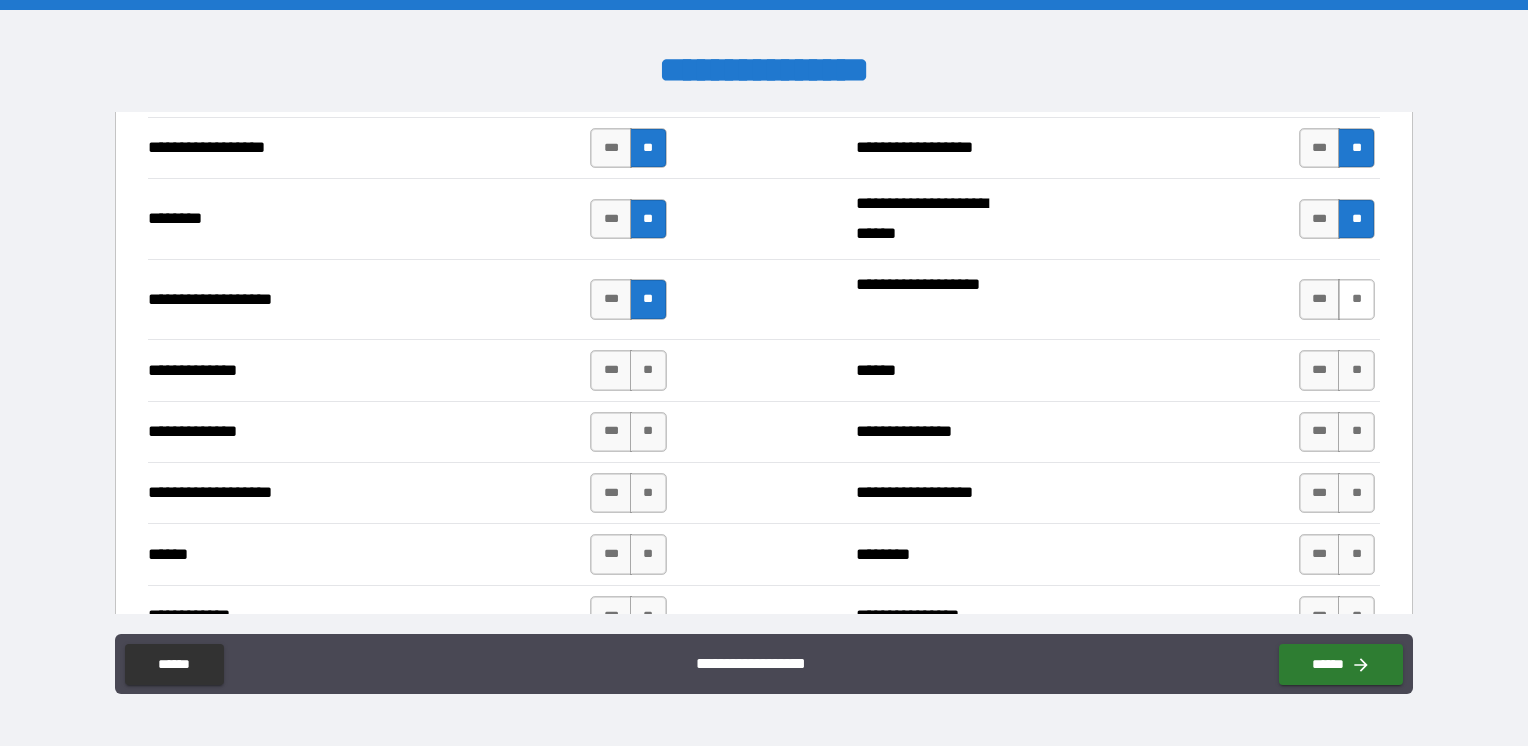 click on "**" at bounding box center [1356, 299] 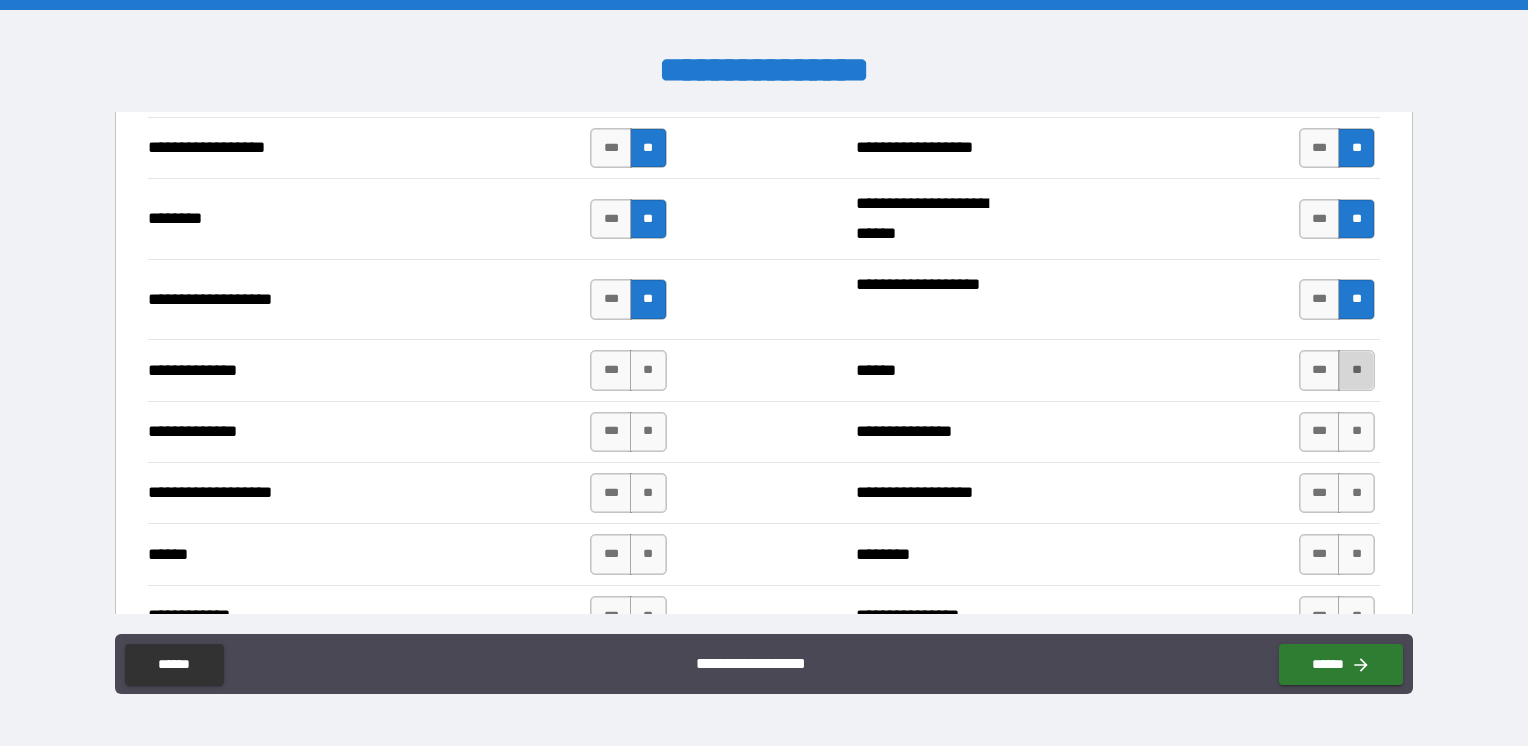 click on "**" at bounding box center [1356, 370] 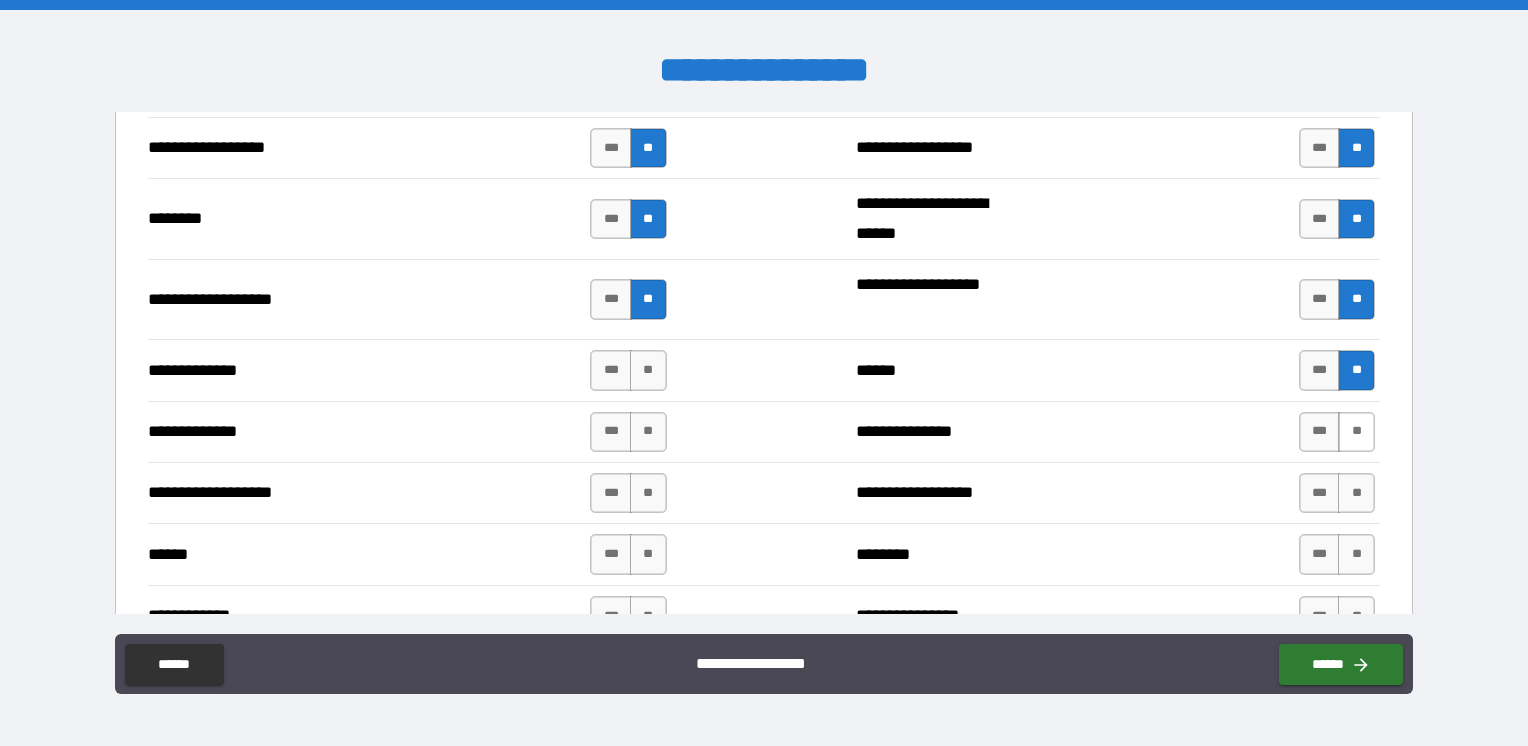 click on "**" at bounding box center [1356, 432] 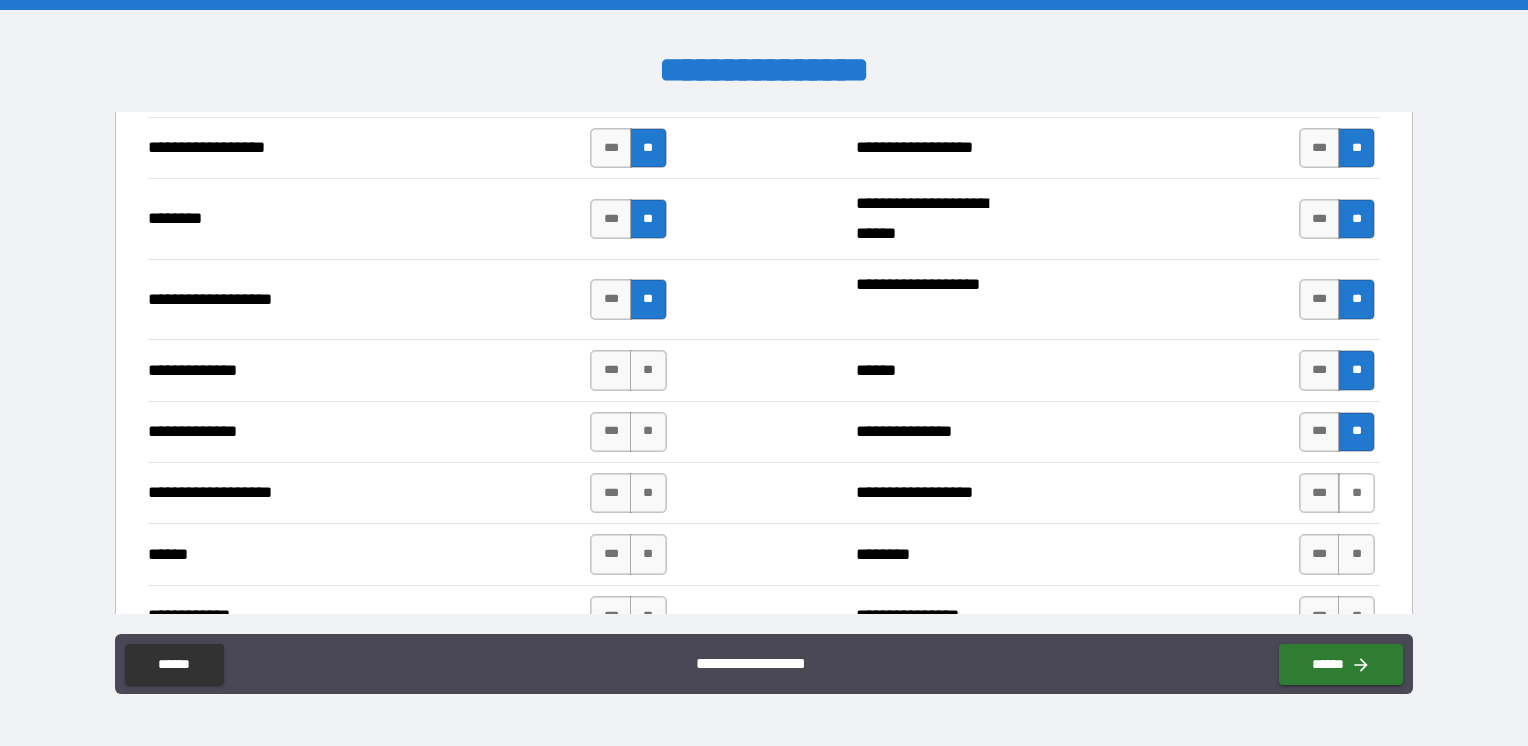 click on "**" at bounding box center [1356, 493] 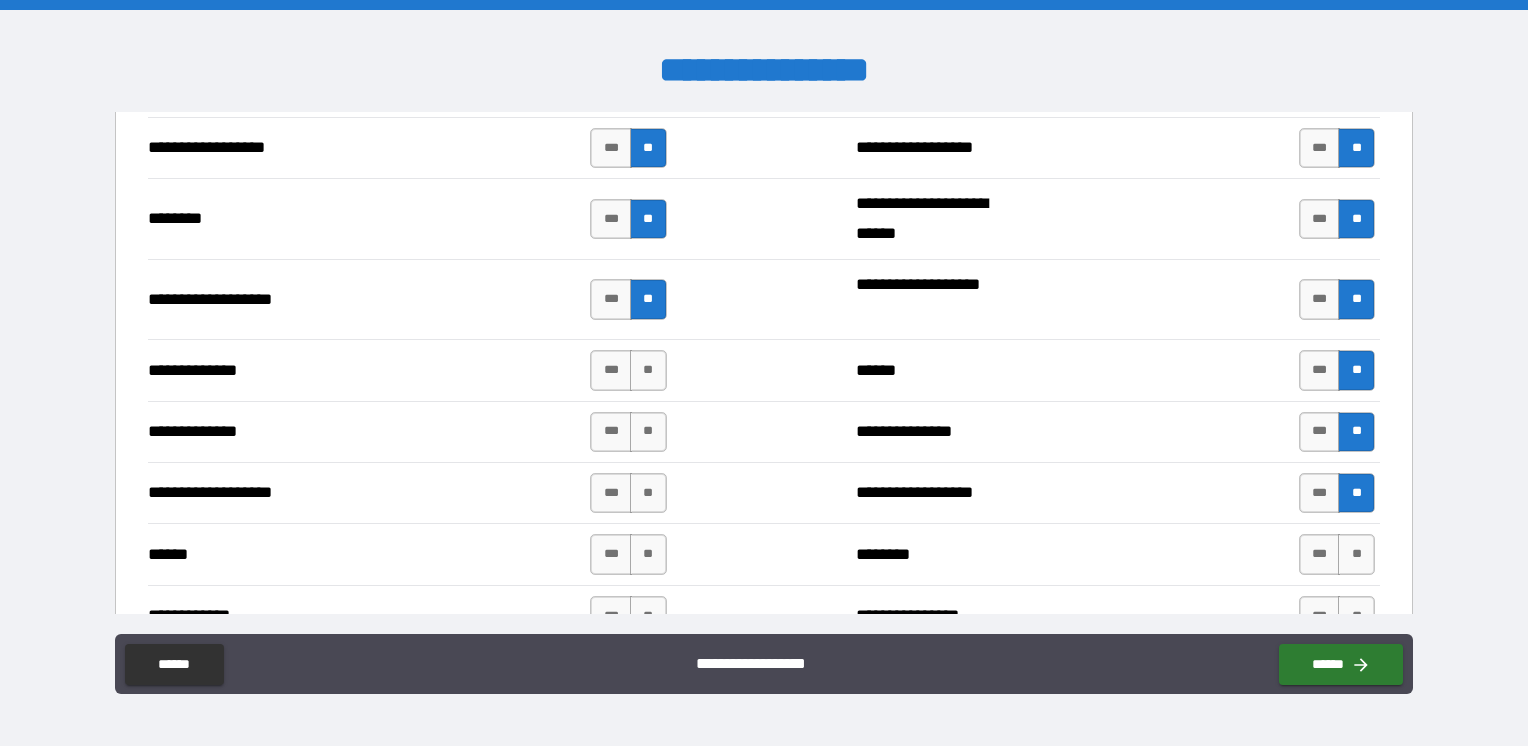 click on "**" at bounding box center [1356, 554] 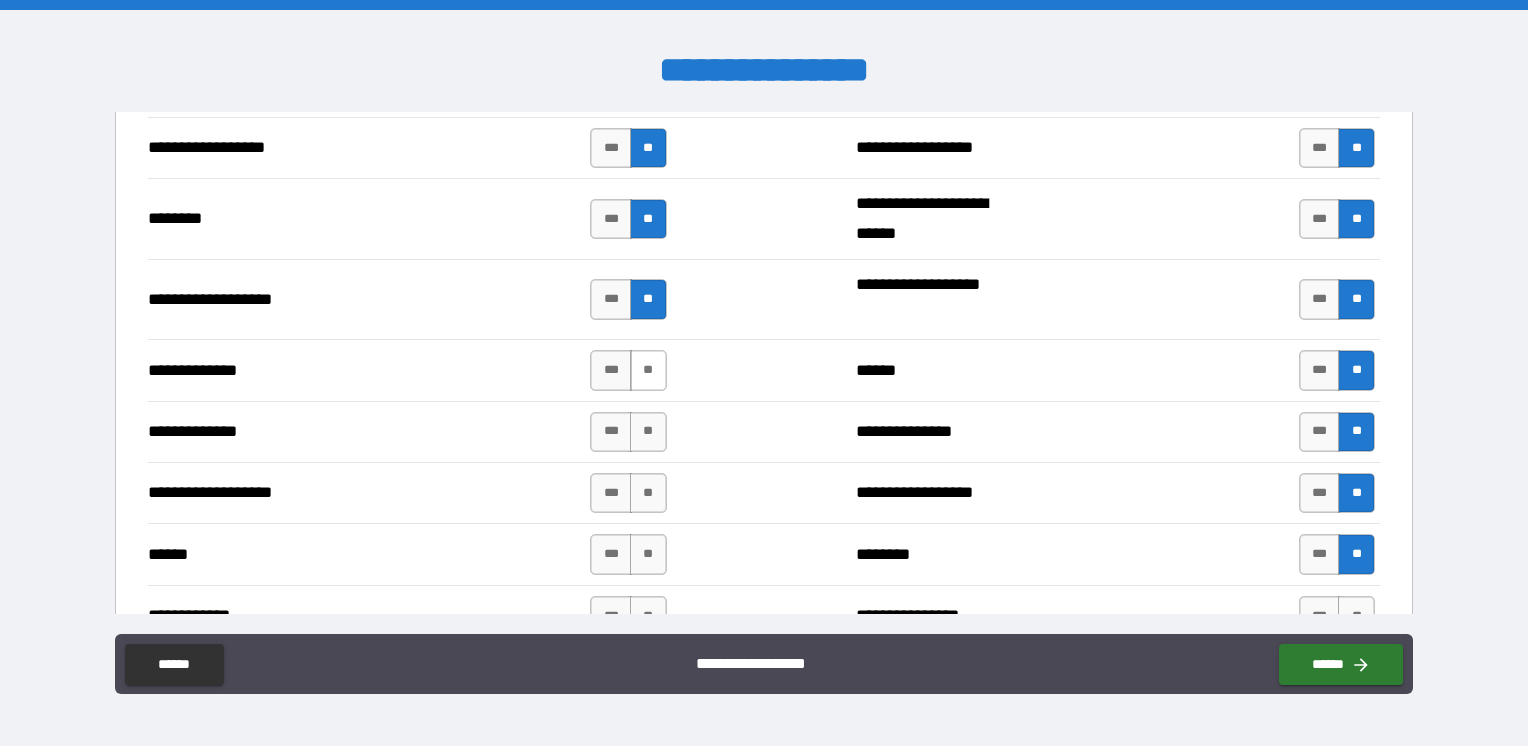 click on "**" at bounding box center (648, 370) 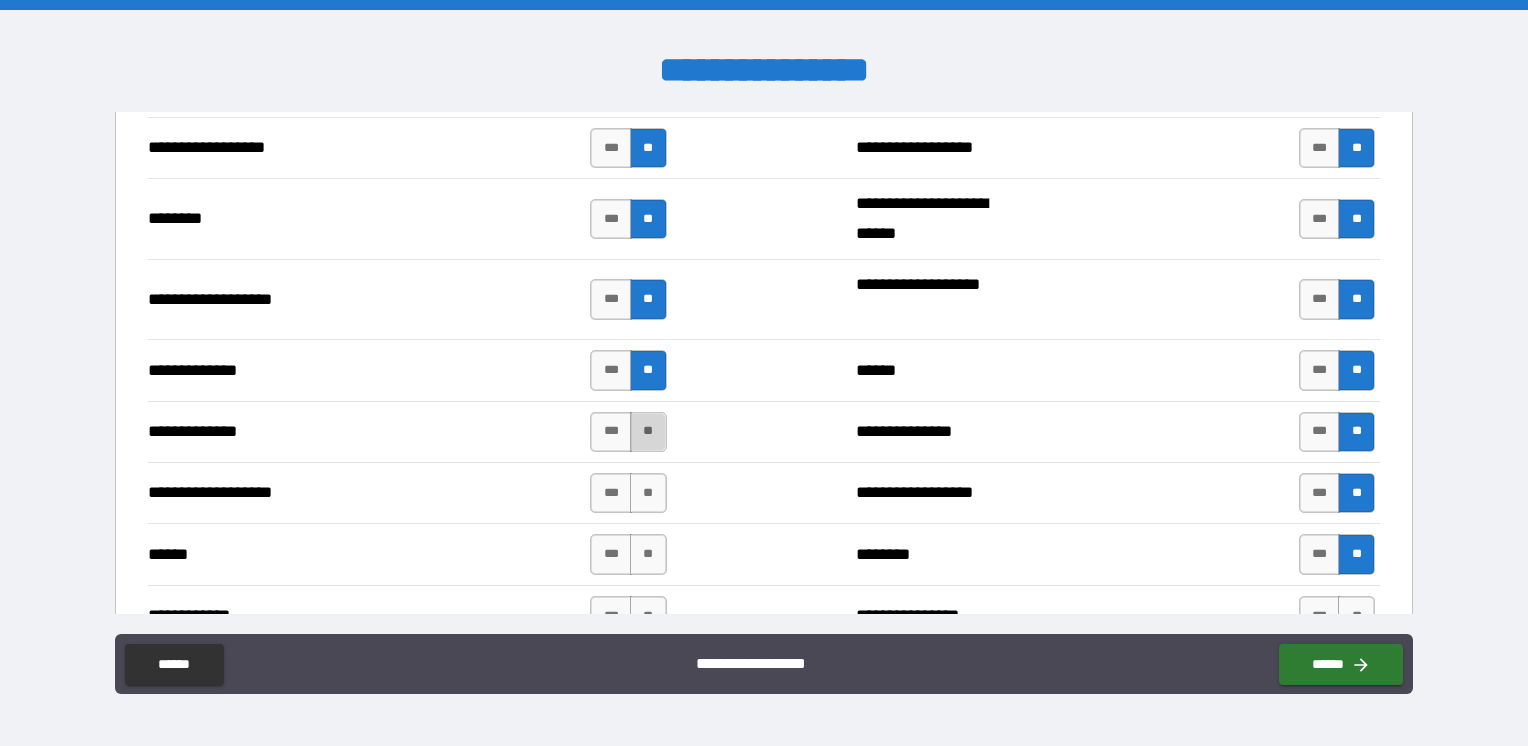 click on "**" at bounding box center (648, 432) 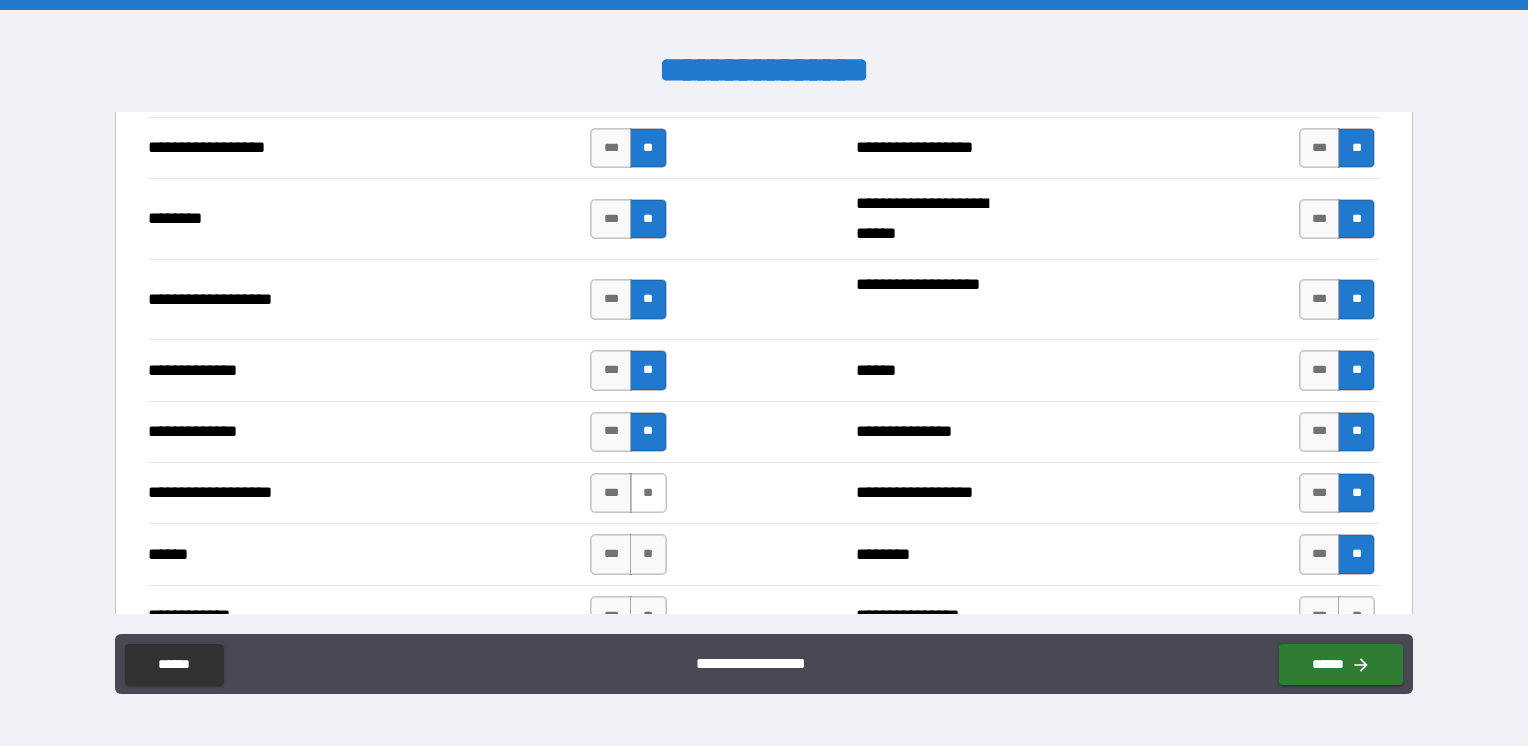 click on "**" at bounding box center (648, 493) 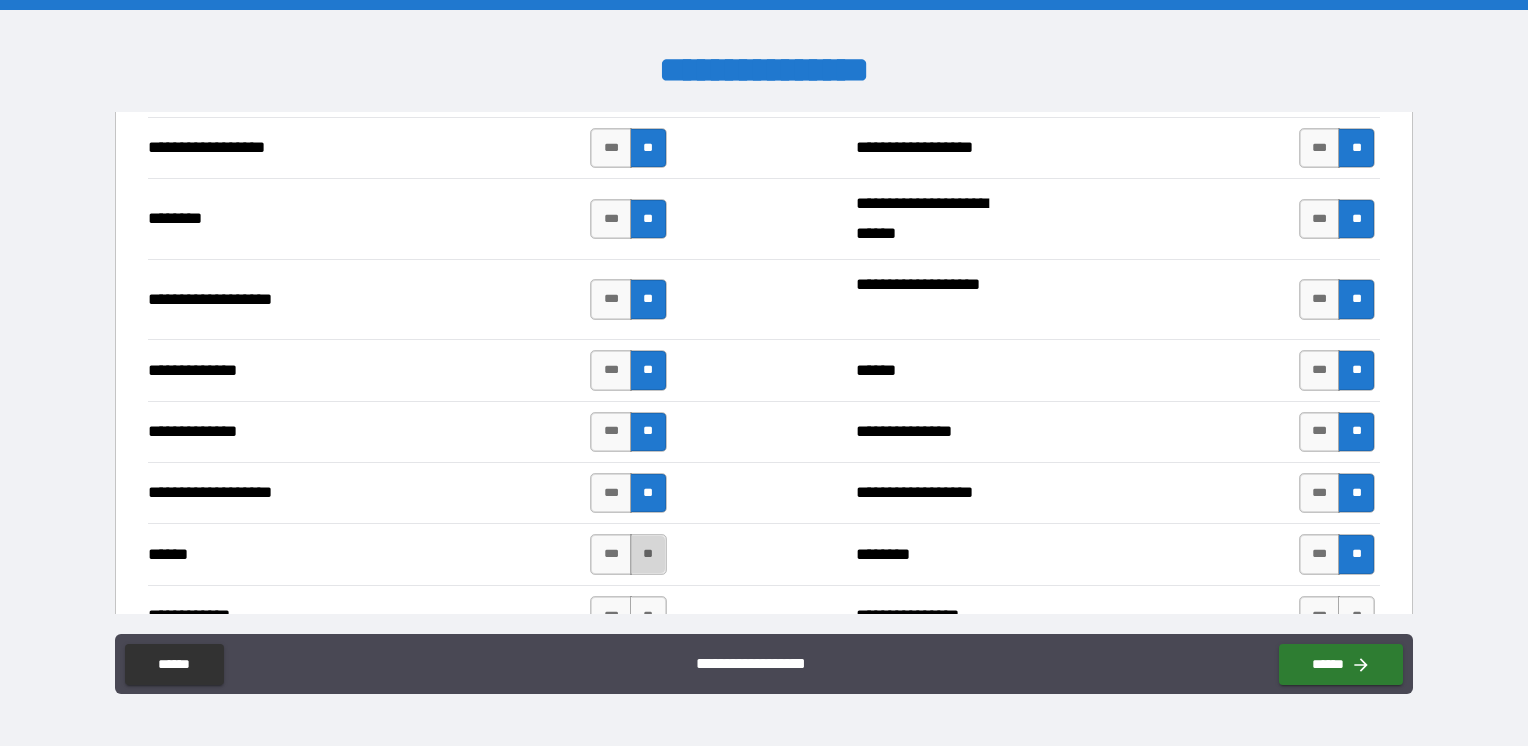 click on "**" at bounding box center [648, 554] 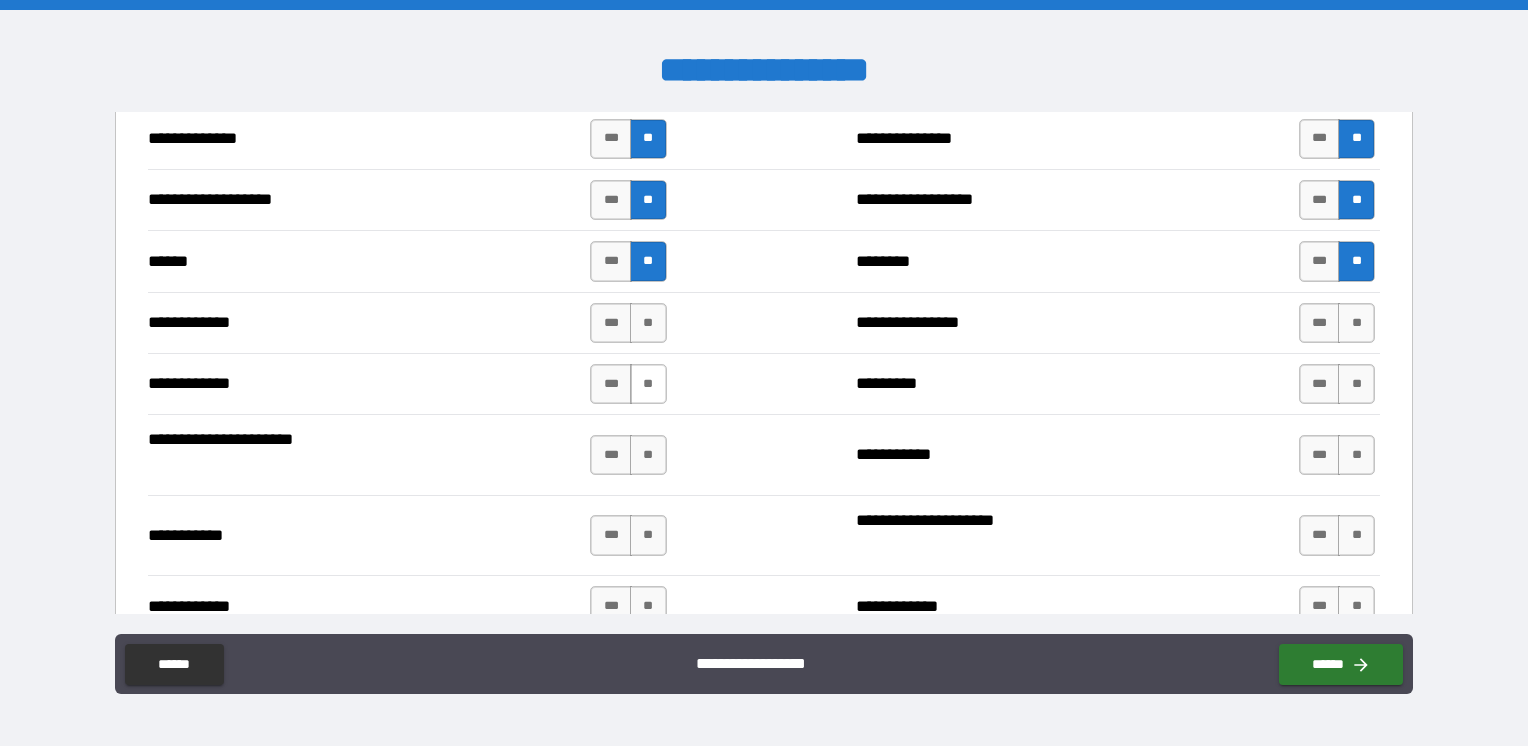 scroll, scrollTop: 3600, scrollLeft: 0, axis: vertical 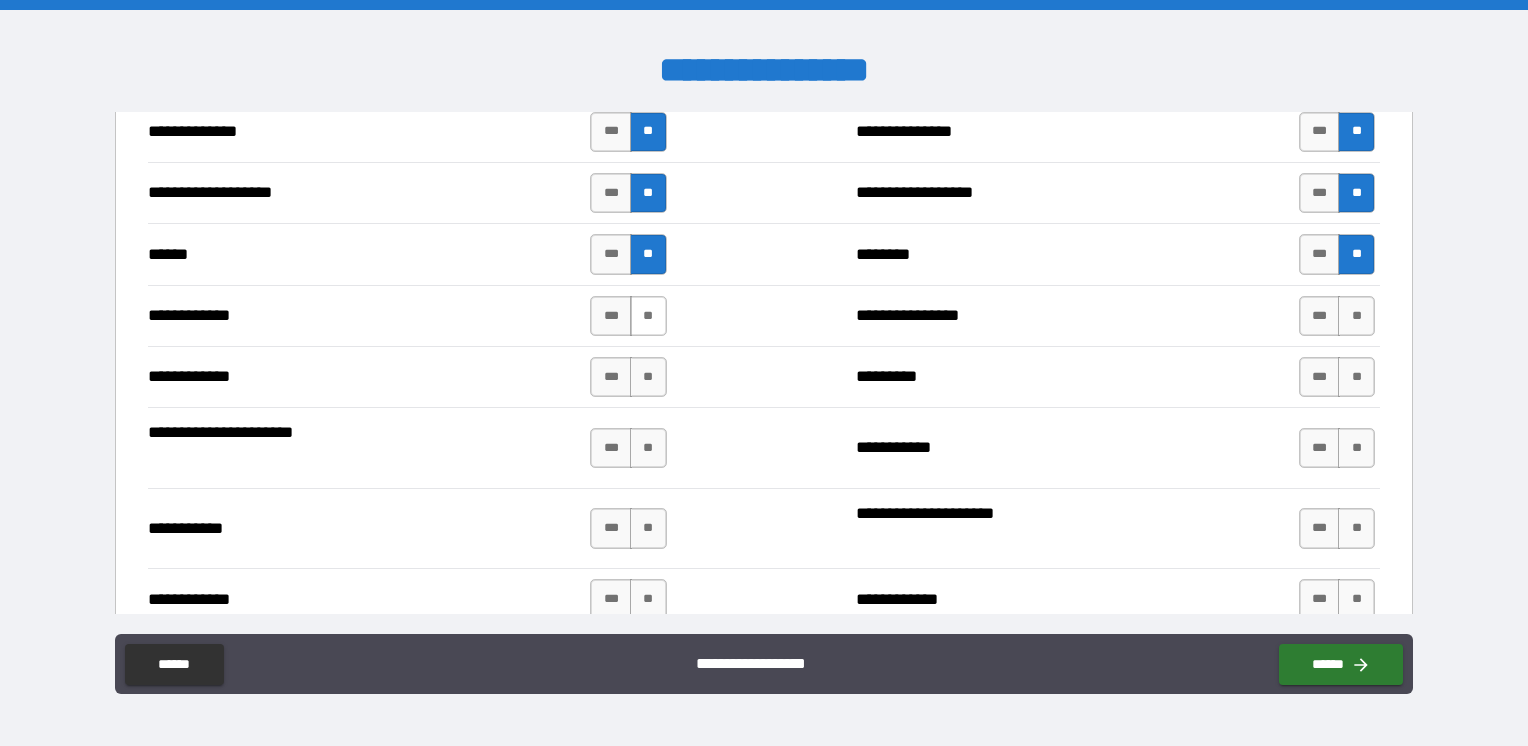 click on "**" at bounding box center [648, 316] 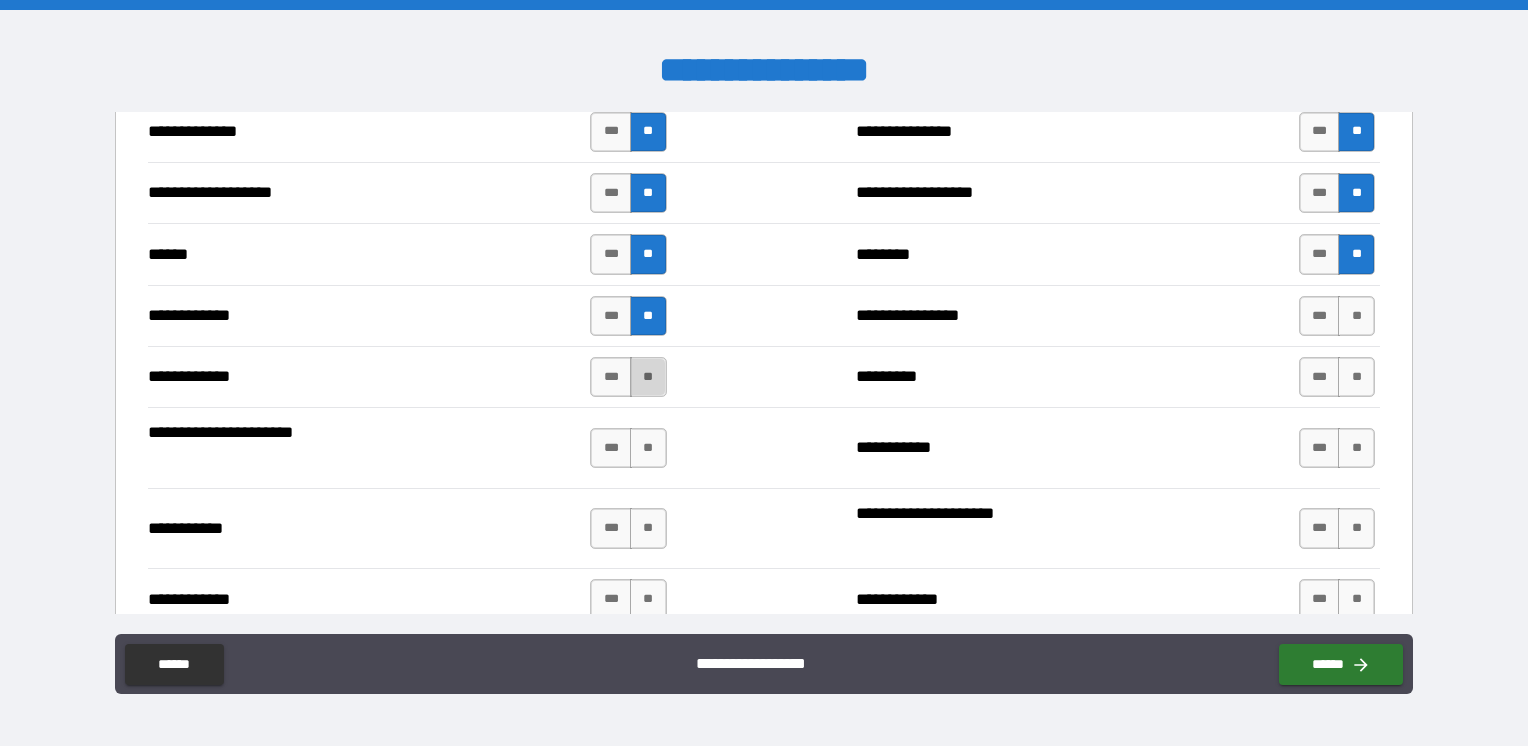 click on "**" at bounding box center (648, 377) 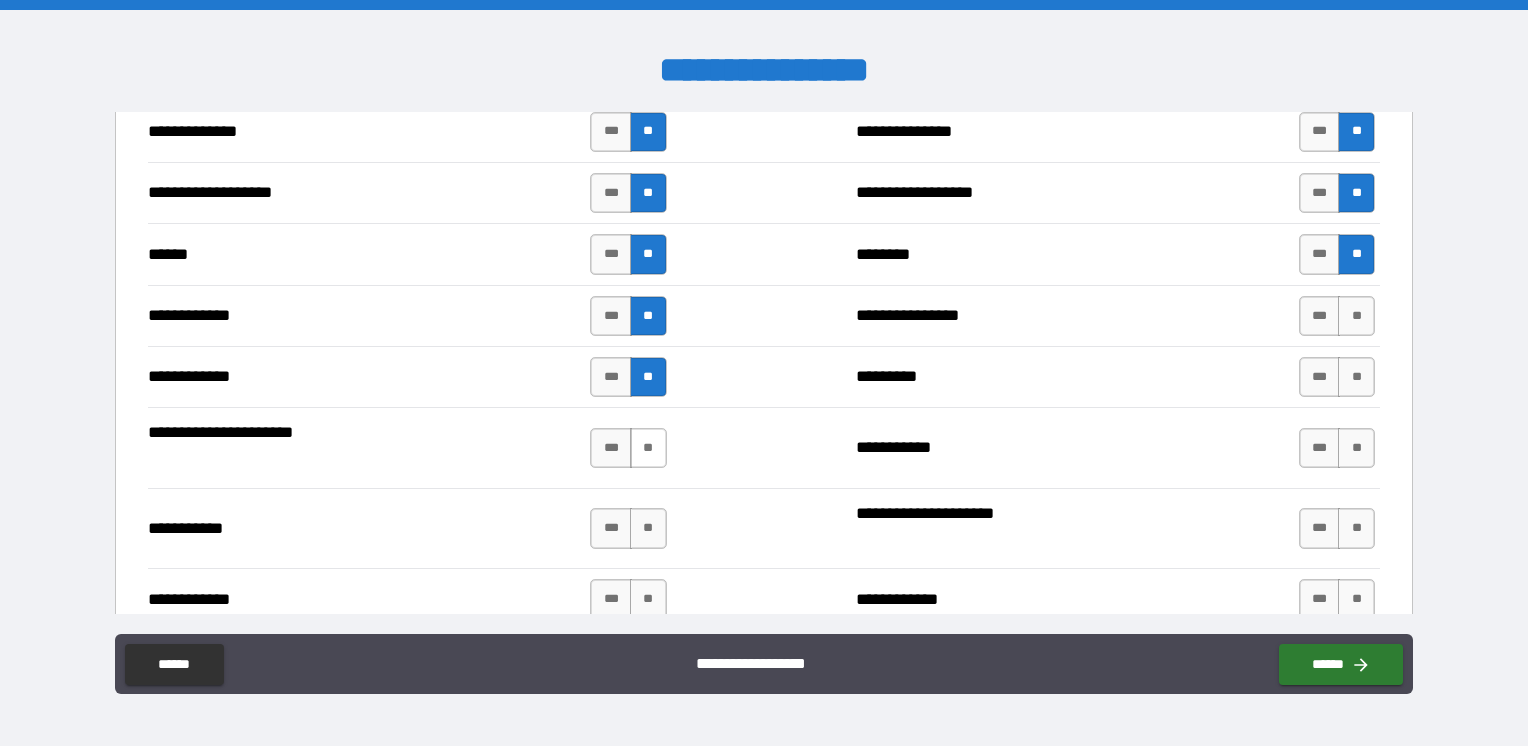 click on "**" at bounding box center (648, 448) 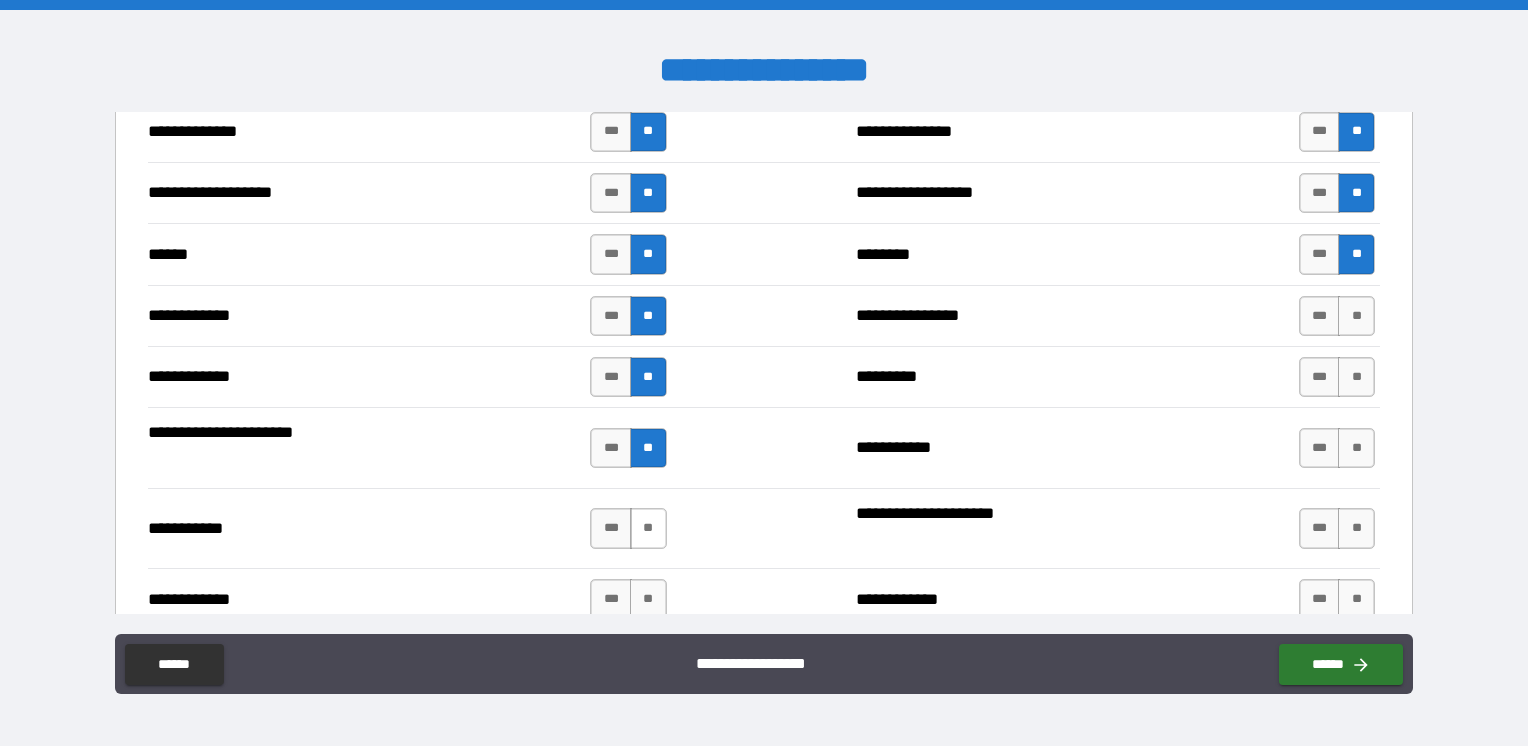 click on "**" at bounding box center [648, 528] 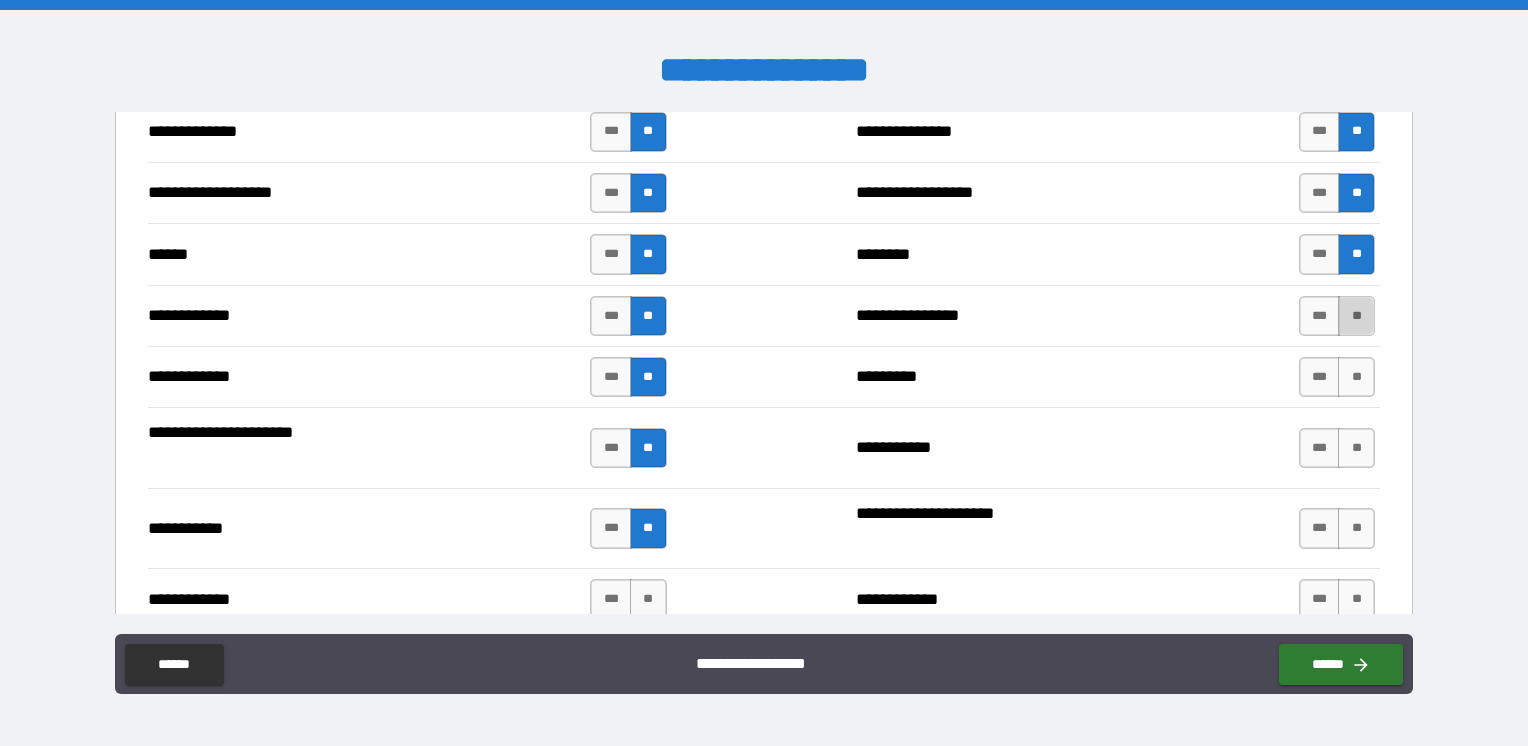 click on "**" at bounding box center [1356, 316] 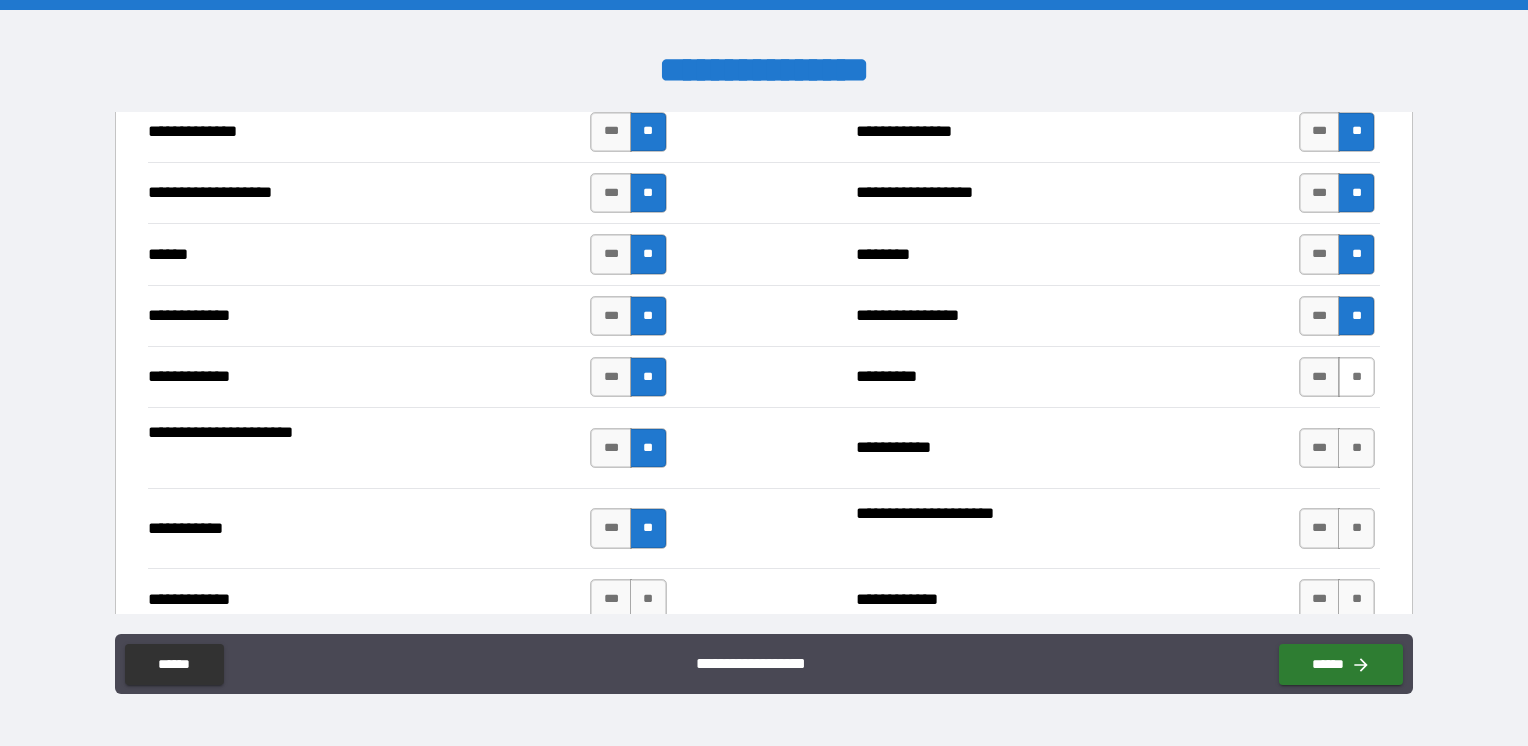 click on "**" at bounding box center (1356, 377) 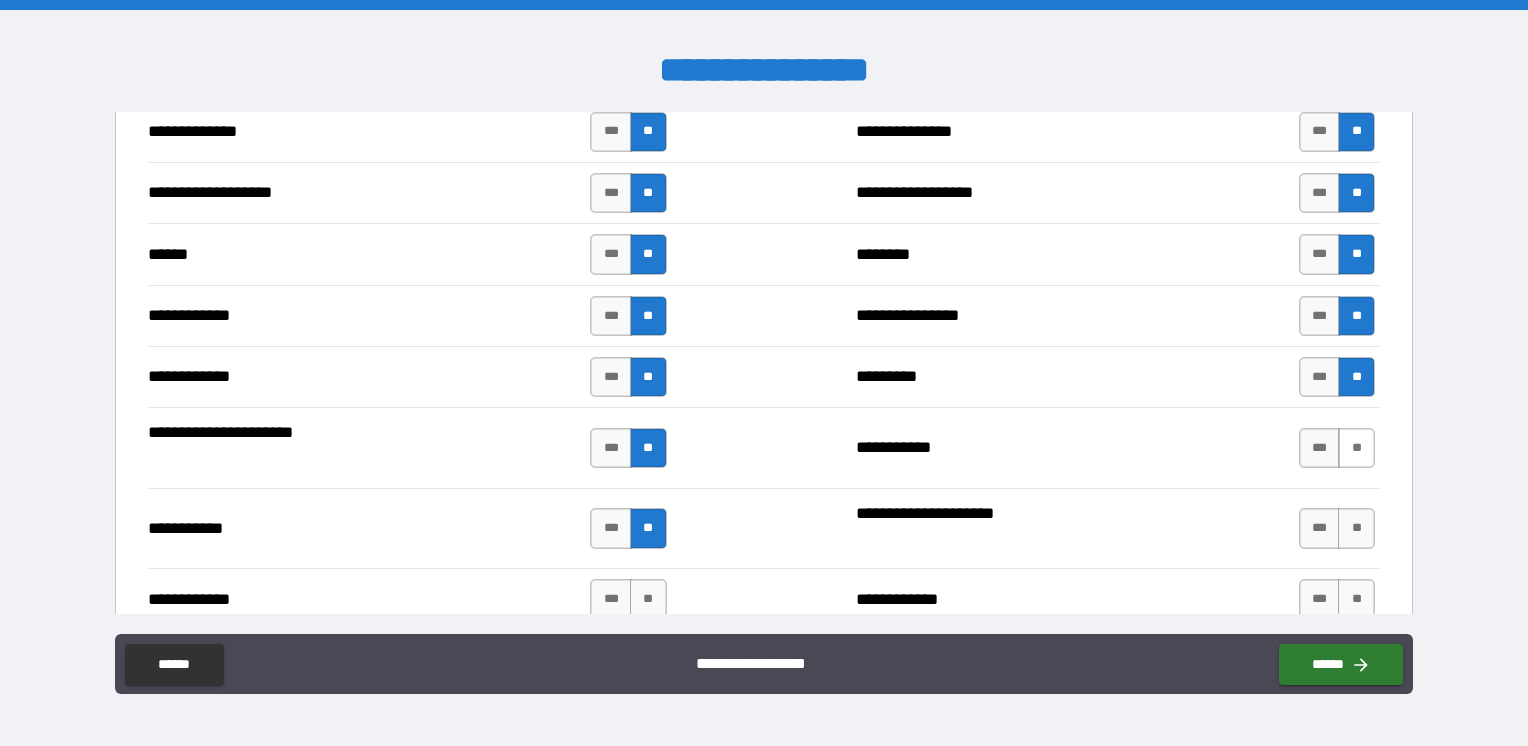 click on "**" at bounding box center (1356, 448) 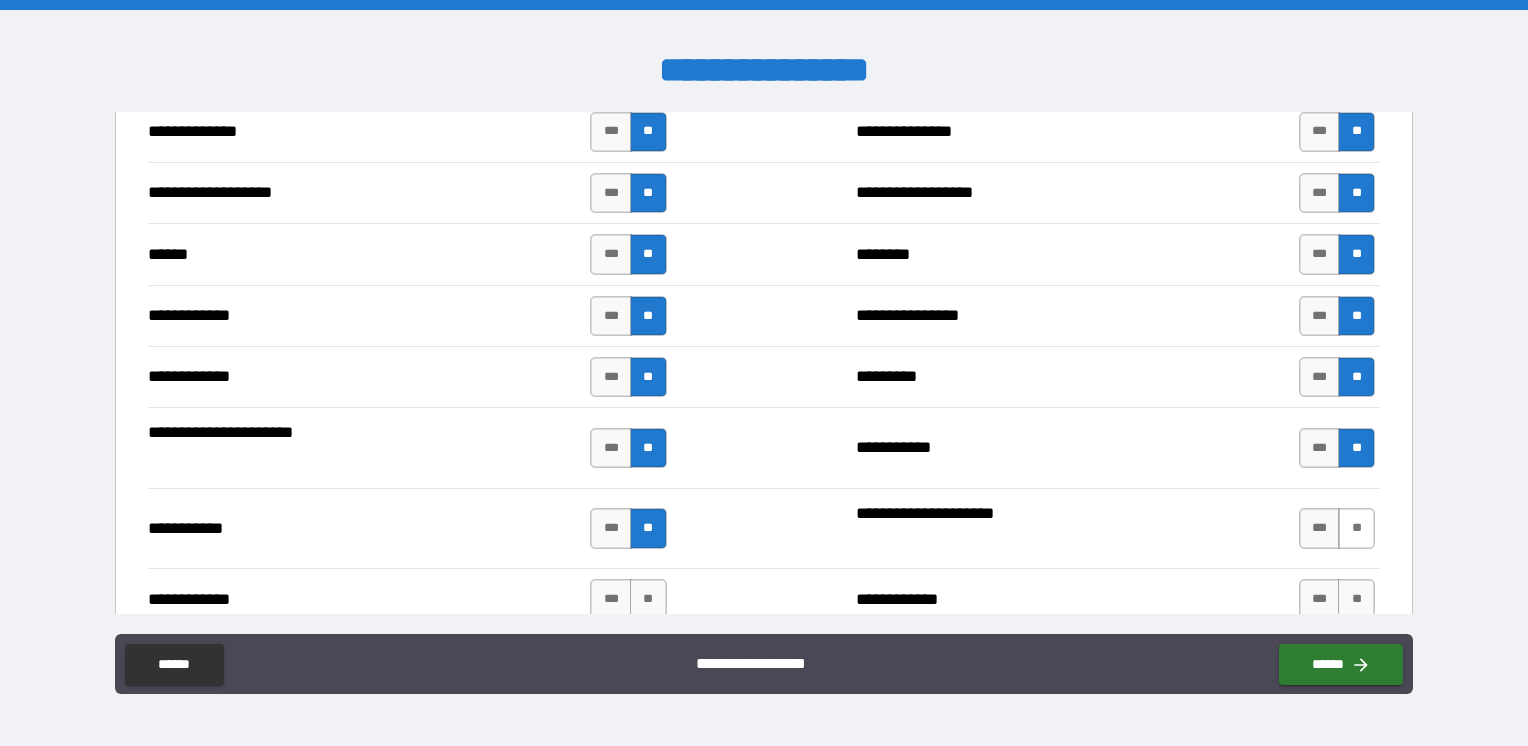 click on "**" at bounding box center [1356, 528] 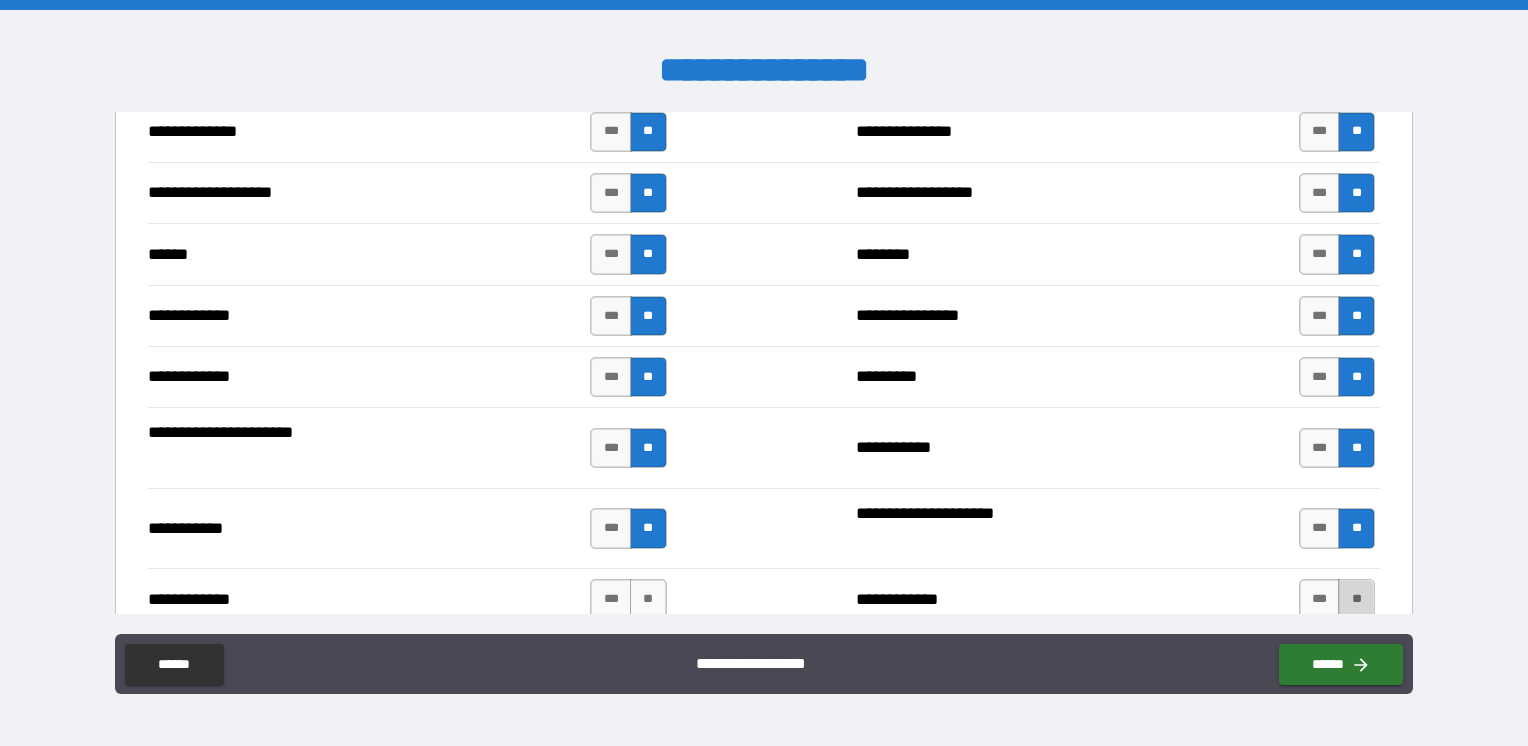 drag, startPoint x: 1354, startPoint y: 578, endPoint x: 1331, endPoint y: 574, distance: 23.345236 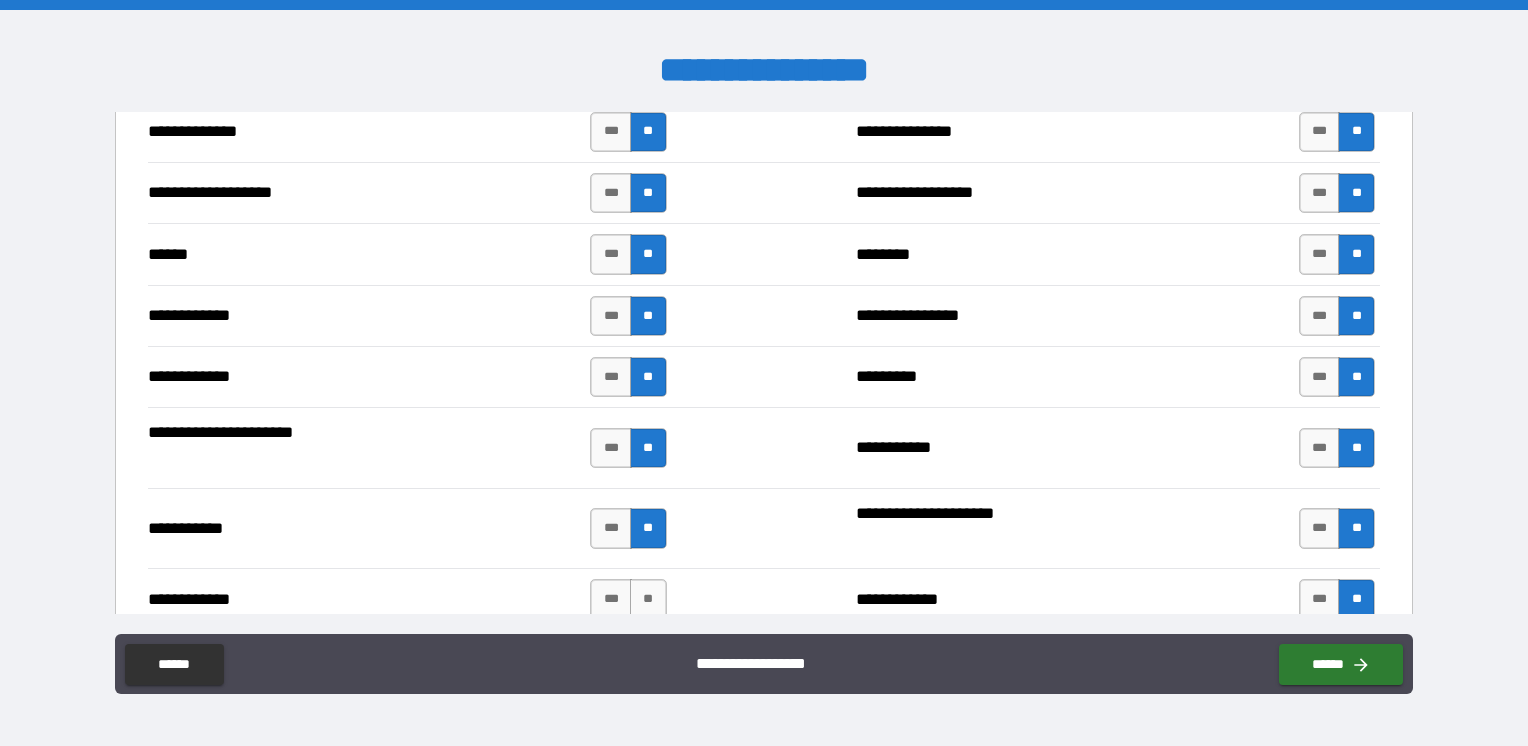 click on "*** **" at bounding box center (628, 599) 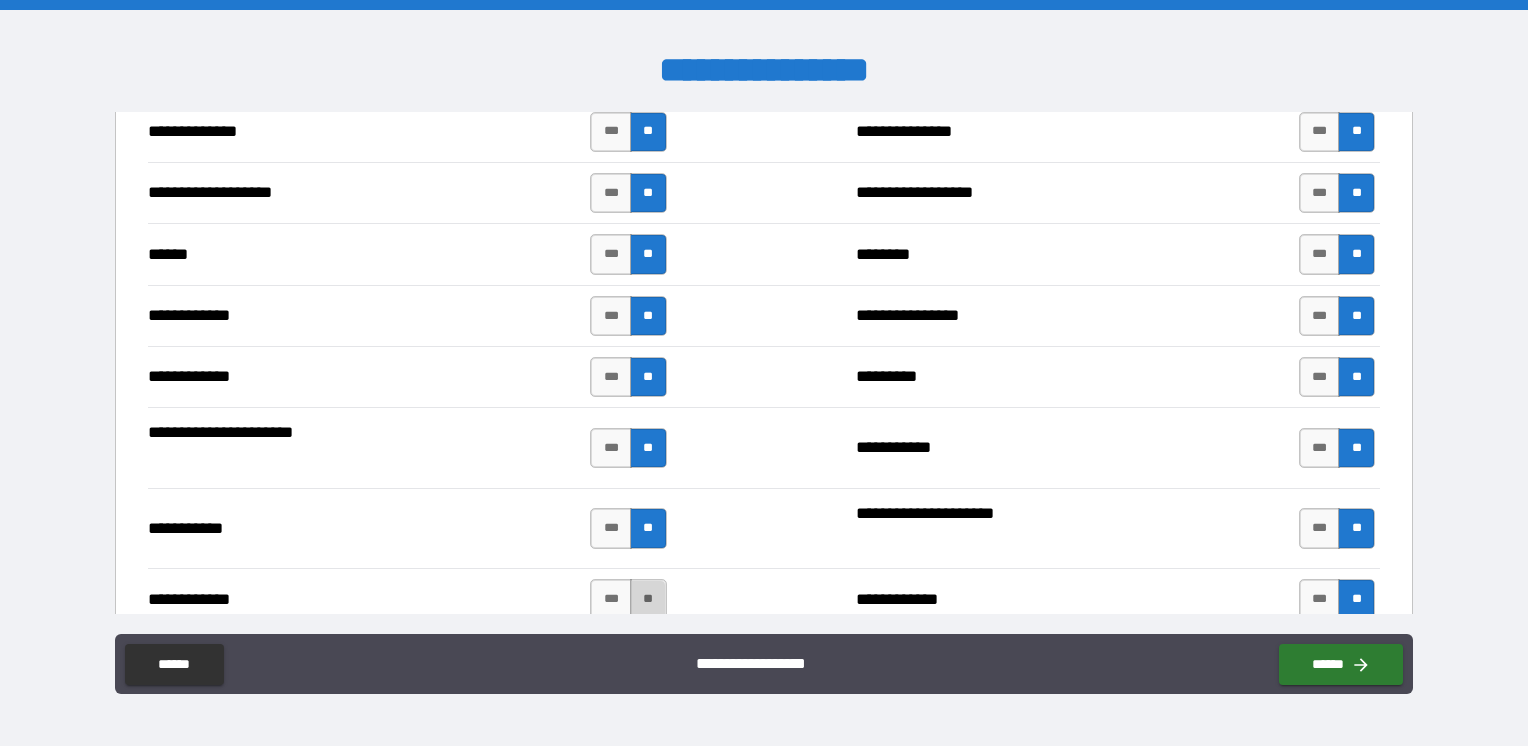 click on "**" at bounding box center (648, 599) 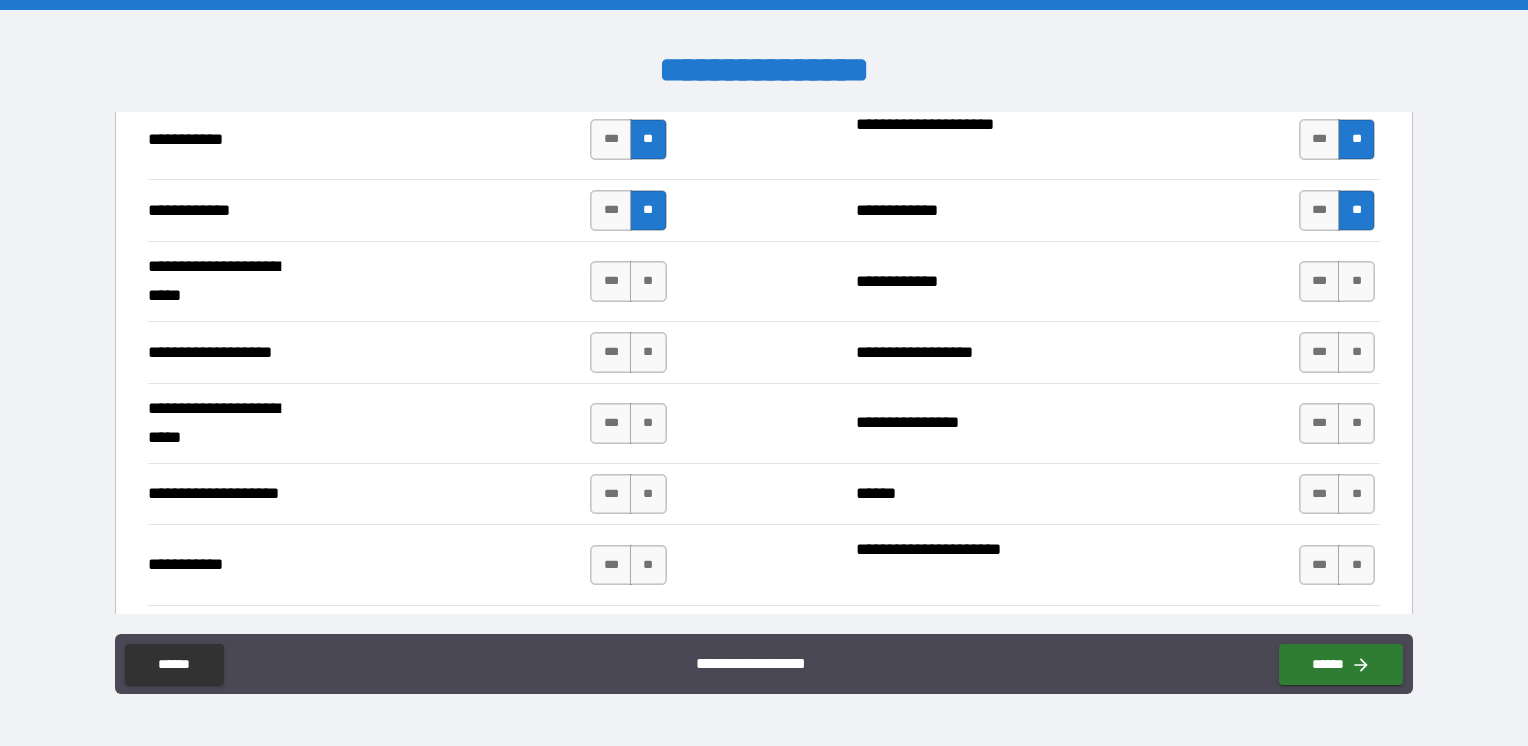 scroll, scrollTop: 4000, scrollLeft: 0, axis: vertical 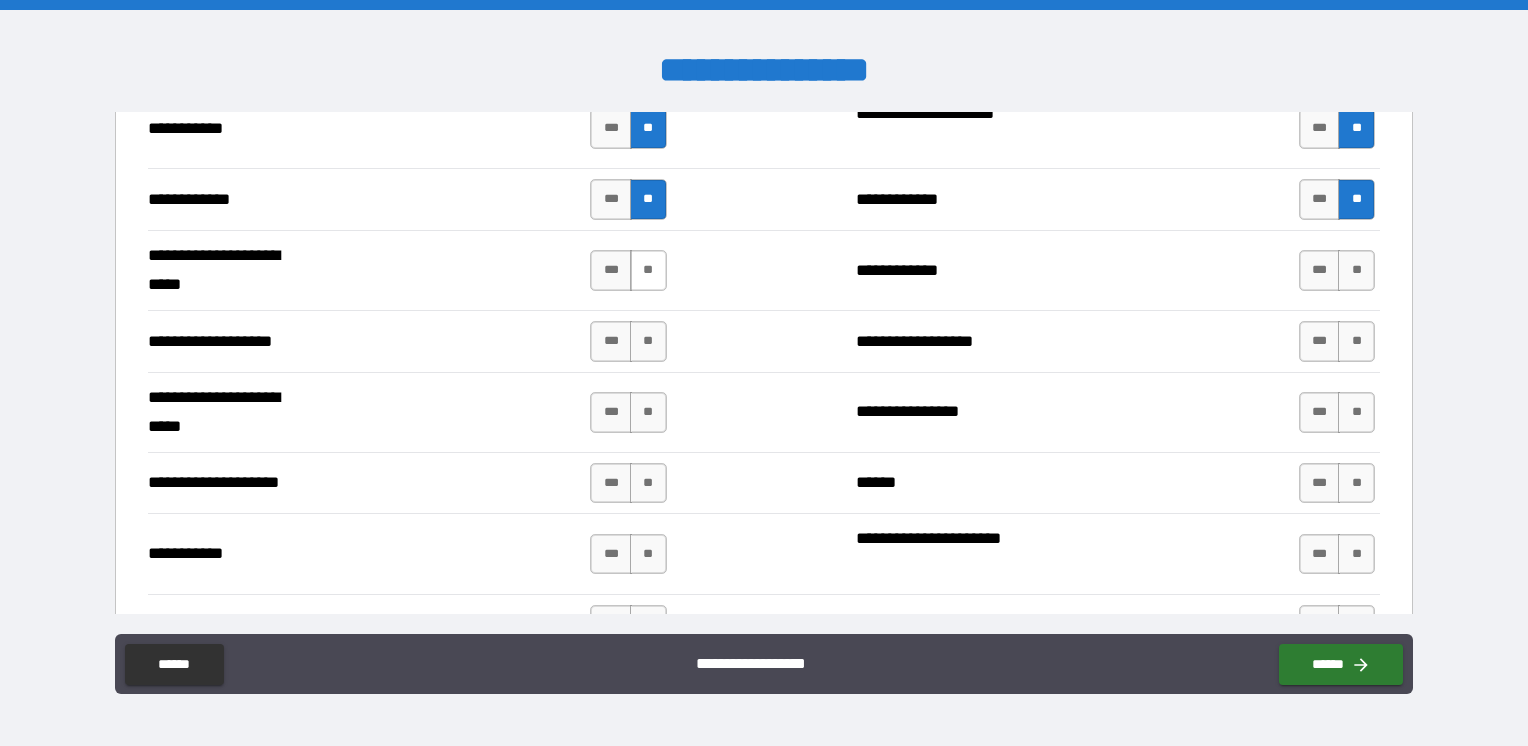click on "**" at bounding box center [648, 270] 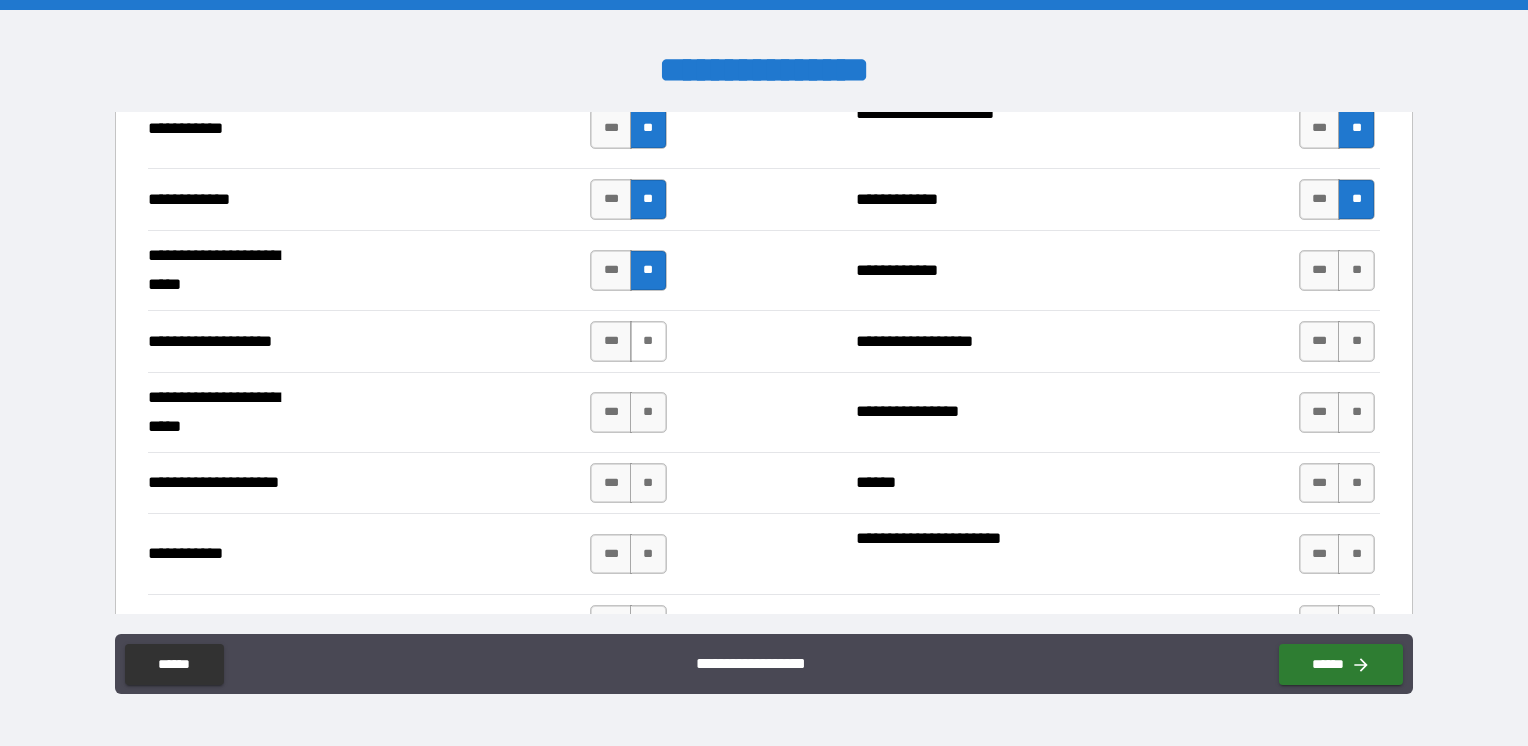 click on "**" at bounding box center [648, 341] 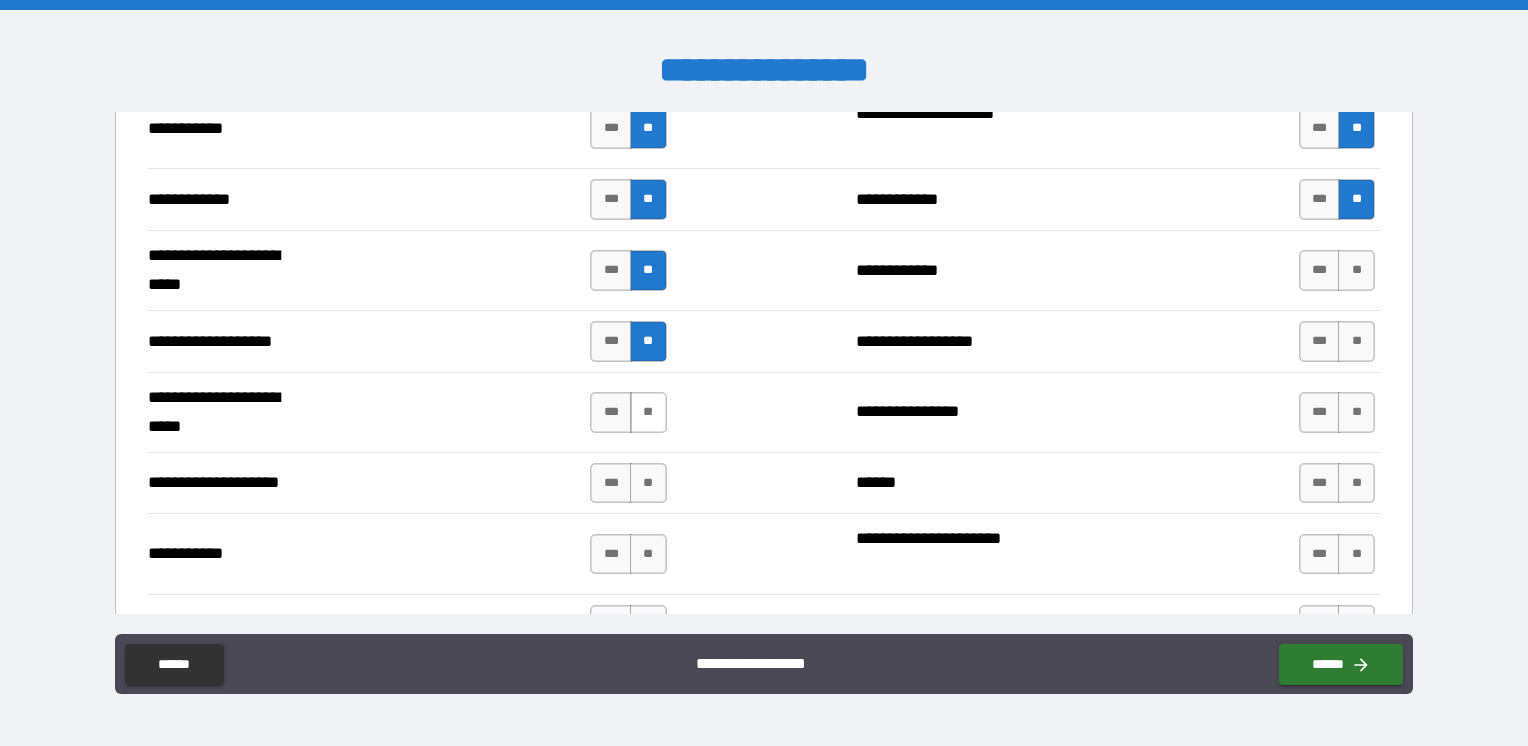 click on "**" at bounding box center [648, 412] 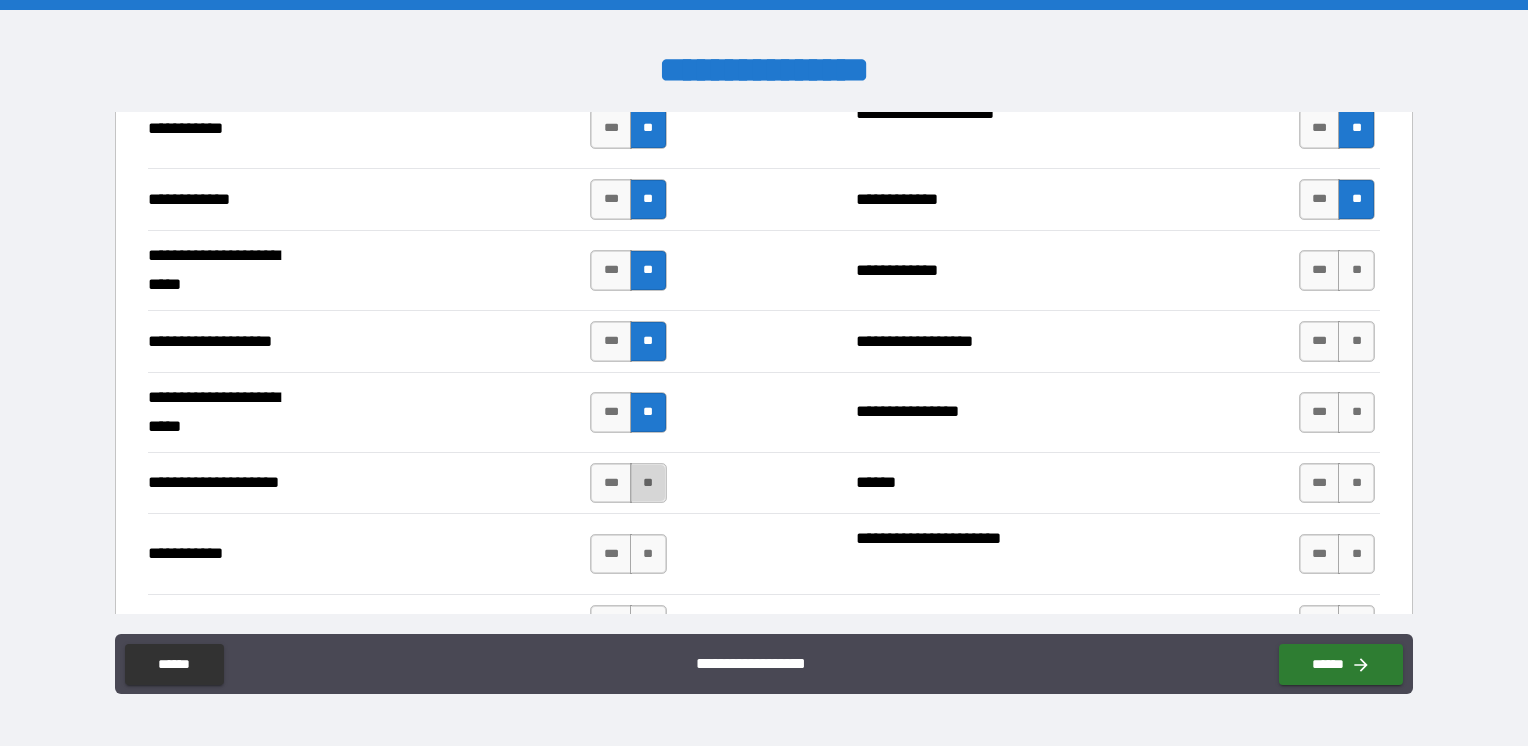 click on "**" at bounding box center [648, 483] 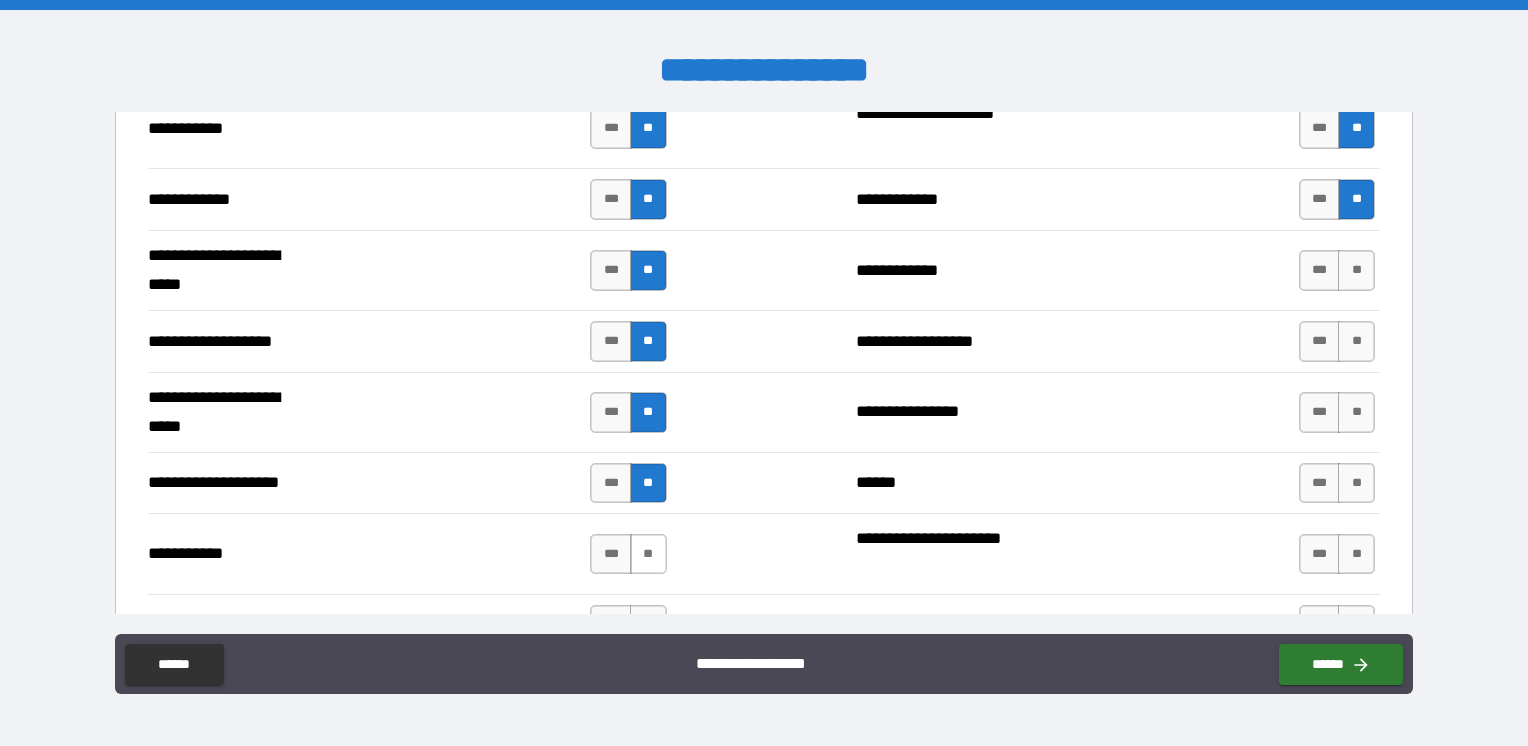 click on "**" at bounding box center [648, 554] 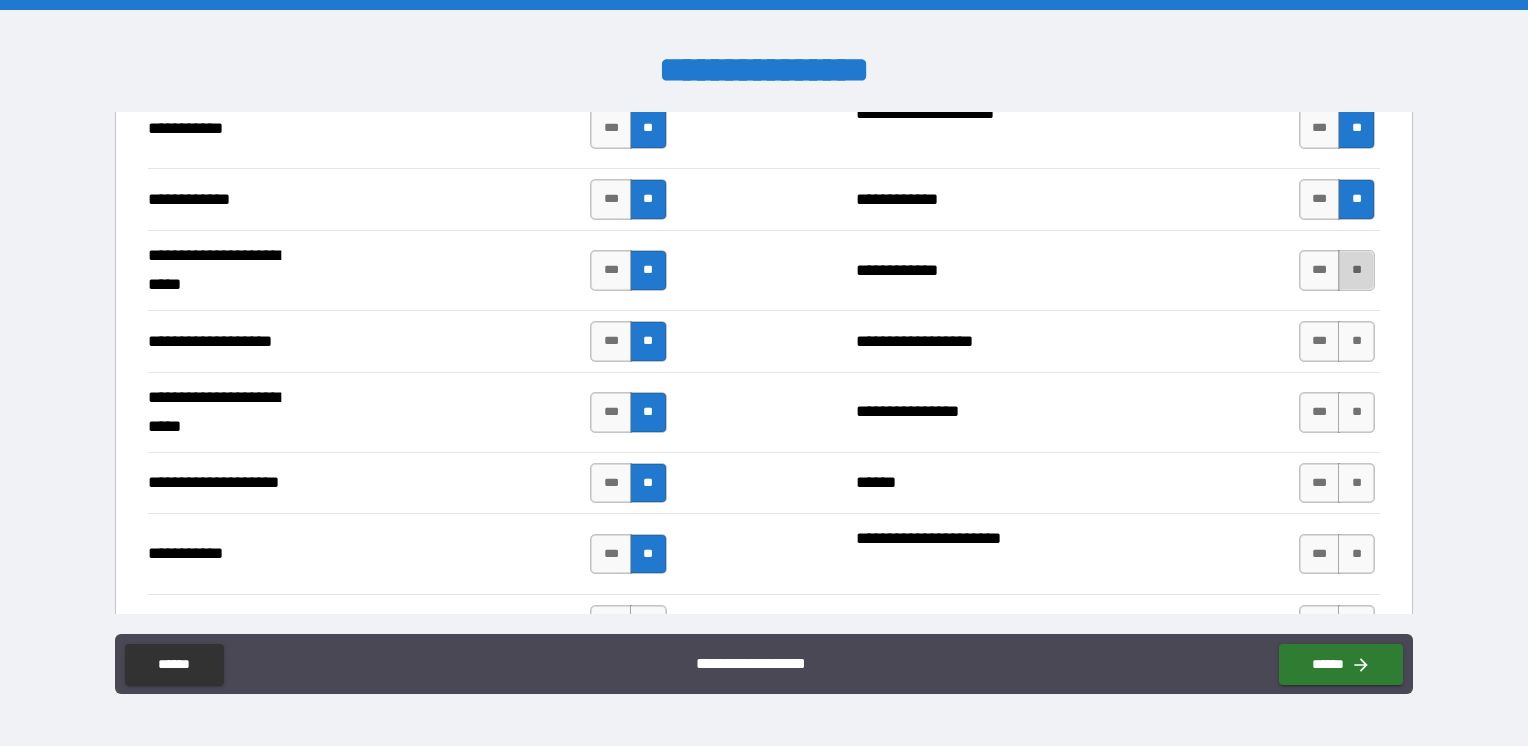click on "**" at bounding box center [1356, 270] 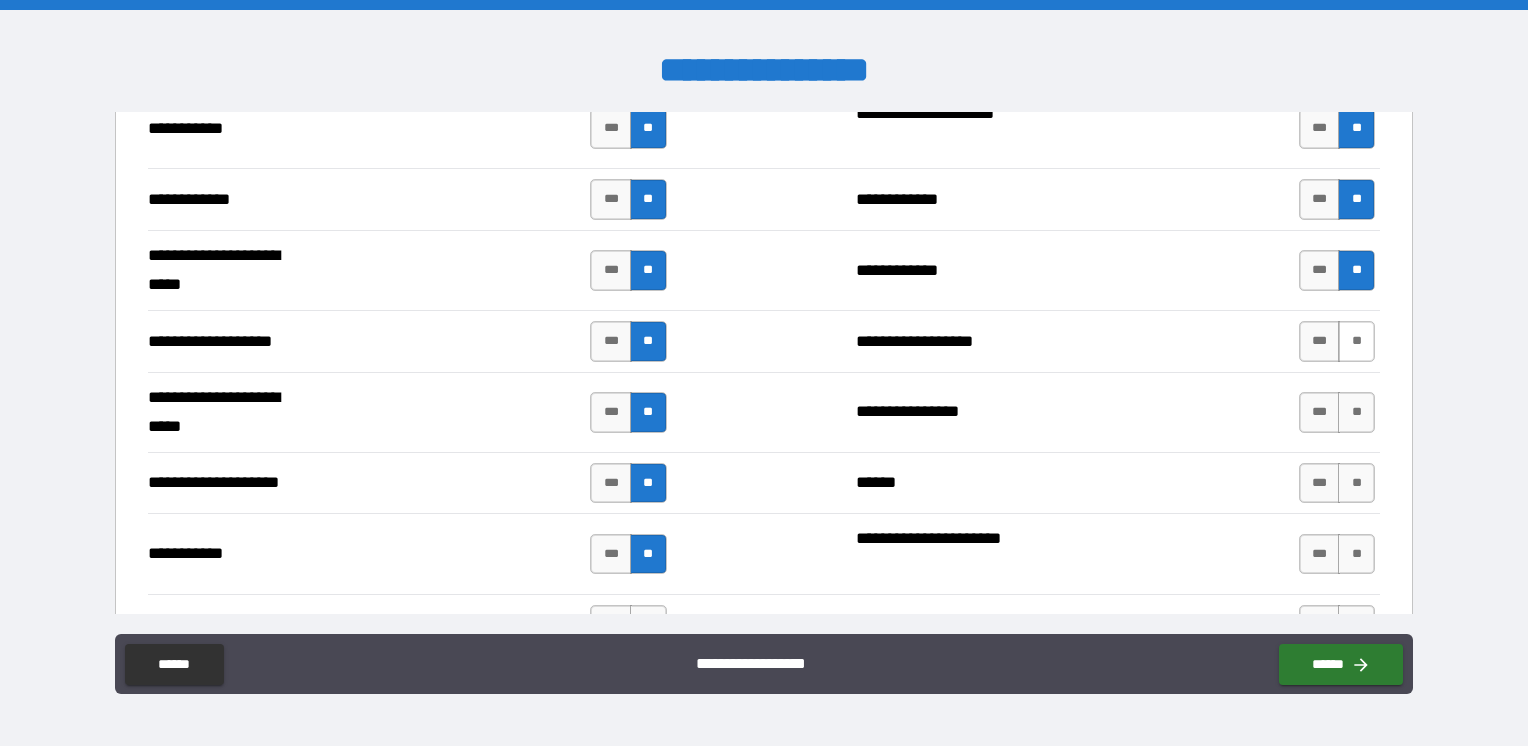click on "**" at bounding box center (1356, 341) 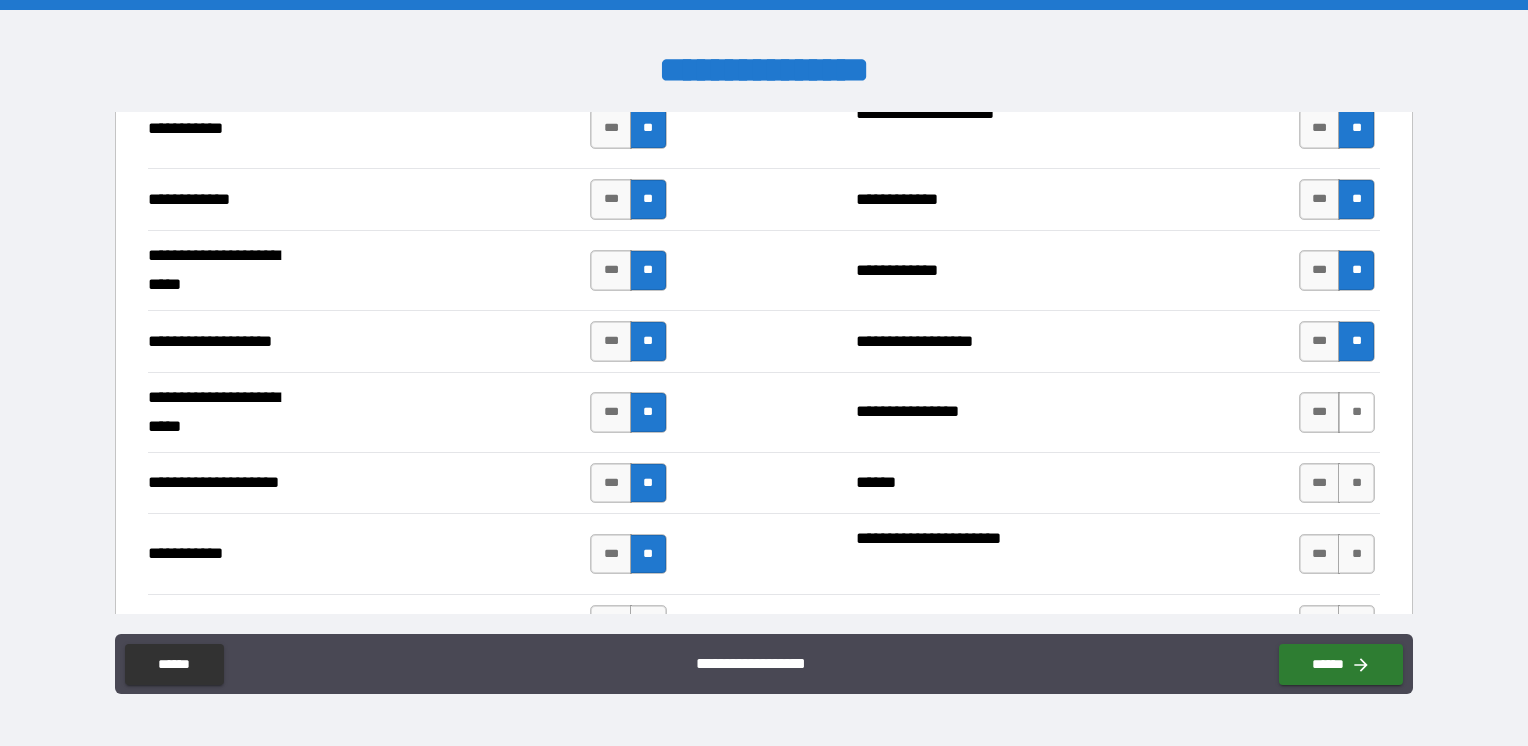 click on "**" at bounding box center (1356, 412) 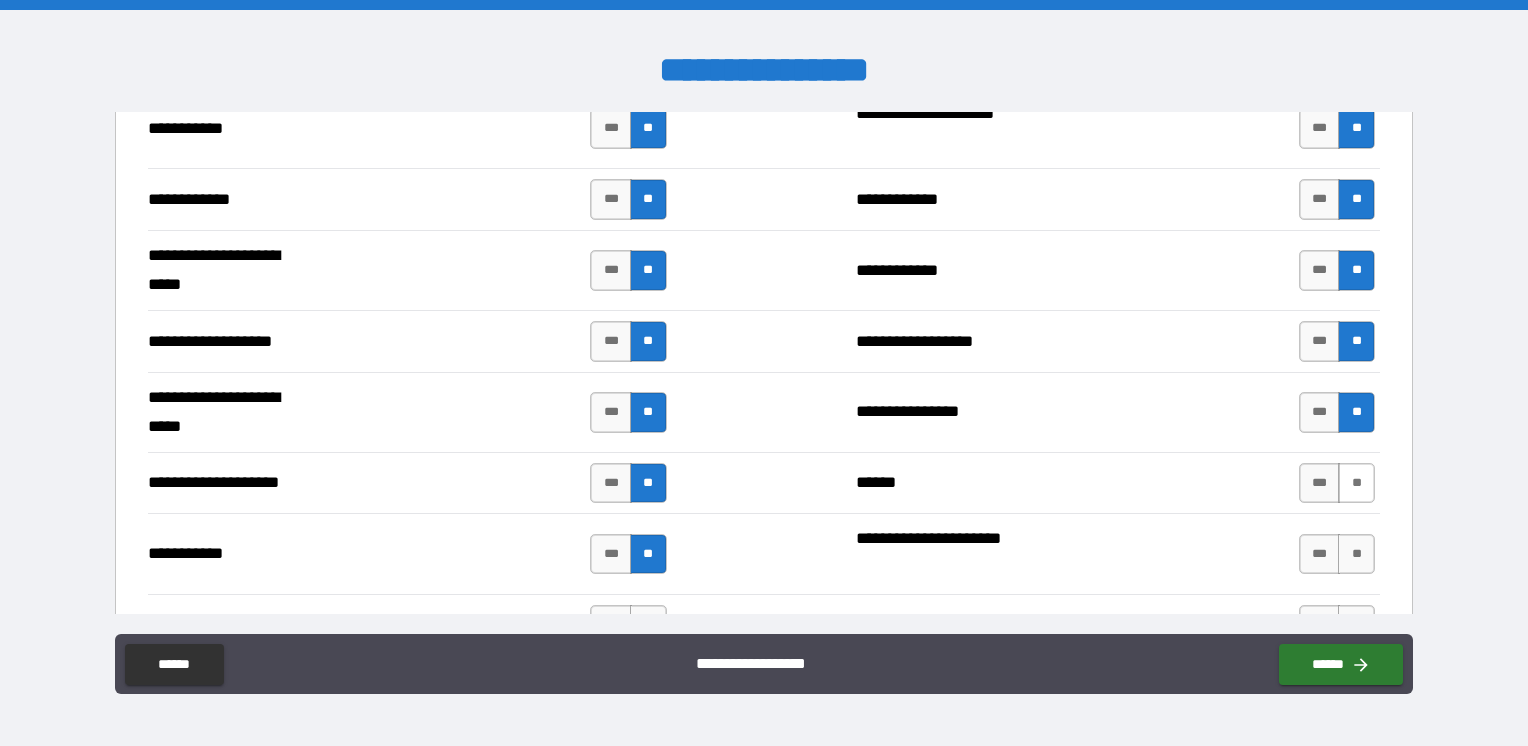 click on "**" at bounding box center [1356, 483] 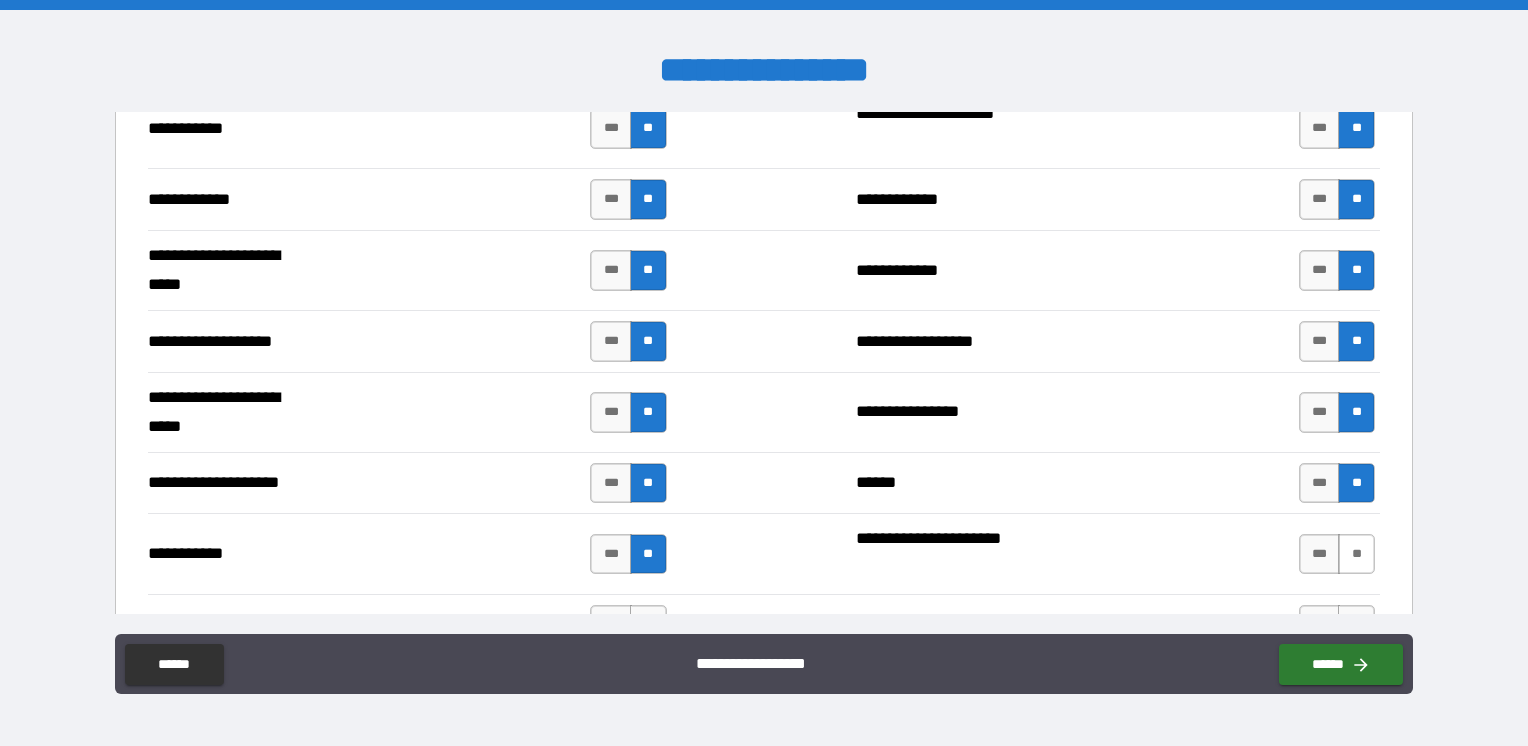 click on "**" at bounding box center (1356, 554) 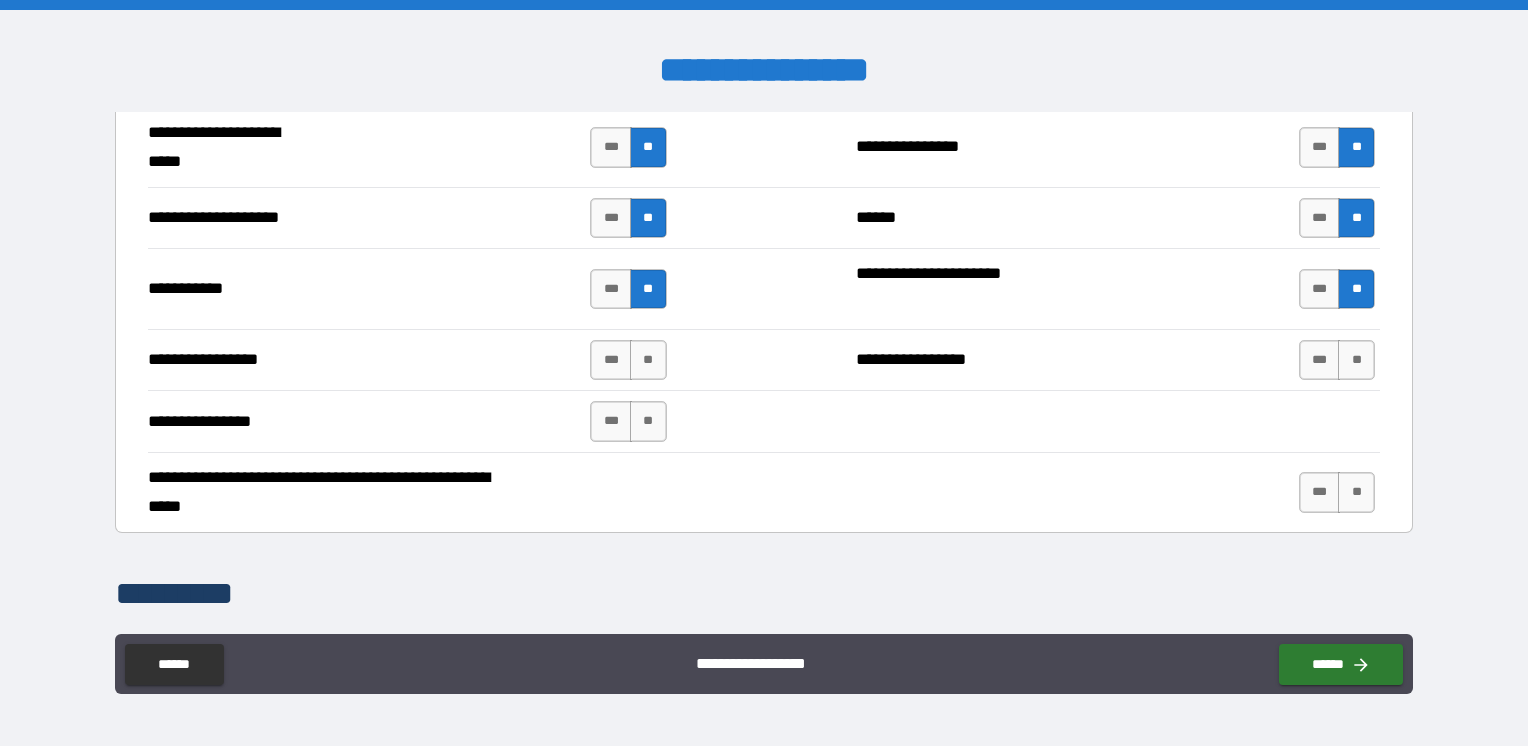 scroll, scrollTop: 4300, scrollLeft: 0, axis: vertical 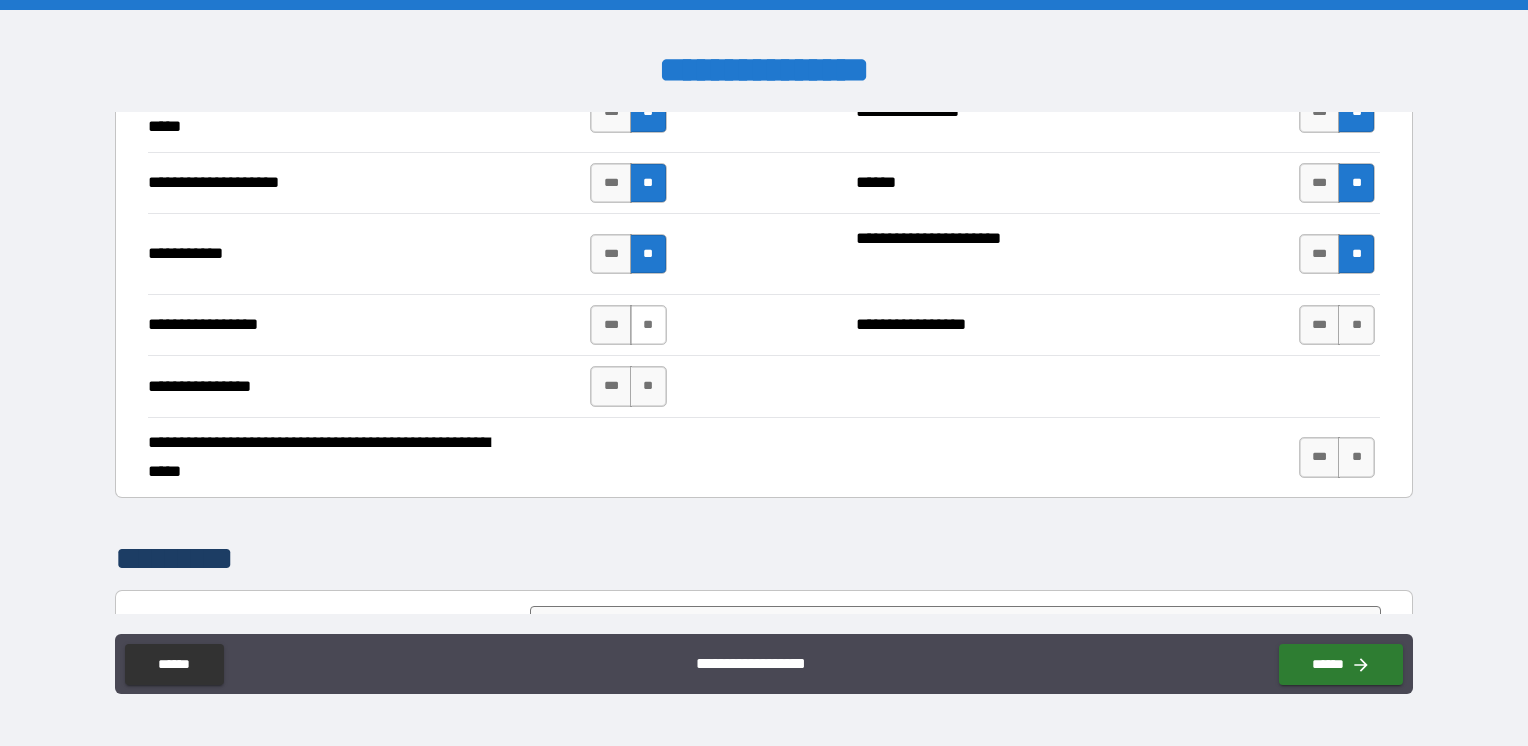 click on "**" at bounding box center (648, 325) 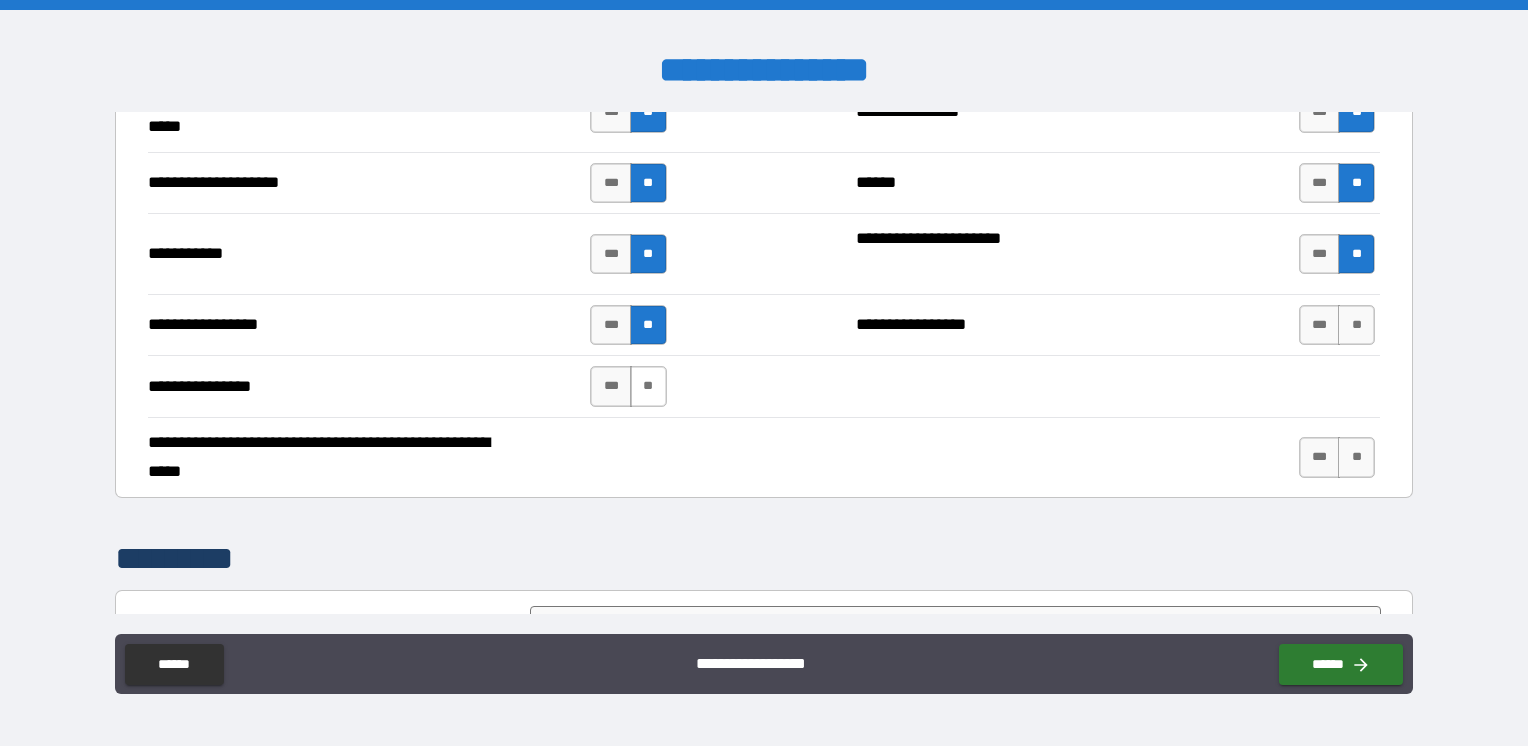 click on "**" at bounding box center [648, 386] 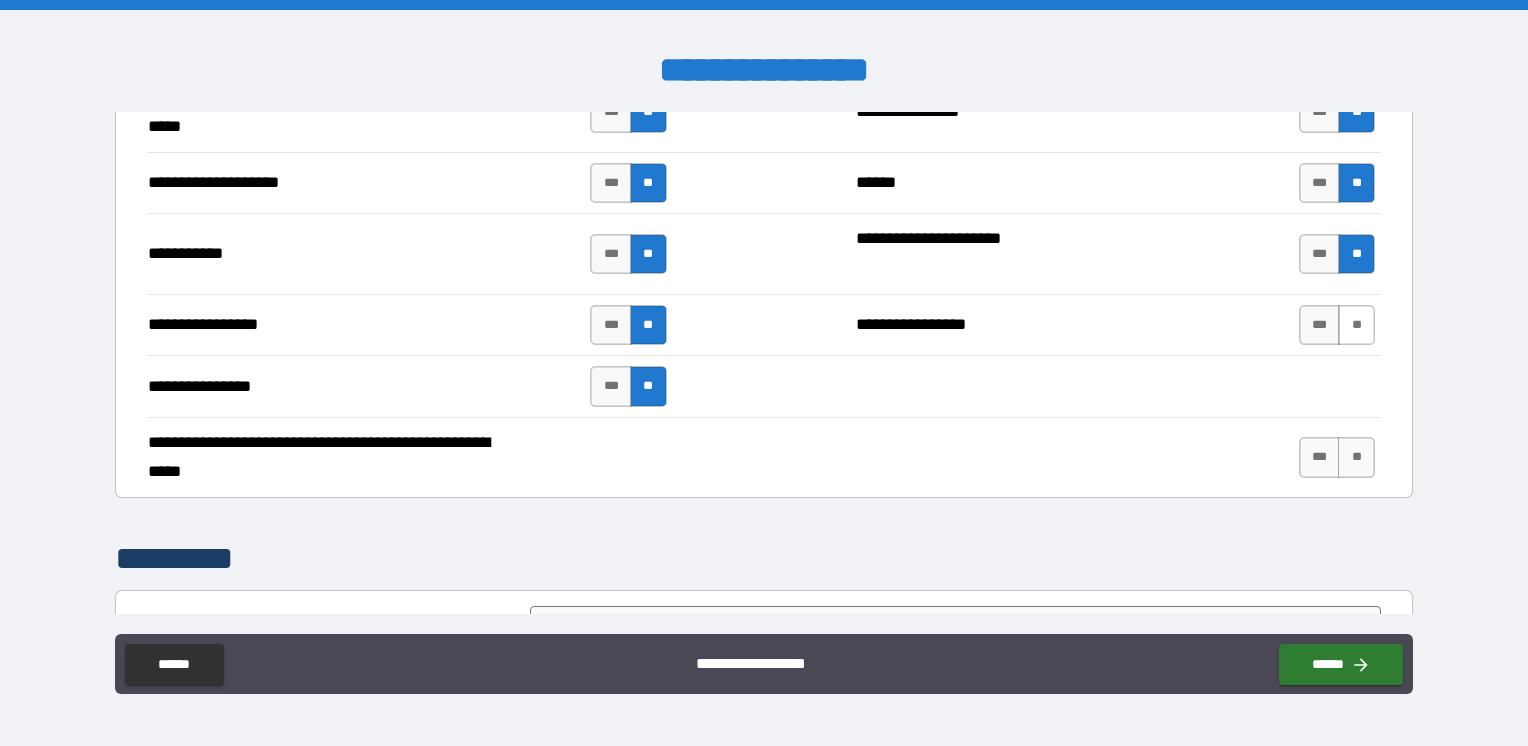 click on "**" at bounding box center (1356, 325) 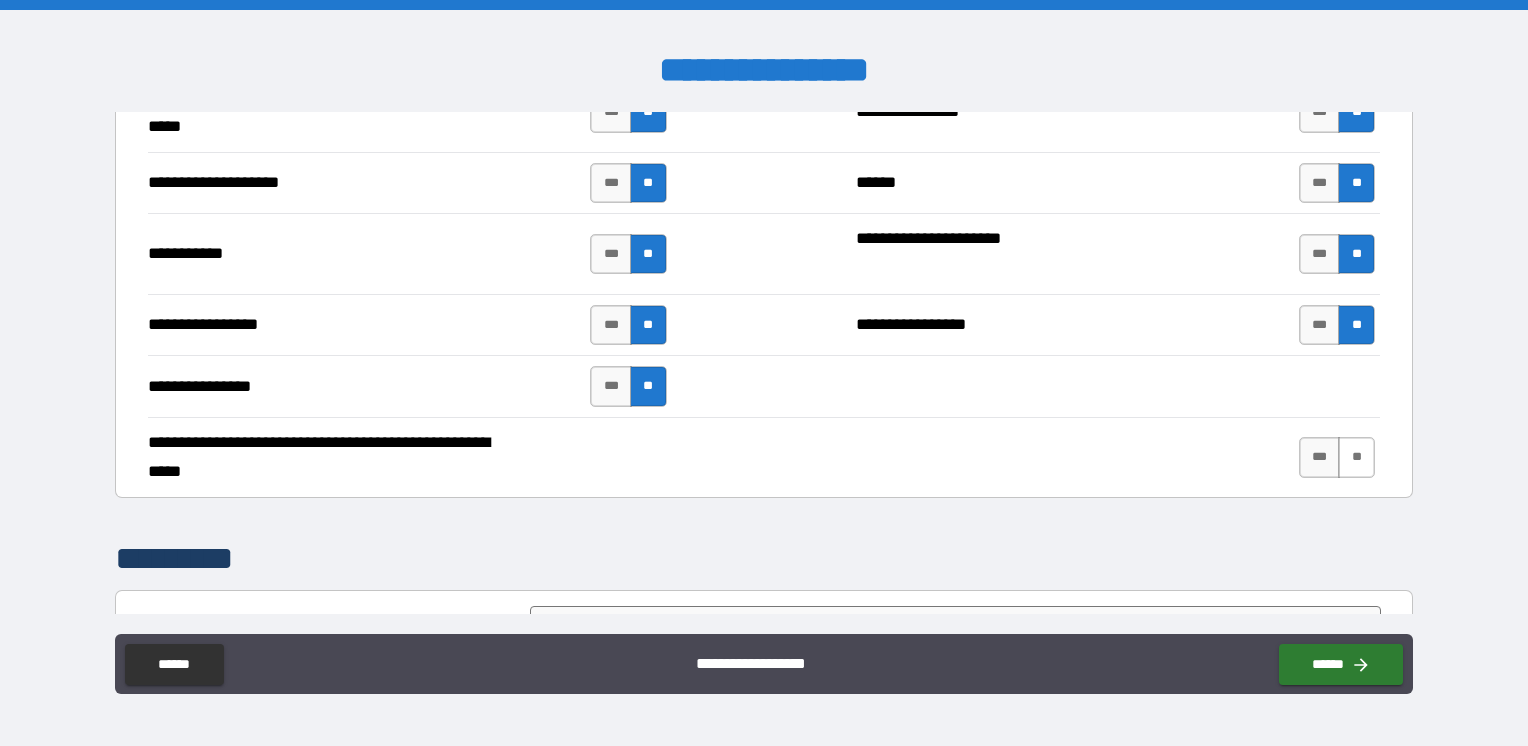 click on "**" at bounding box center [1356, 457] 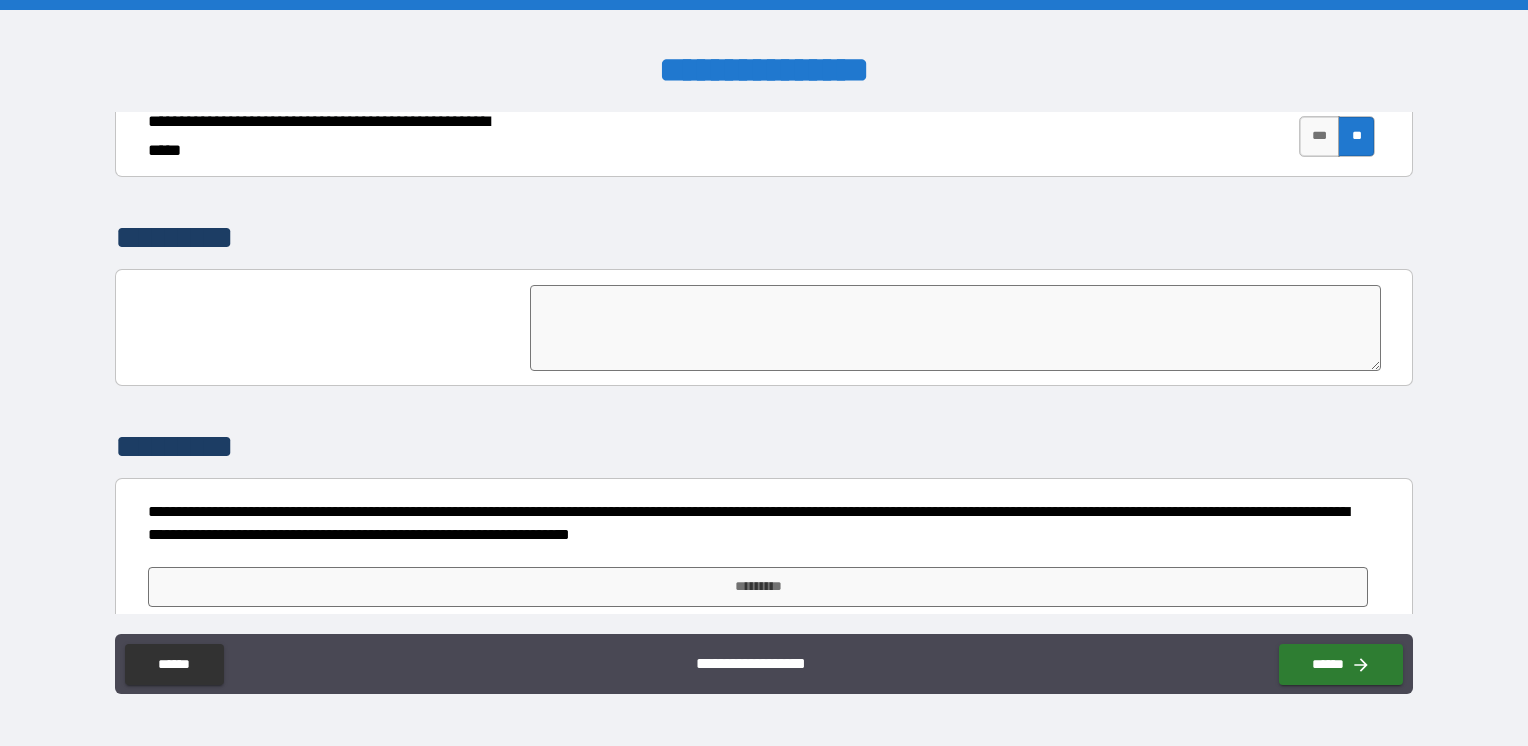 scroll, scrollTop: 4628, scrollLeft: 0, axis: vertical 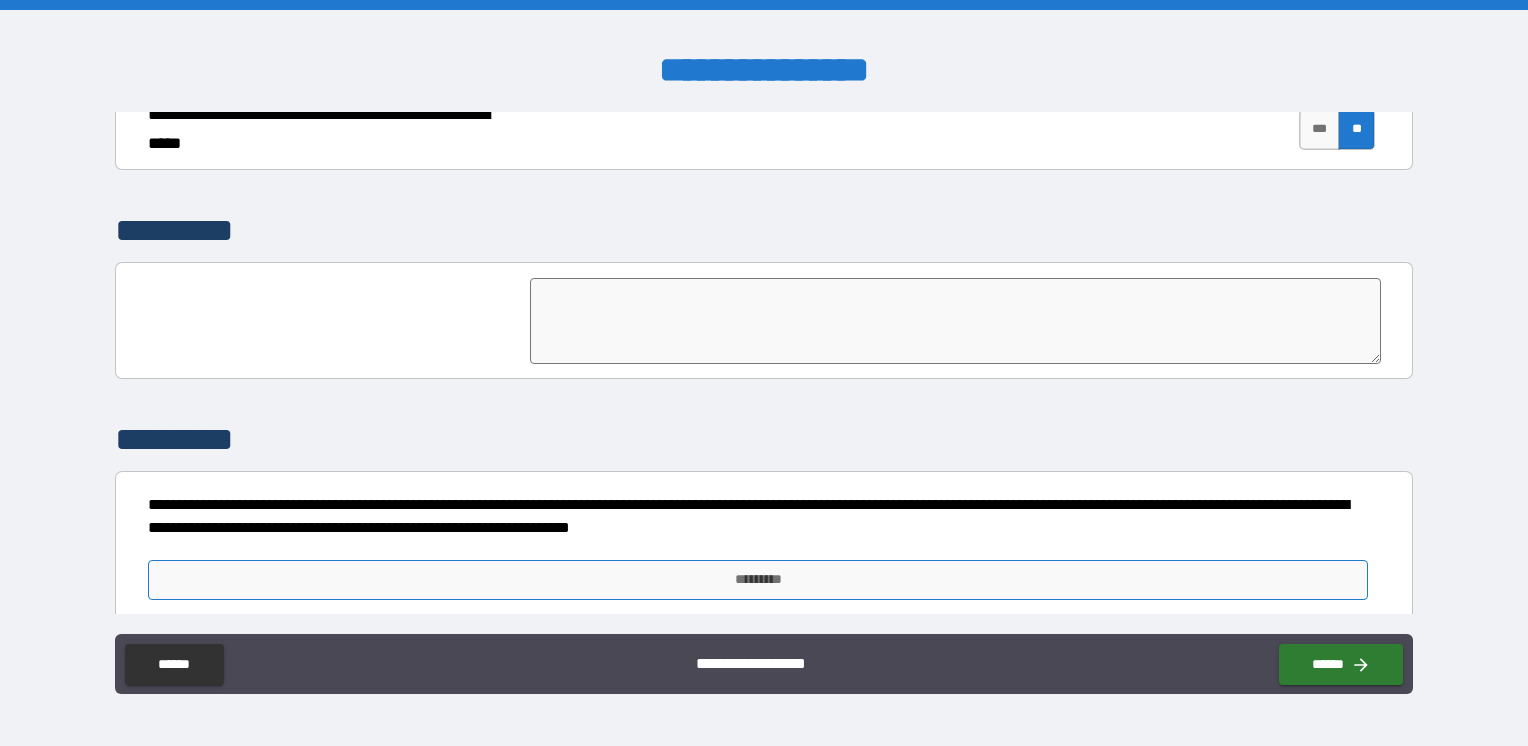 click on "*********" at bounding box center [758, 580] 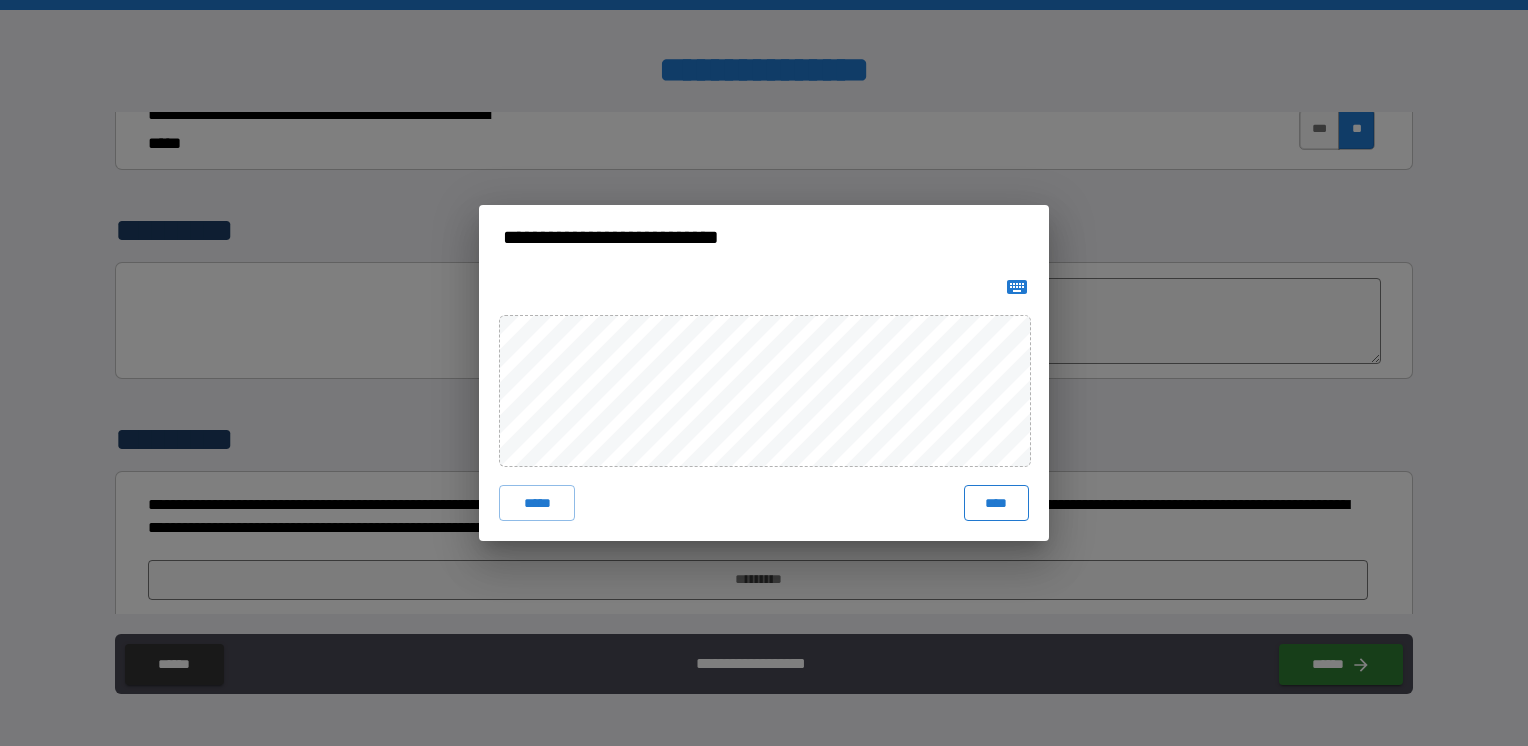 click on "****" at bounding box center (996, 503) 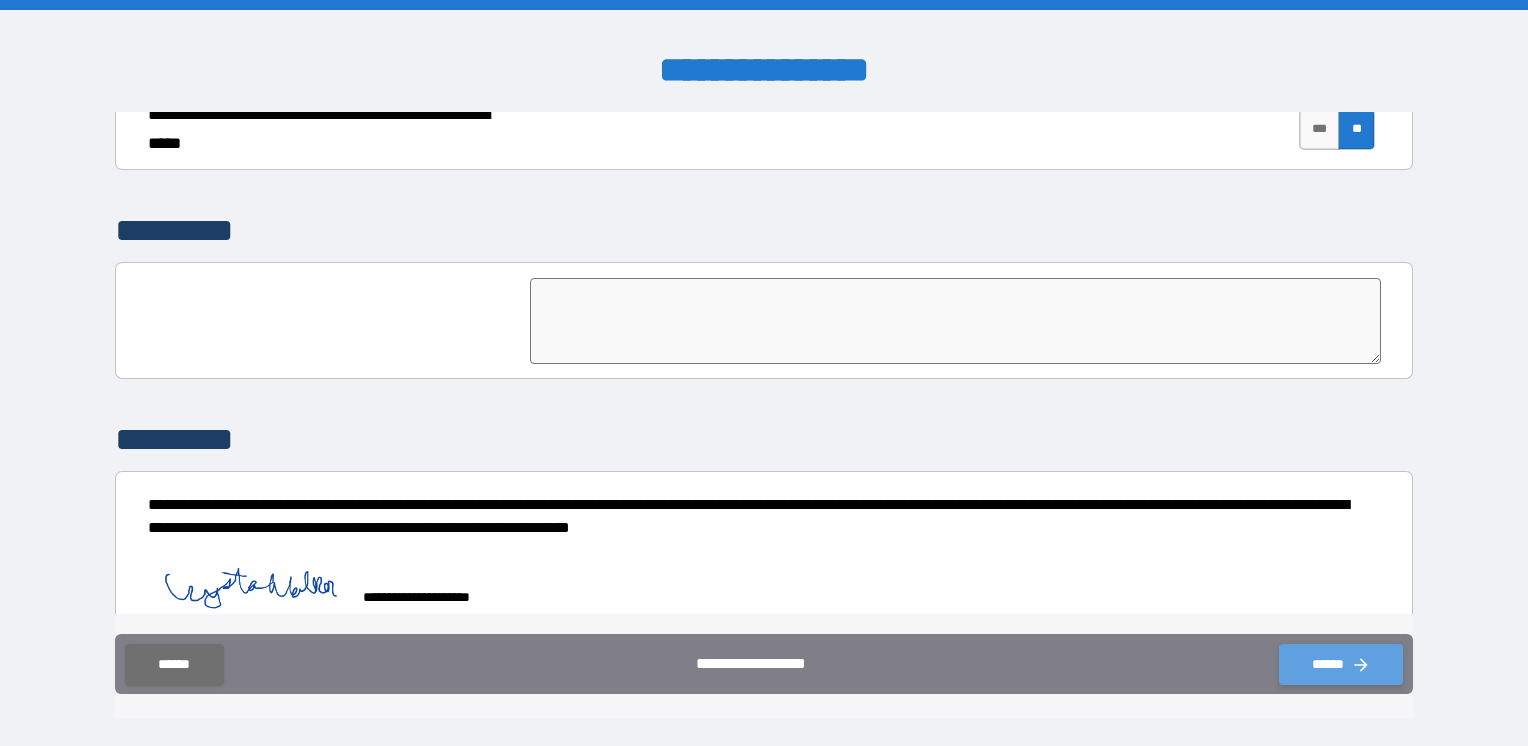 click on "******" at bounding box center (1341, 664) 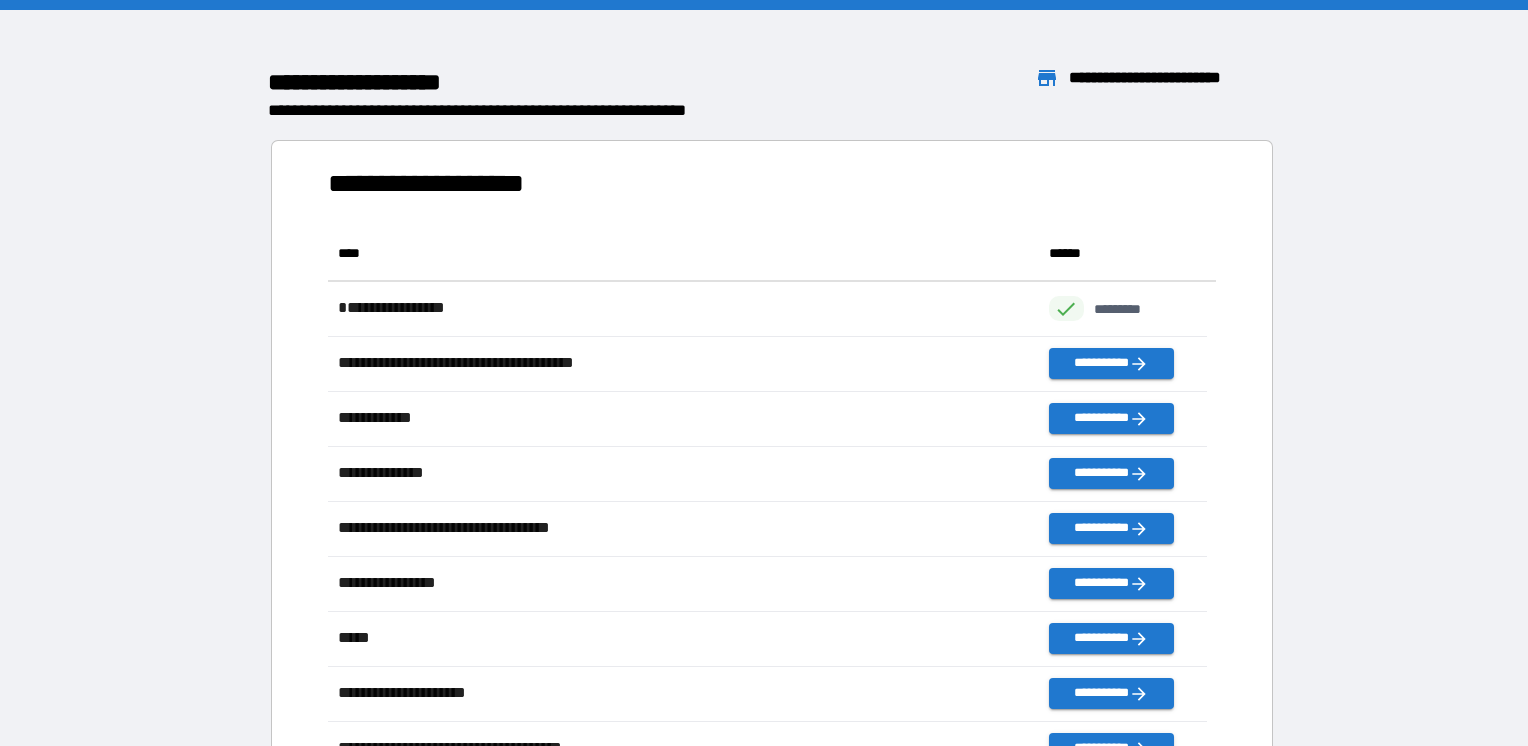scroll, scrollTop: 16, scrollLeft: 16, axis: both 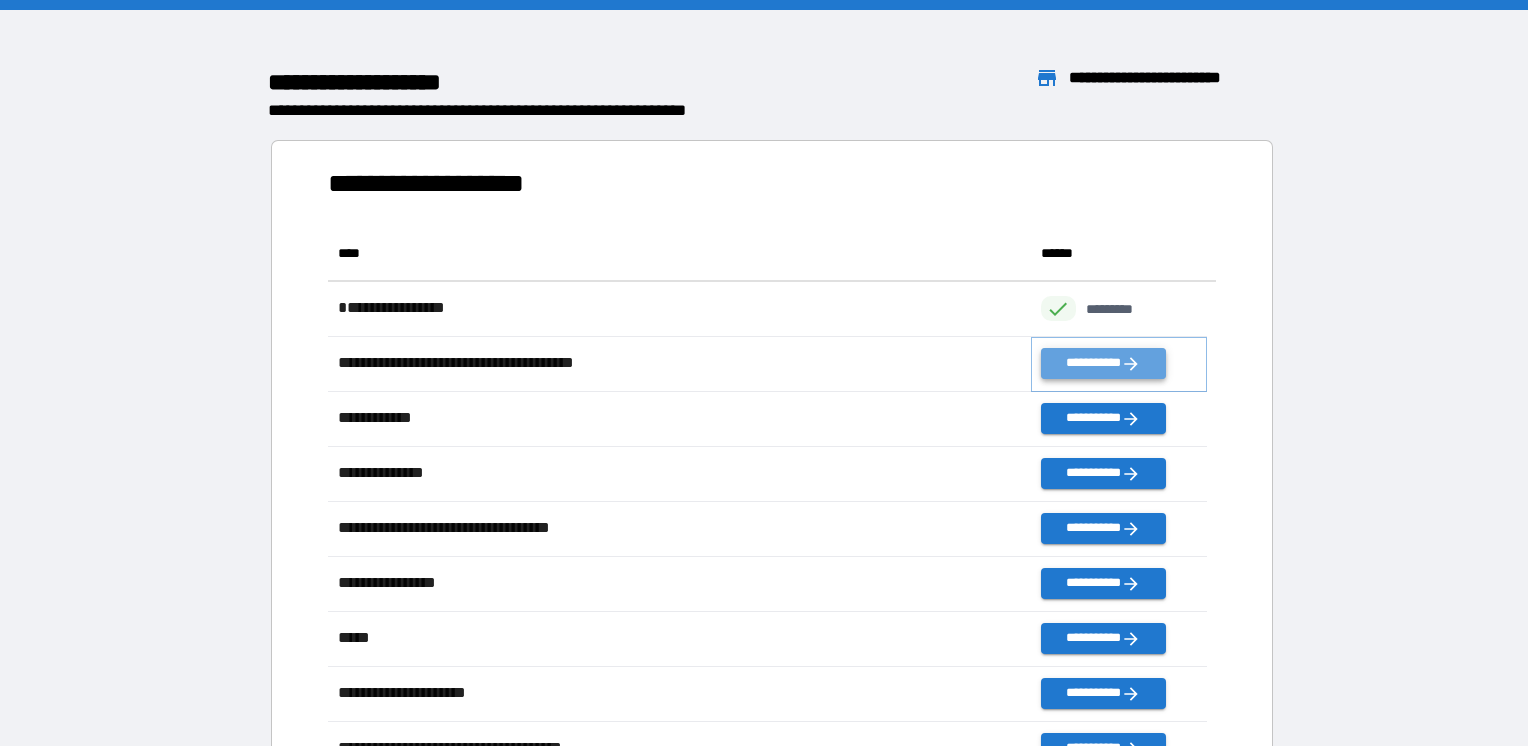 click 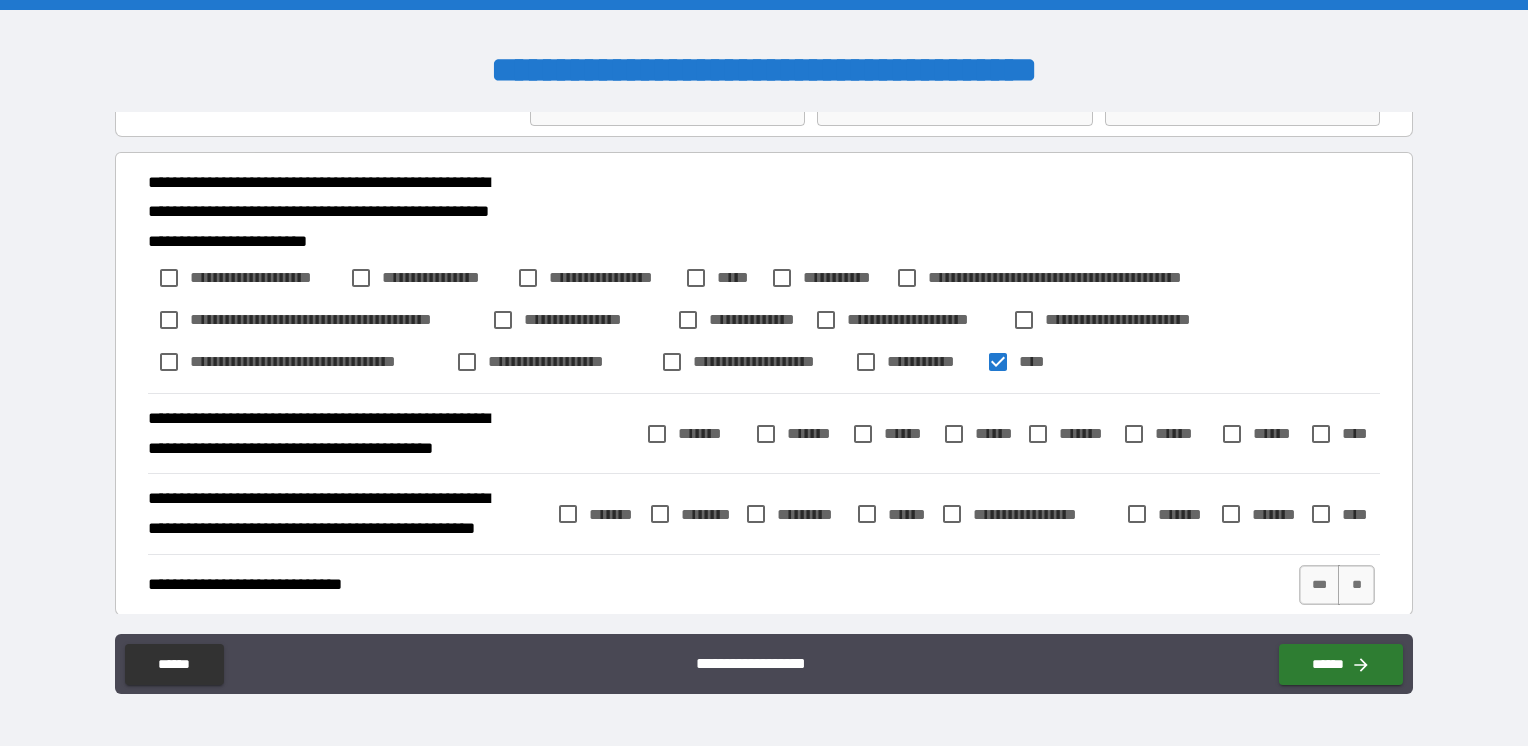 scroll, scrollTop: 200, scrollLeft: 0, axis: vertical 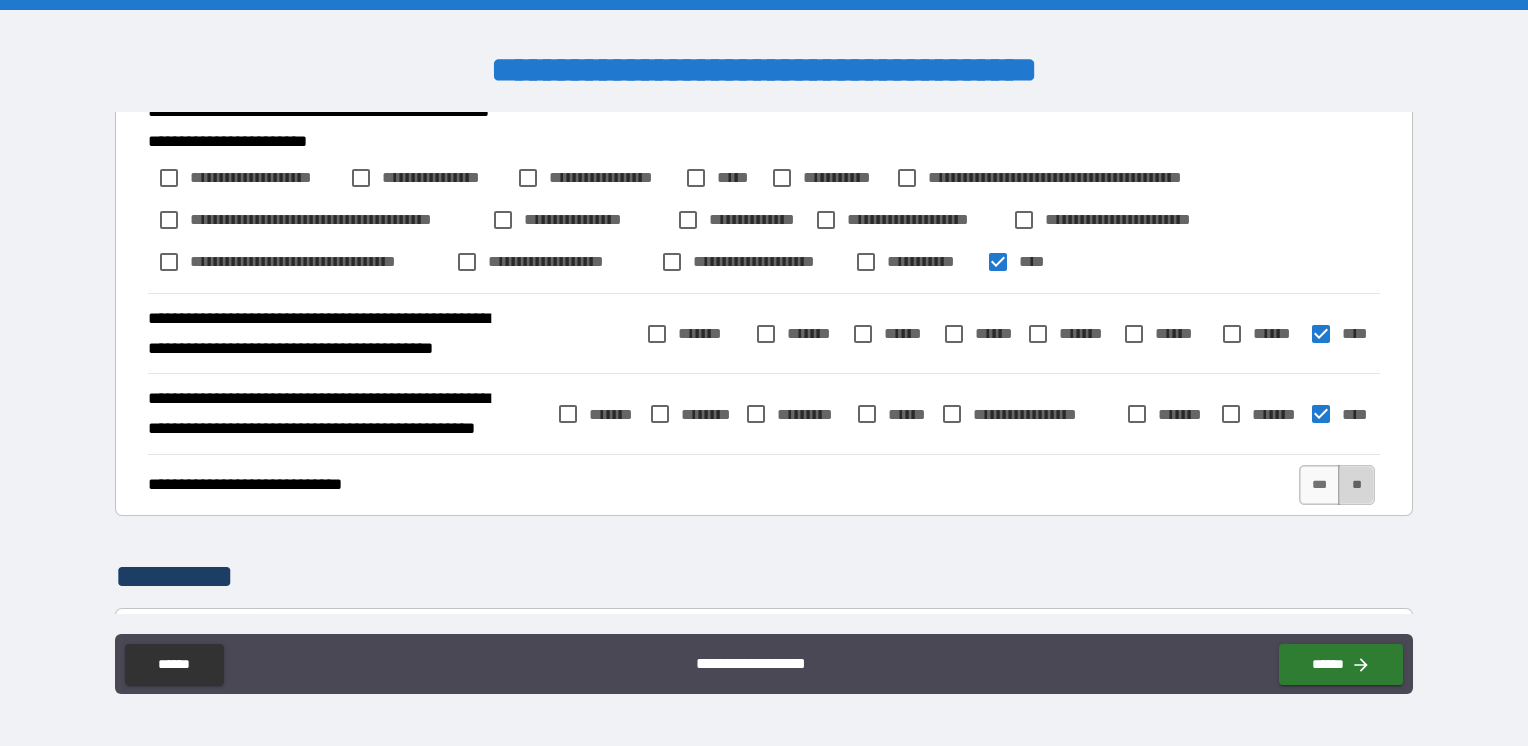 click on "**" at bounding box center [1356, 485] 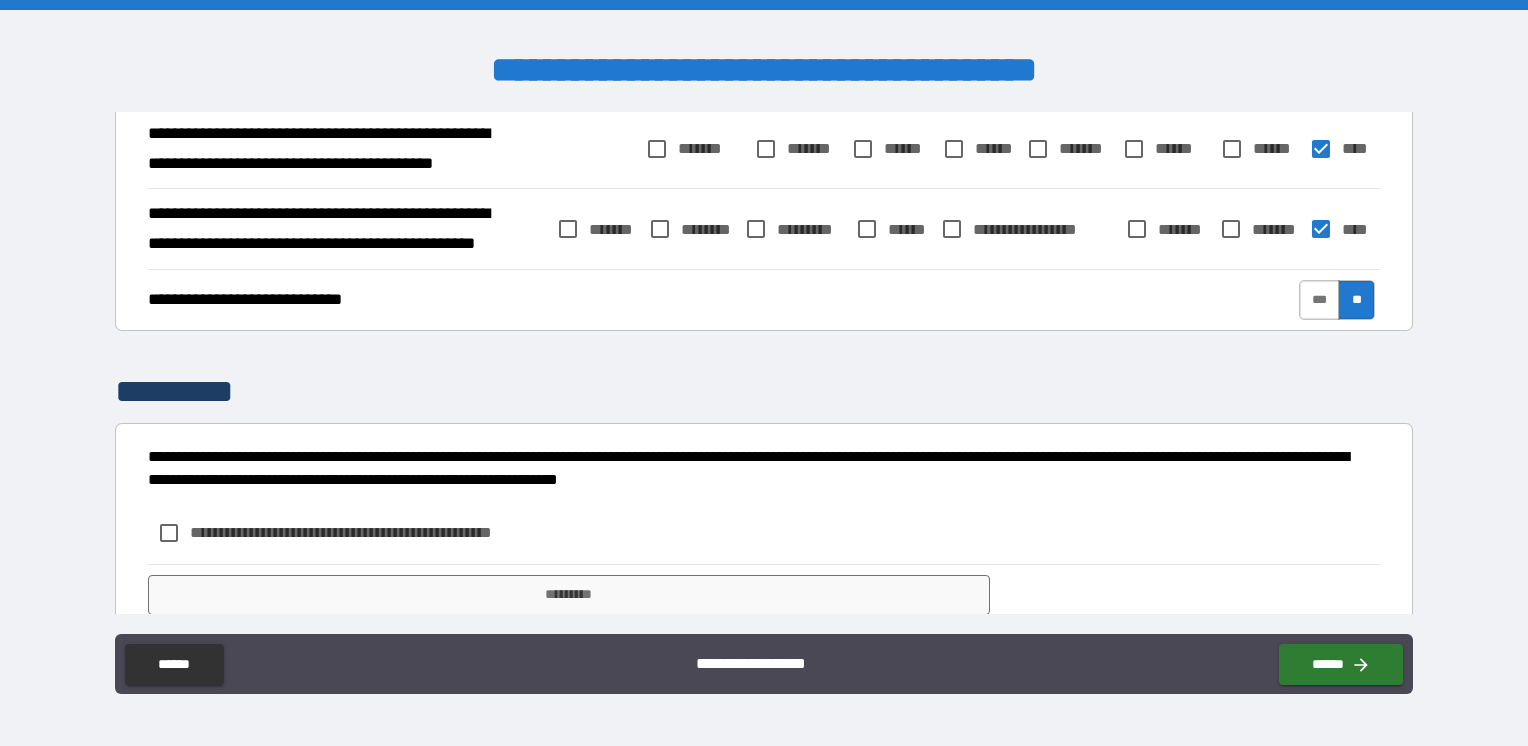 scroll, scrollTop: 453, scrollLeft: 0, axis: vertical 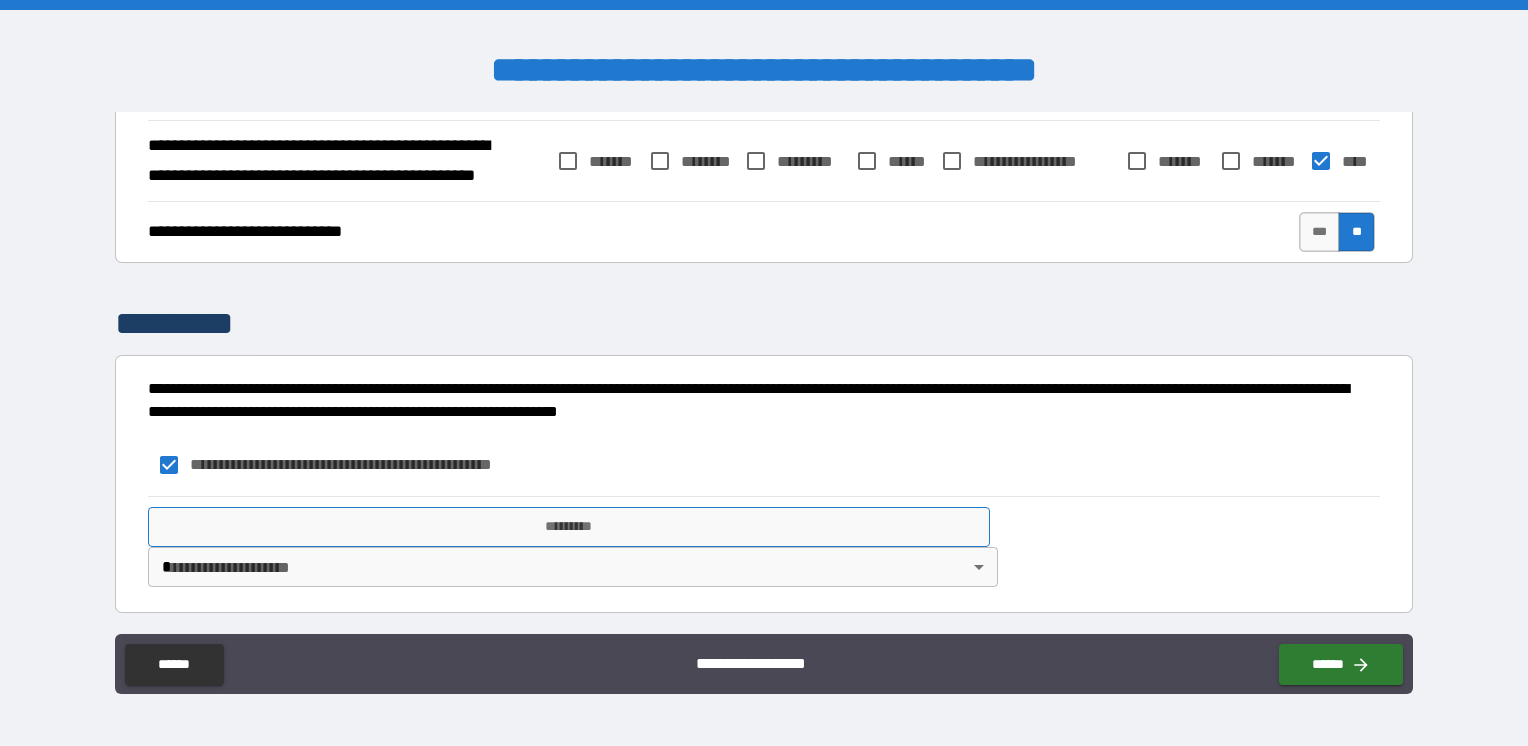 click on "*********" at bounding box center [569, 527] 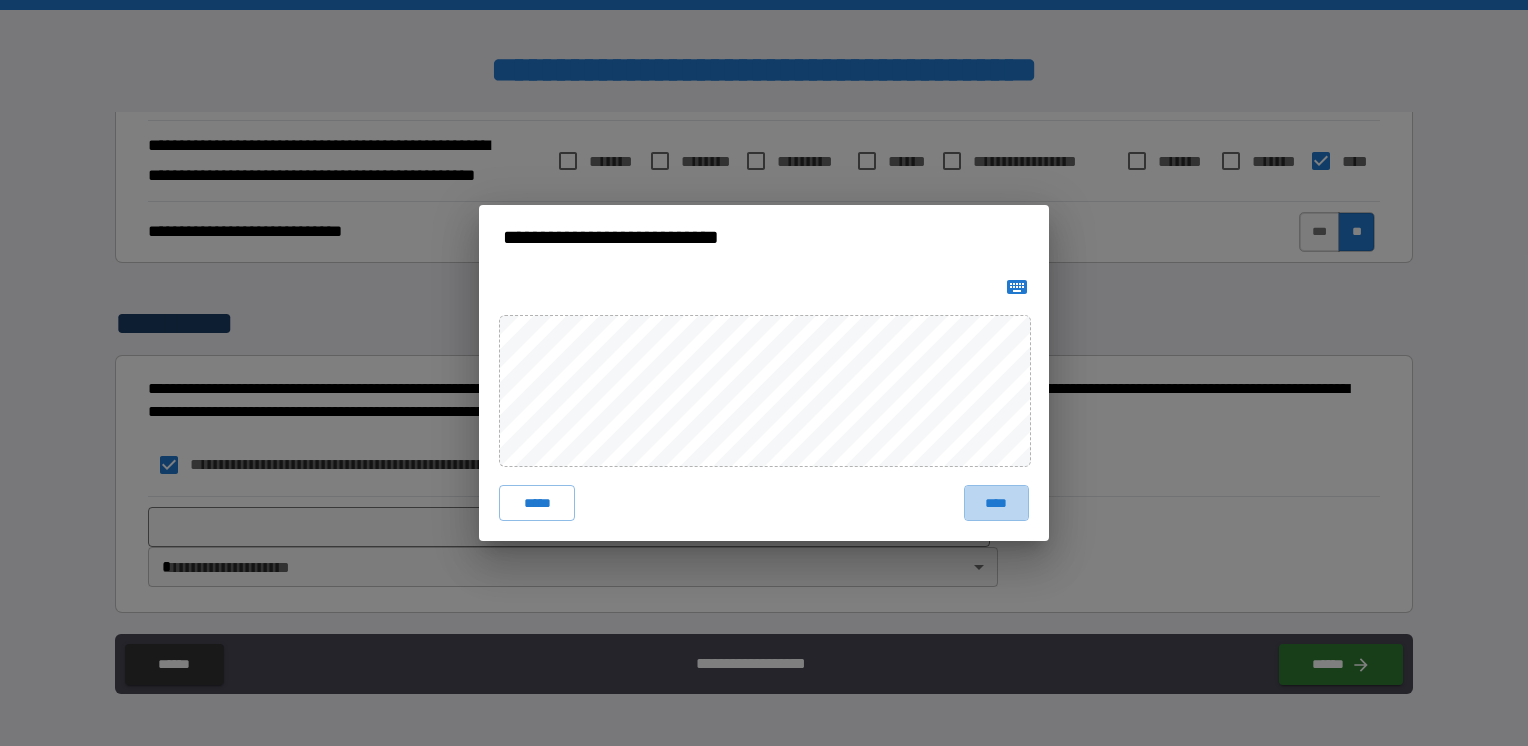 click on "****" at bounding box center (996, 503) 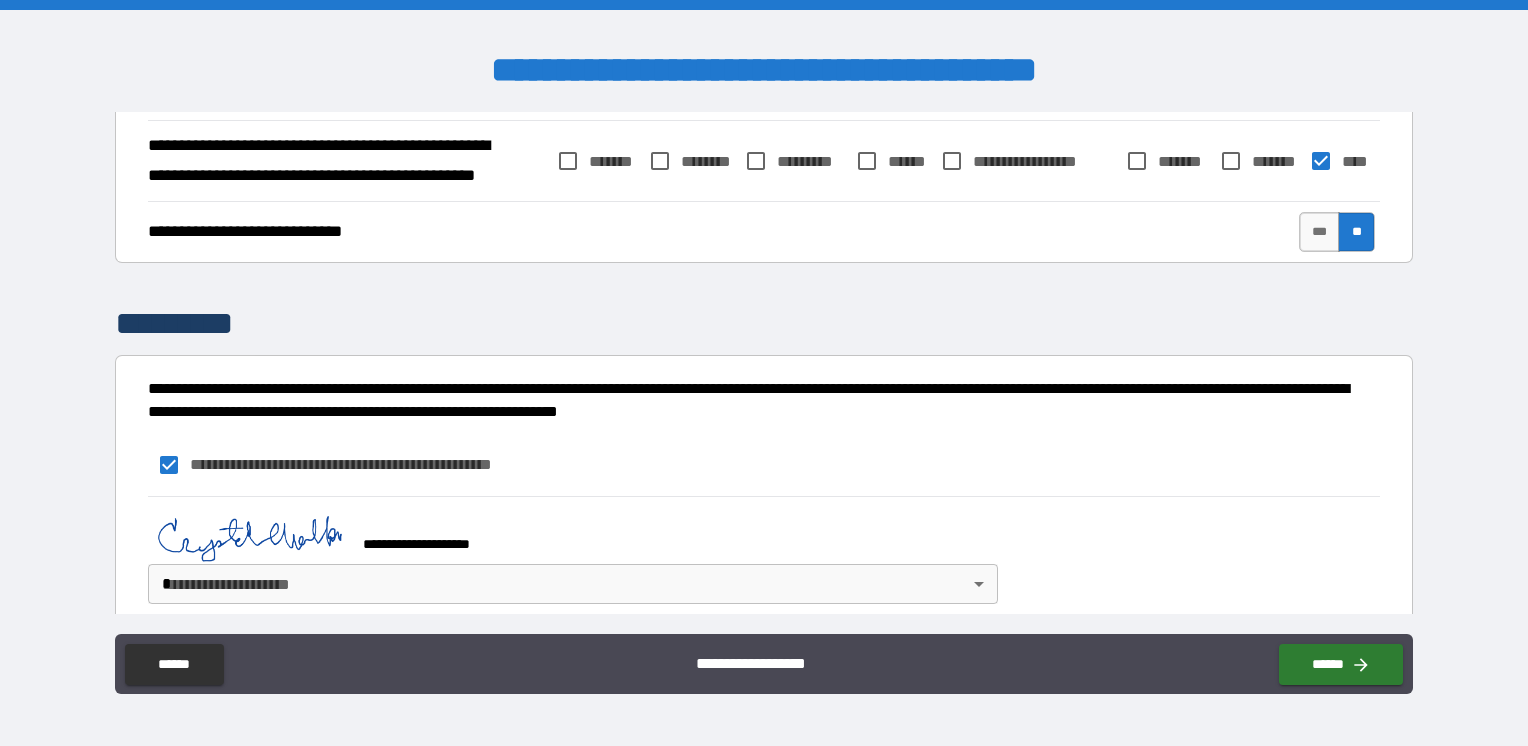 click on "**********" at bounding box center [764, 373] 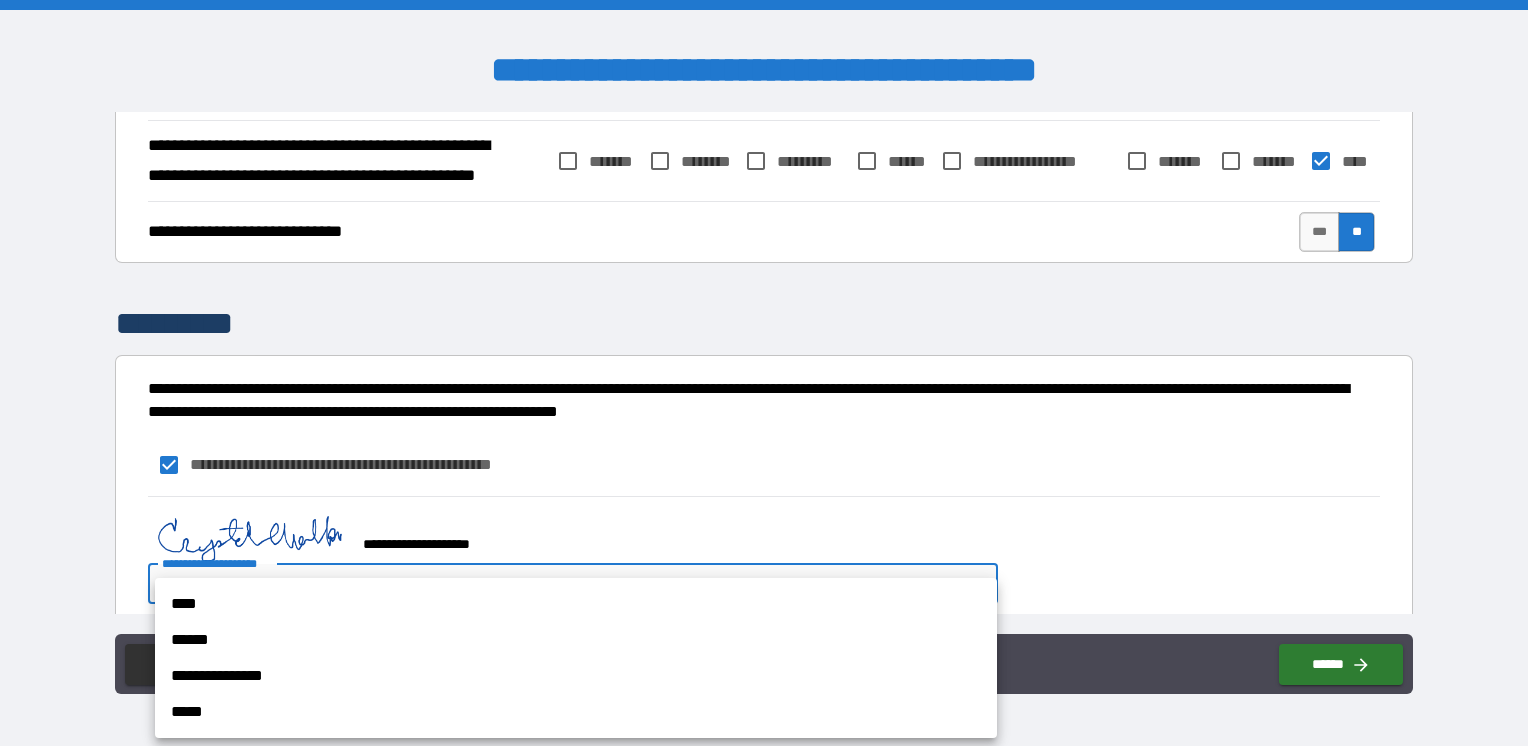 click on "****" at bounding box center [576, 604] 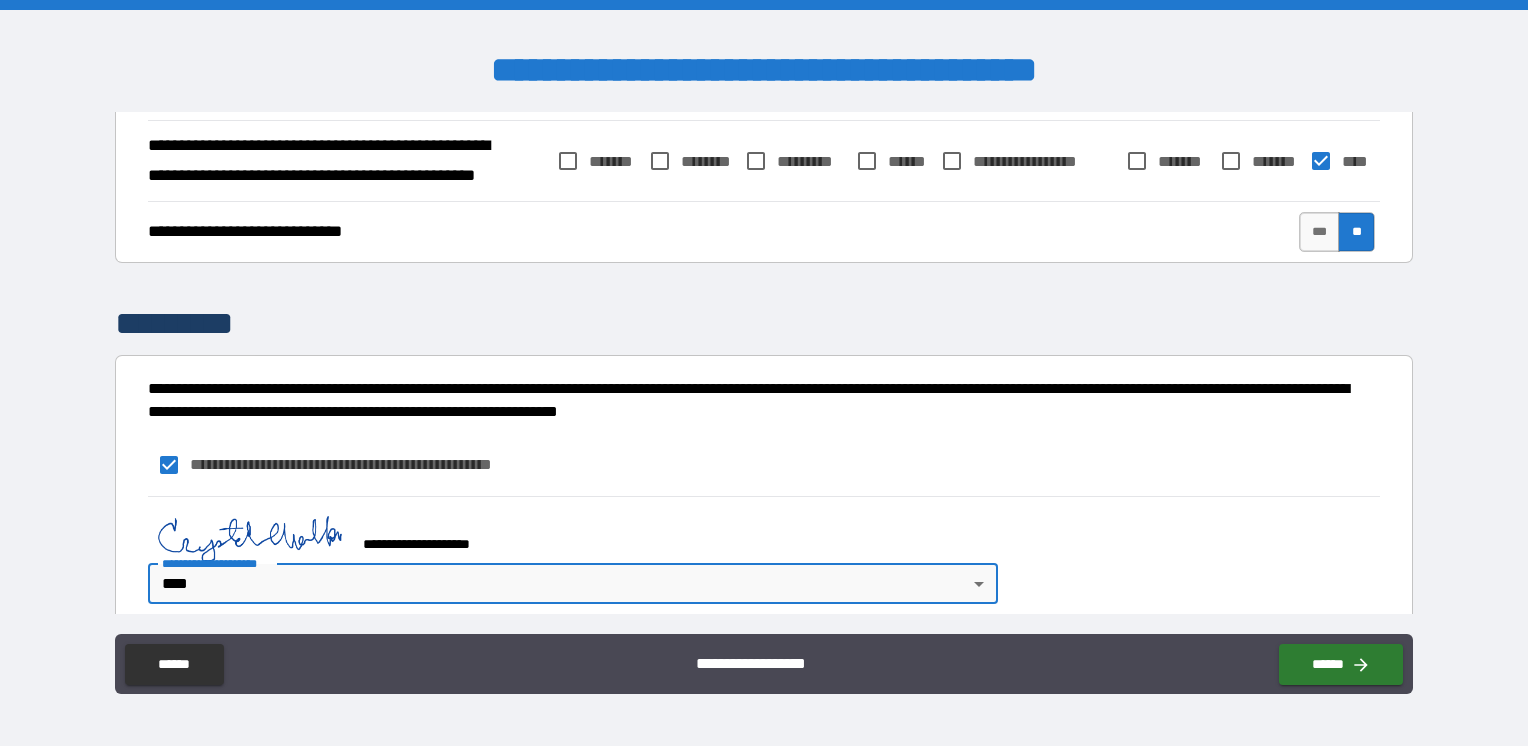 type on "****" 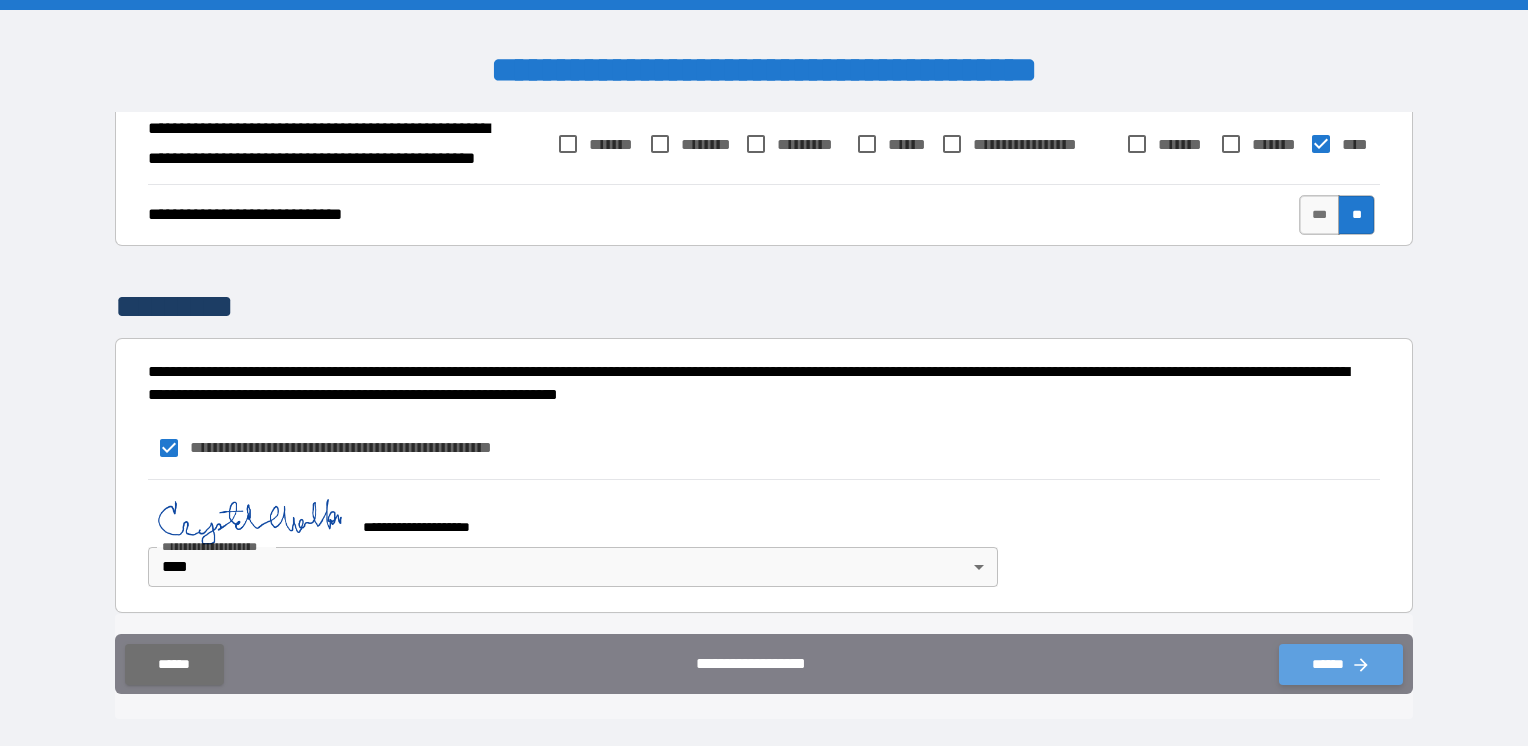 click on "******" at bounding box center [1341, 664] 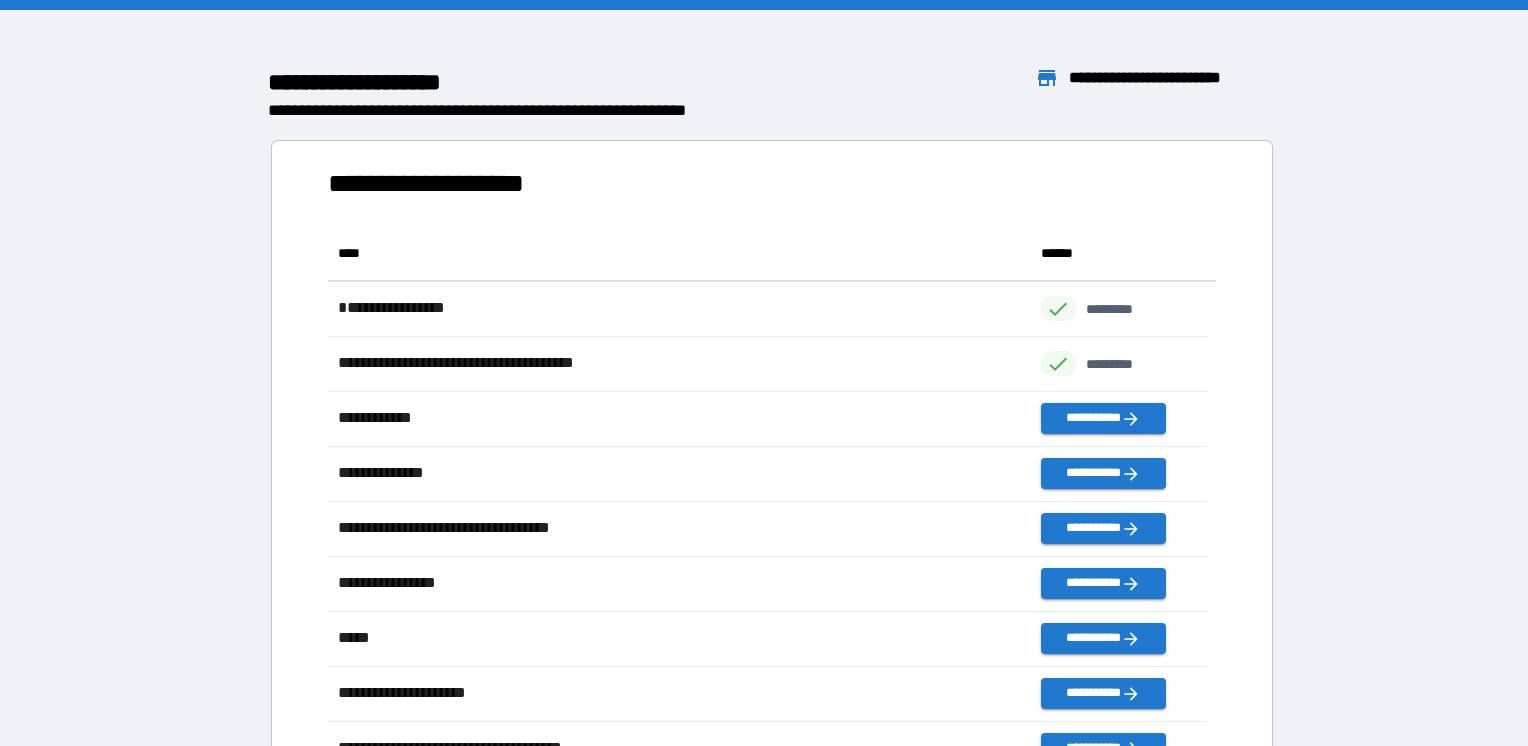 scroll, scrollTop: 16, scrollLeft: 16, axis: both 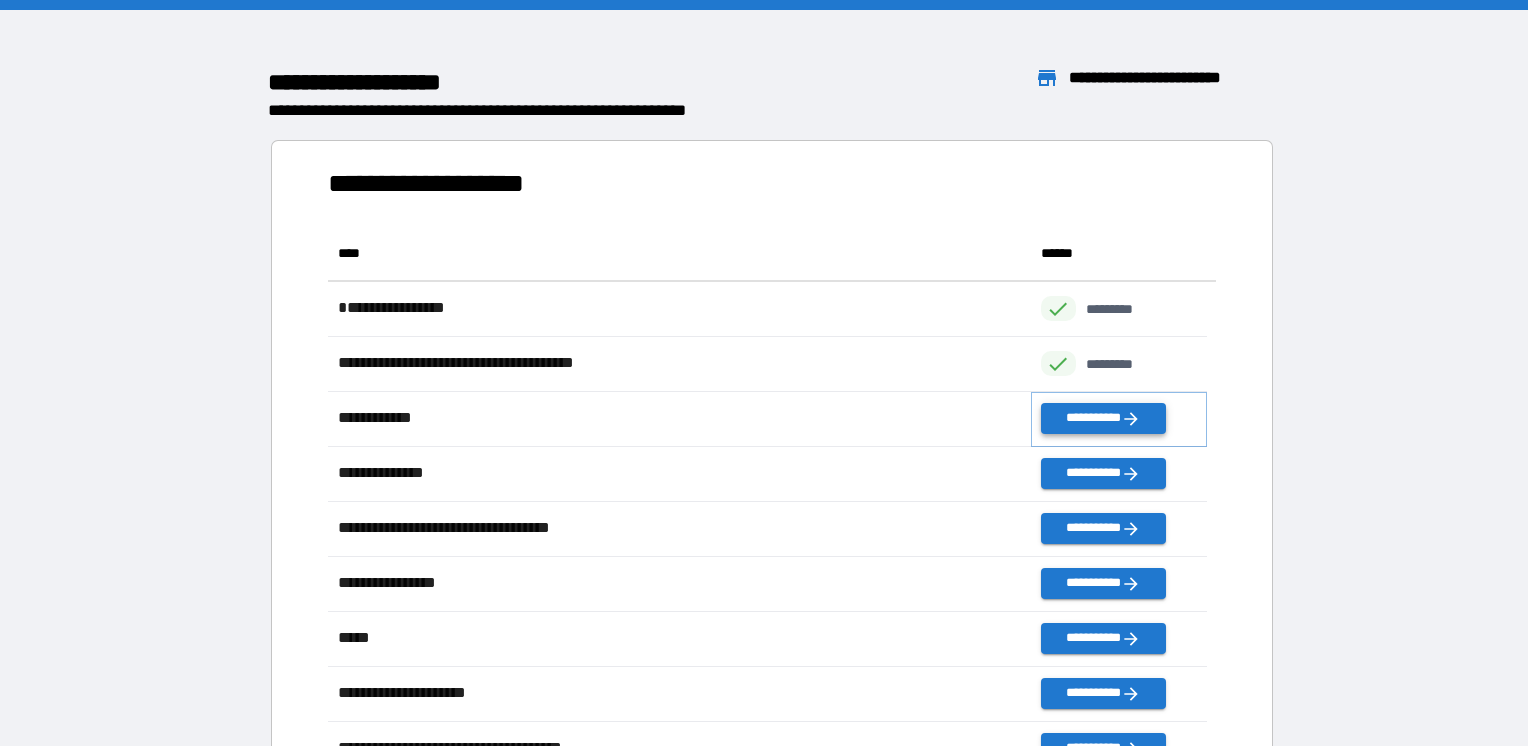 click on "**********" at bounding box center [1103, 418] 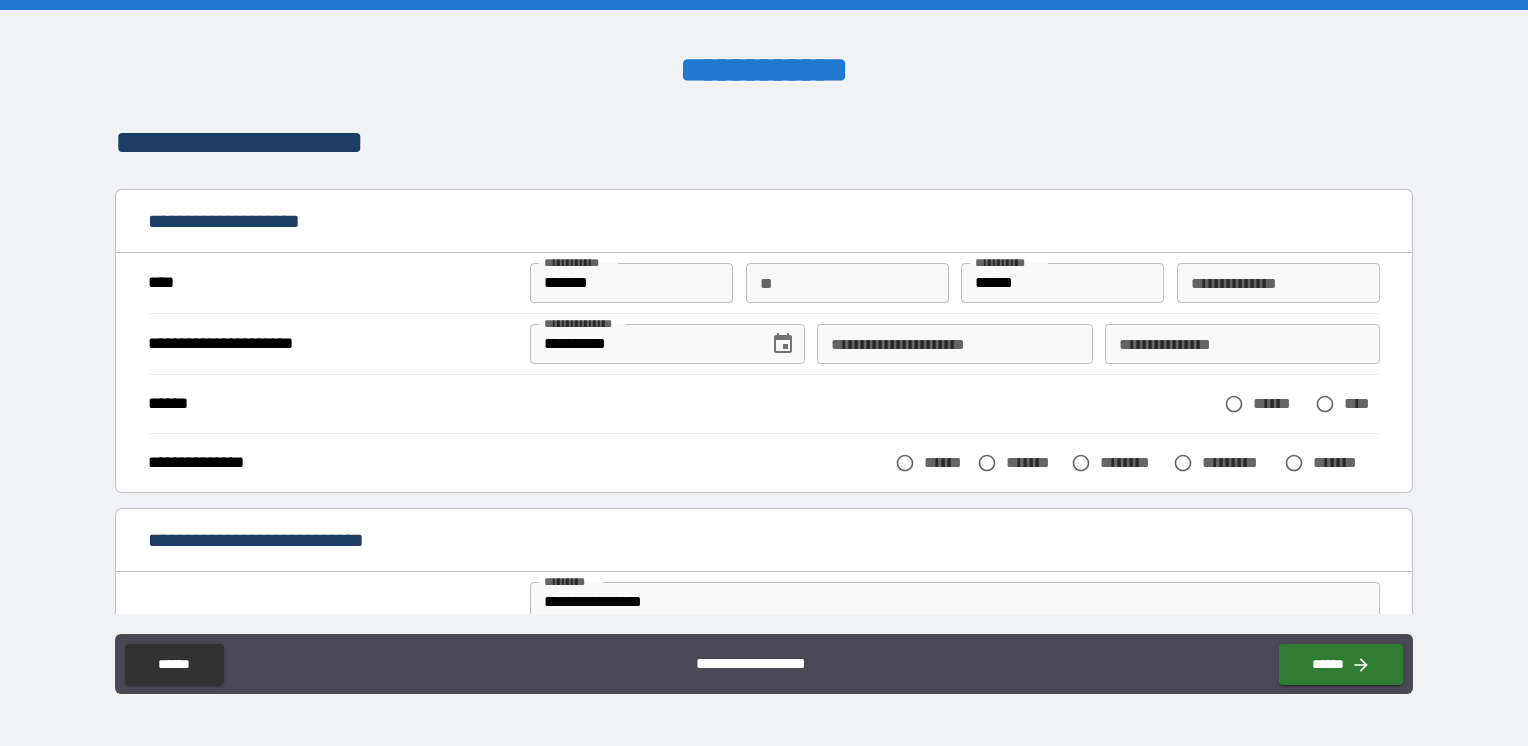 click on "**********" at bounding box center [954, 344] 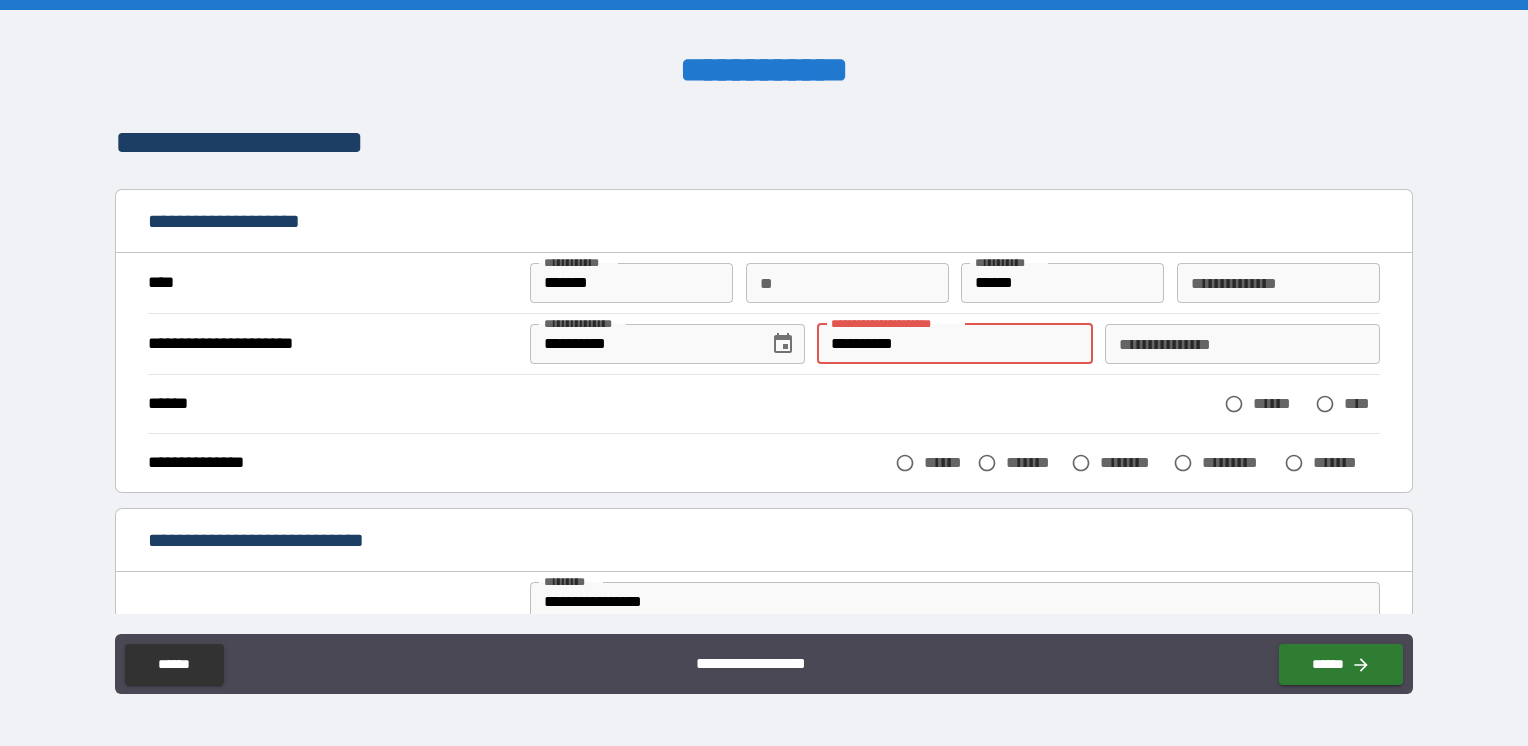 type on "**********" 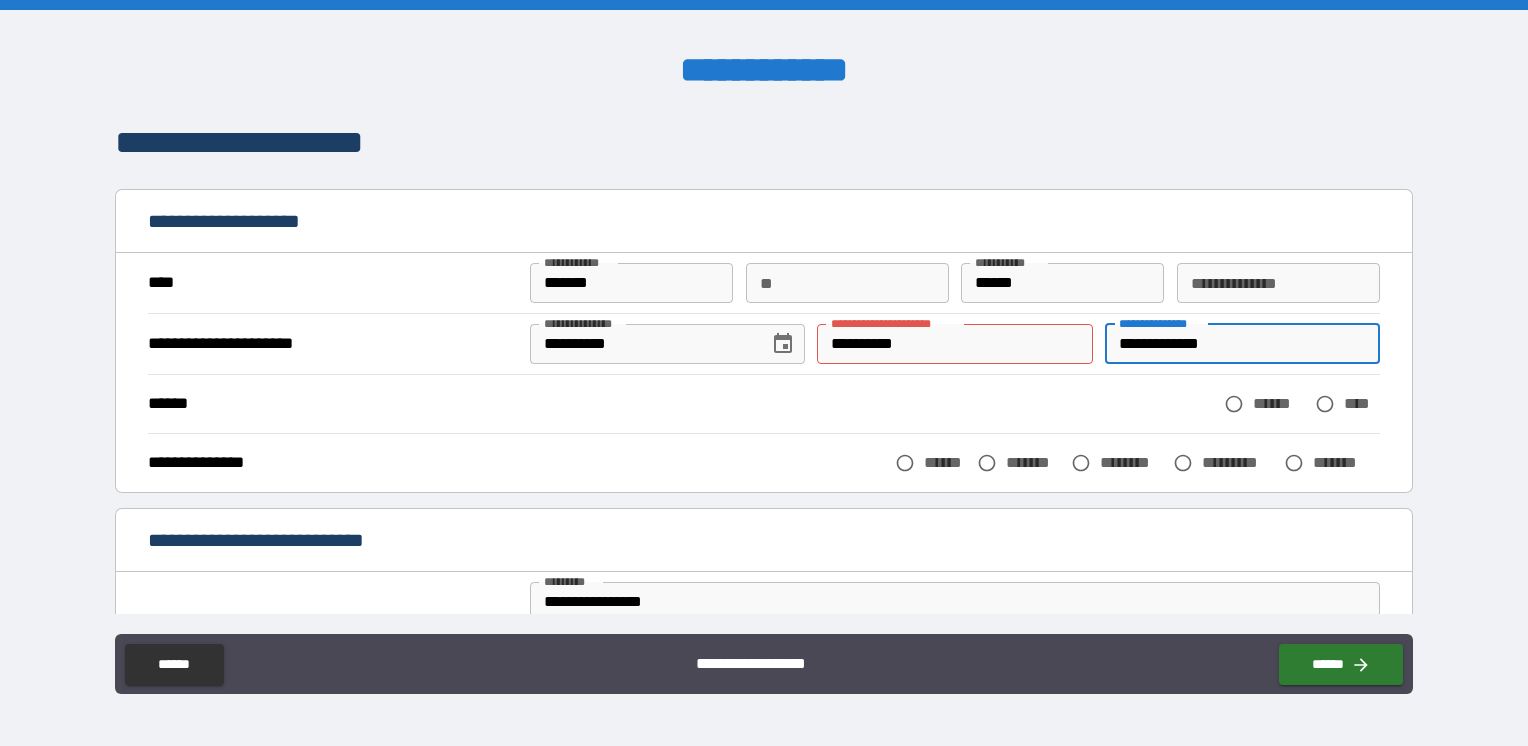 type on "**********" 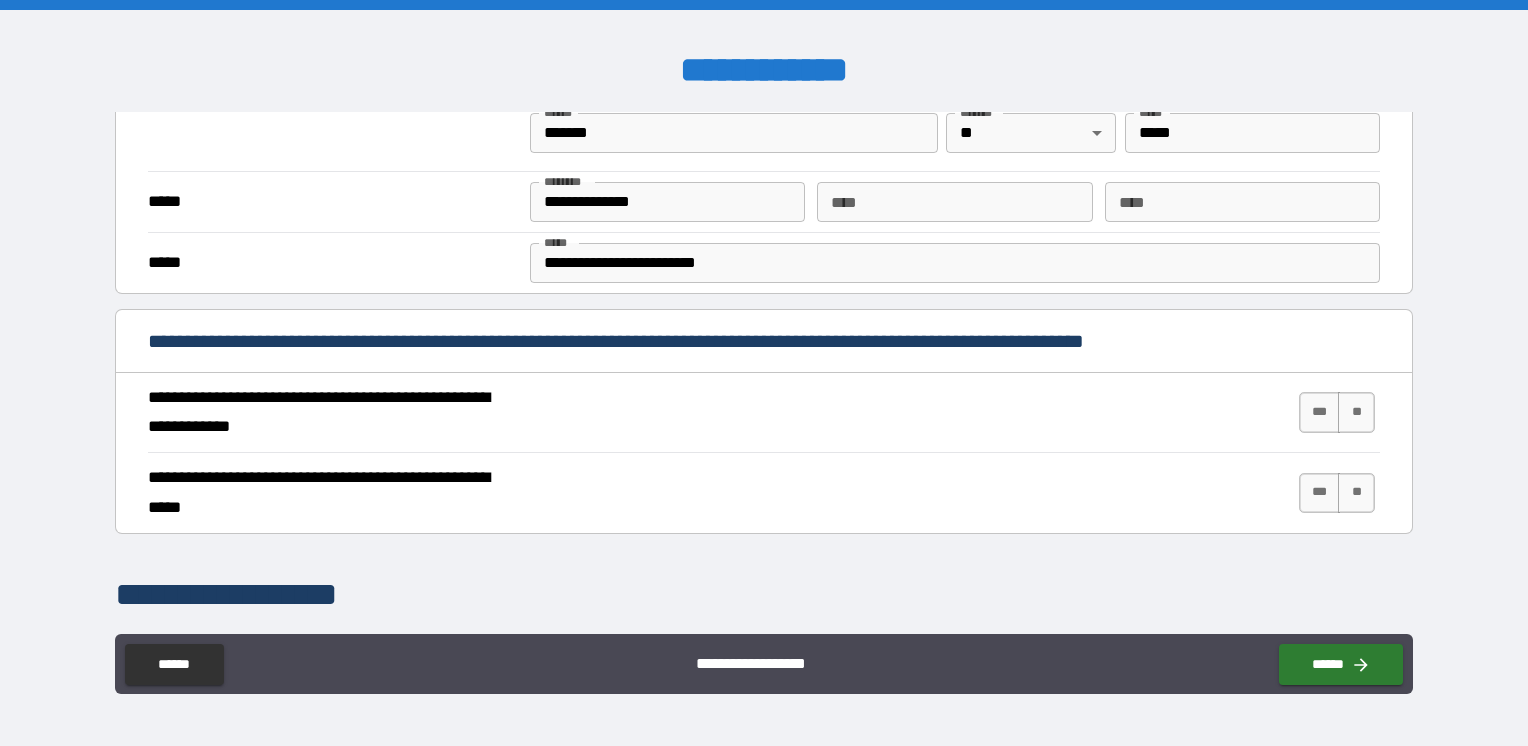 scroll, scrollTop: 600, scrollLeft: 0, axis: vertical 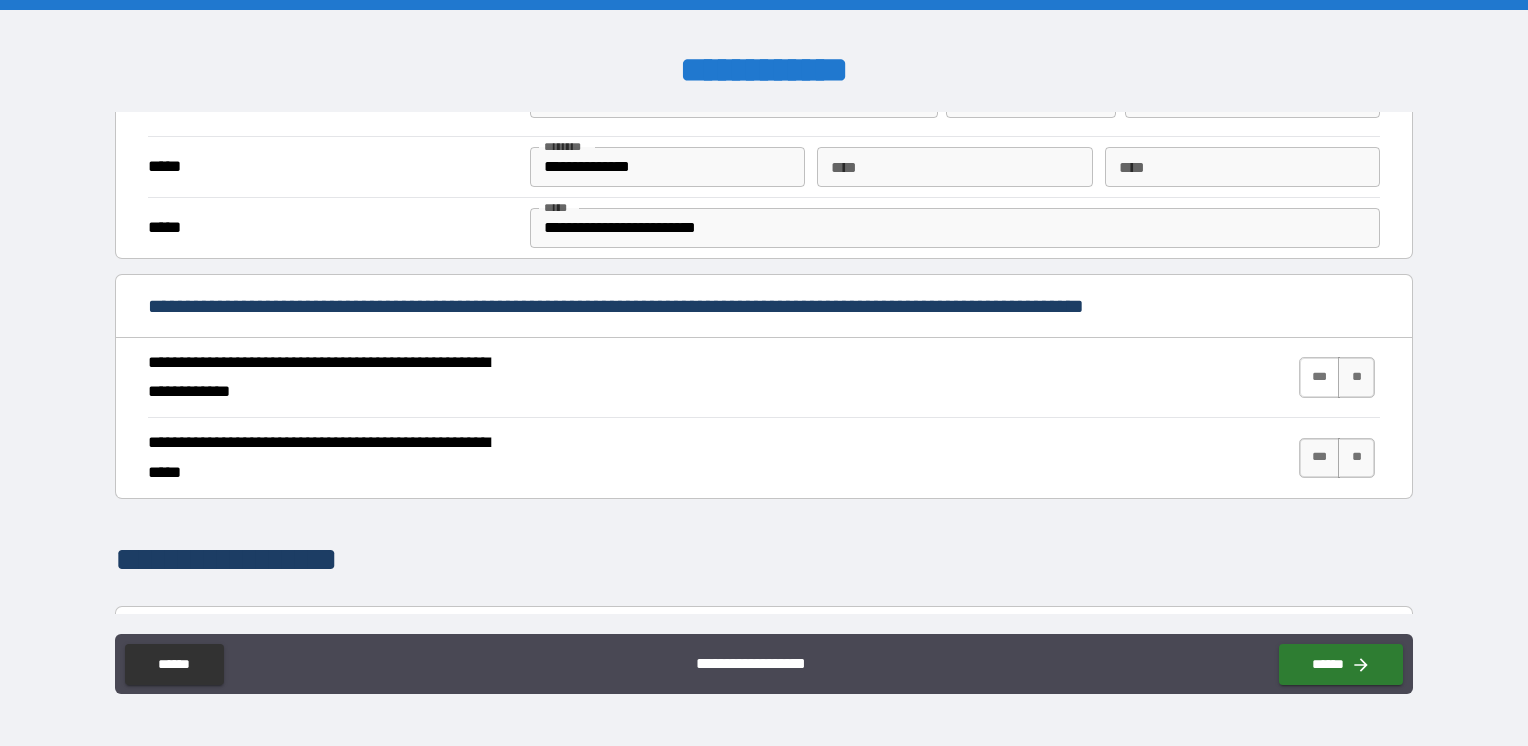 click on "***" at bounding box center (1320, 377) 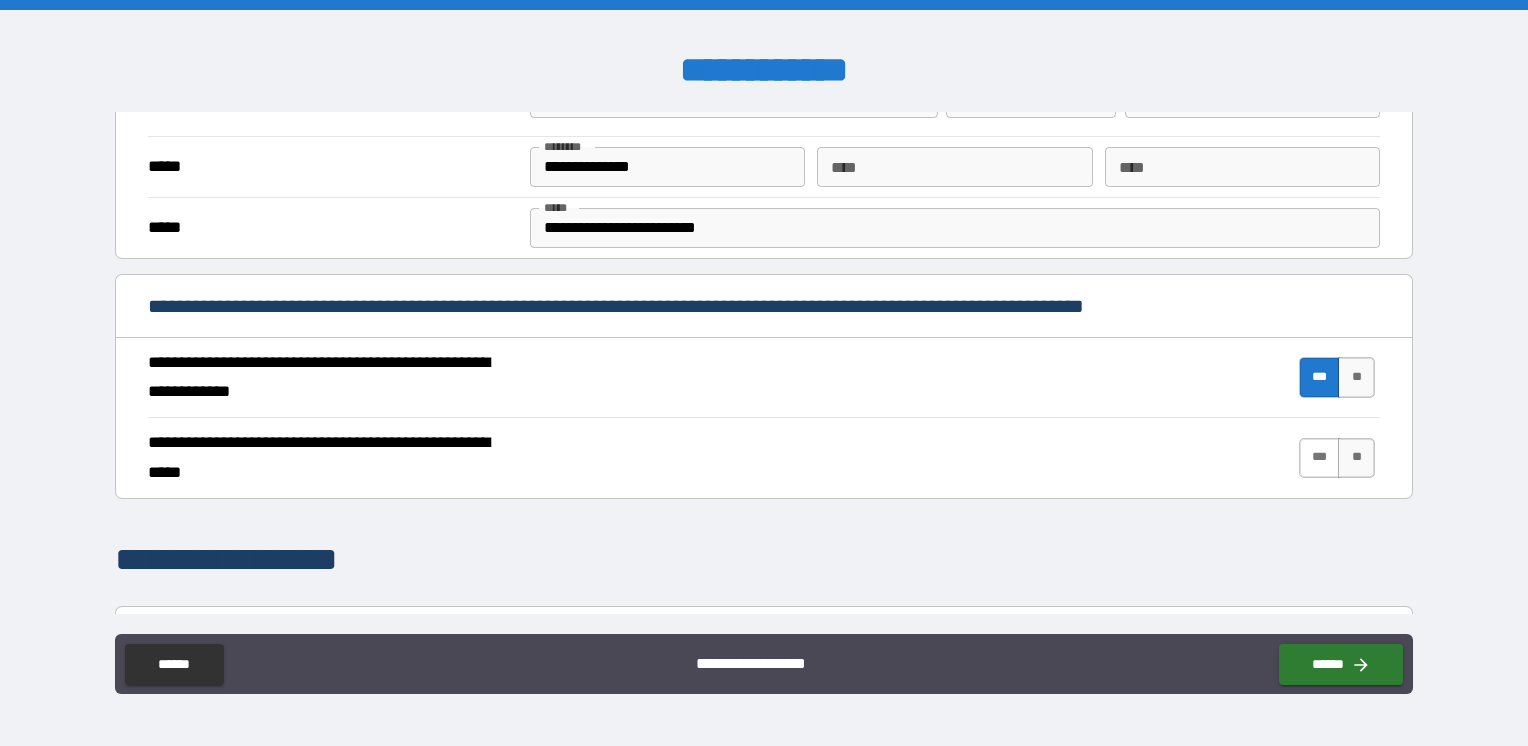 click on "***" at bounding box center (1320, 458) 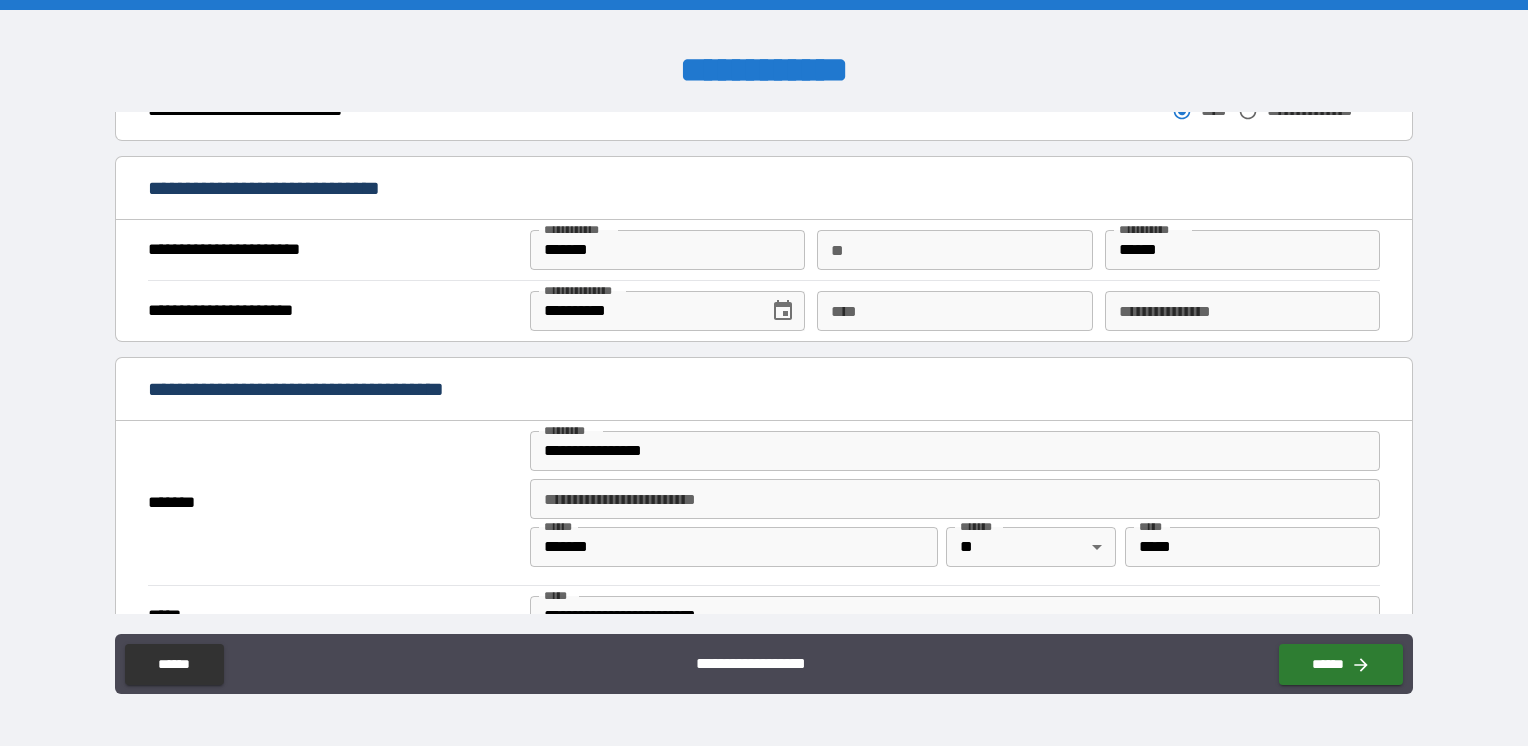 scroll, scrollTop: 1200, scrollLeft: 0, axis: vertical 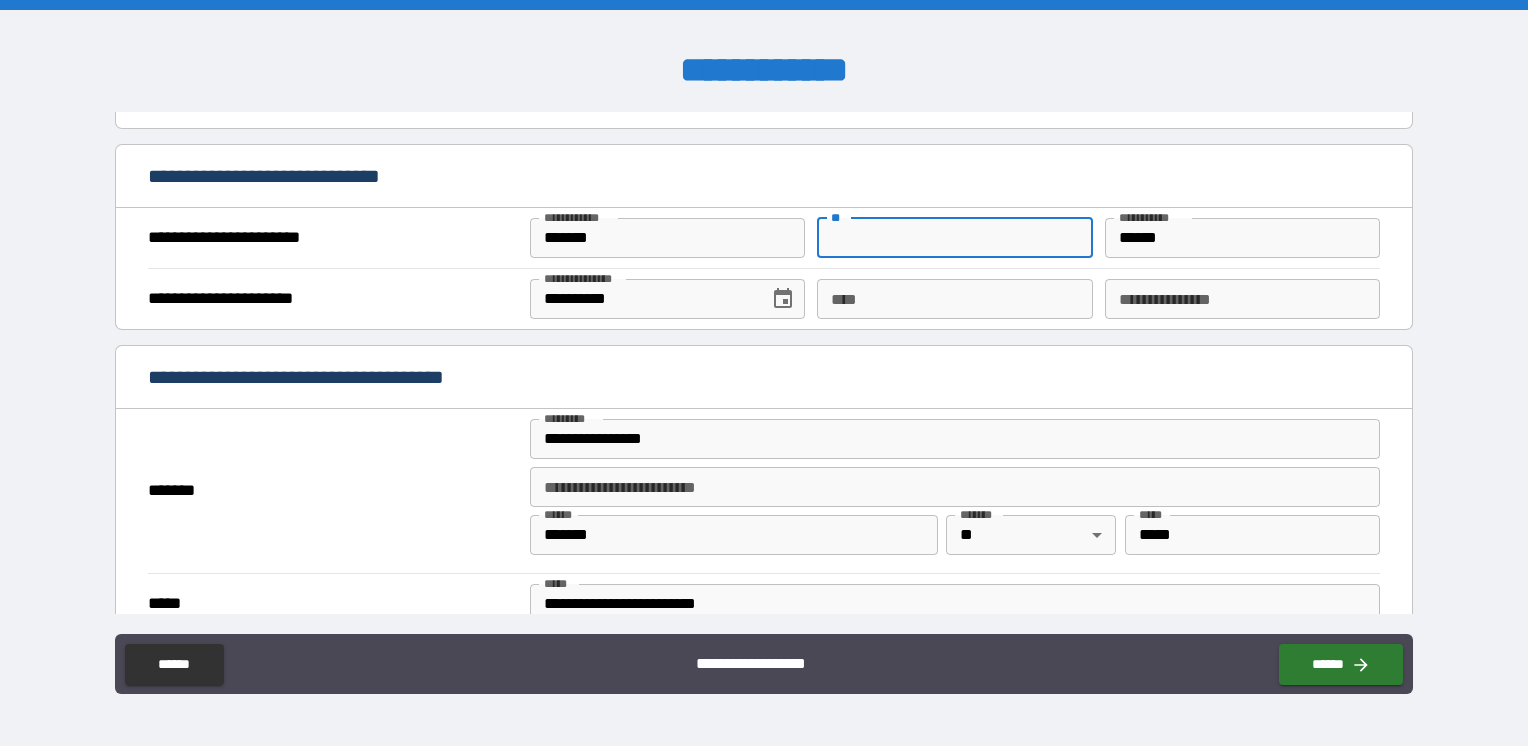 click on "**" at bounding box center [954, 238] 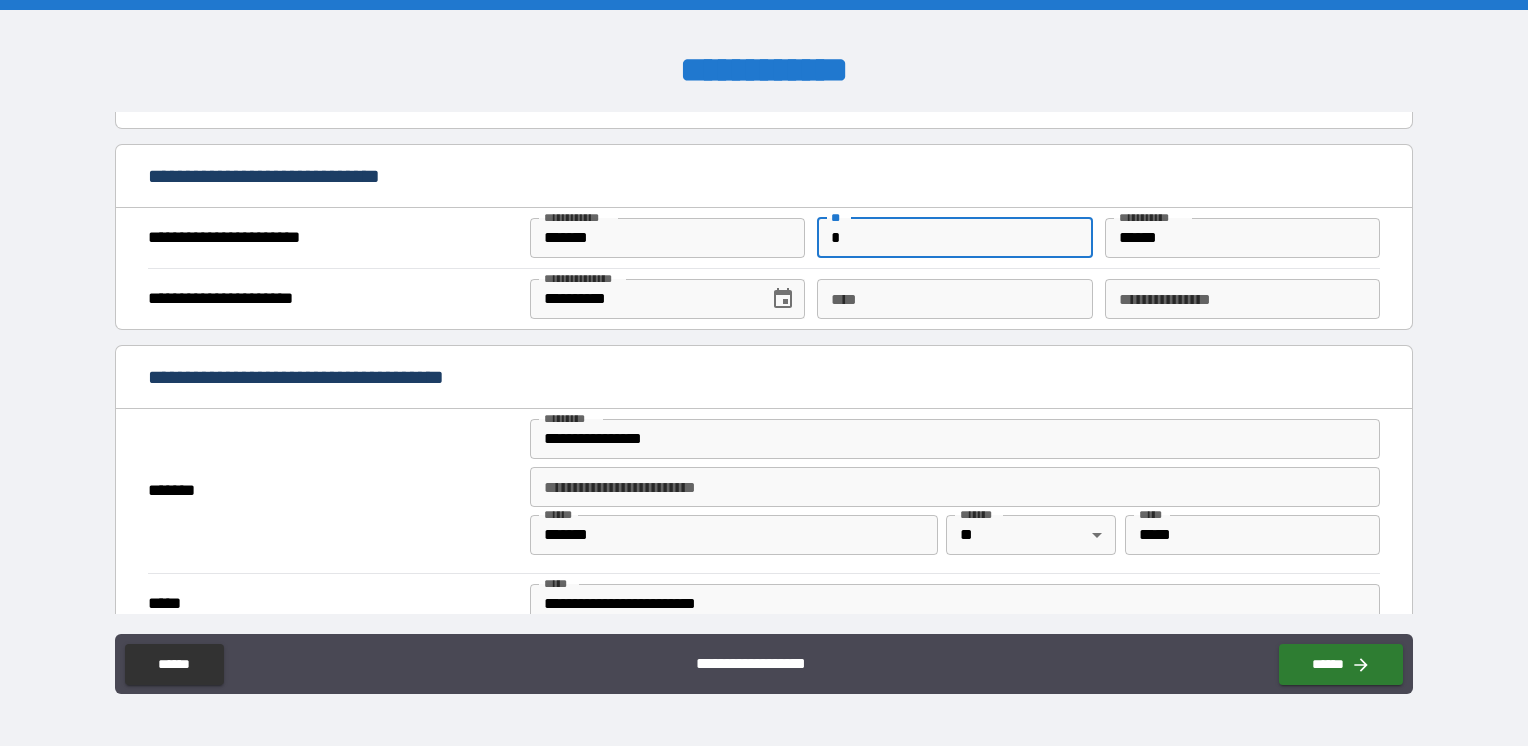 type on "*" 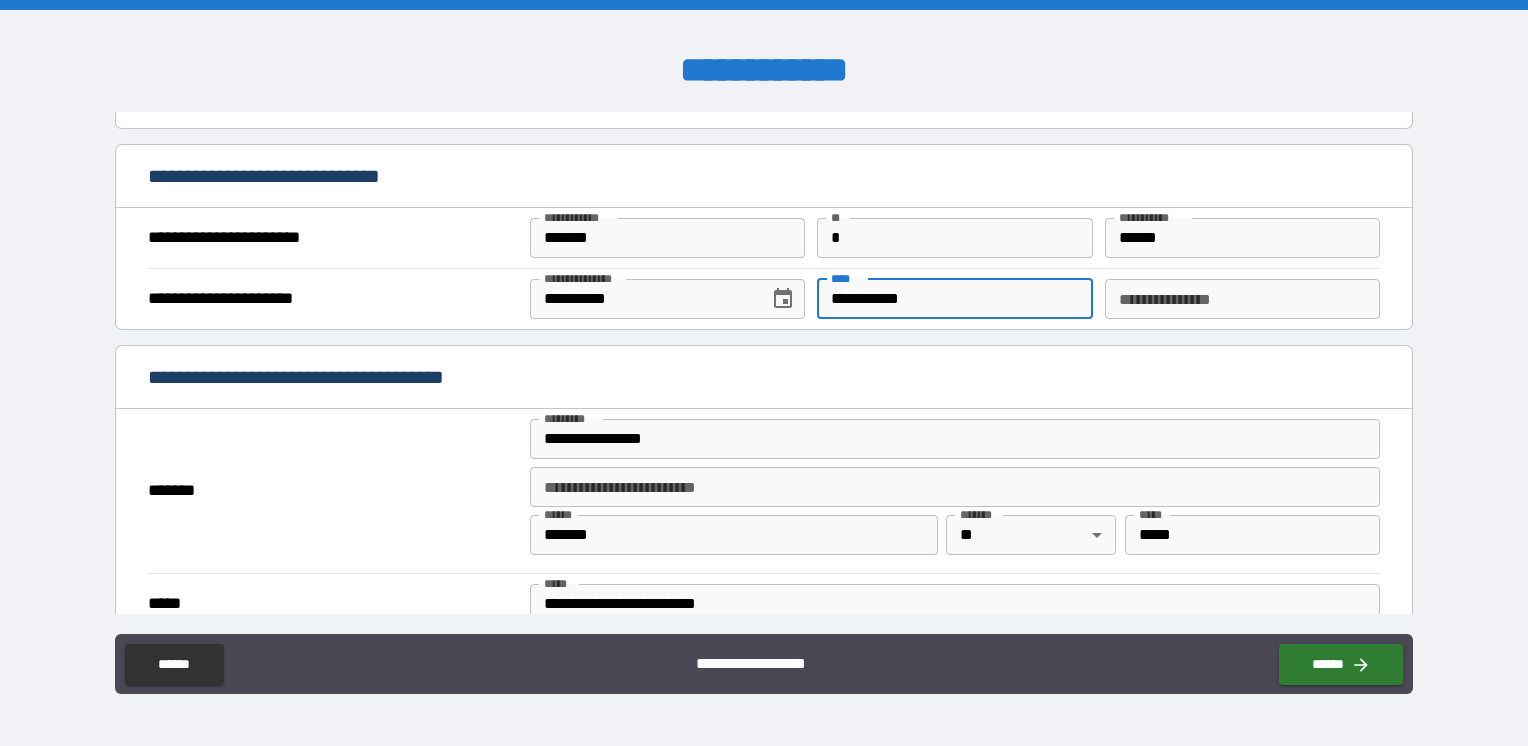 type on "**********" 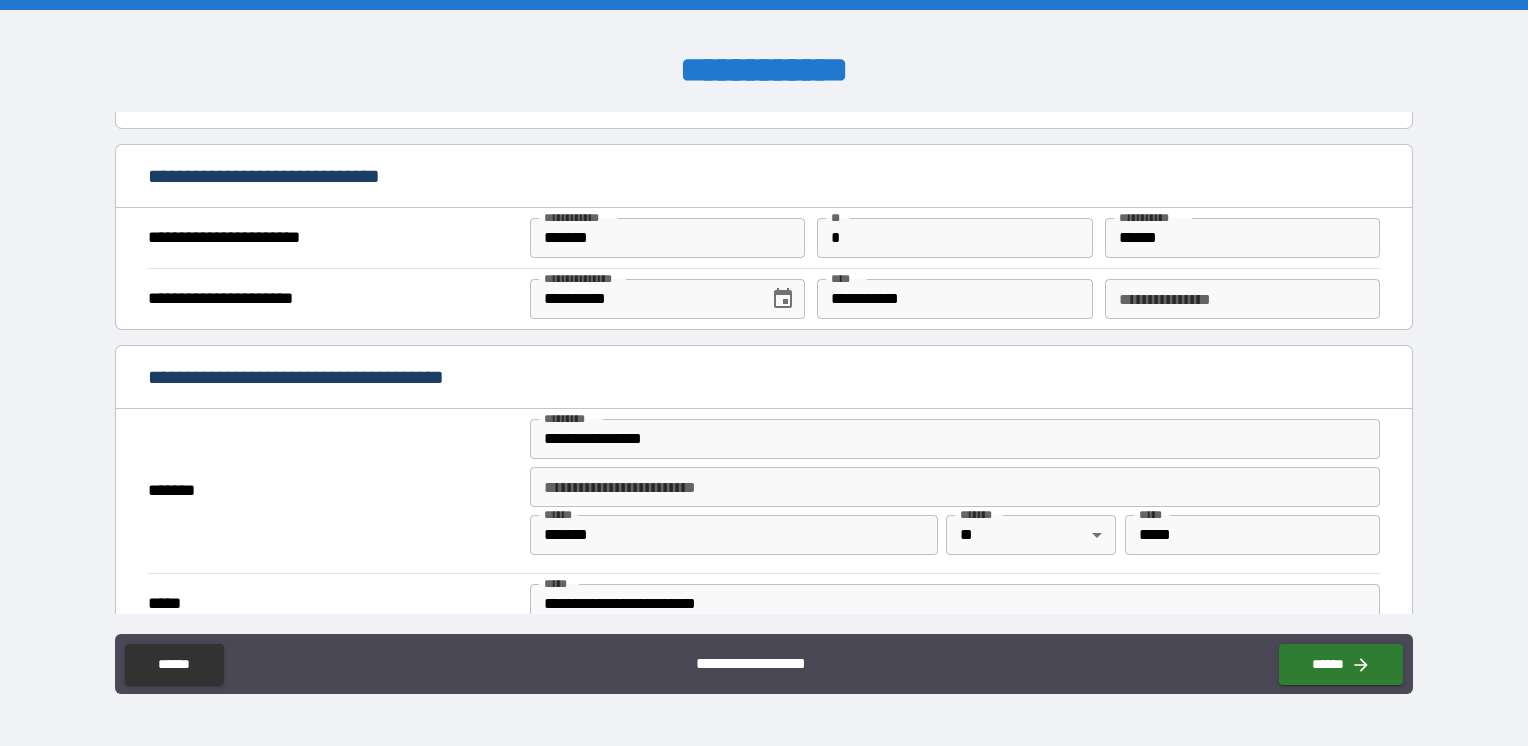 click on "**********" at bounding box center [1242, 299] 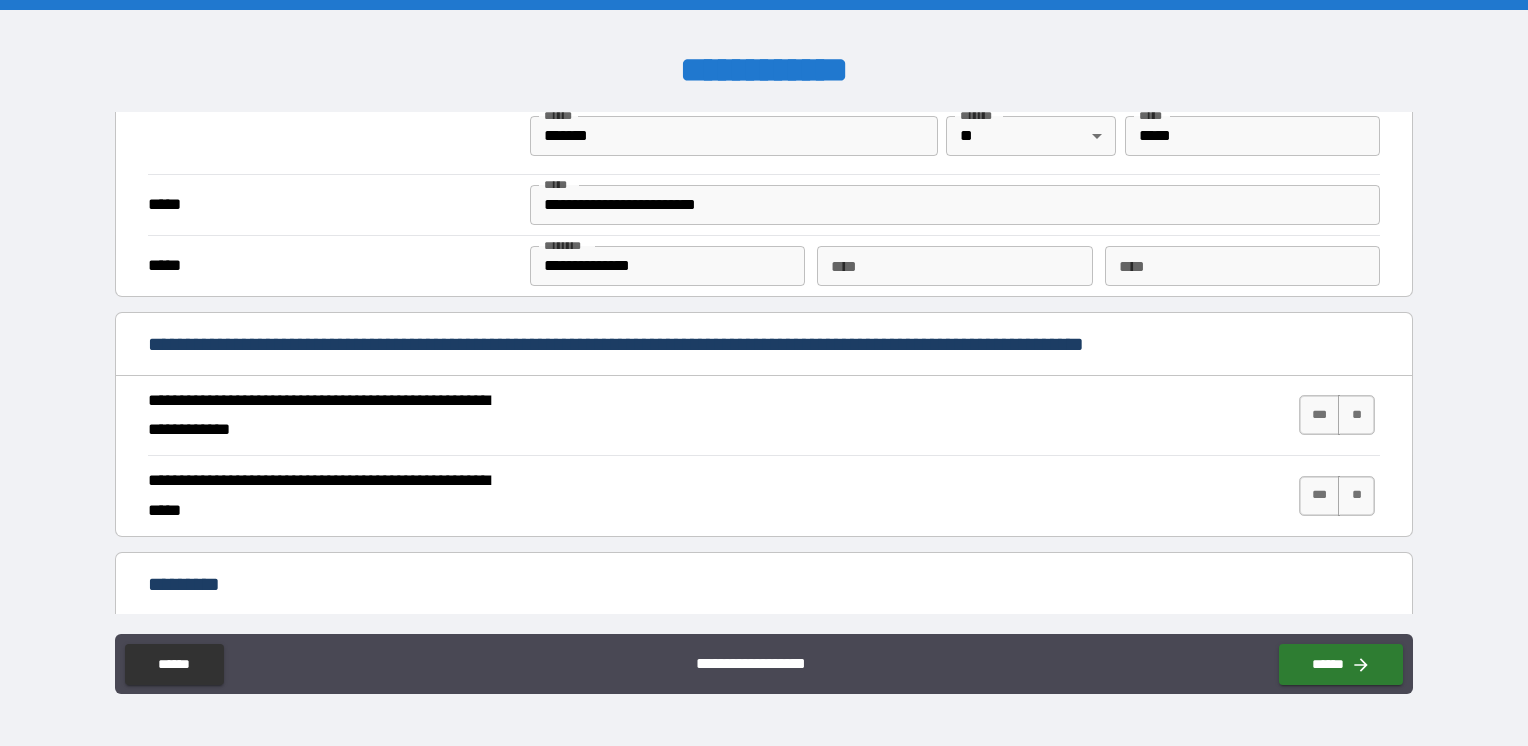 scroll, scrollTop: 1600, scrollLeft: 0, axis: vertical 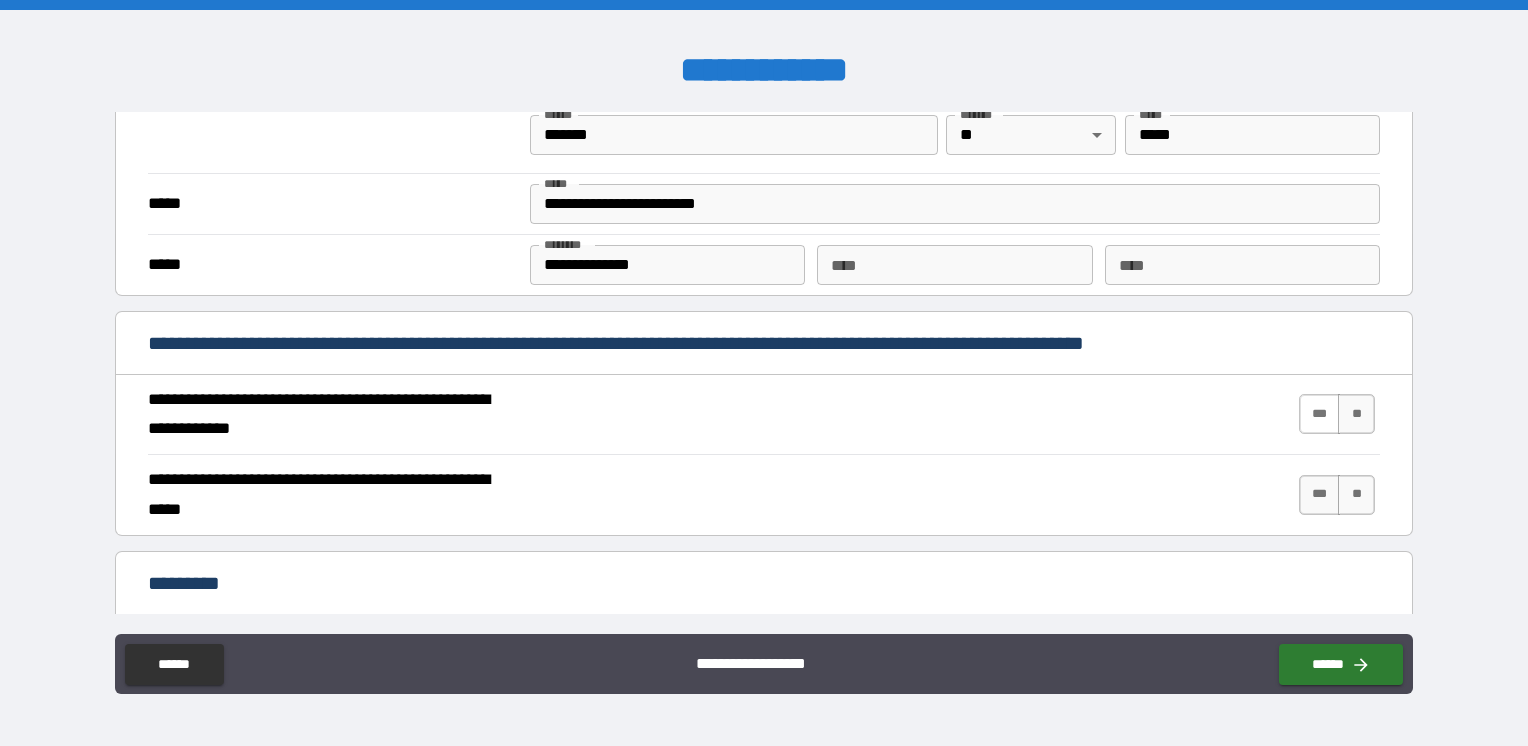 type on "**********" 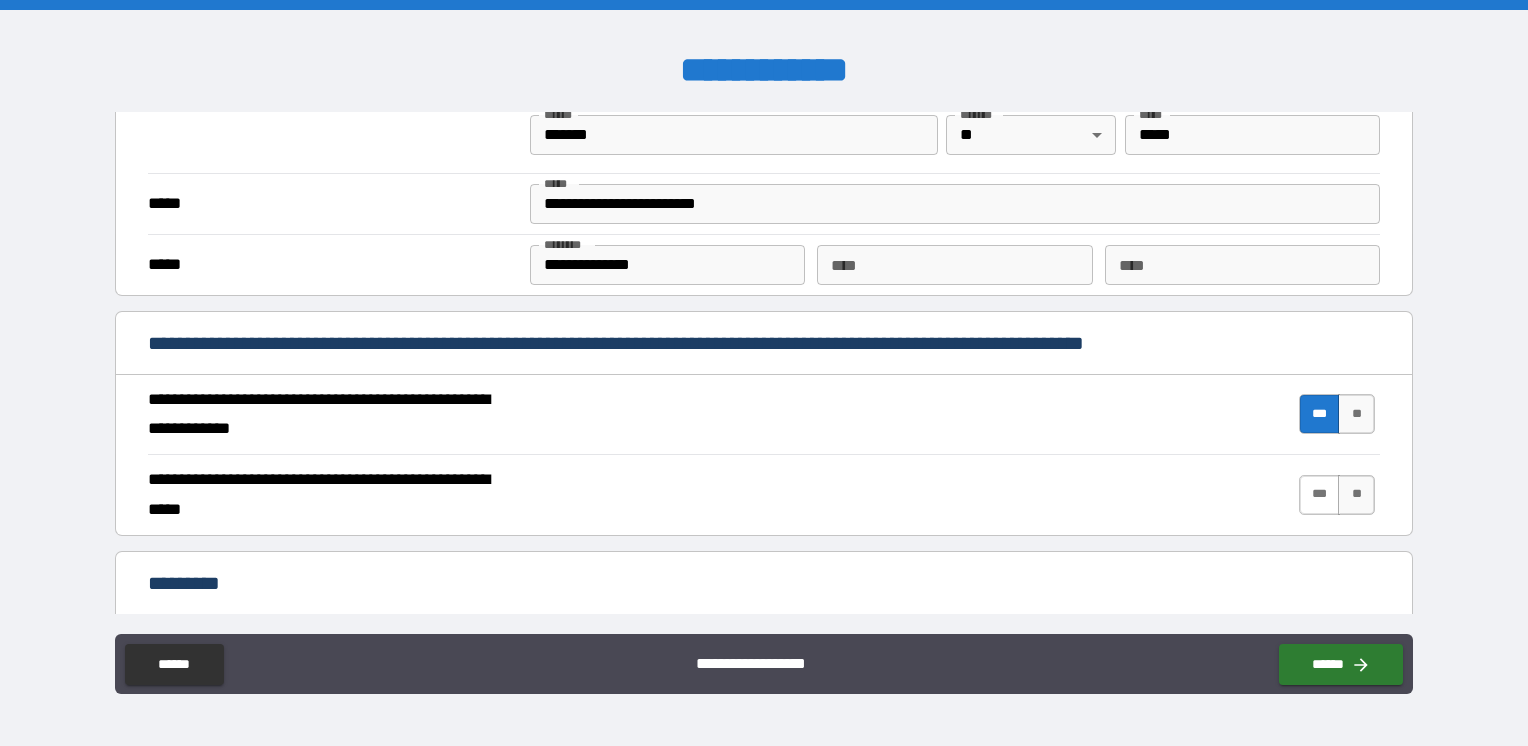 click on "***" at bounding box center [1320, 495] 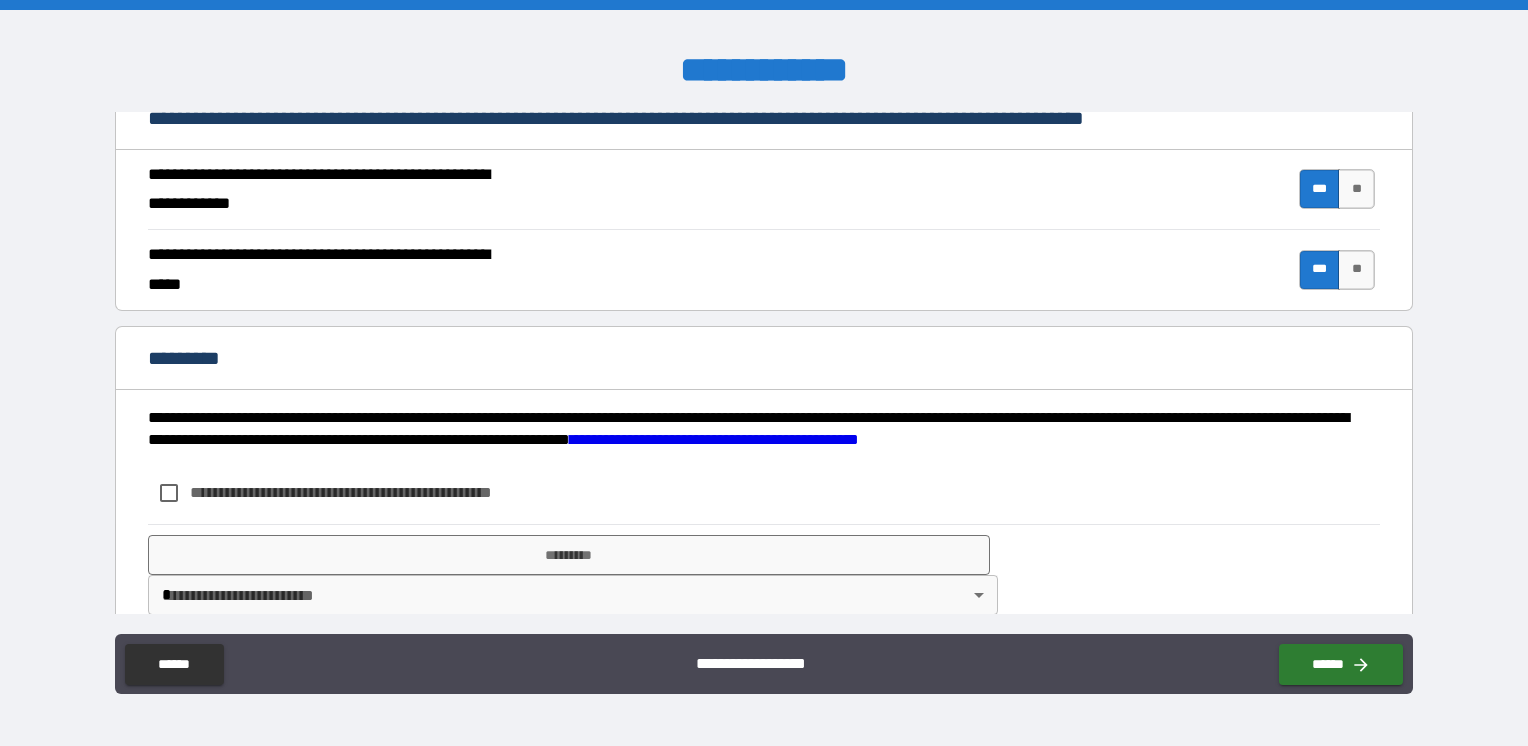 scroll, scrollTop: 1849, scrollLeft: 0, axis: vertical 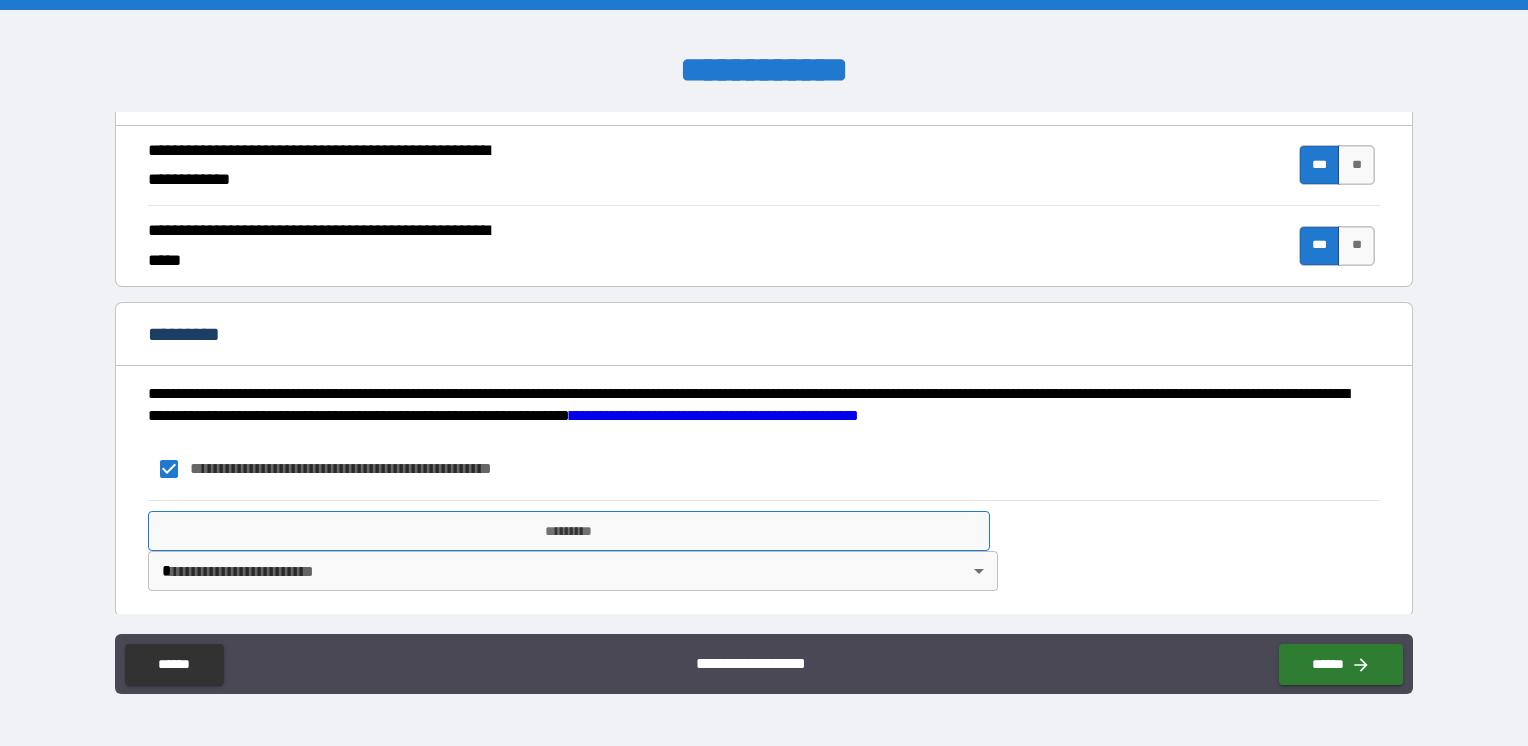 click on "*********" at bounding box center [569, 531] 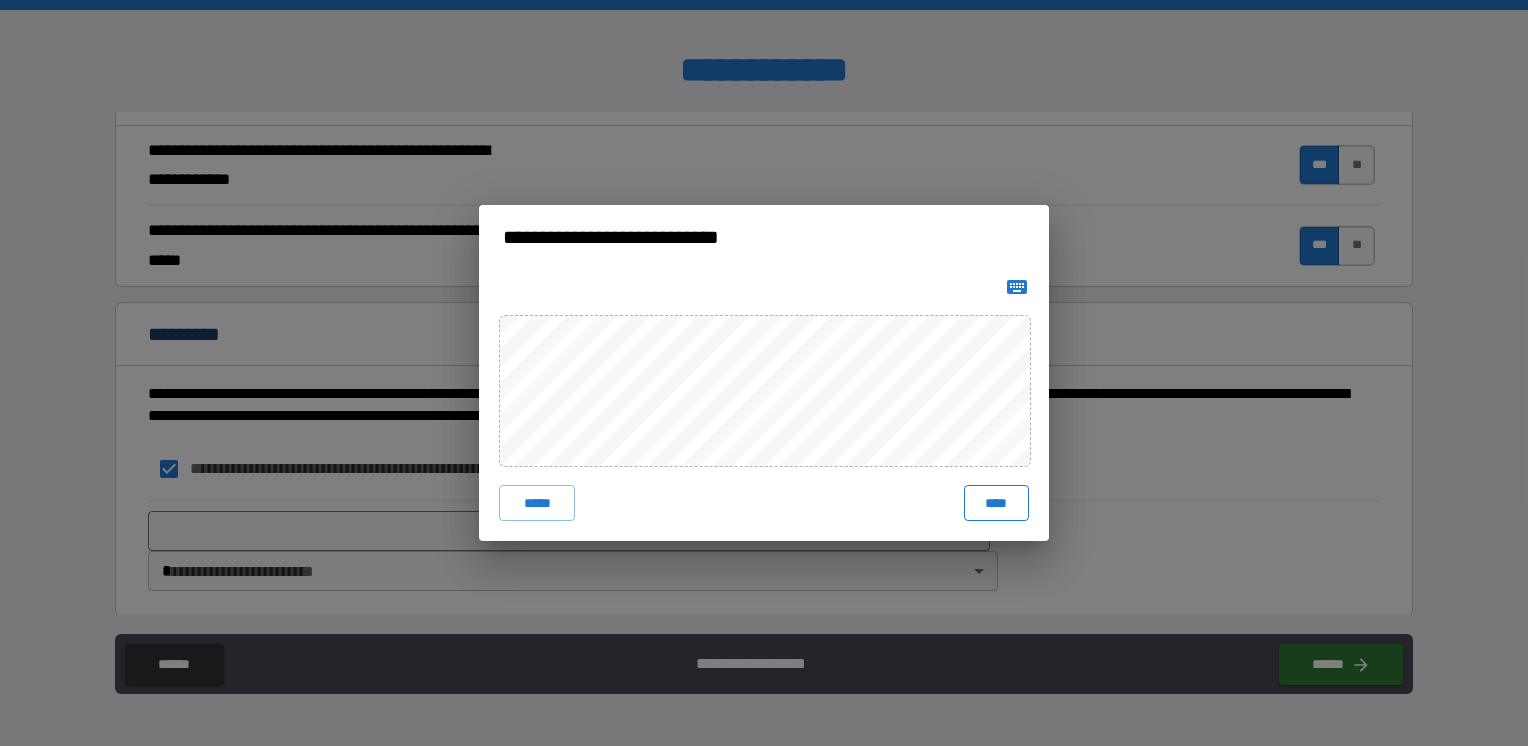 click on "****" at bounding box center [996, 503] 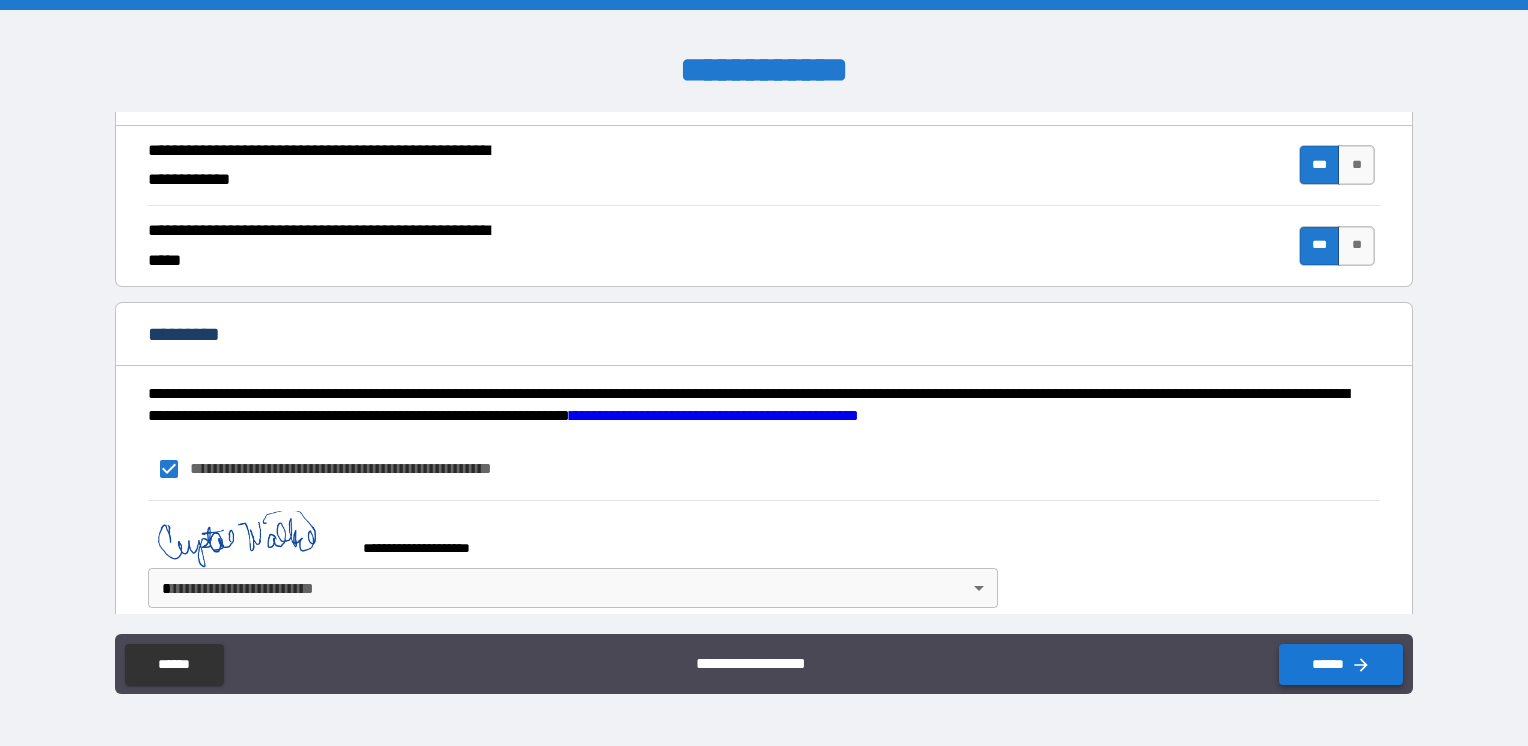 click on "******" at bounding box center (1341, 664) 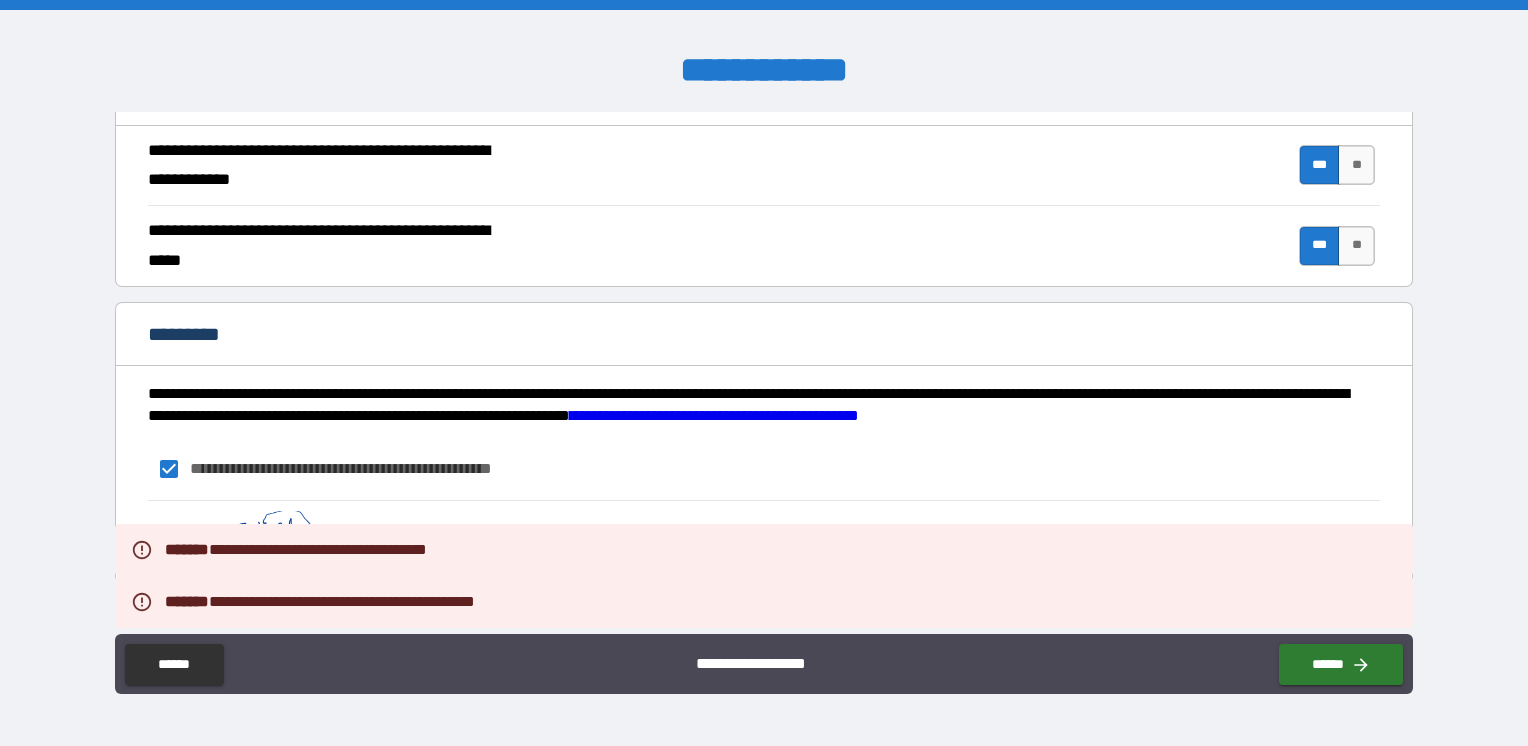 click on "**********" at bounding box center [764, 559] 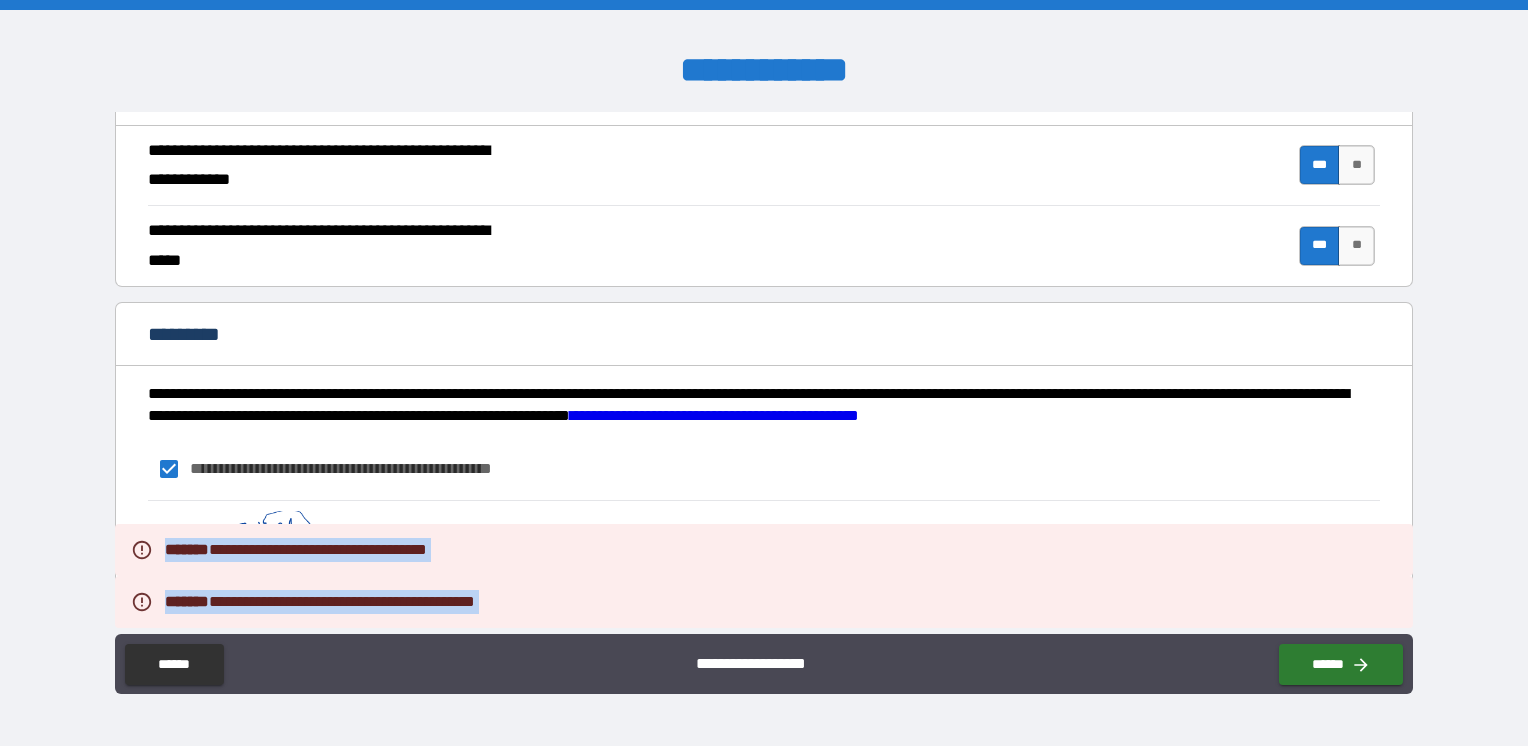 click on "**********" at bounding box center [764, 364] 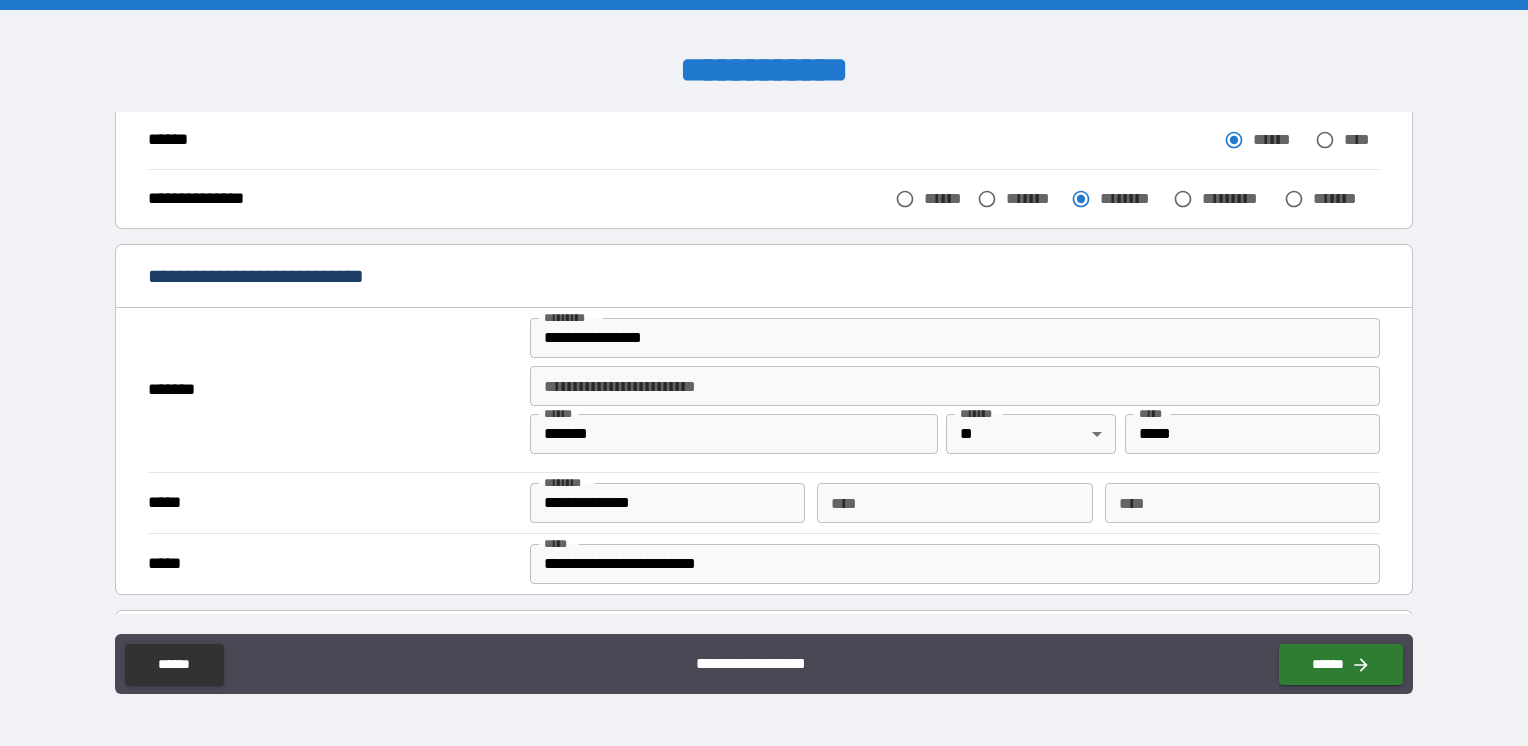 scroll, scrollTop: 64, scrollLeft: 0, axis: vertical 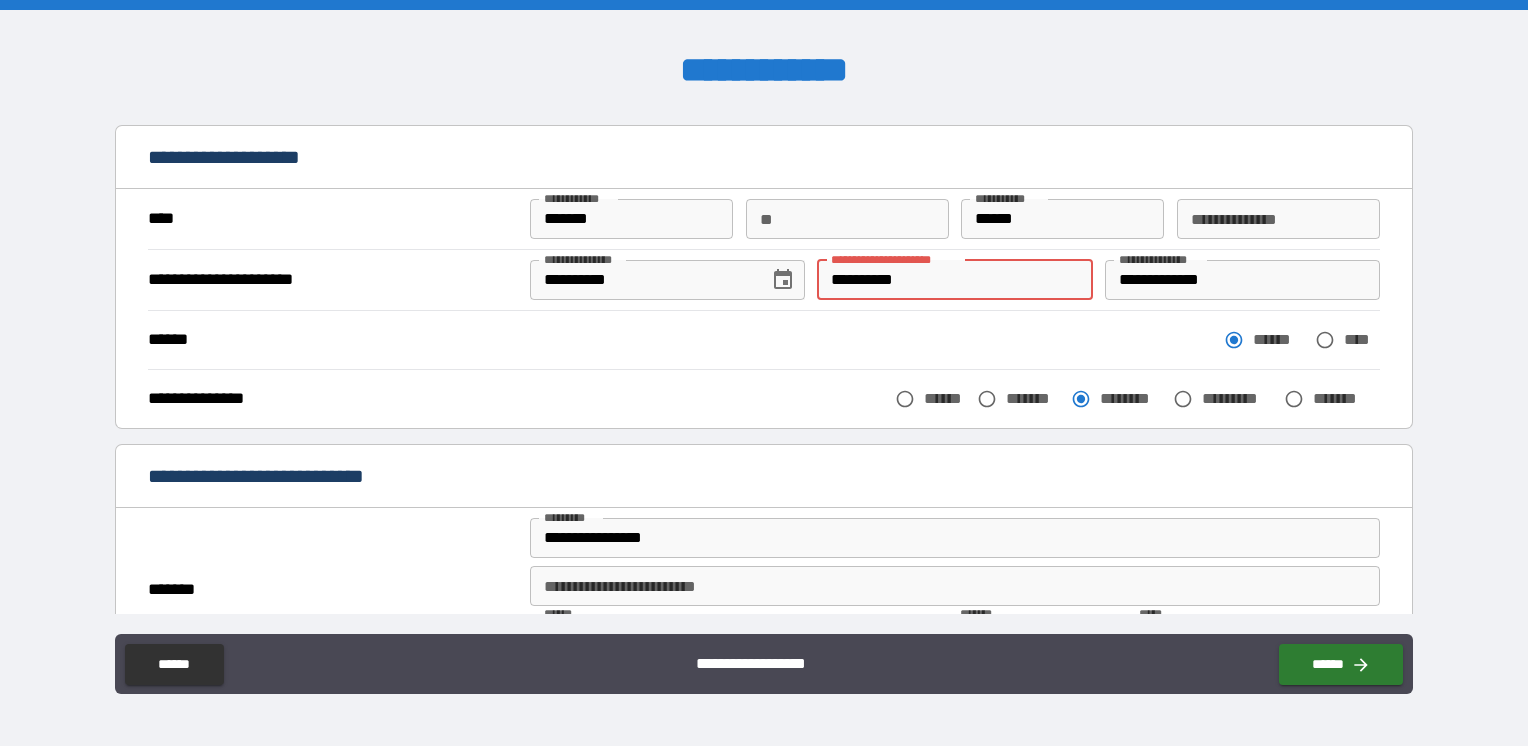 click on "**********" at bounding box center (954, 280) 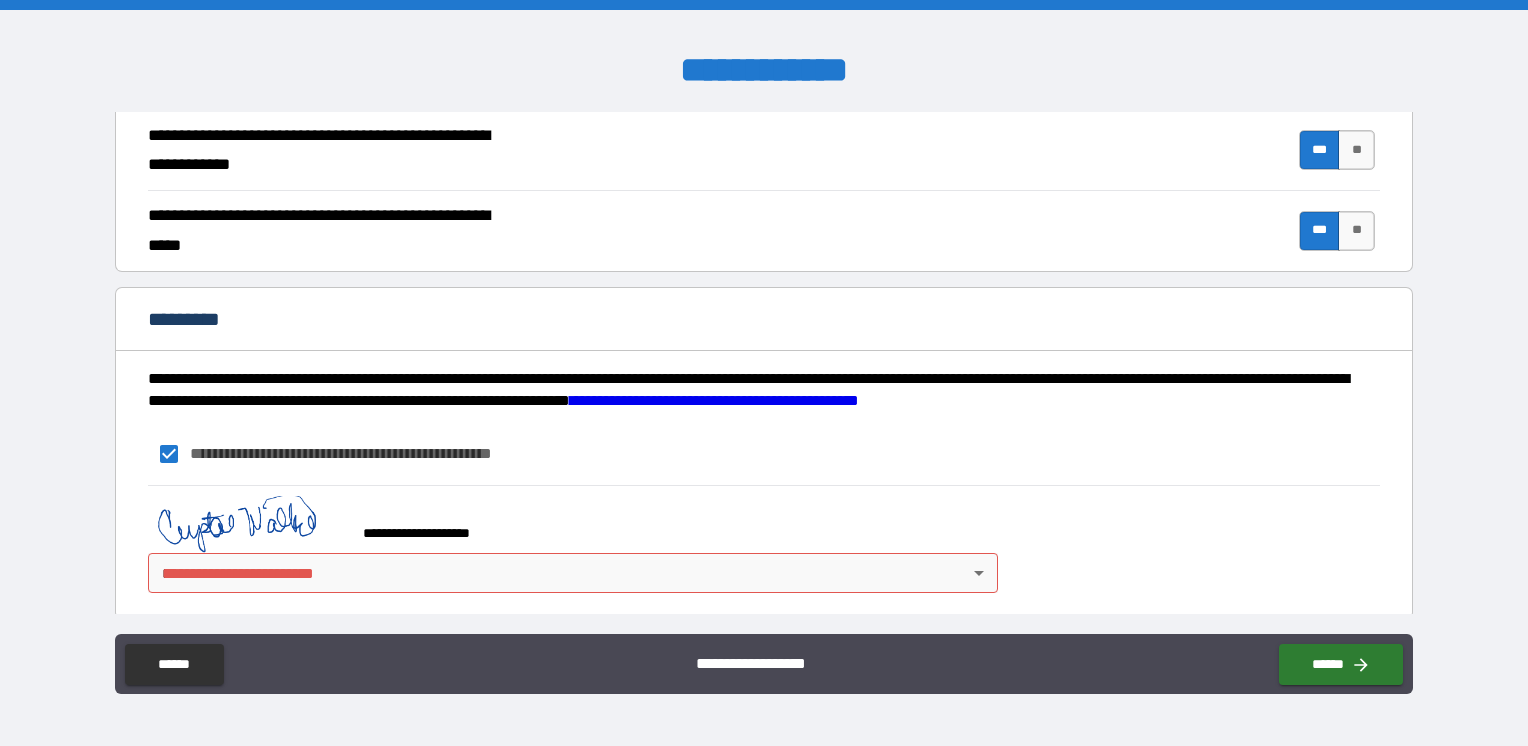 scroll, scrollTop: 1866, scrollLeft: 0, axis: vertical 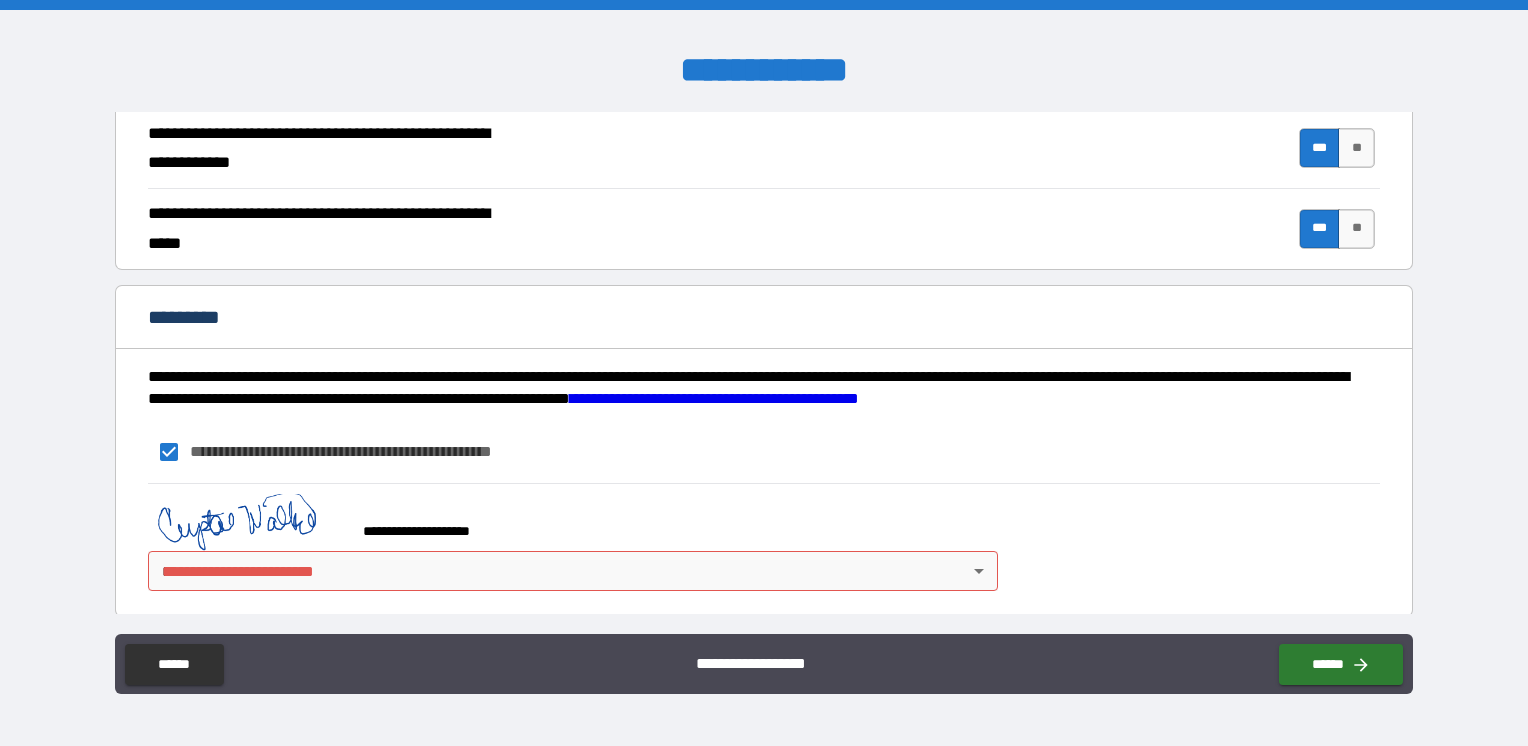 type on "**********" 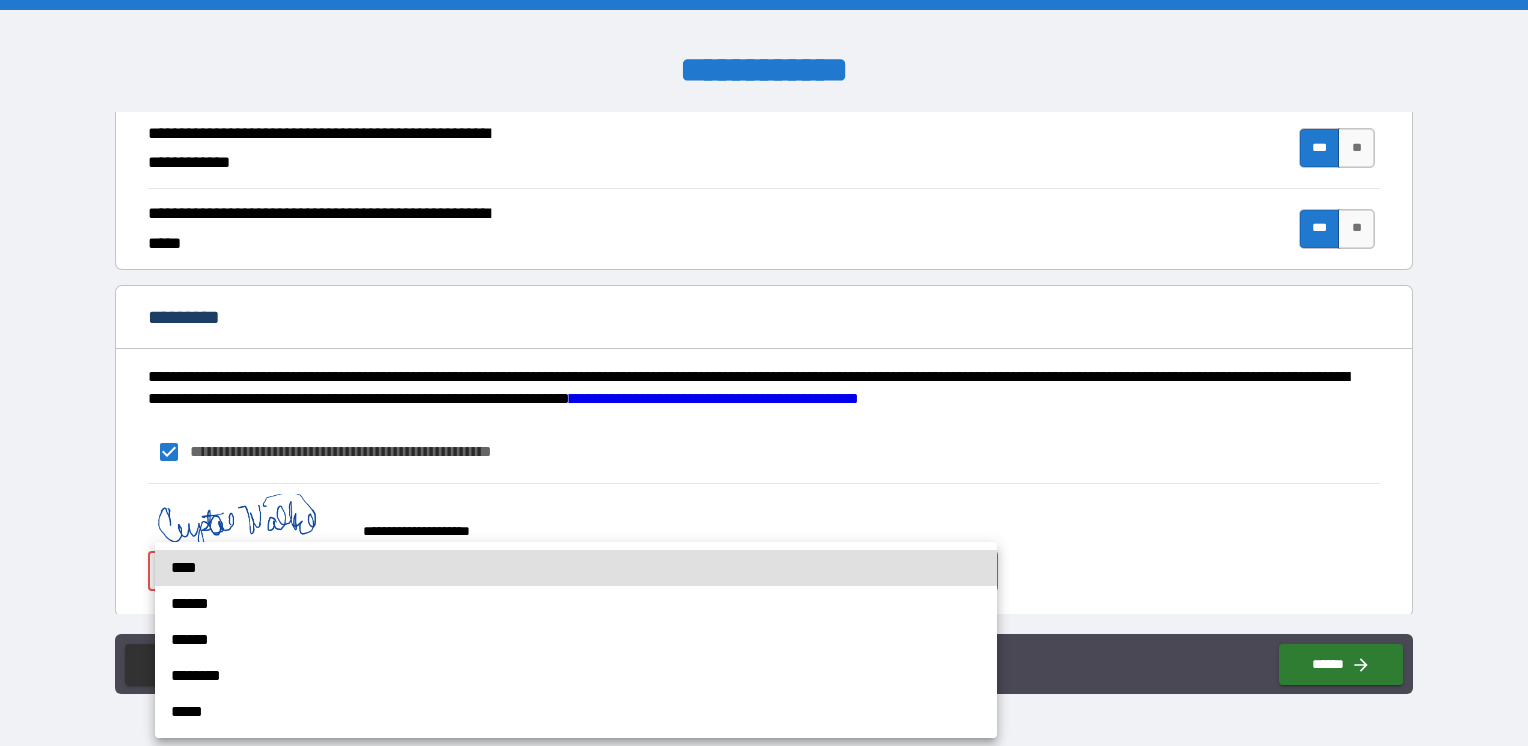 click on "**********" at bounding box center [764, 373] 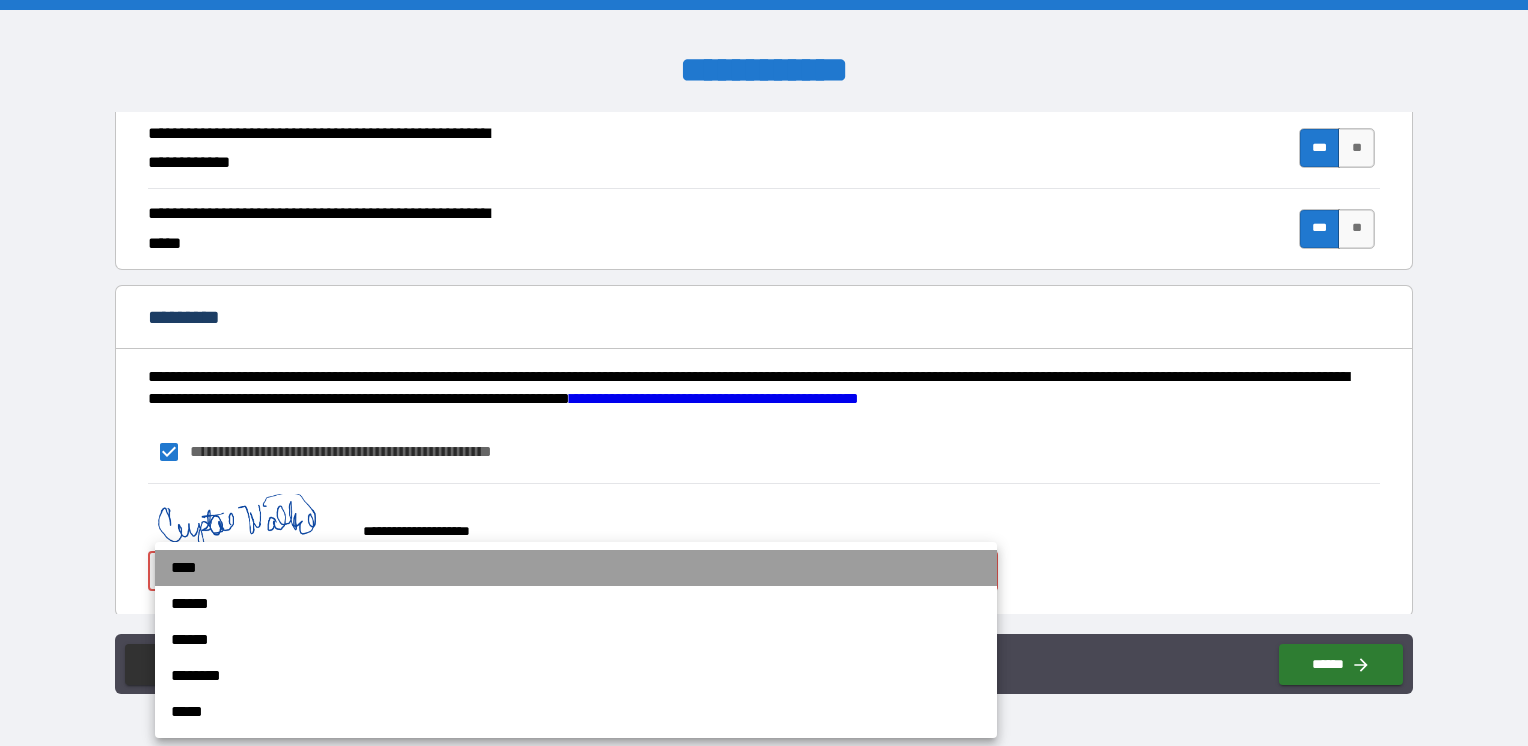 click on "****" at bounding box center [576, 568] 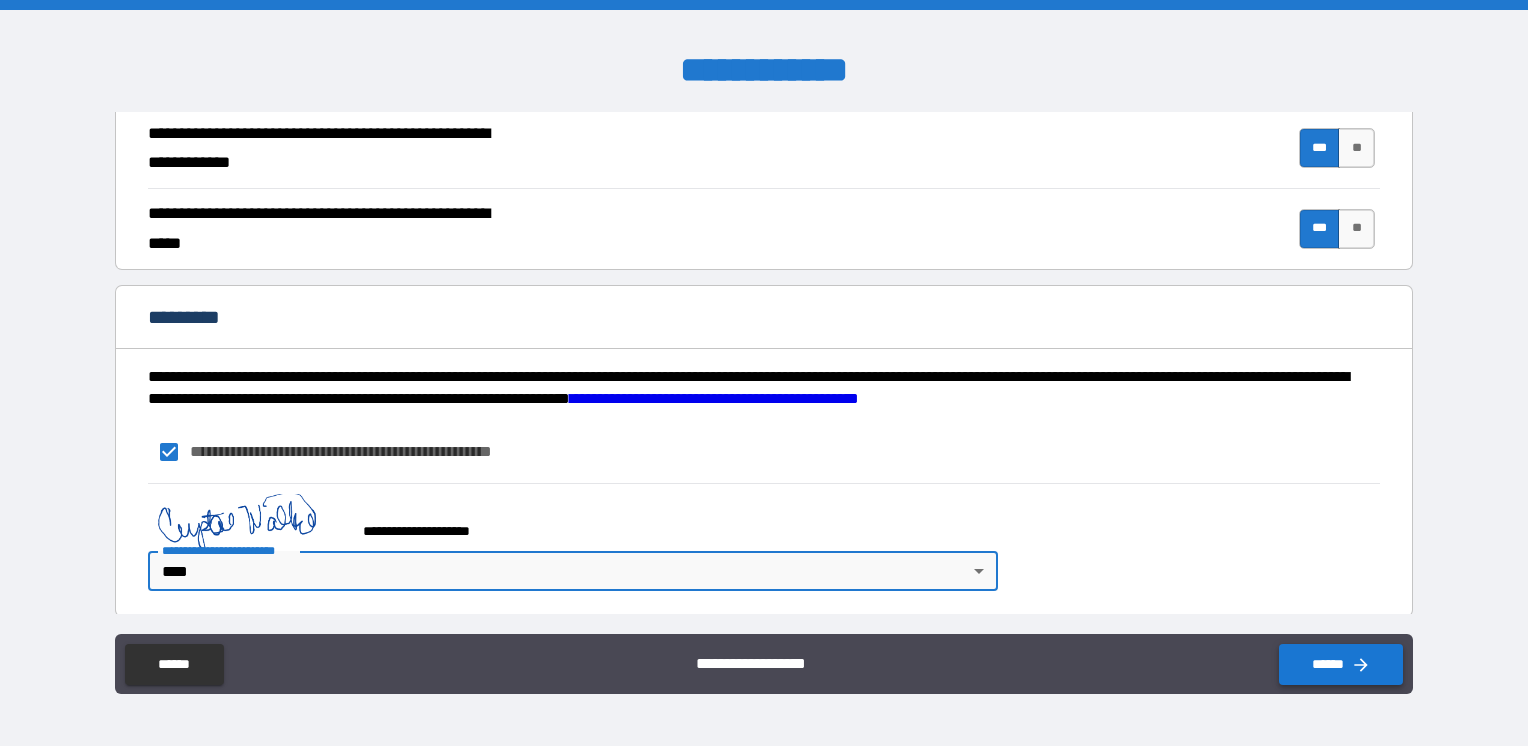 click on "******" at bounding box center (1341, 664) 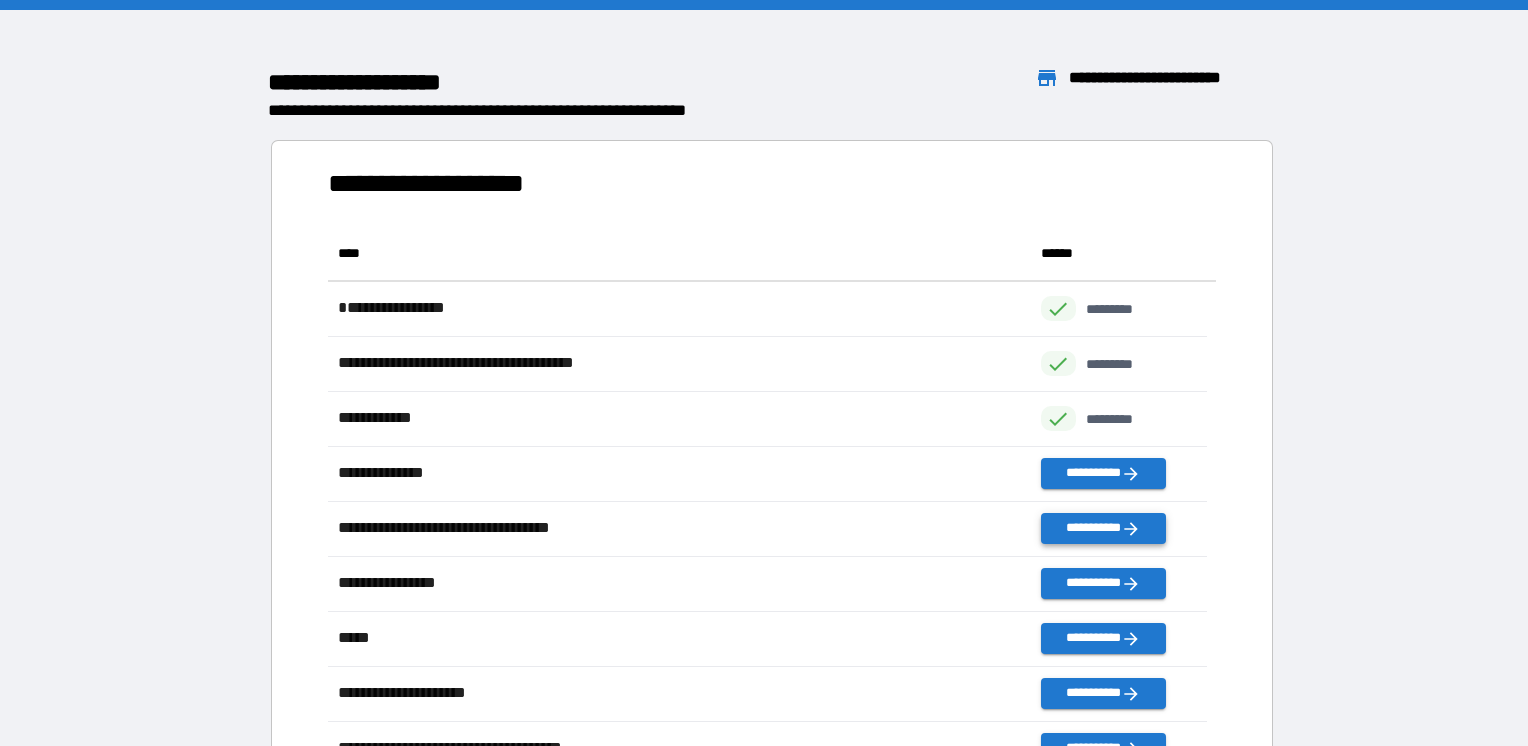 scroll, scrollTop: 16, scrollLeft: 16, axis: both 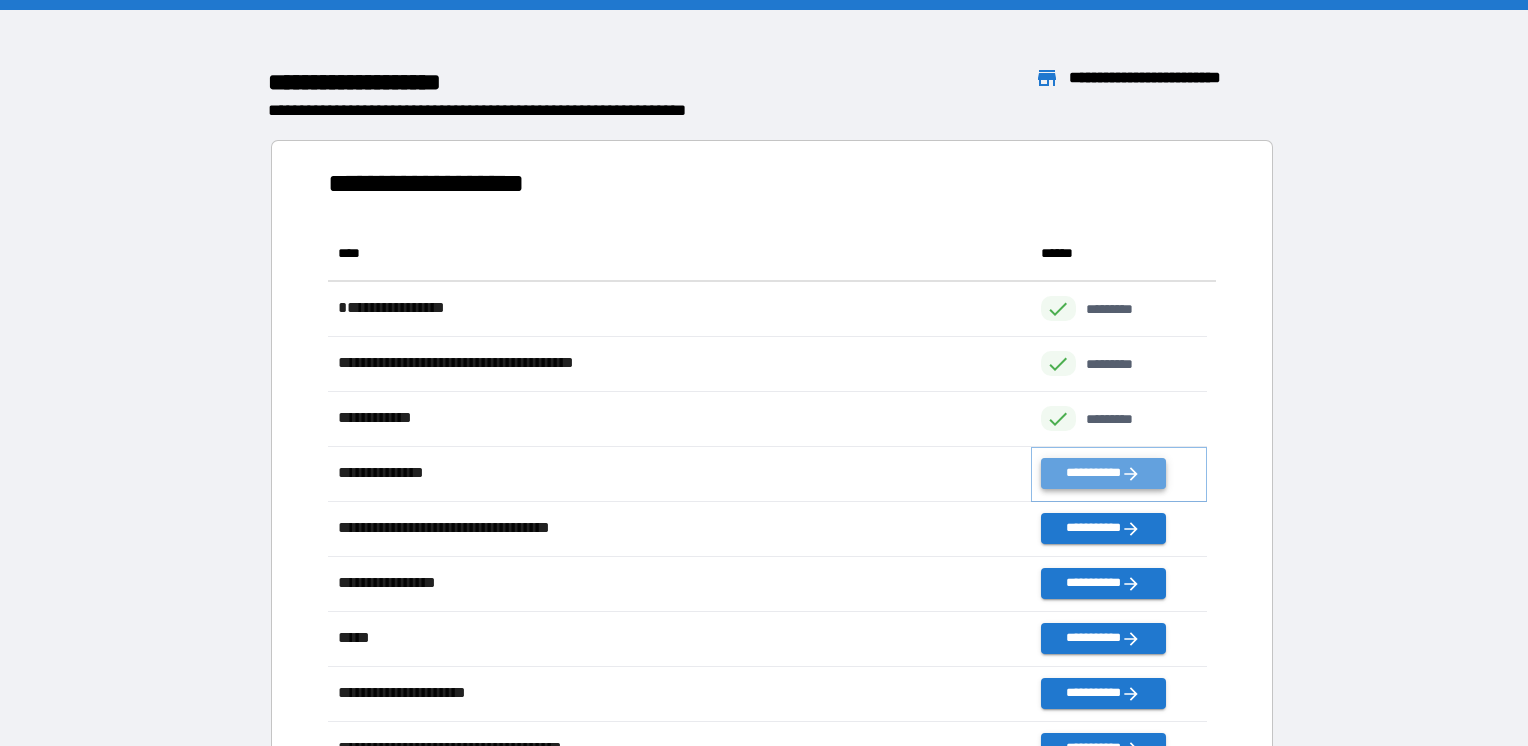 click 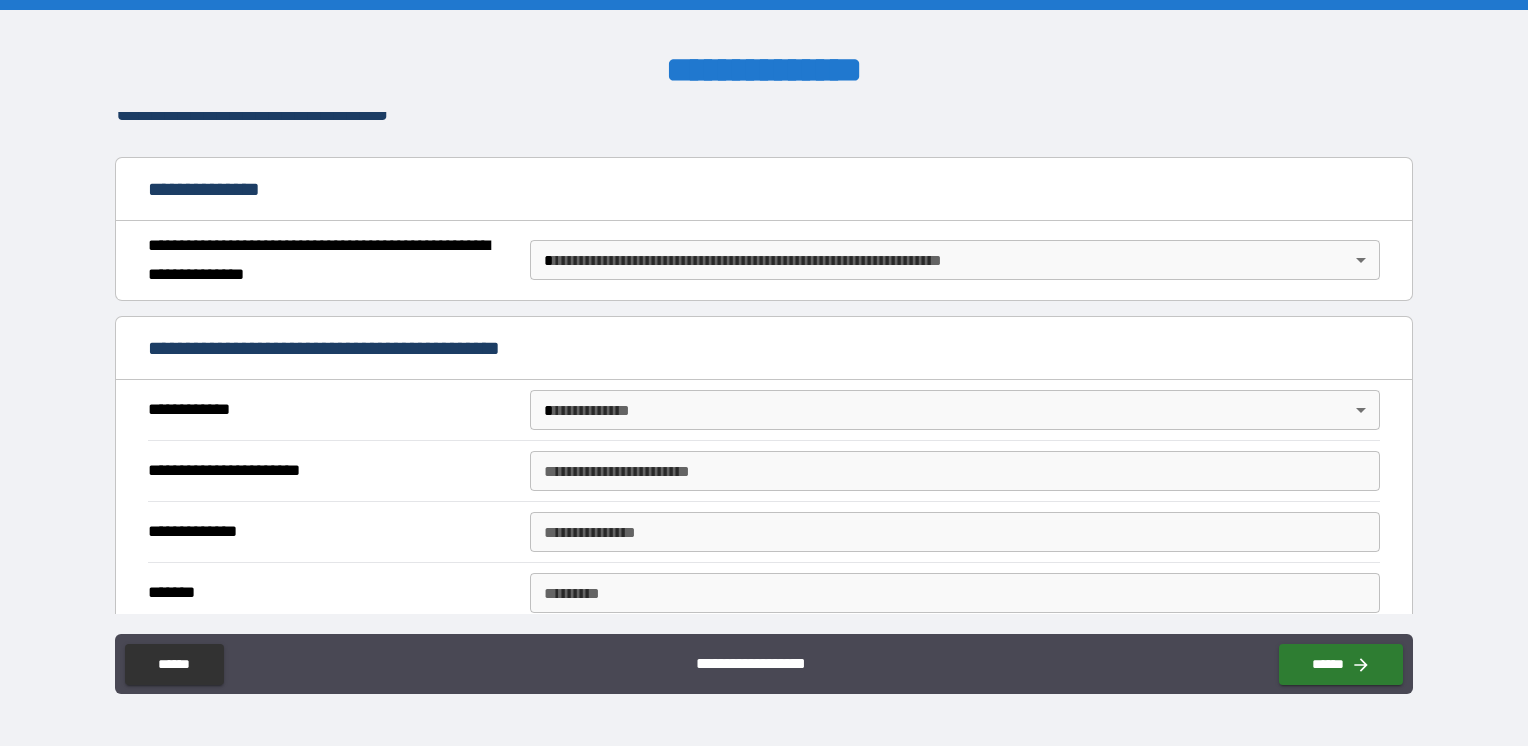 scroll, scrollTop: 200, scrollLeft: 0, axis: vertical 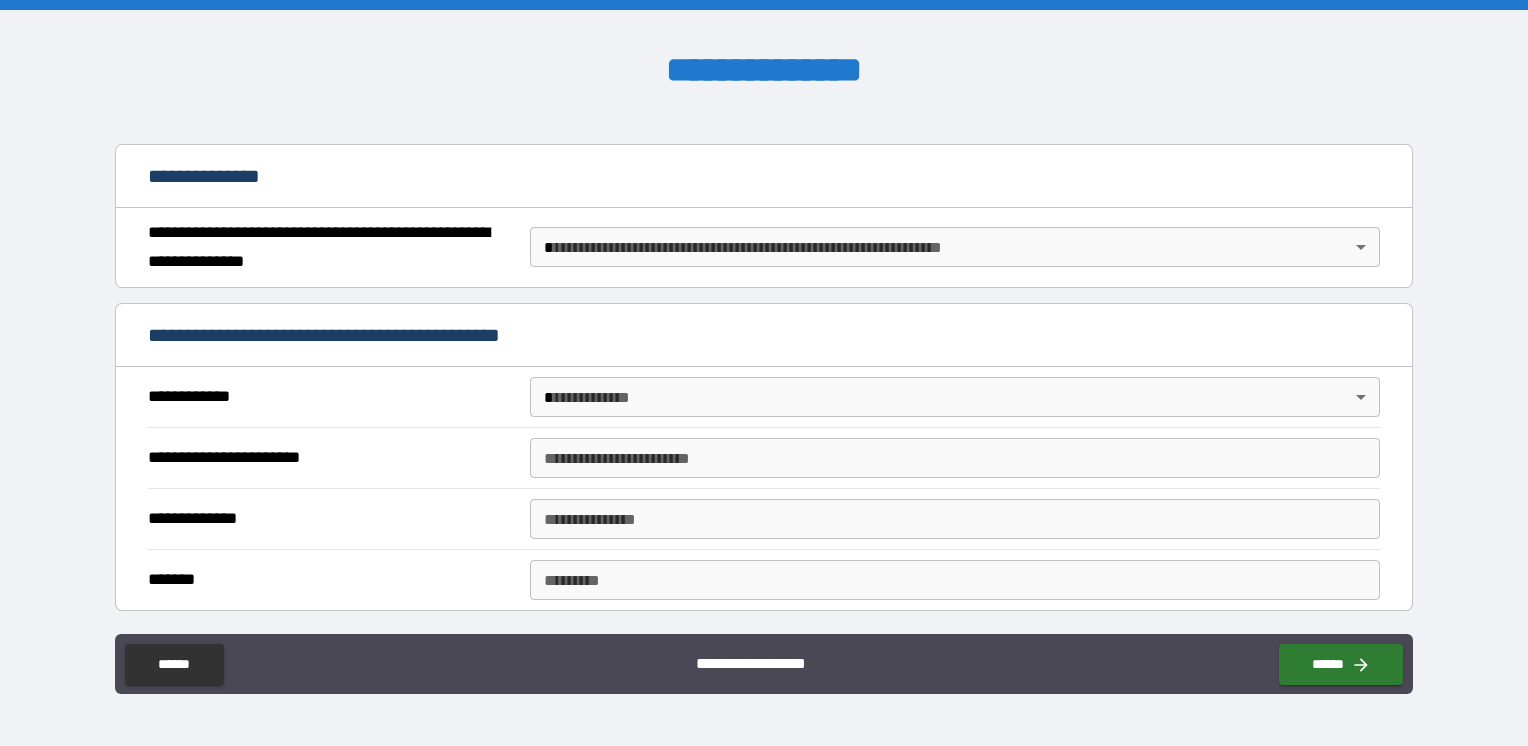 click on "**********" at bounding box center [764, 373] 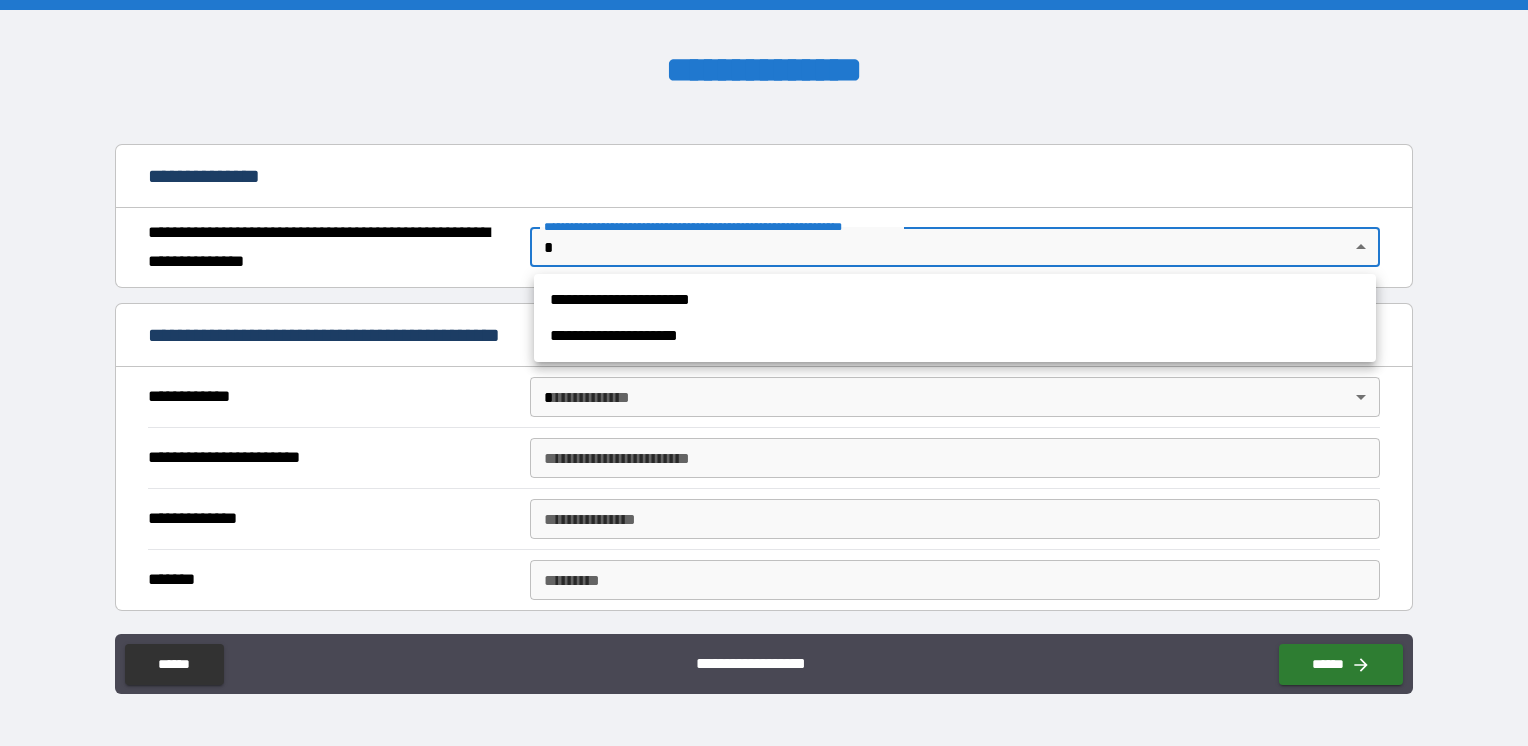 click on "**********" at bounding box center (955, 336) 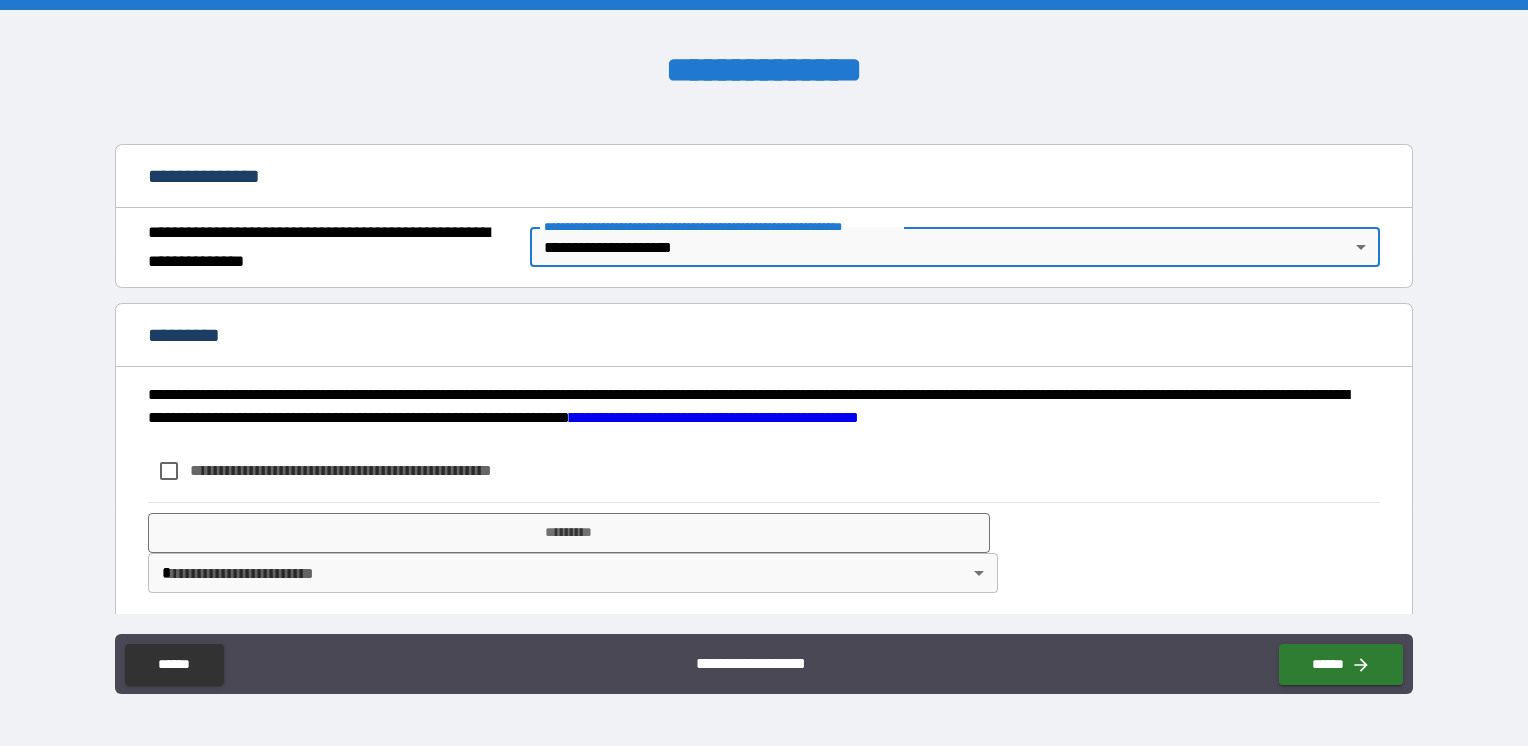 type on "*" 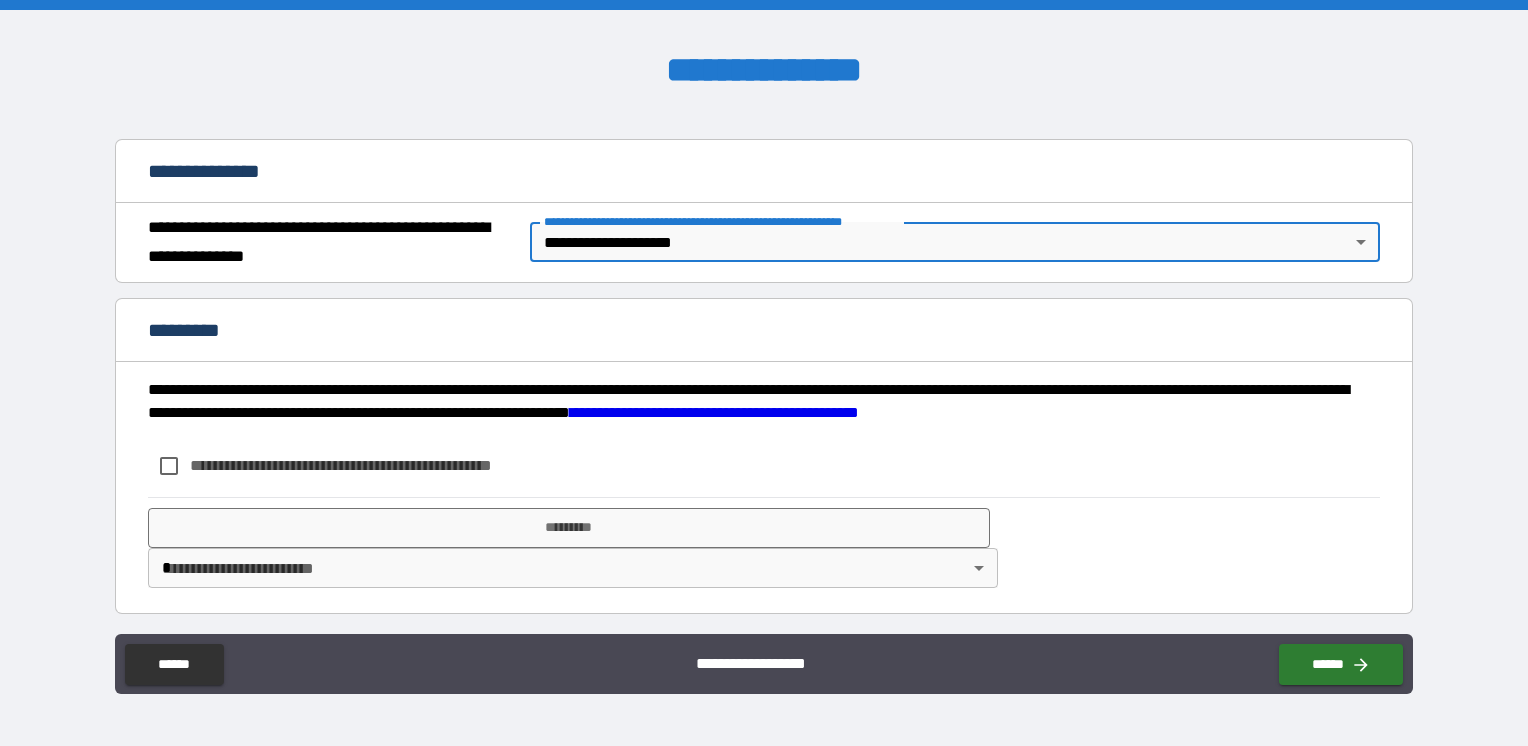 scroll, scrollTop: 206, scrollLeft: 0, axis: vertical 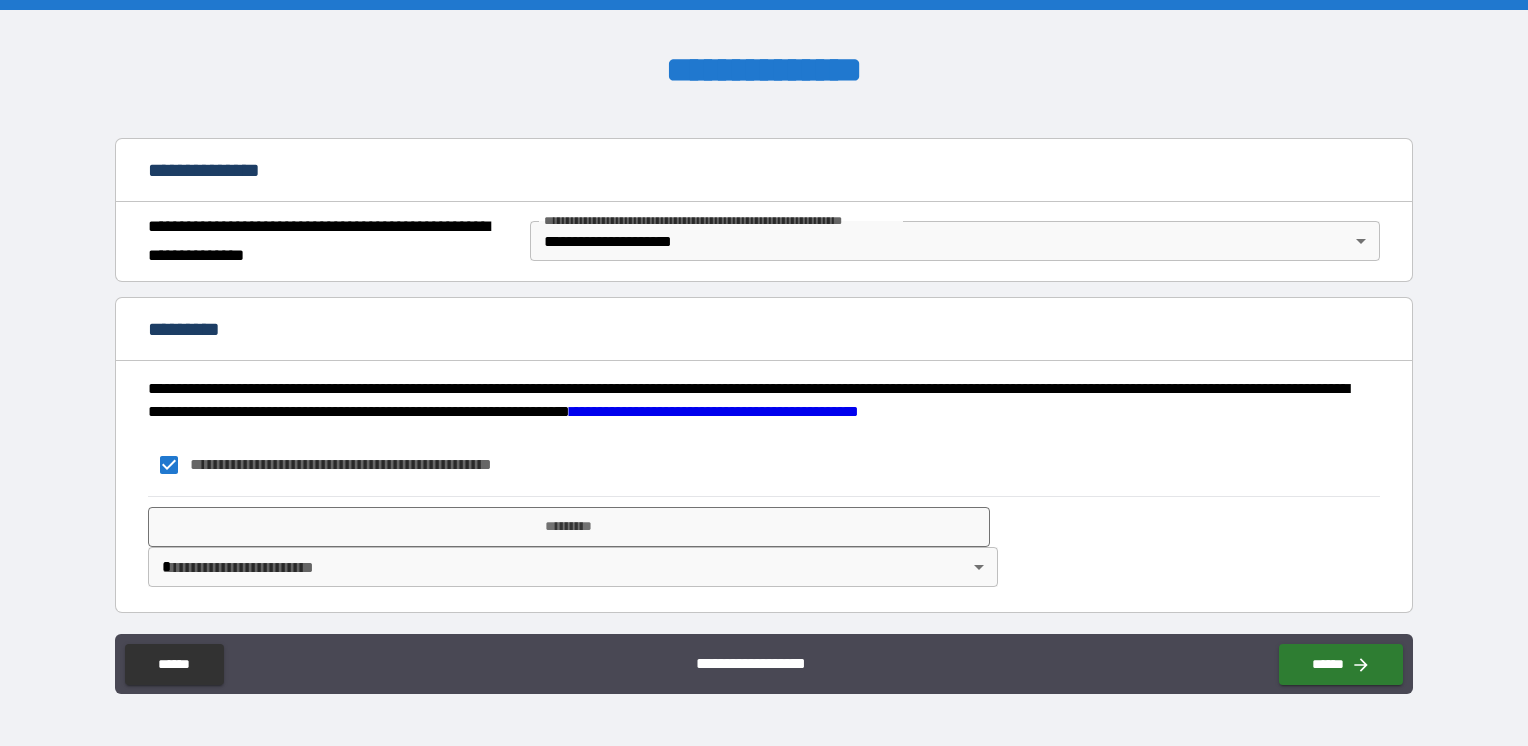 click on "**********" at bounding box center [764, 373] 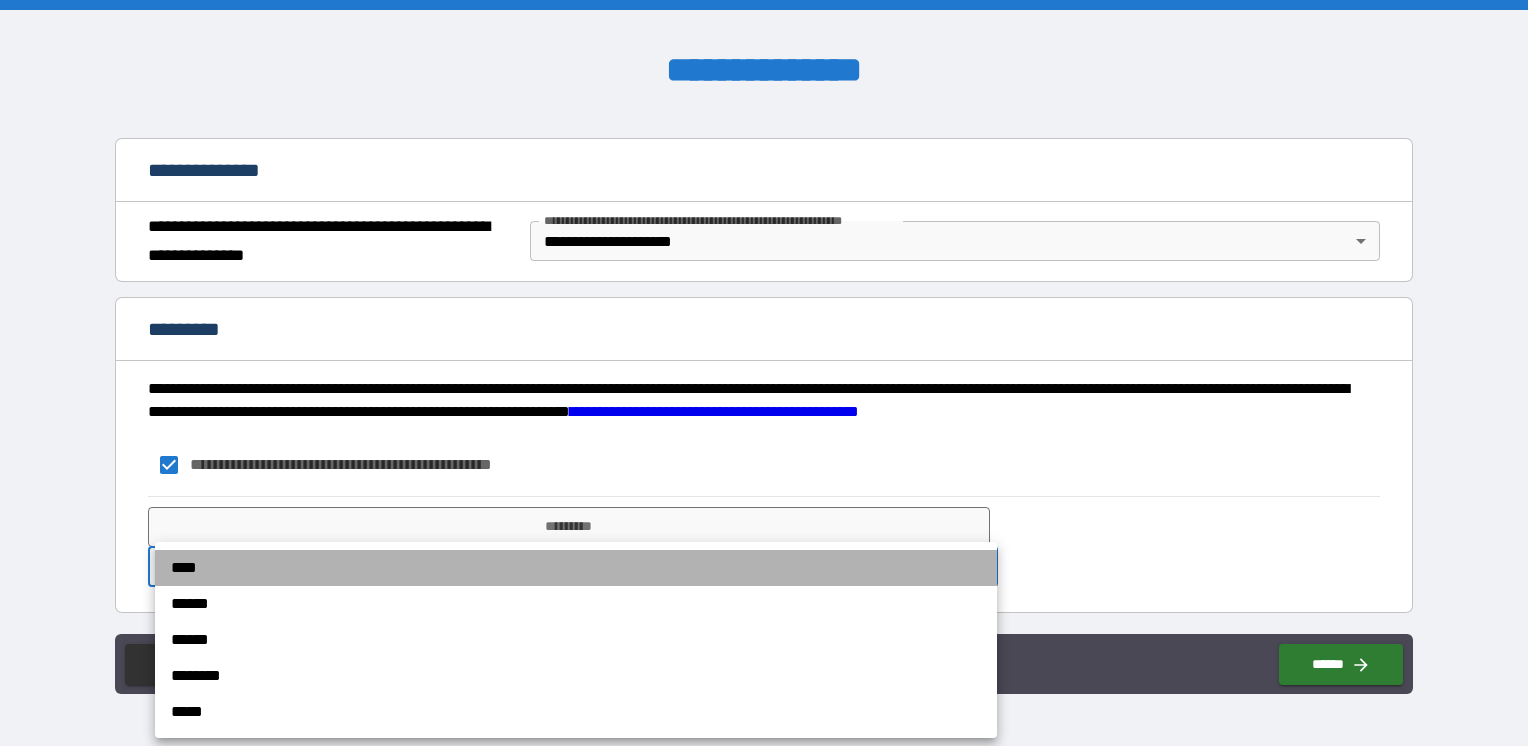 click on "****" at bounding box center (576, 568) 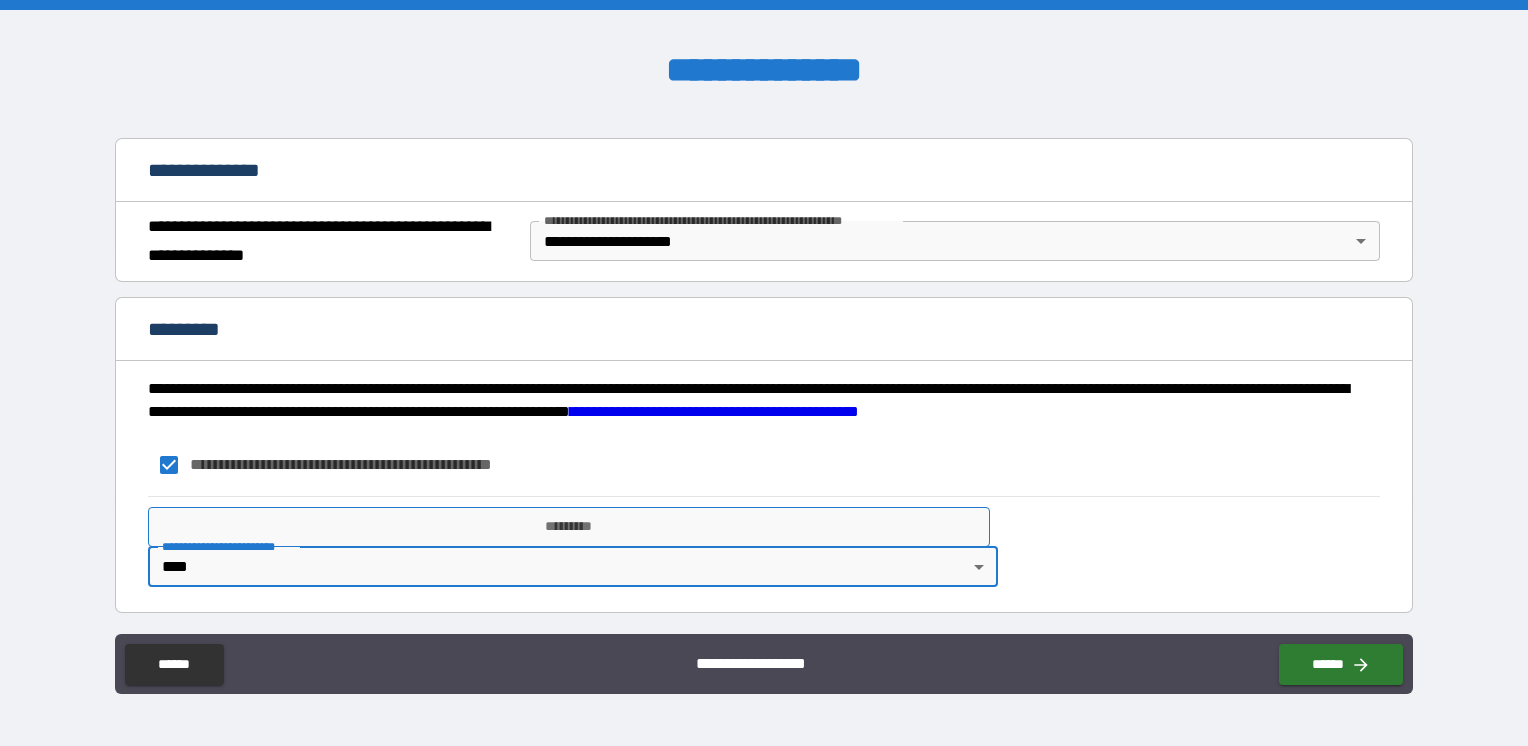 click on "*********" at bounding box center [569, 527] 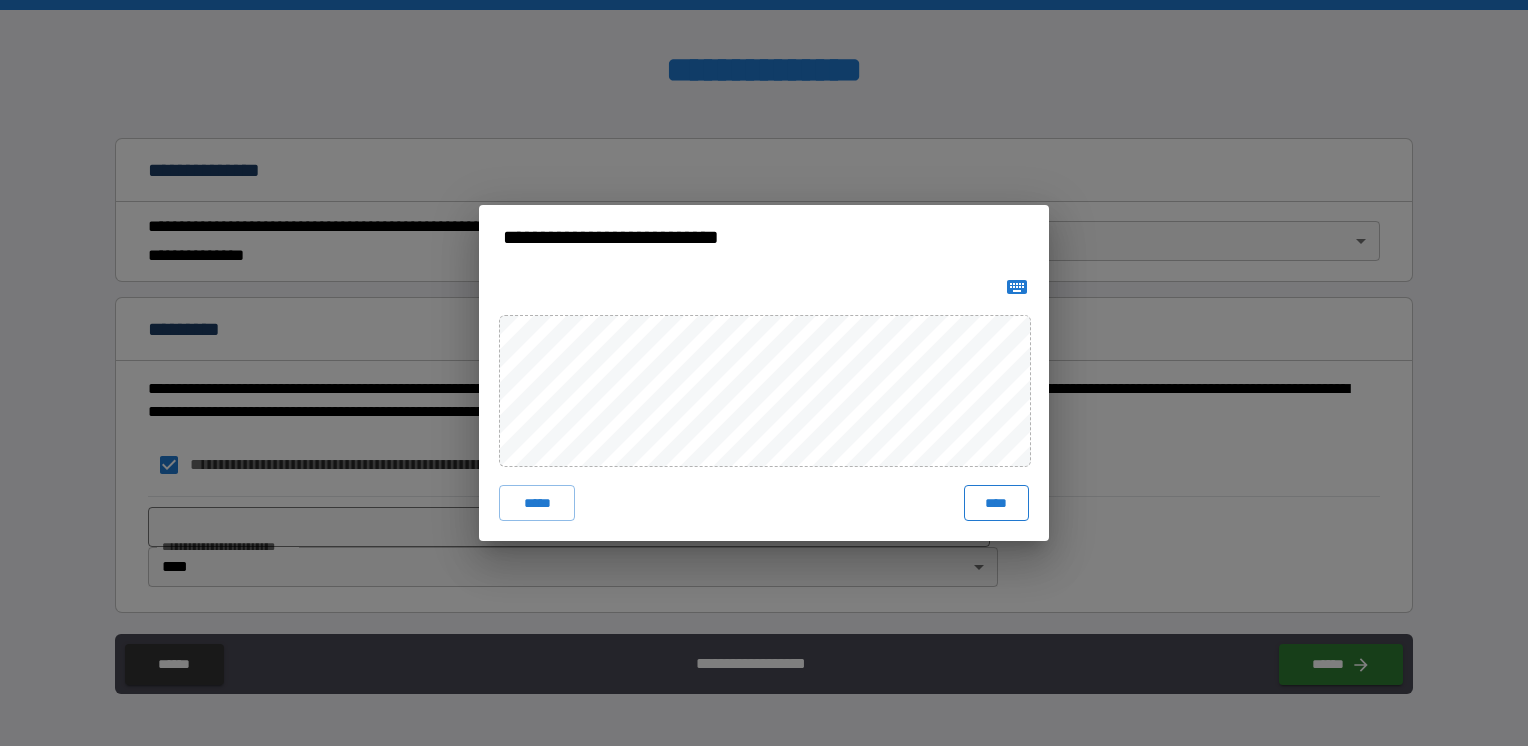 click on "****" at bounding box center [996, 503] 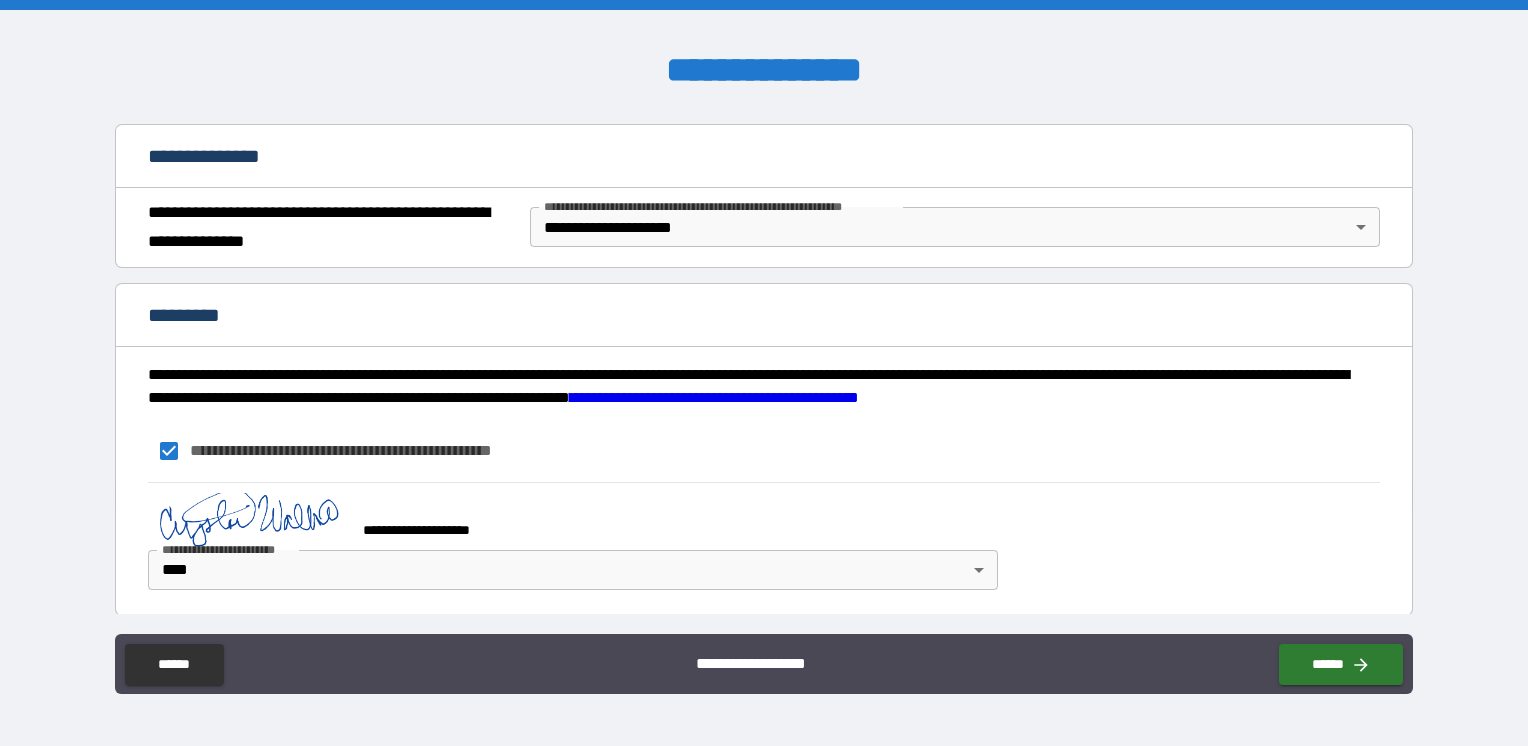 scroll, scrollTop: 224, scrollLeft: 0, axis: vertical 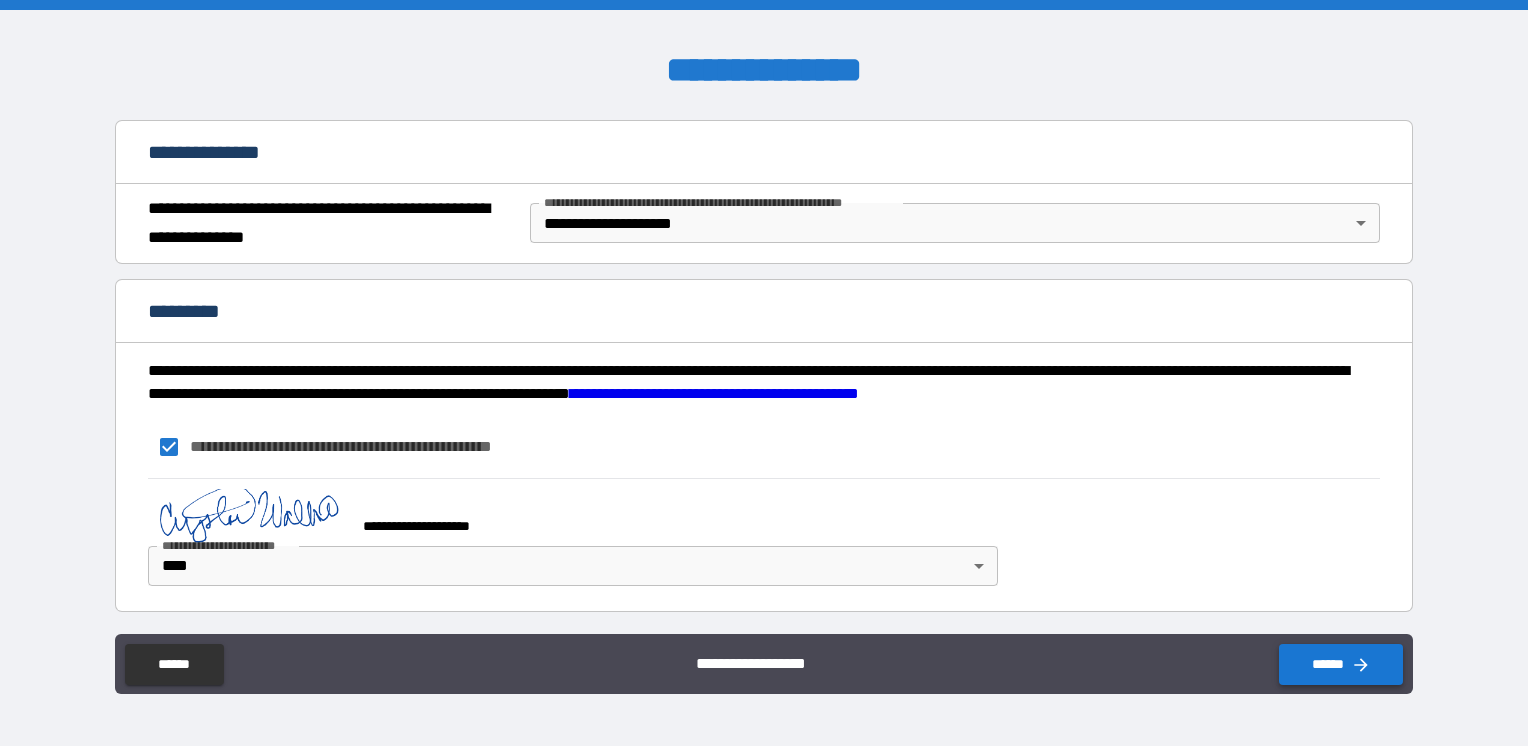 click on "******" at bounding box center (1341, 664) 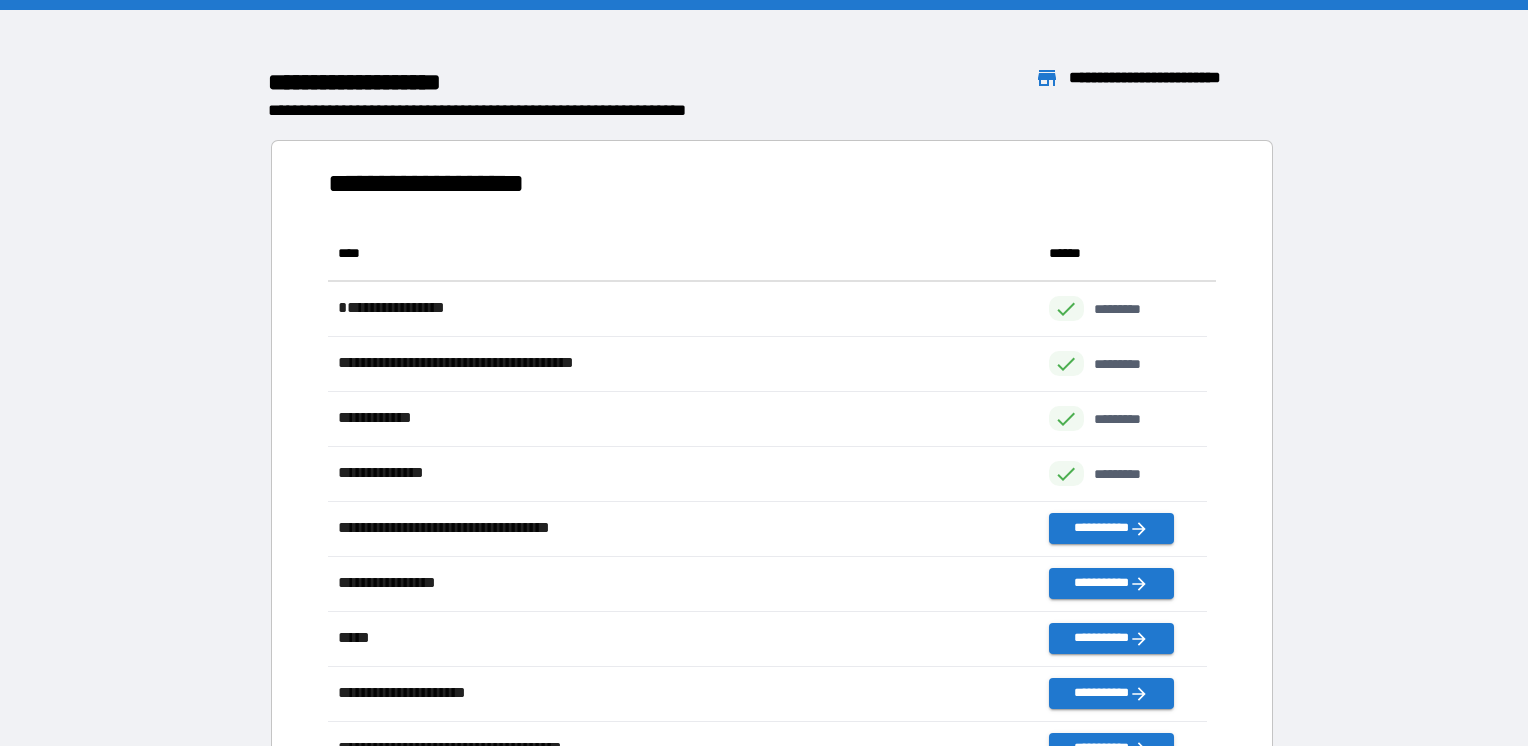 scroll, scrollTop: 536, scrollLeft: 863, axis: both 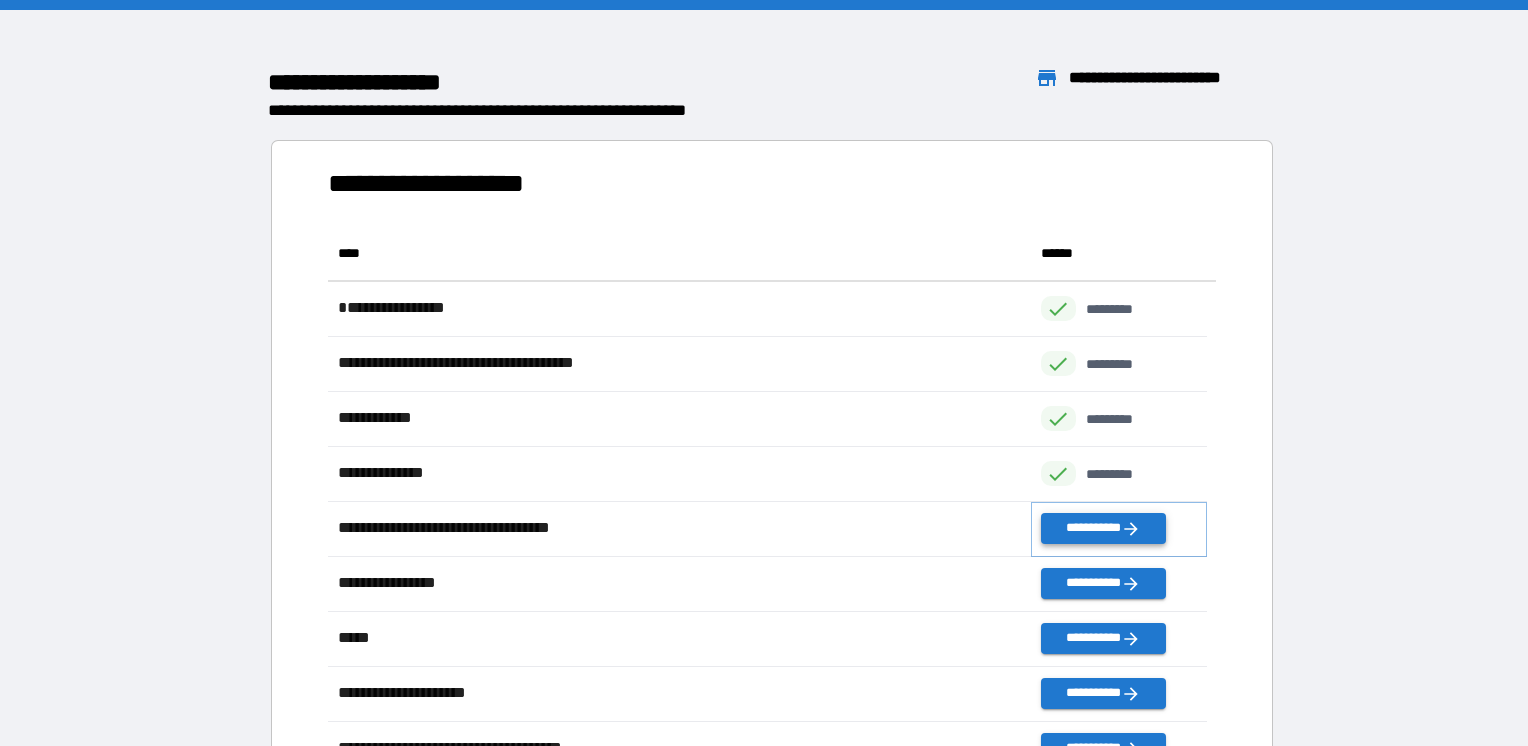 click on "**********" at bounding box center [1103, 528] 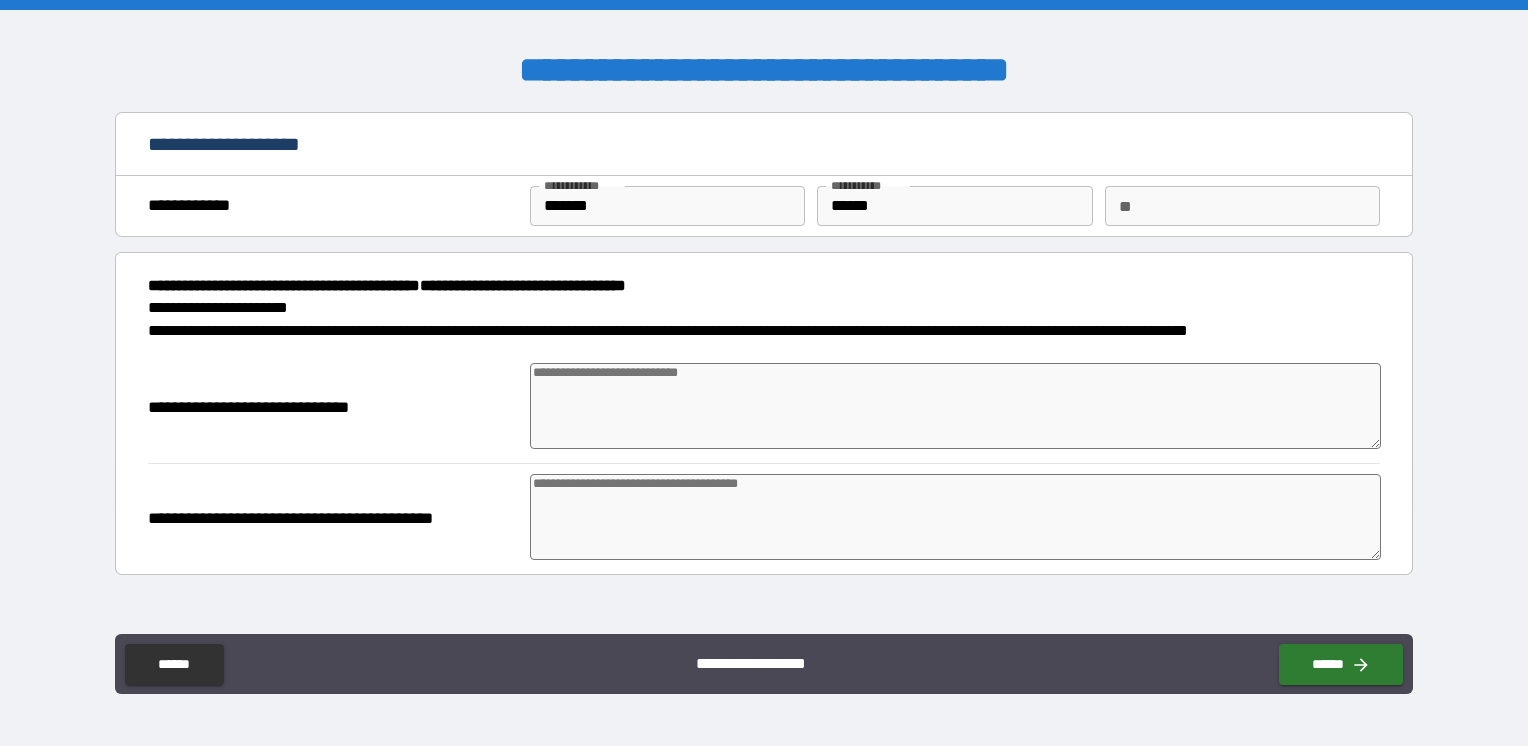 type on "*" 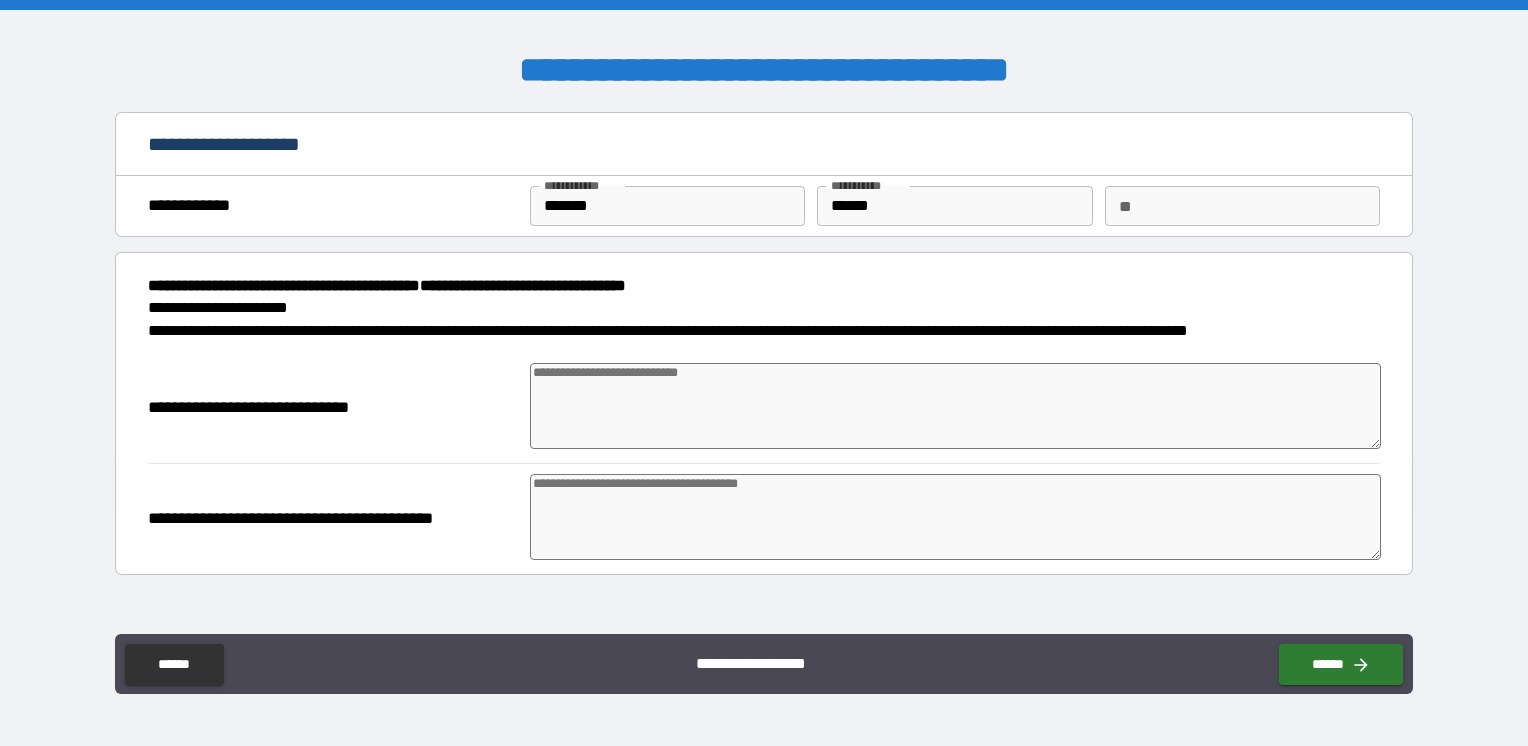 type on "*" 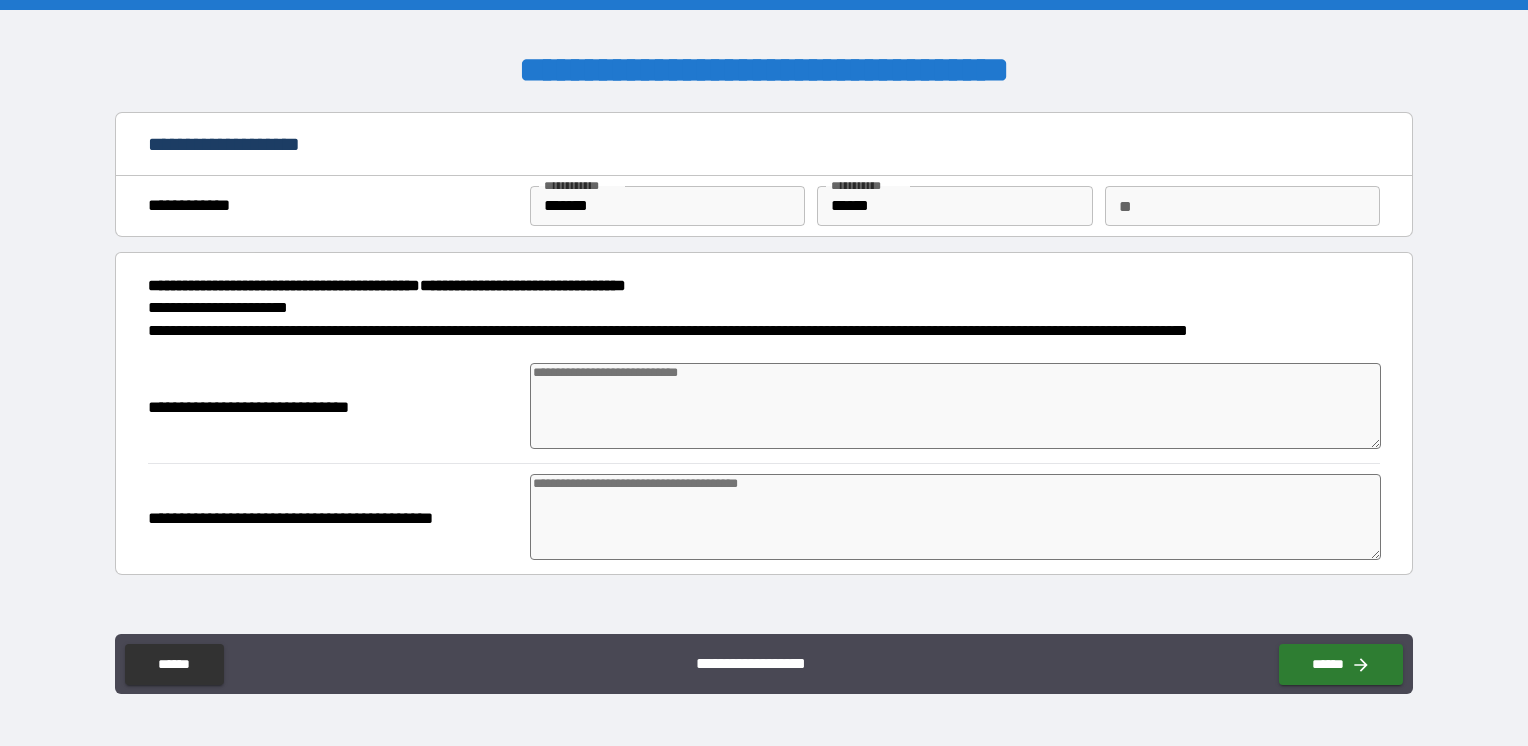 paste on "**********" 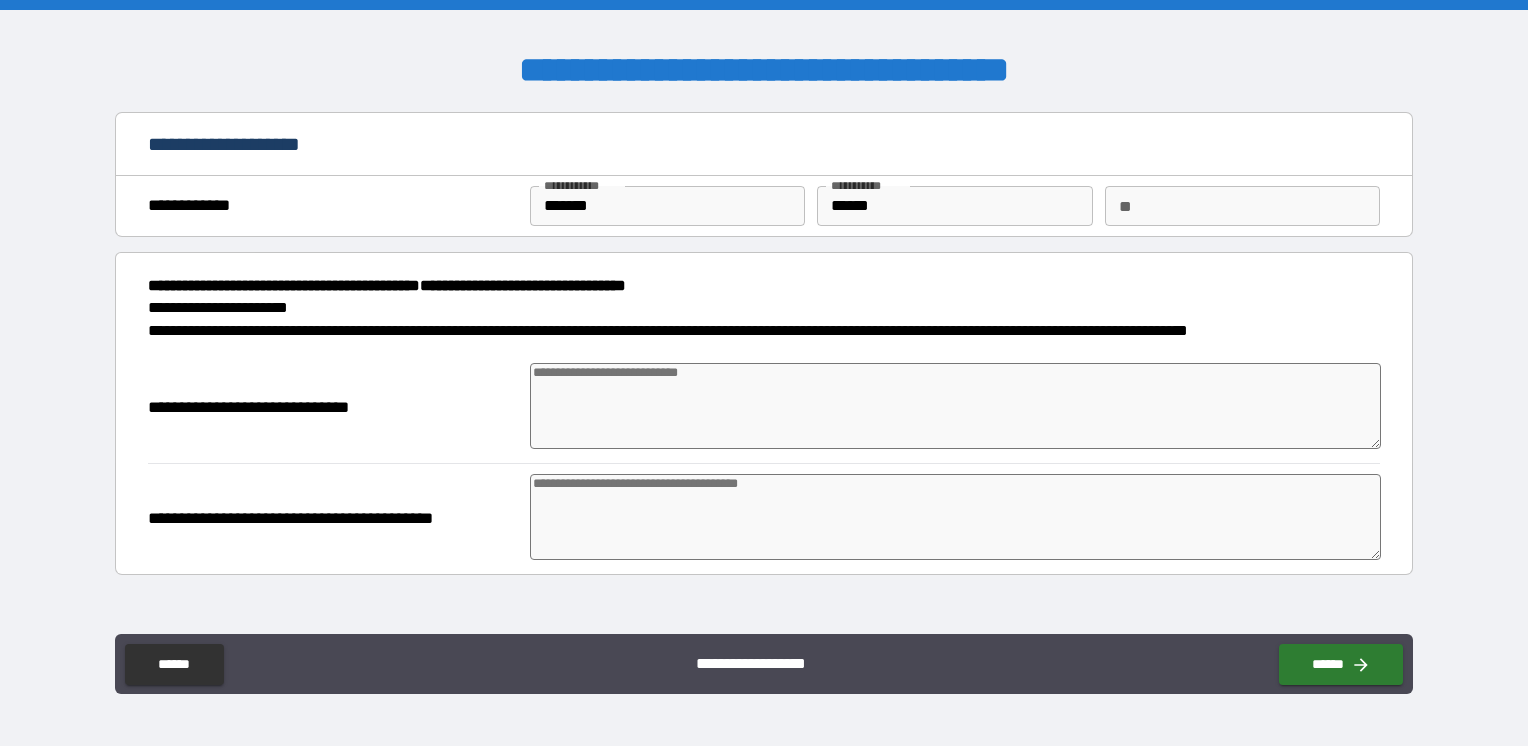 type on "**********" 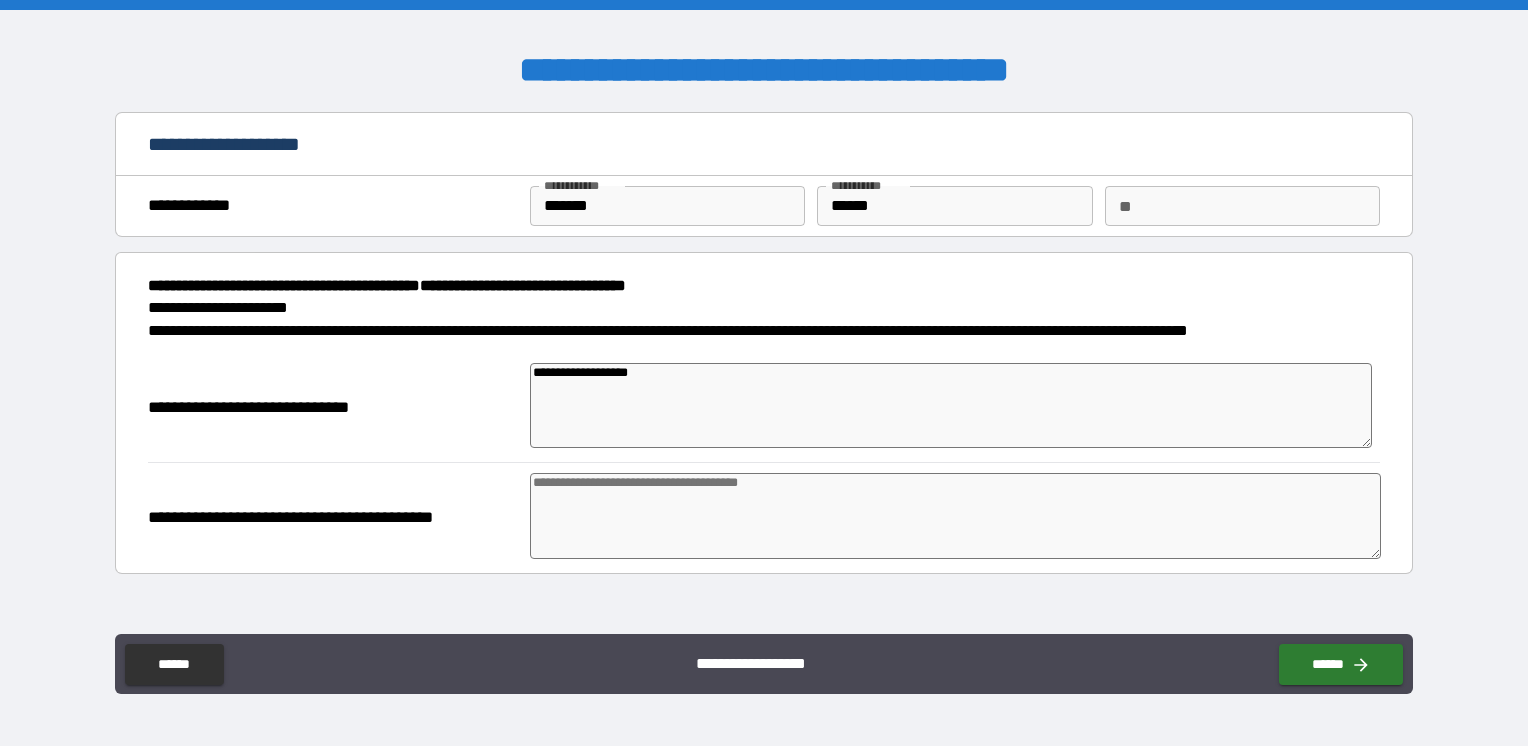 type on "*" 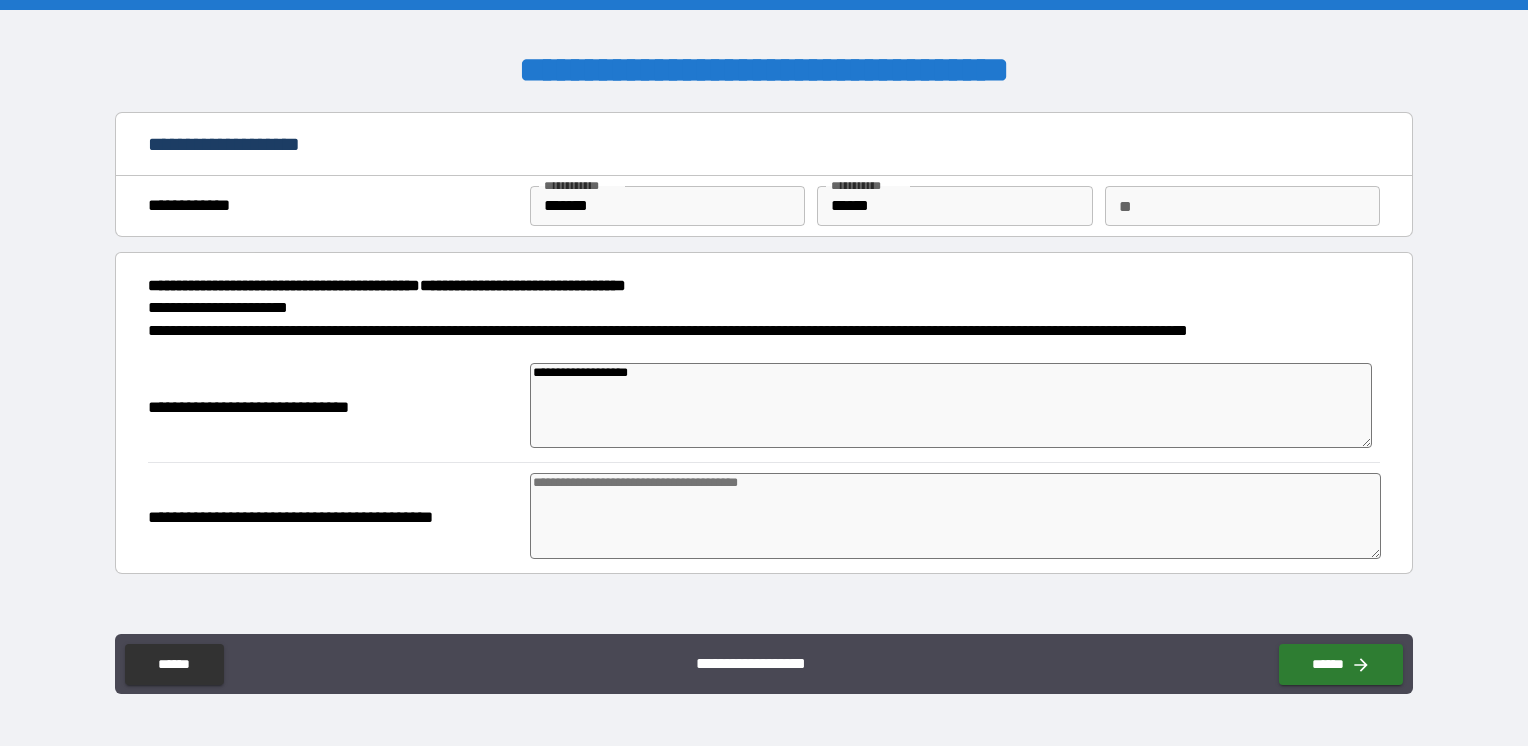 type on "*" 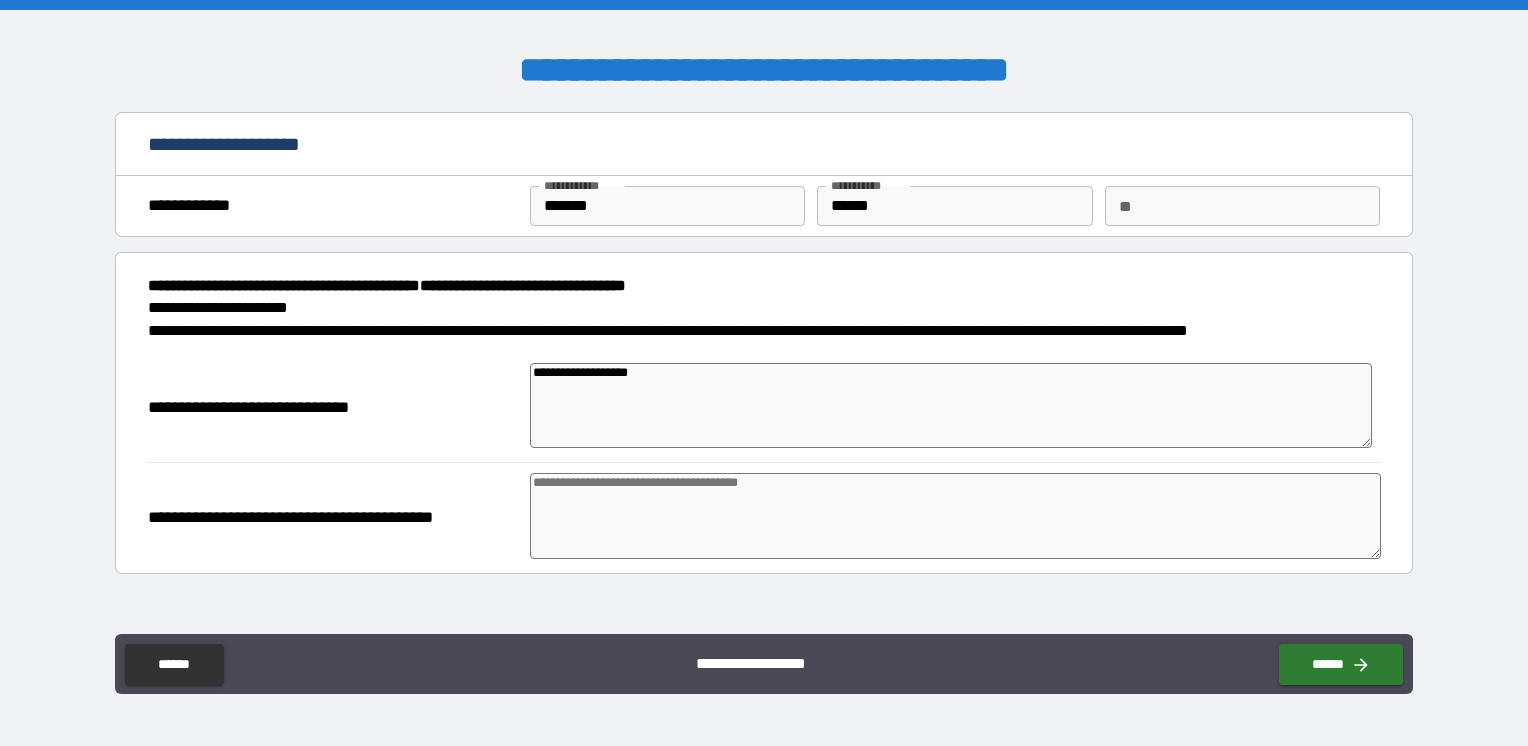type on "**********" 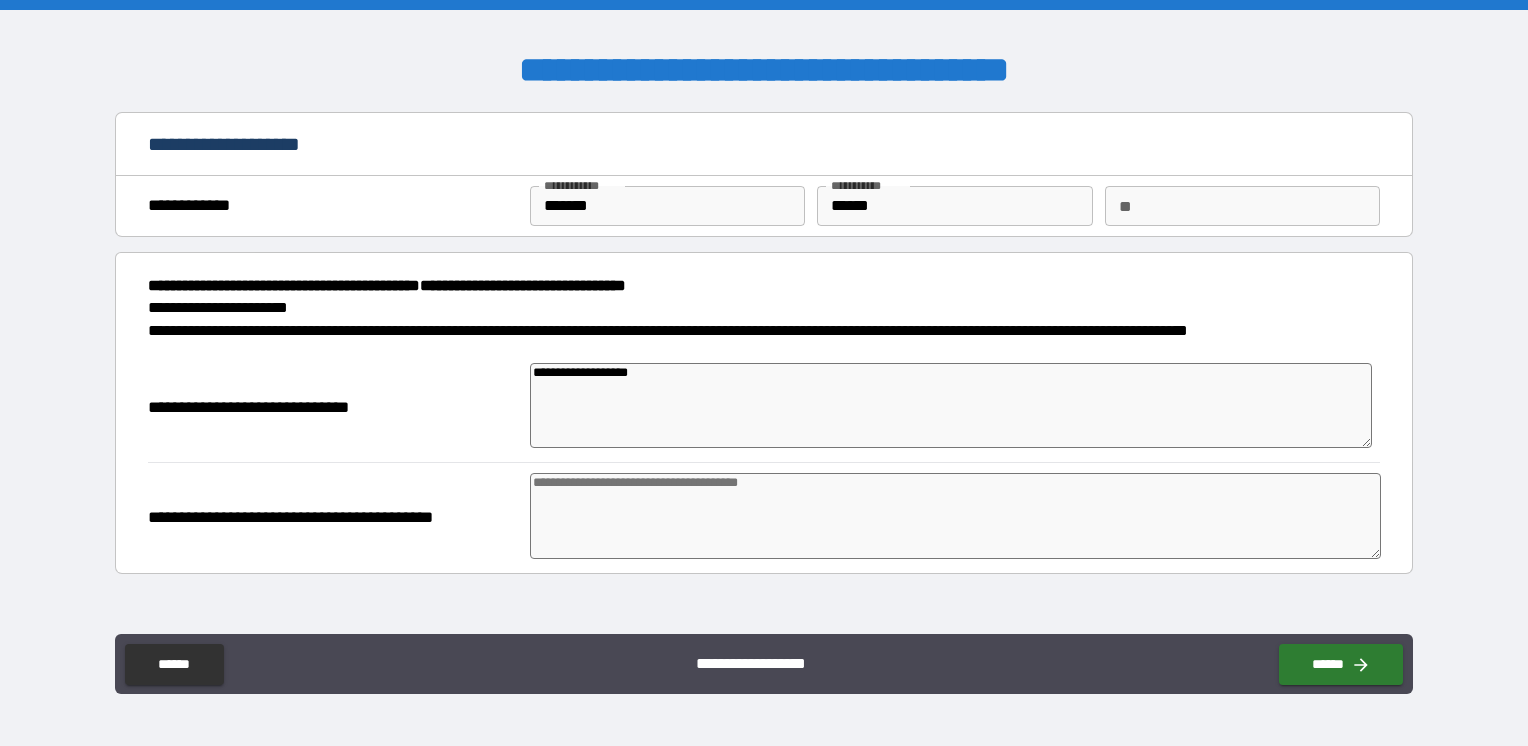 click at bounding box center (955, 516) 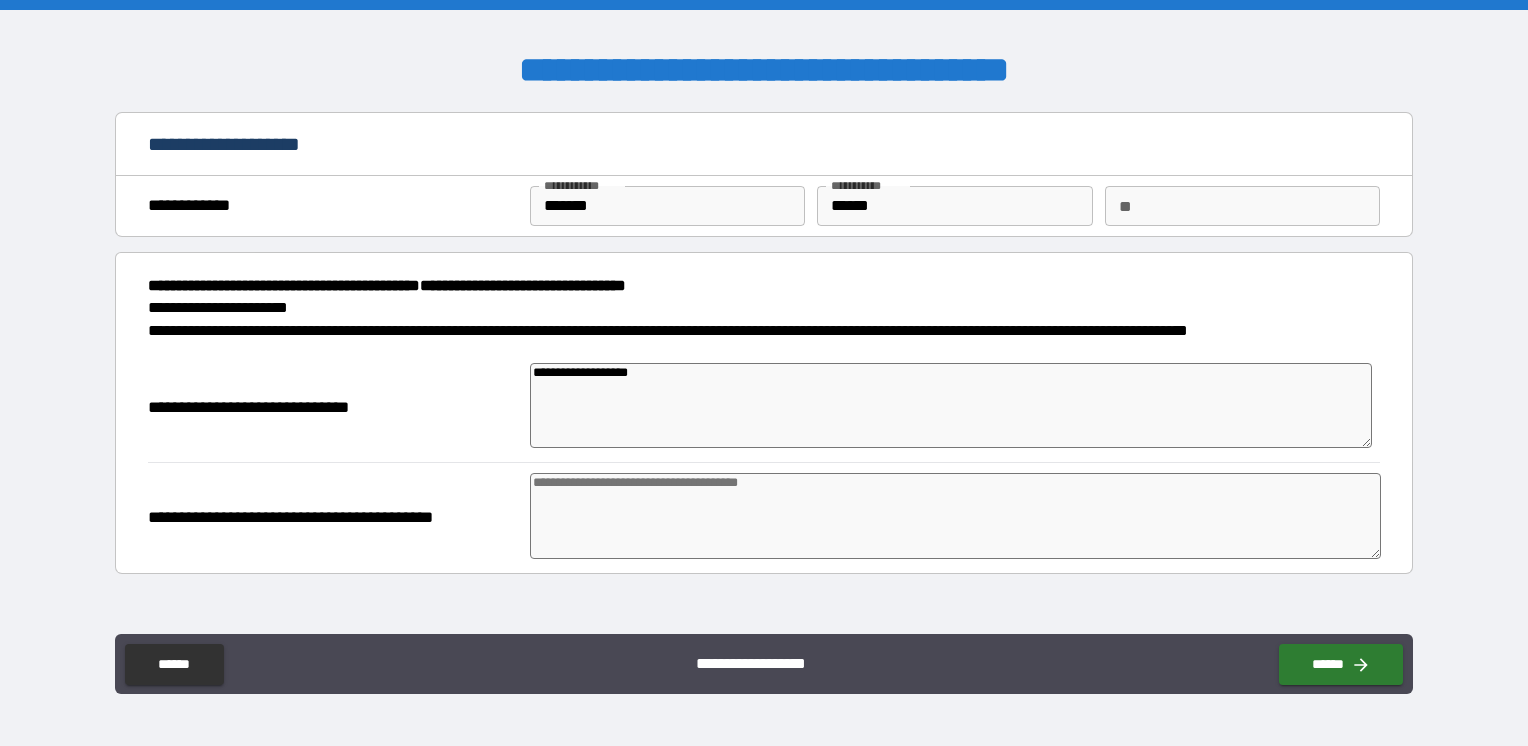 paste on "**********" 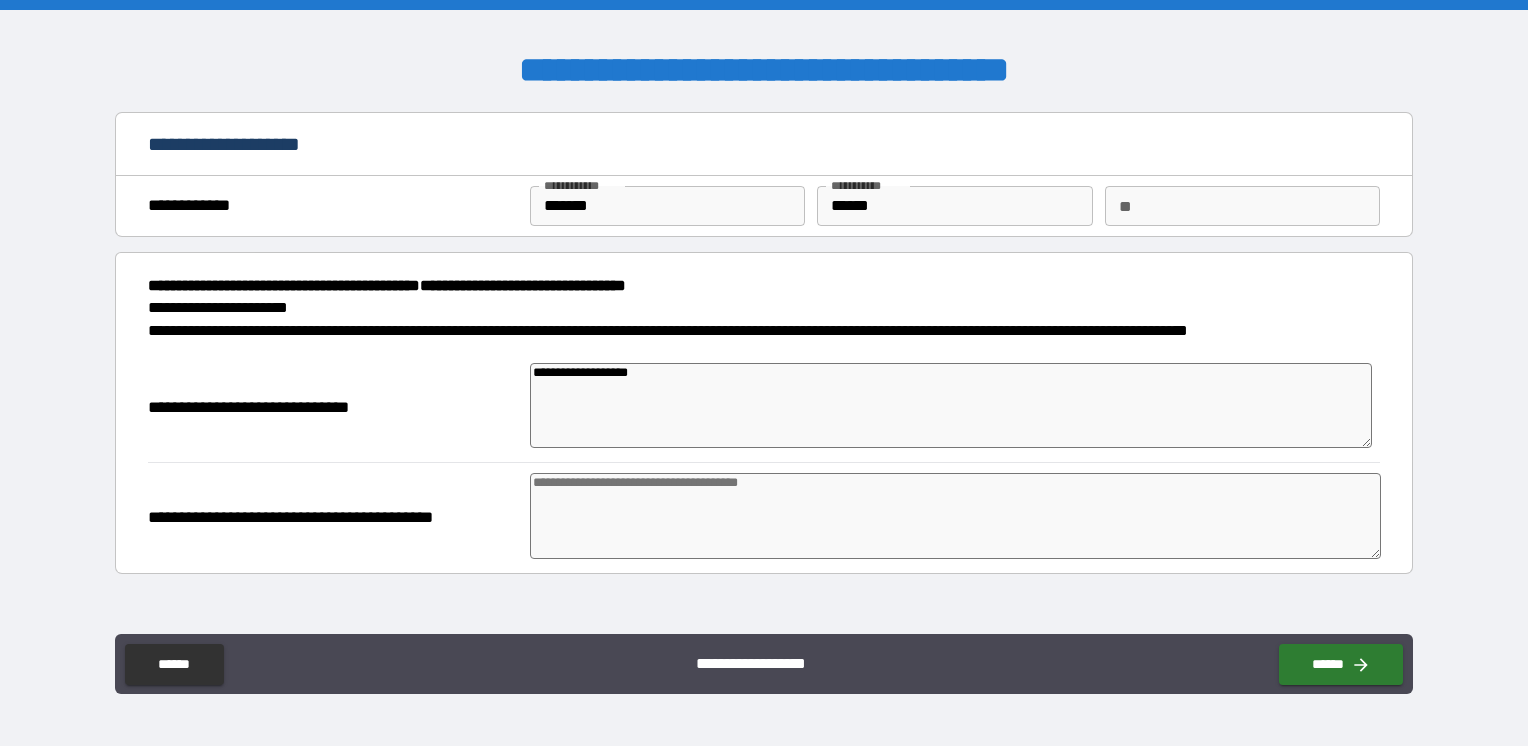 type on "*" 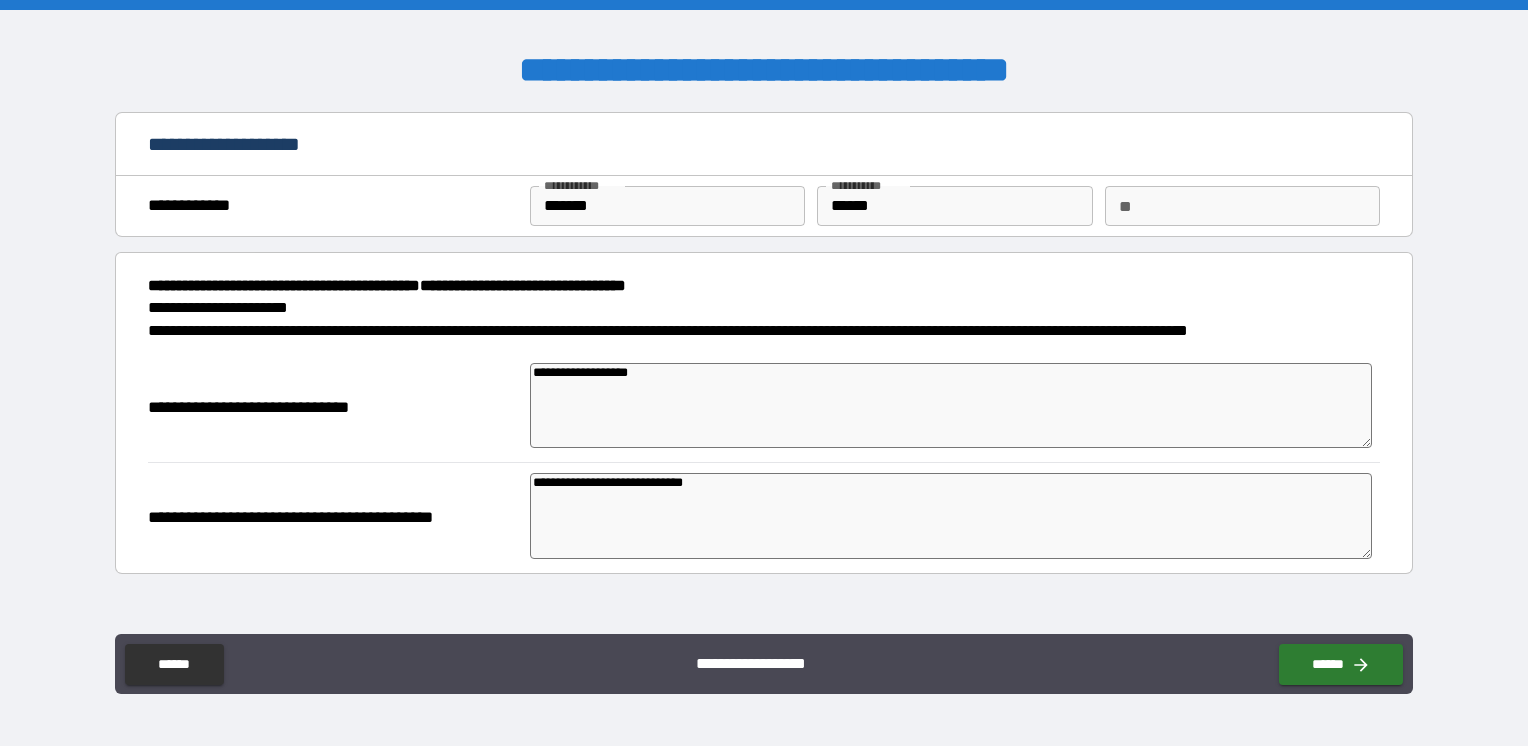 type on "*" 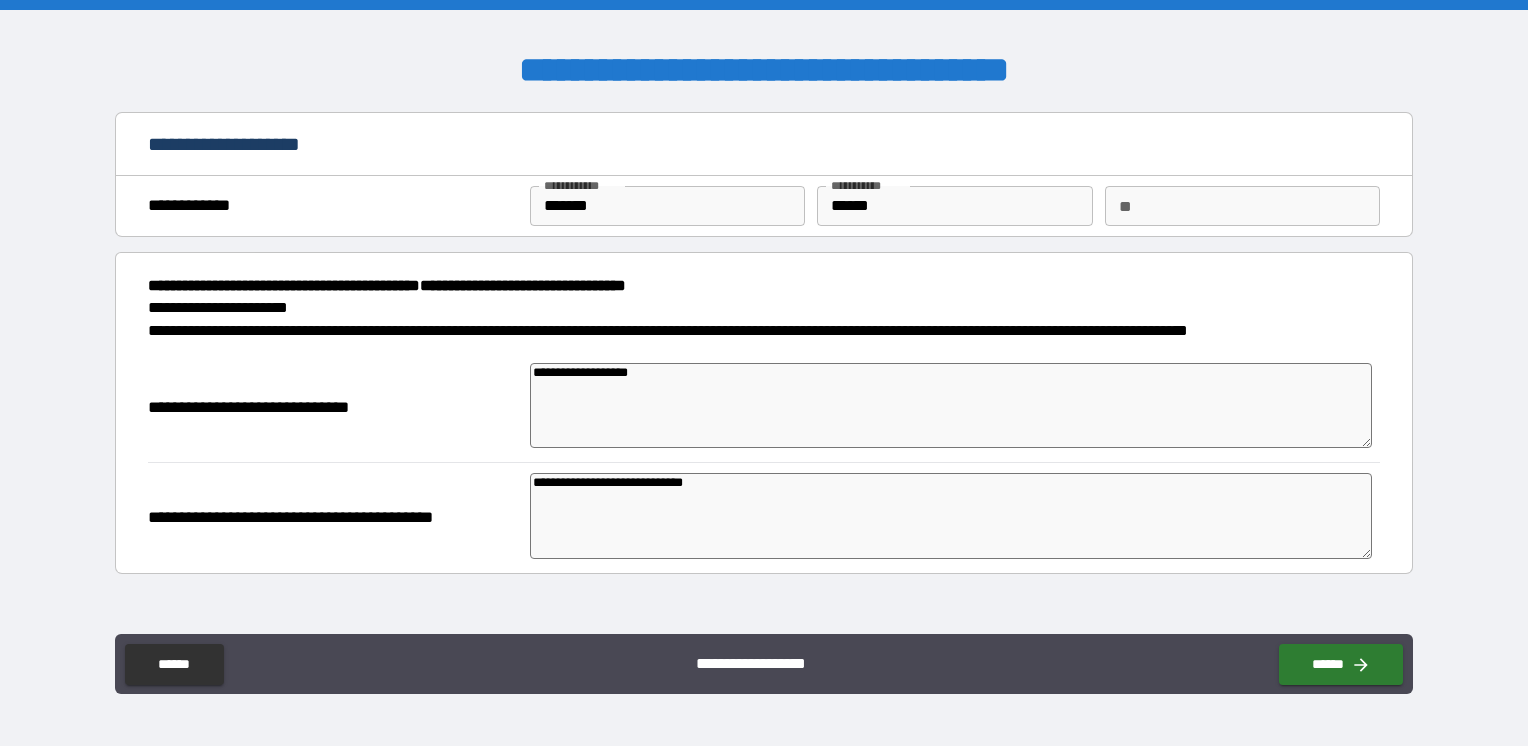 type on "*" 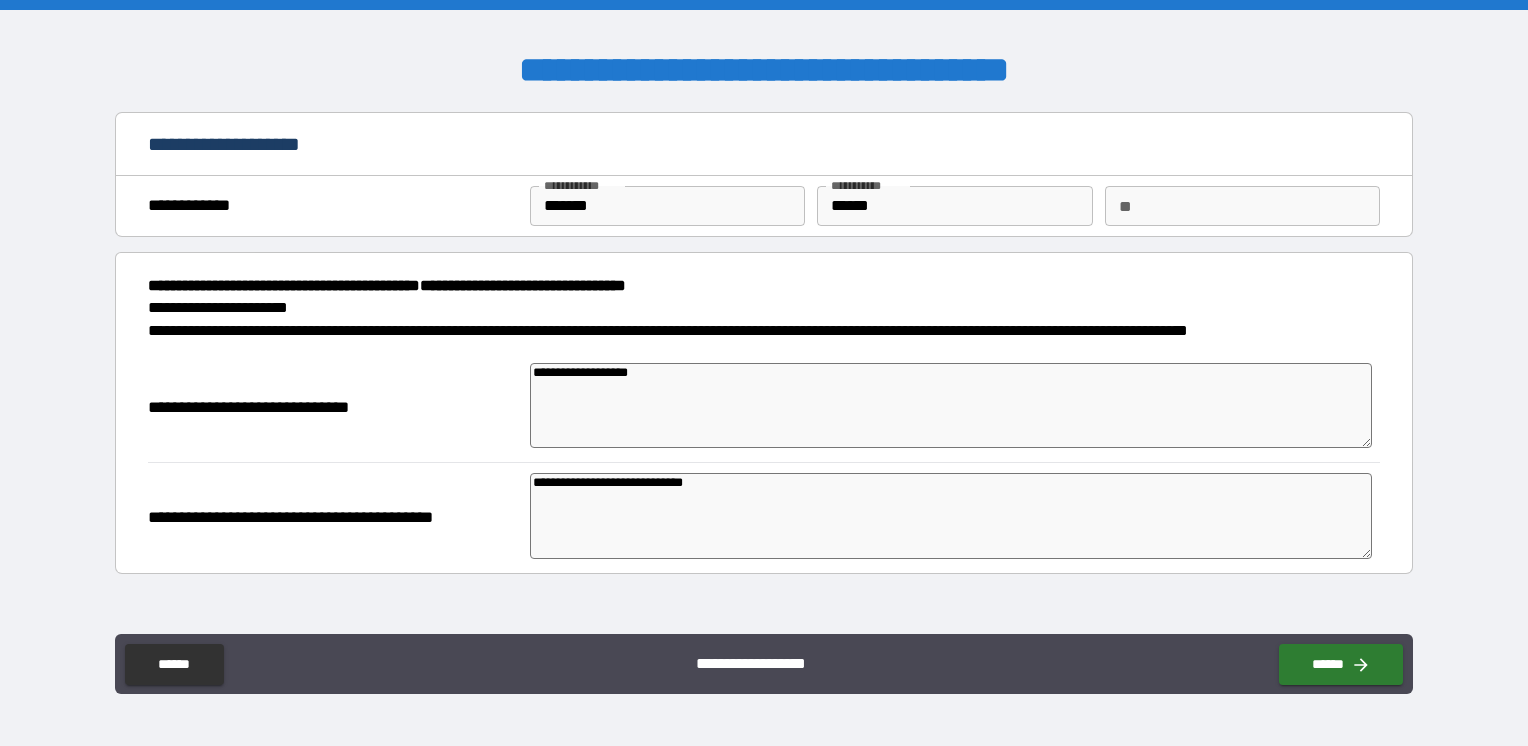 type on "**********" 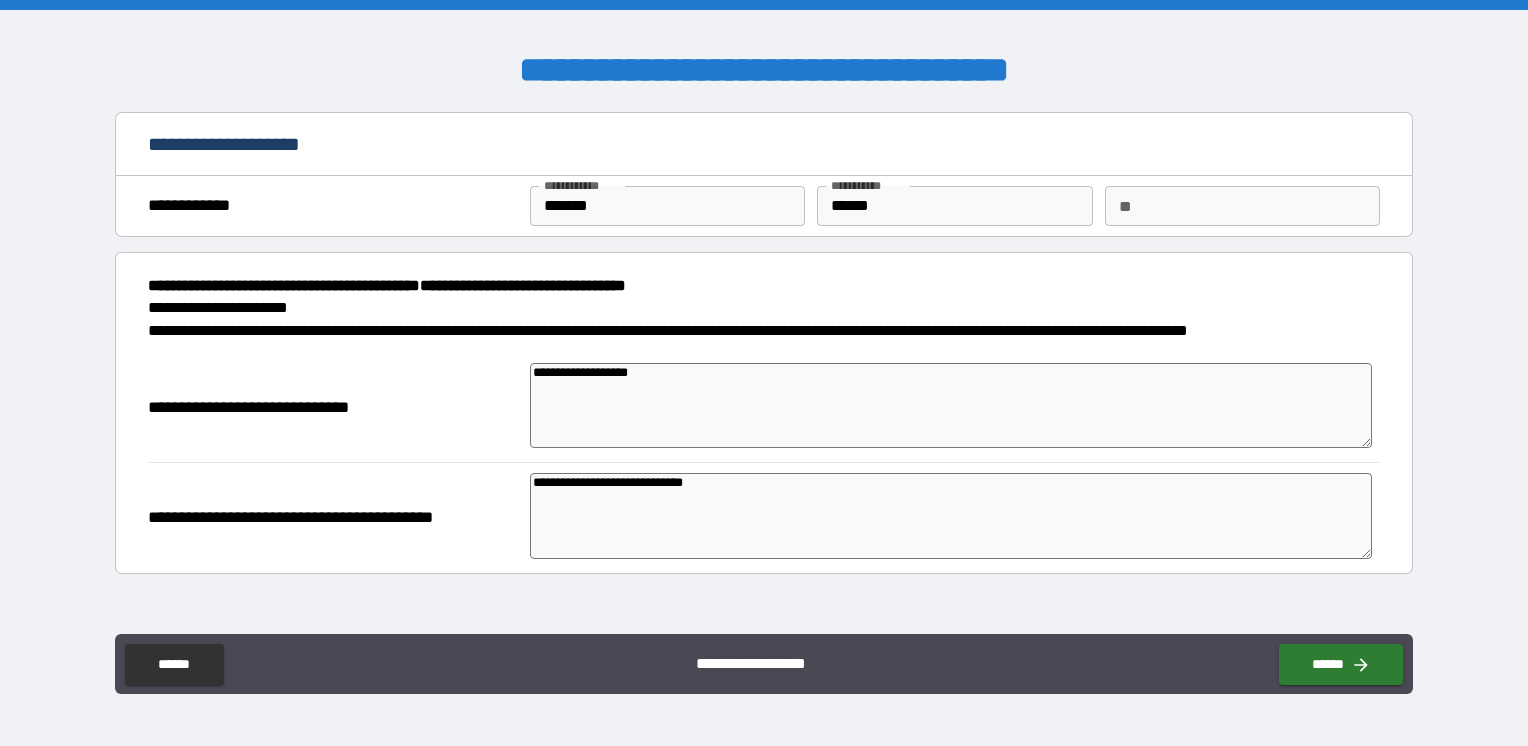 type on "*" 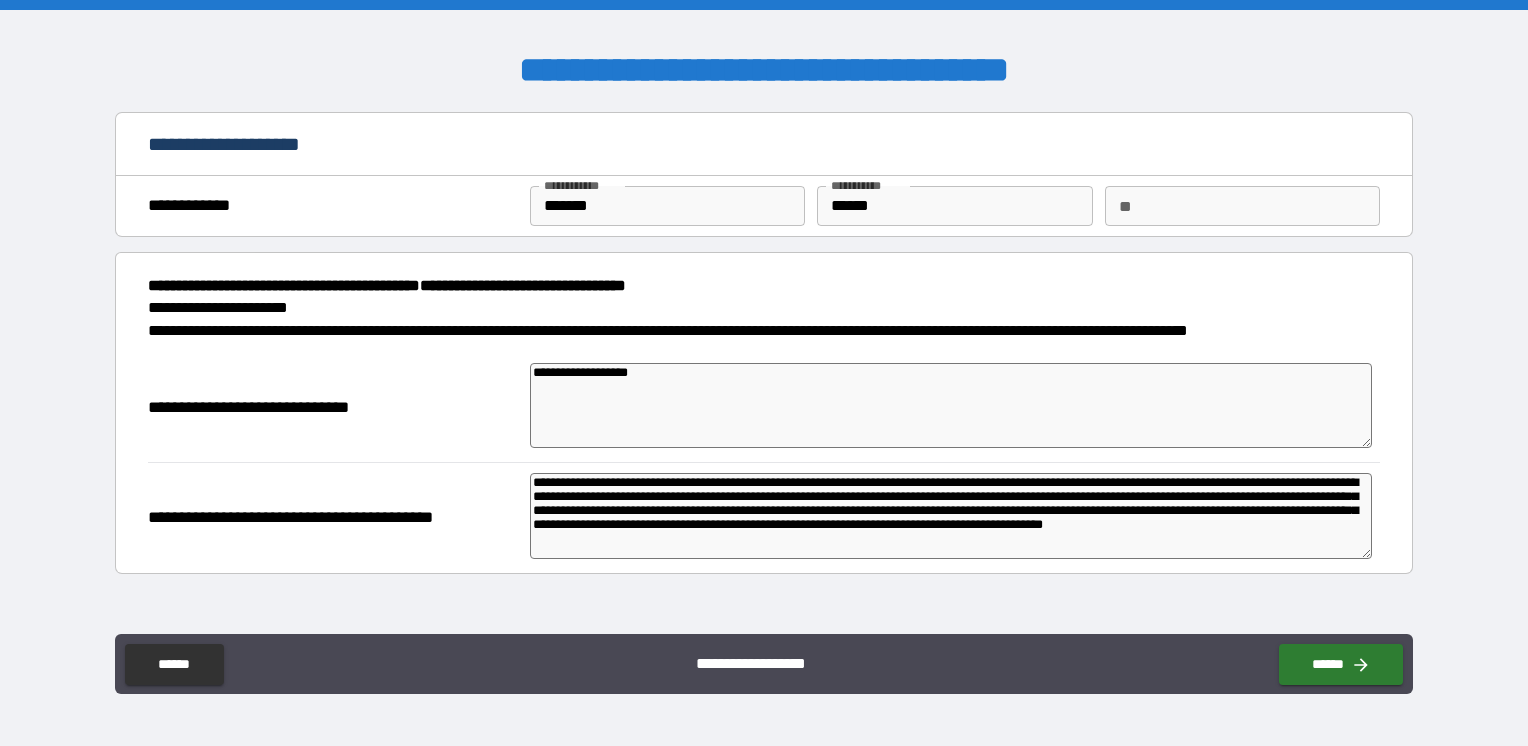 type on "*" 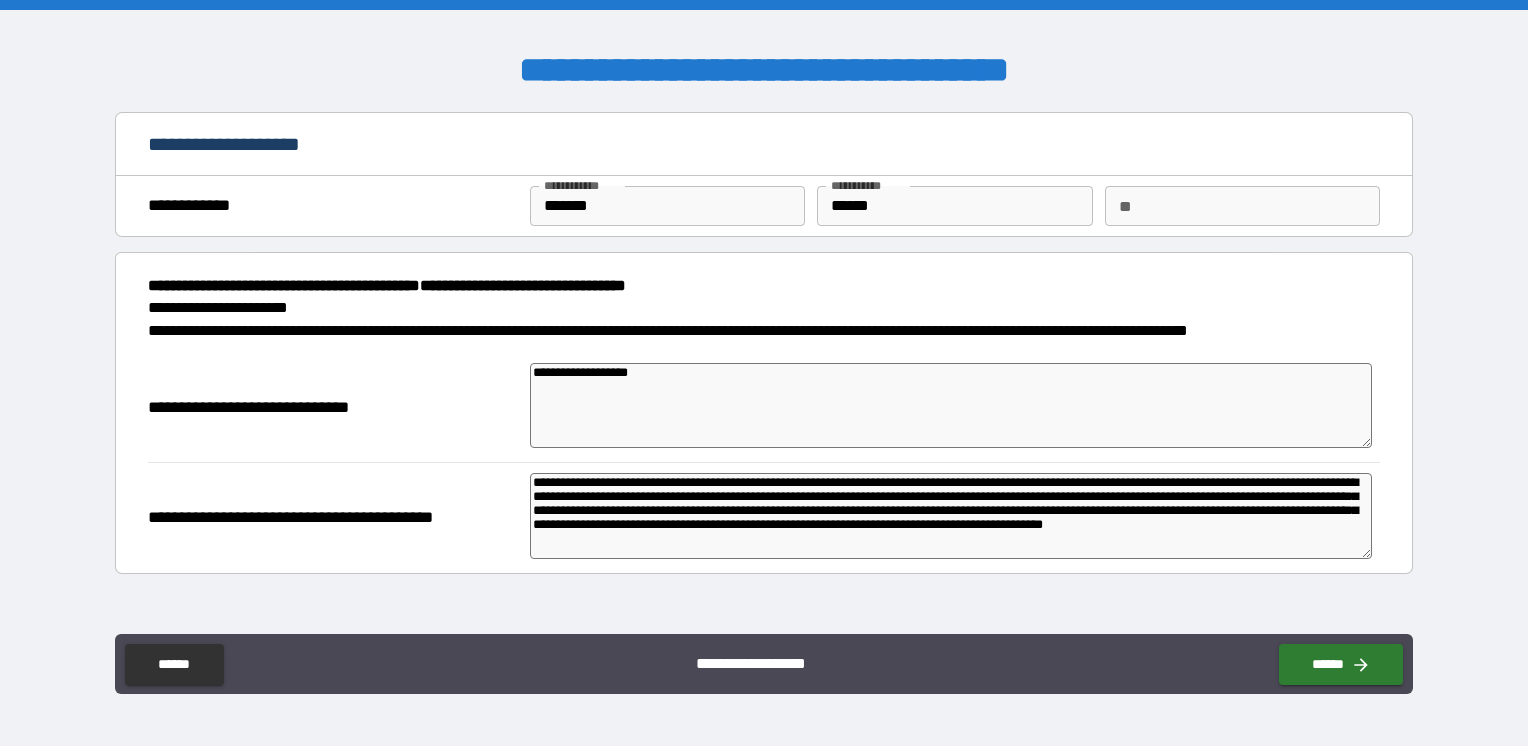 type on "*" 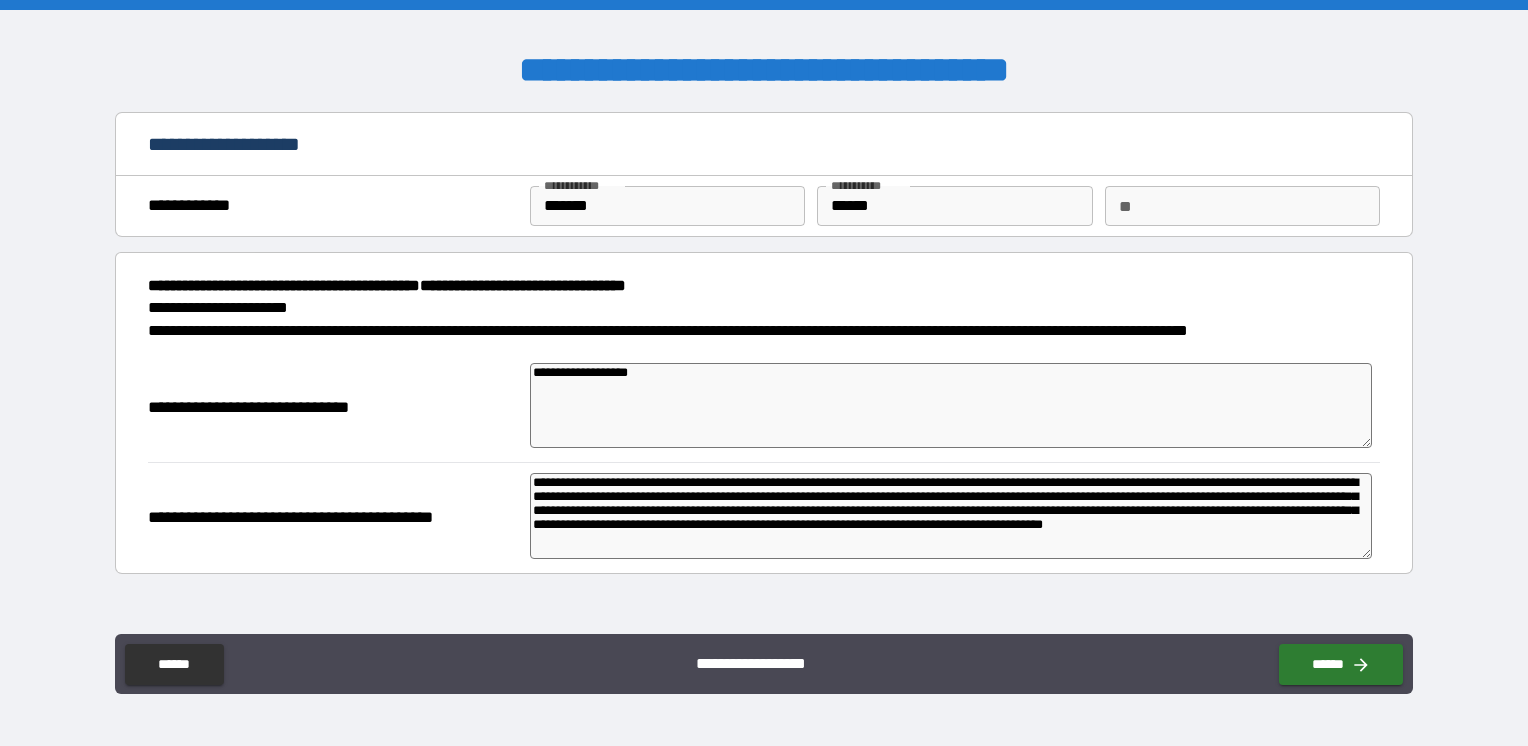 type on "**********" 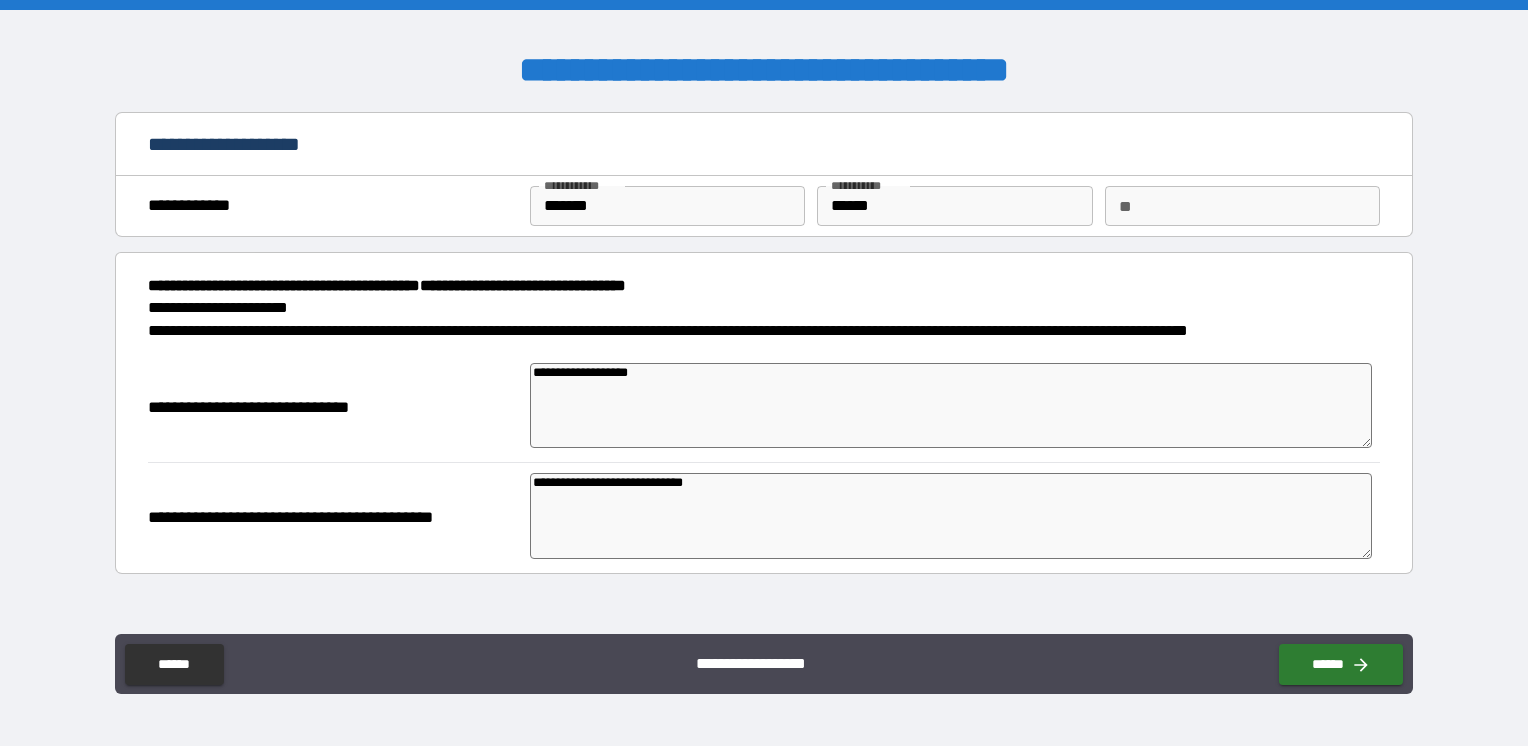 type on "*" 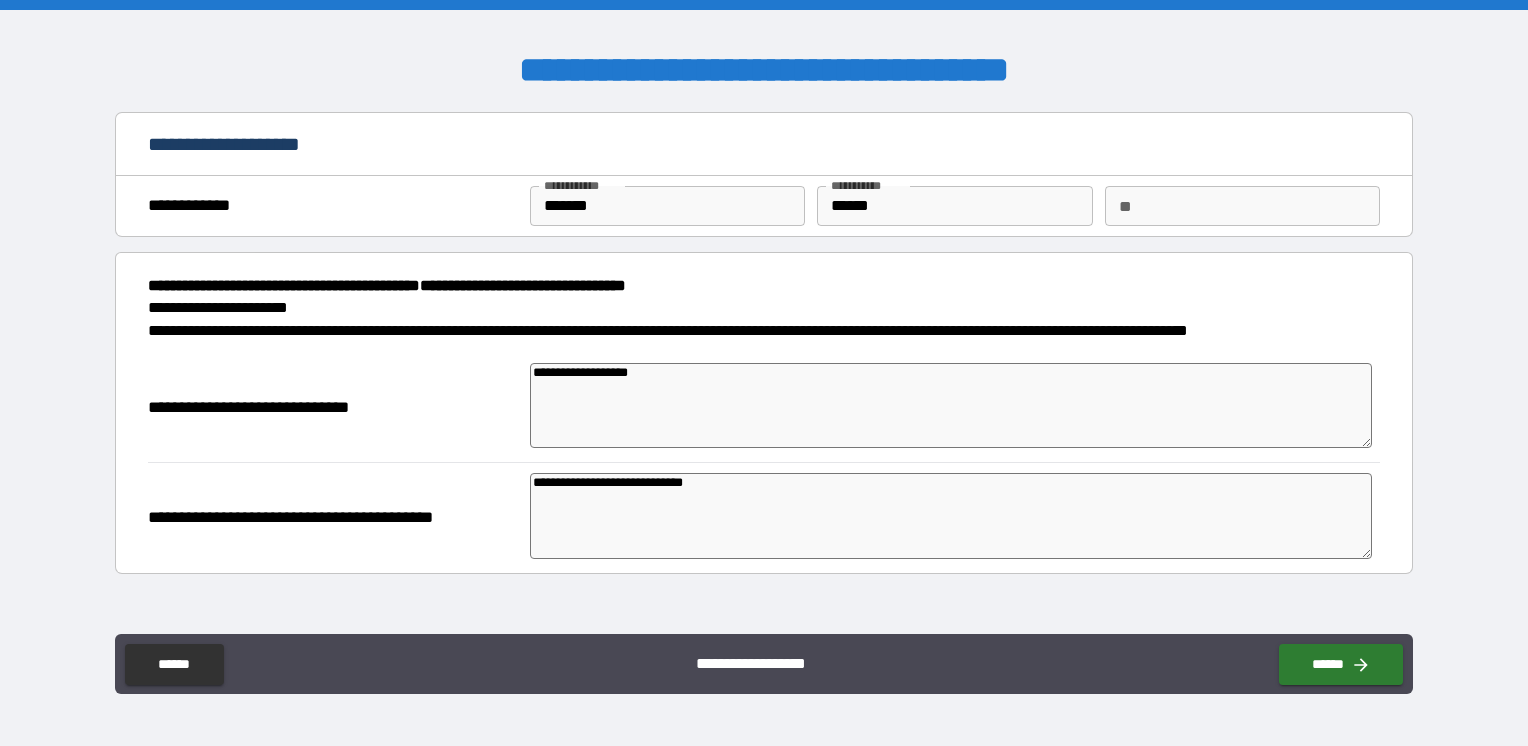 type on "**********" 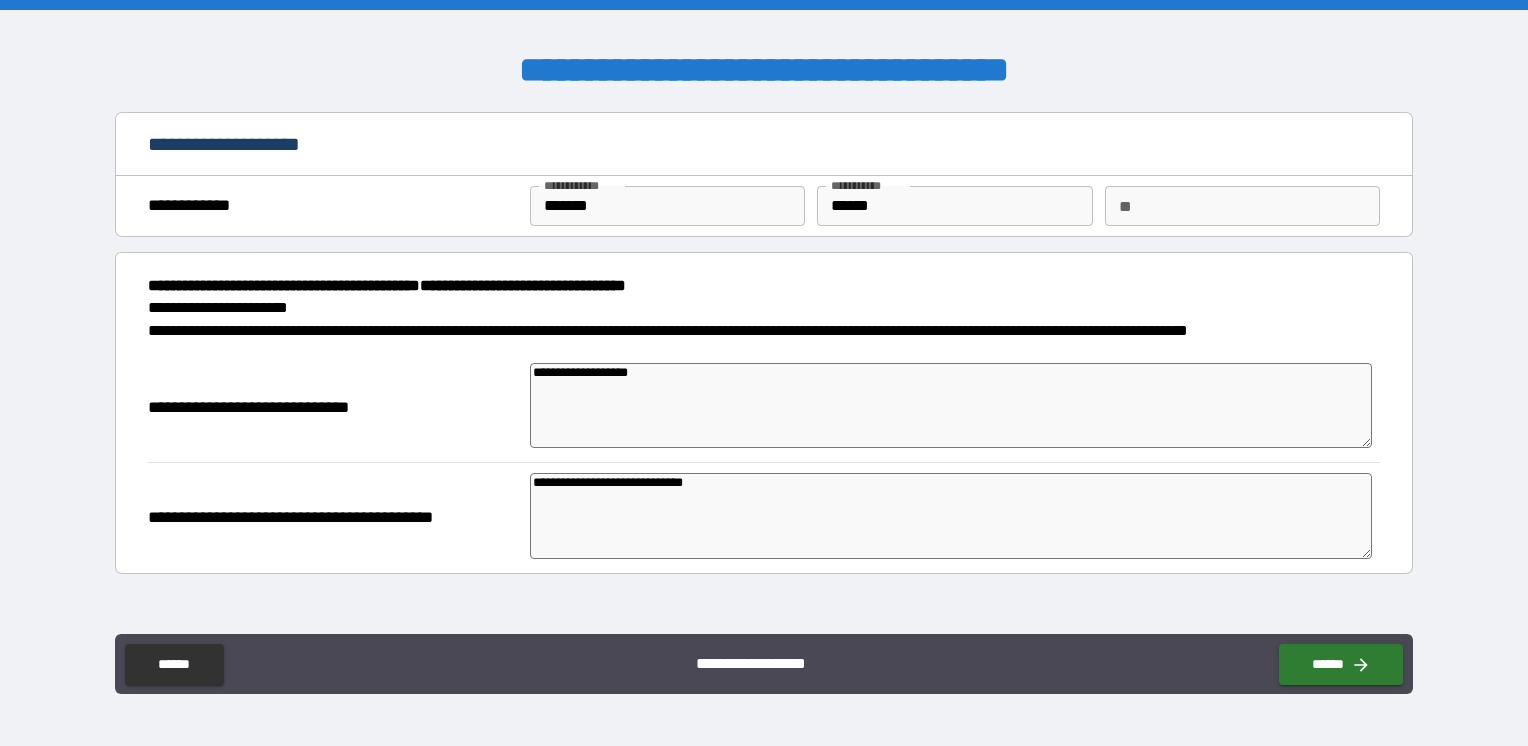 type on "*" 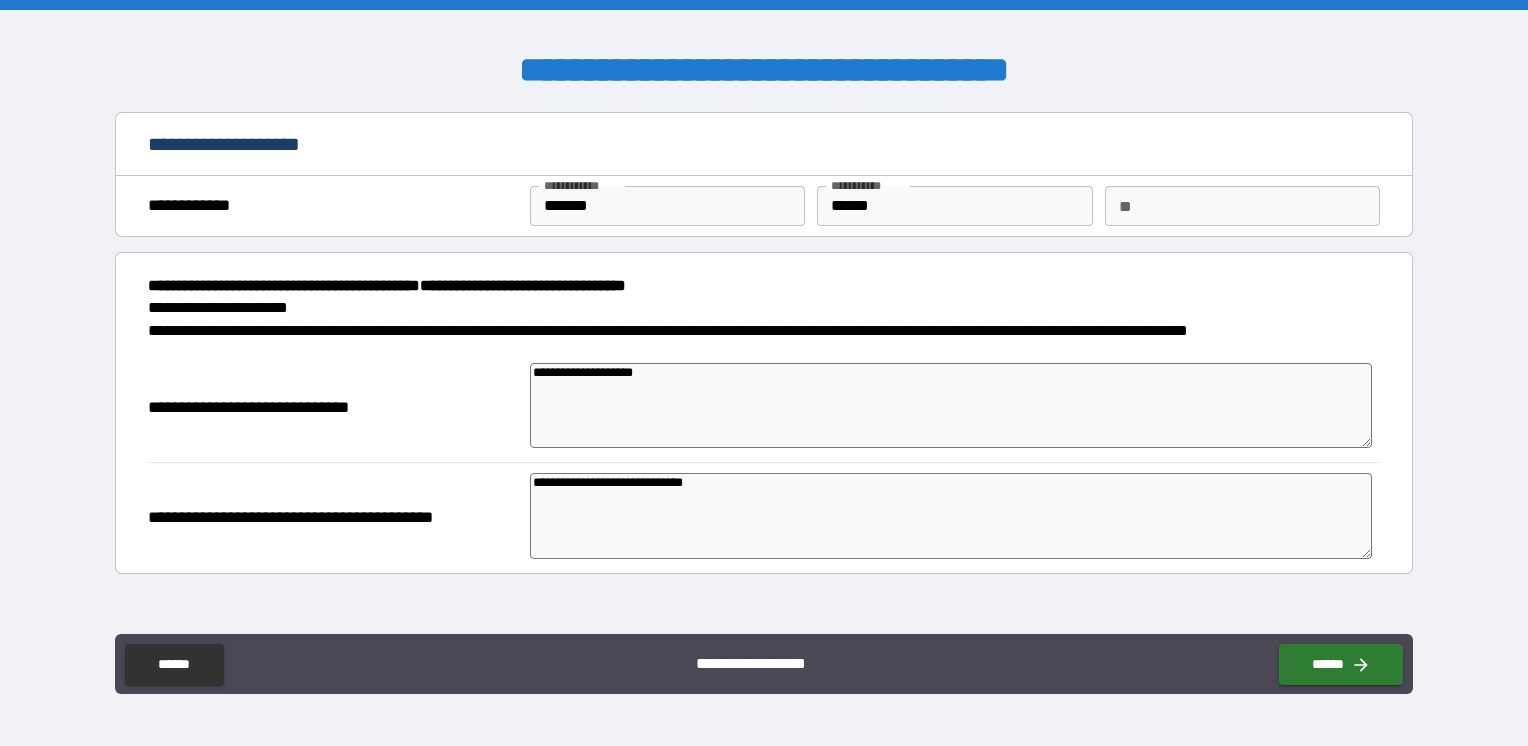 type on "*" 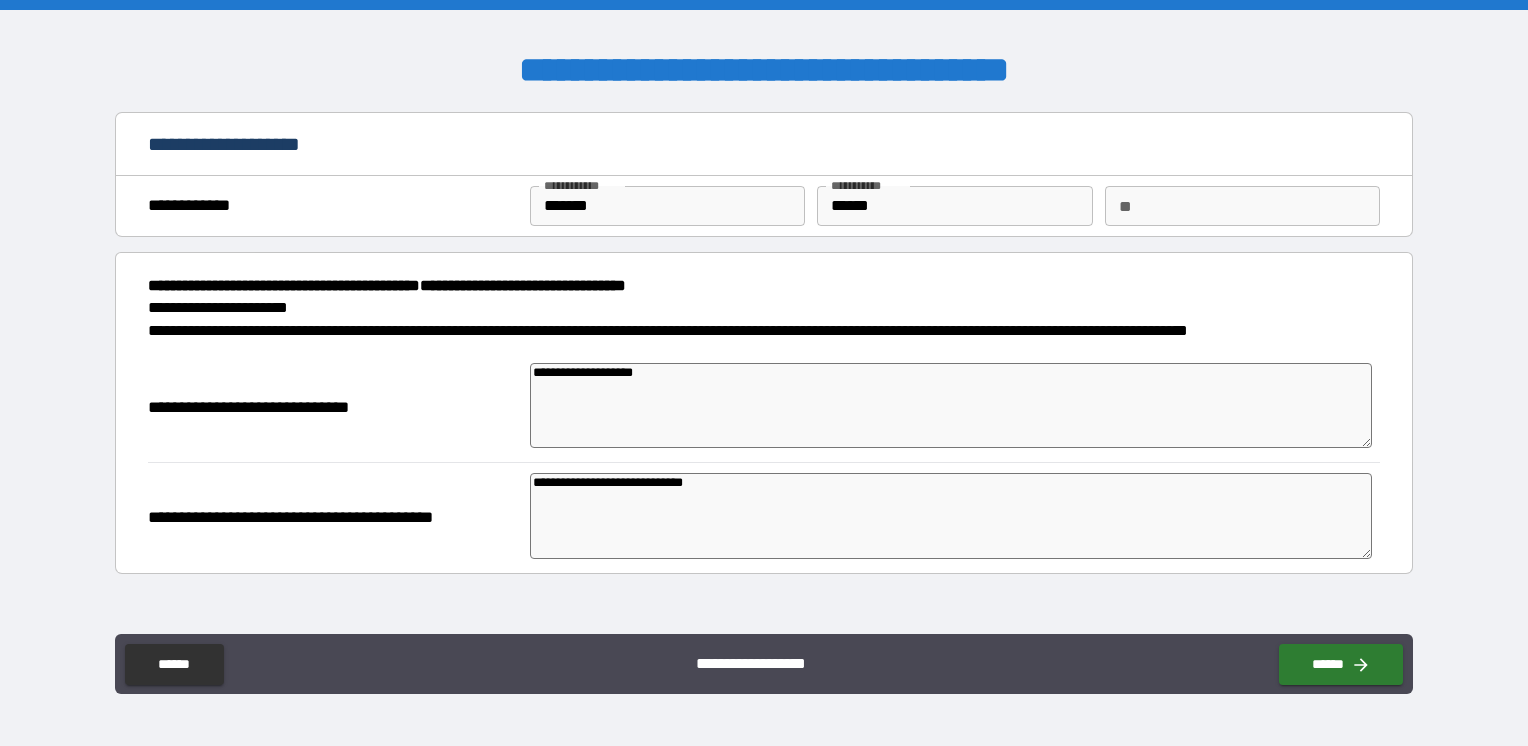 type on "**********" 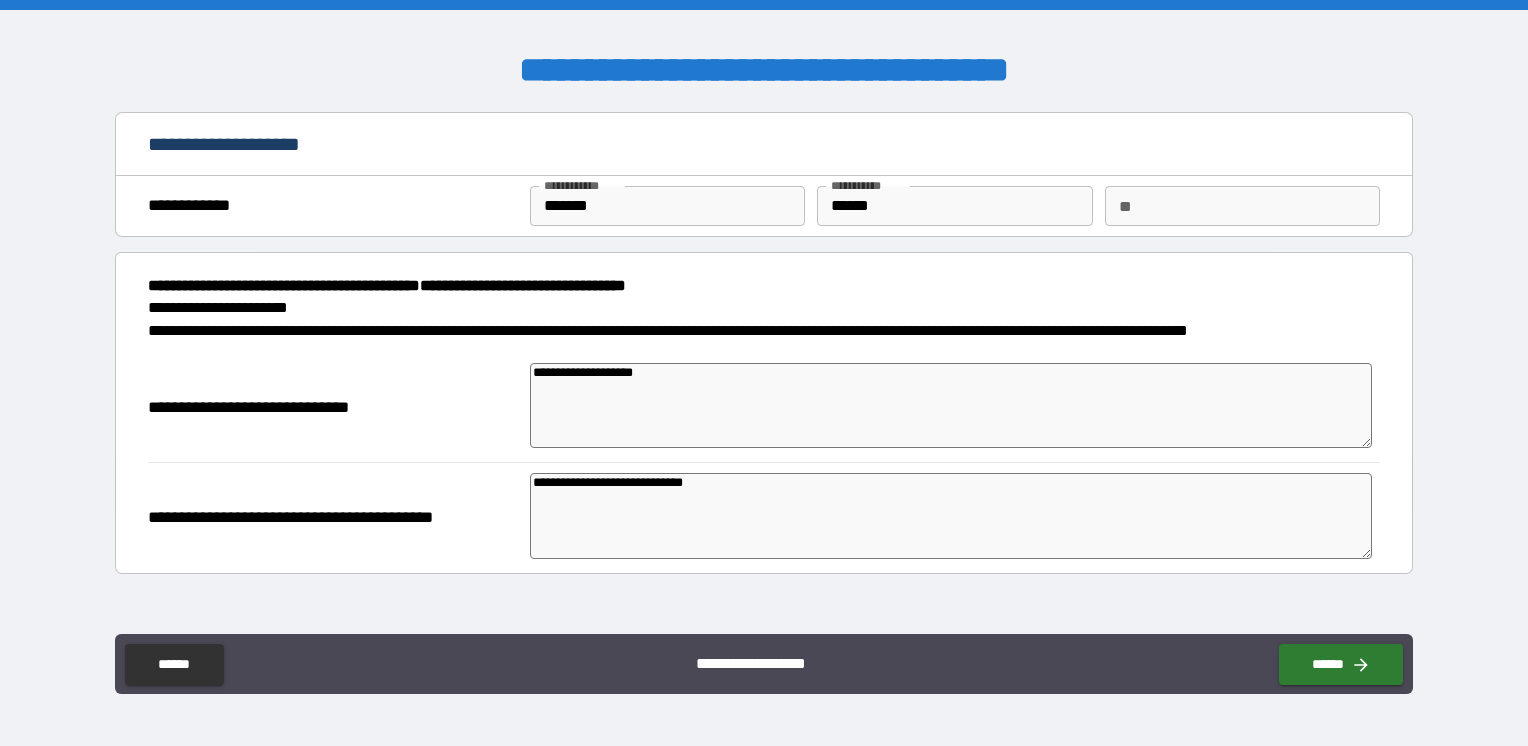 type on "*" 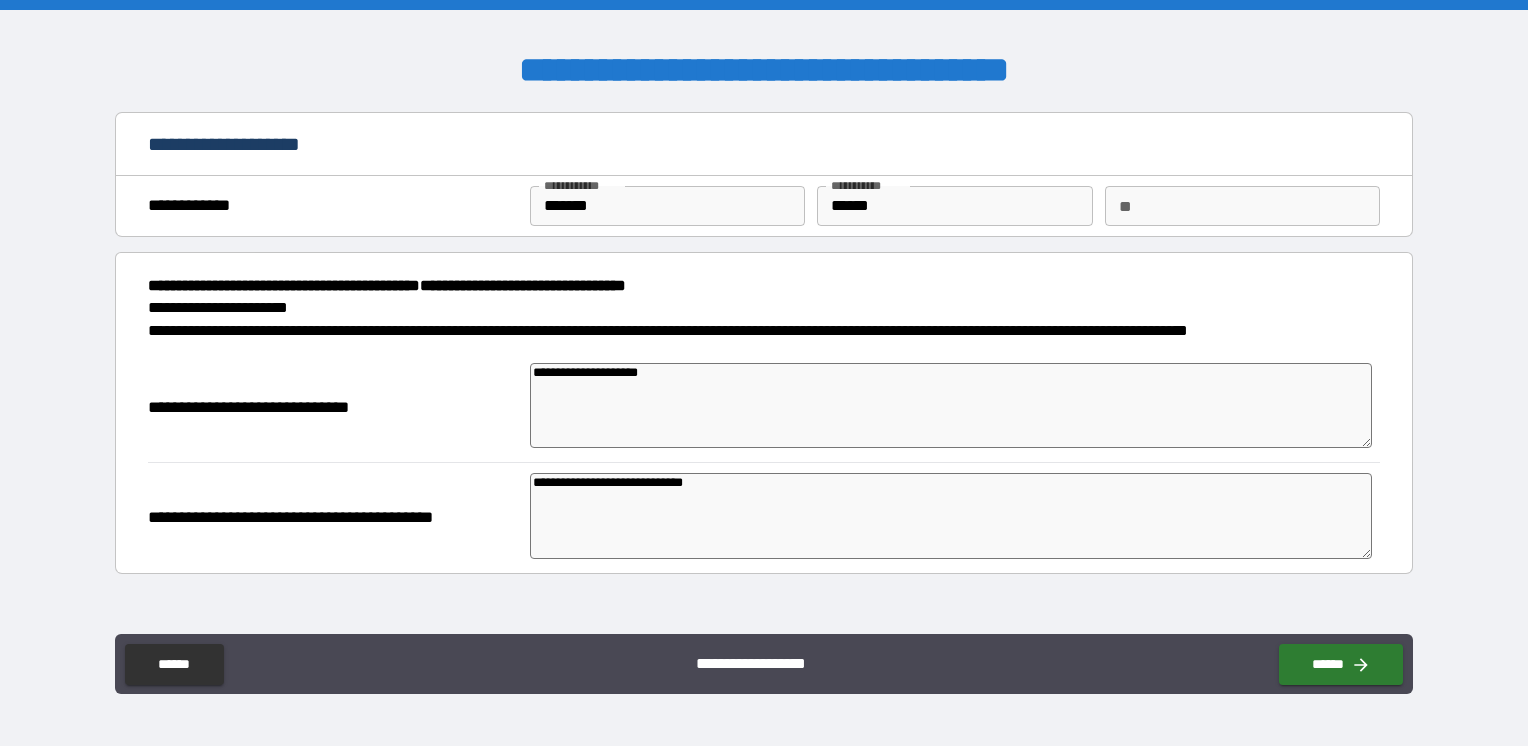 type on "**********" 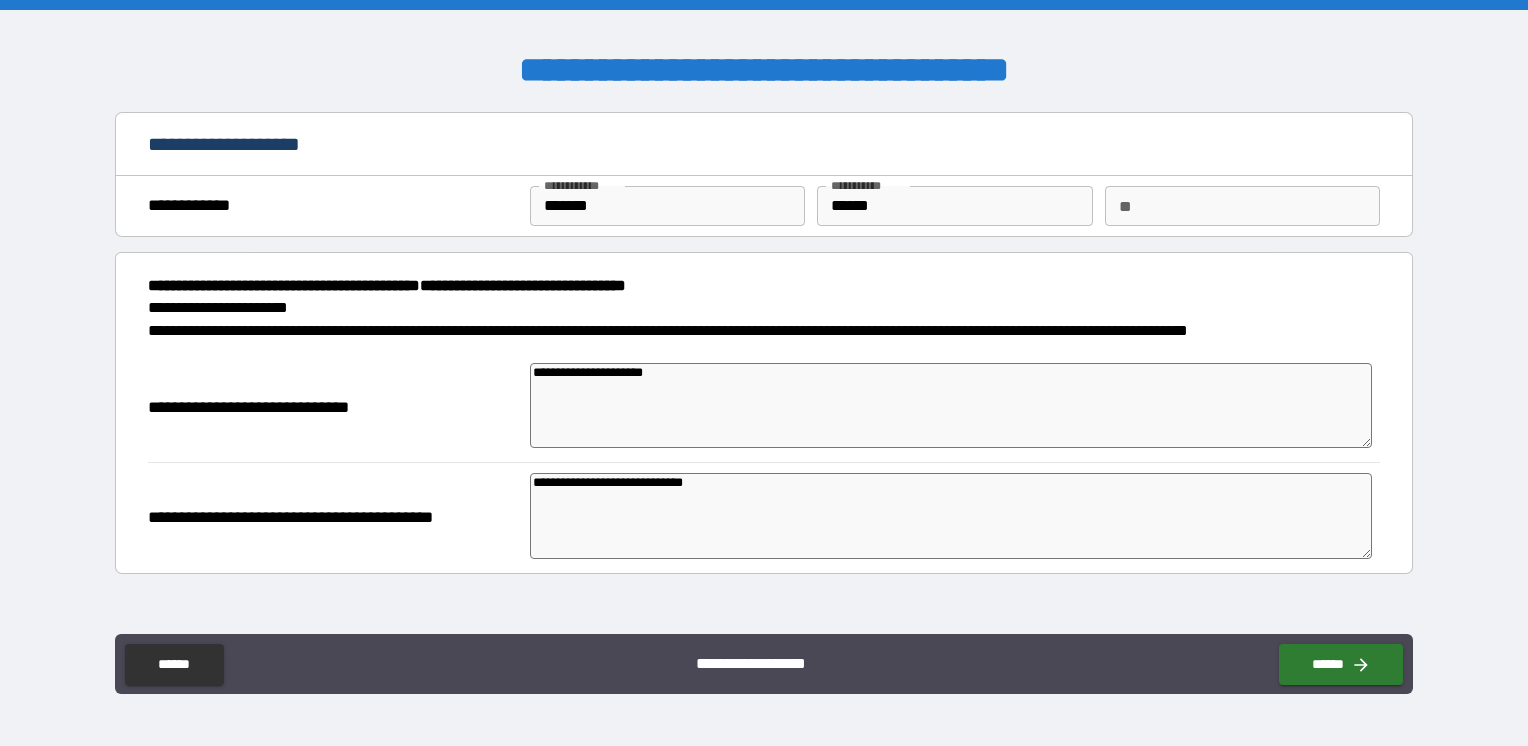 type on "*" 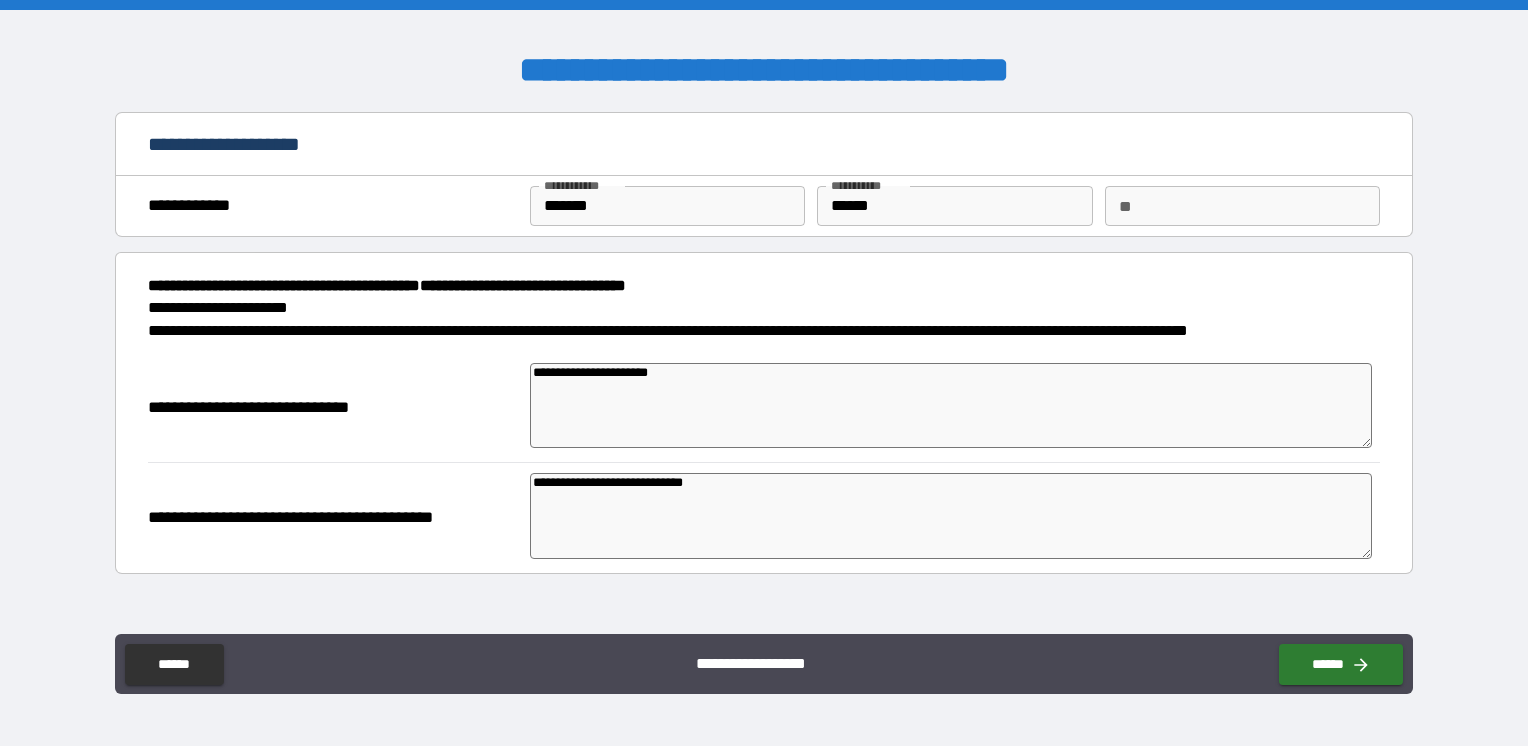 type on "*" 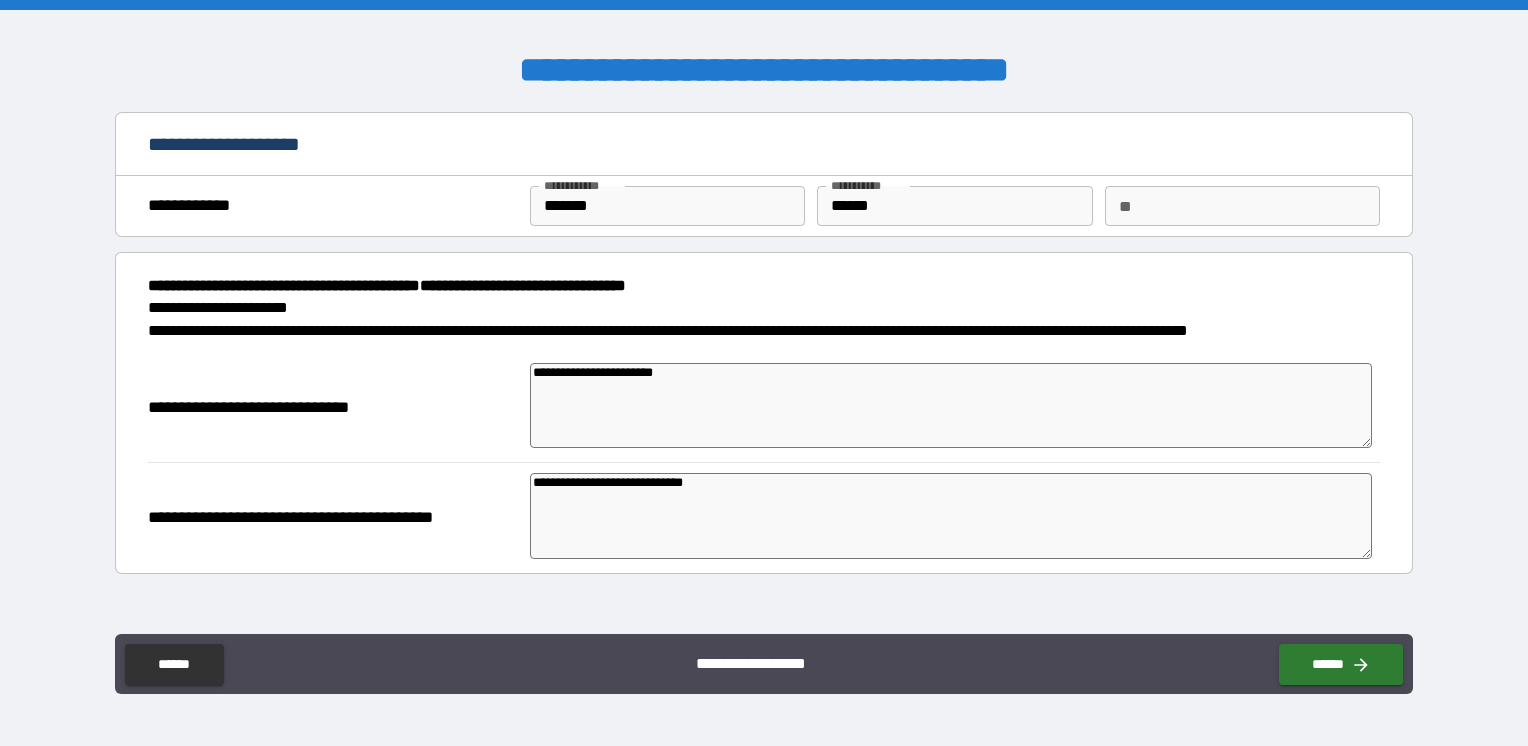 type on "*" 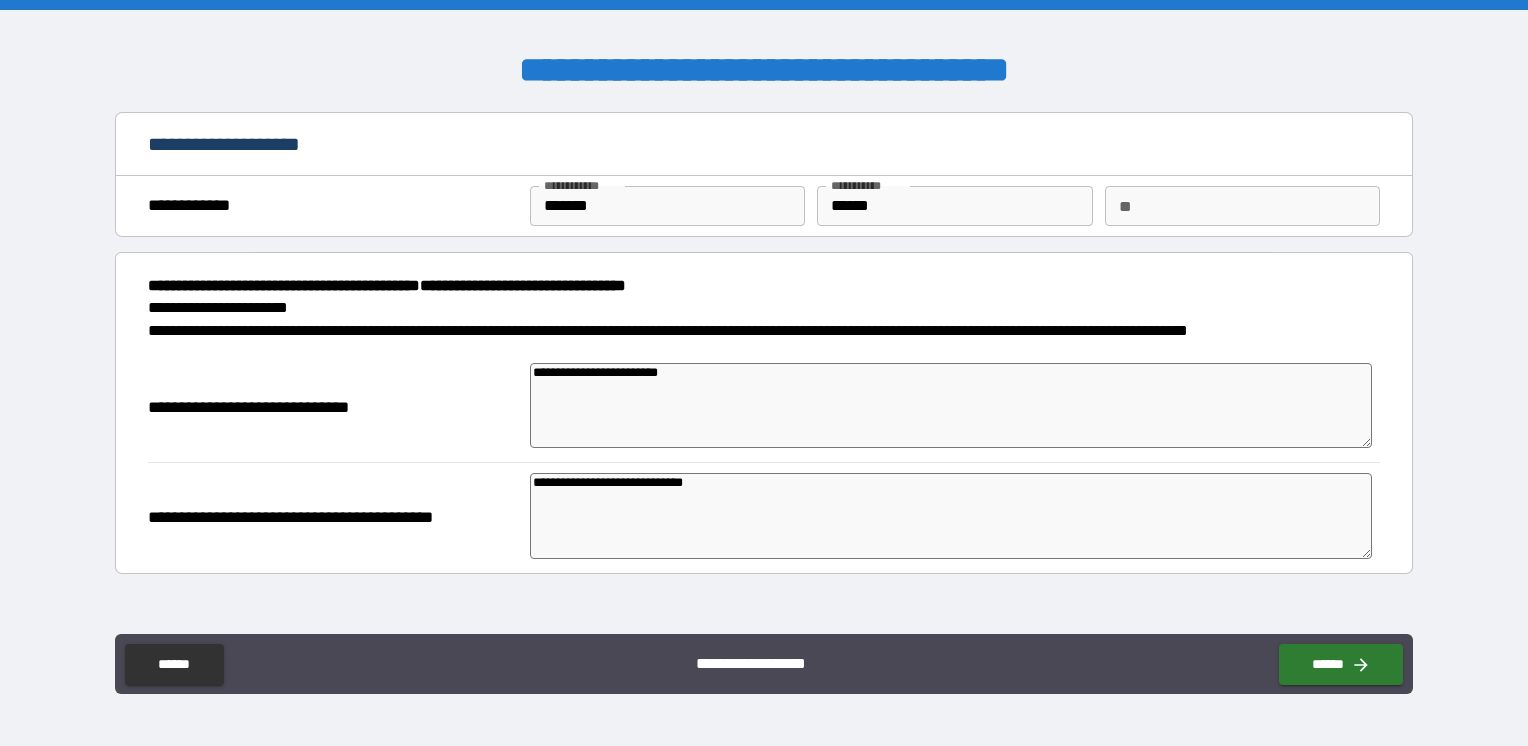 type on "*" 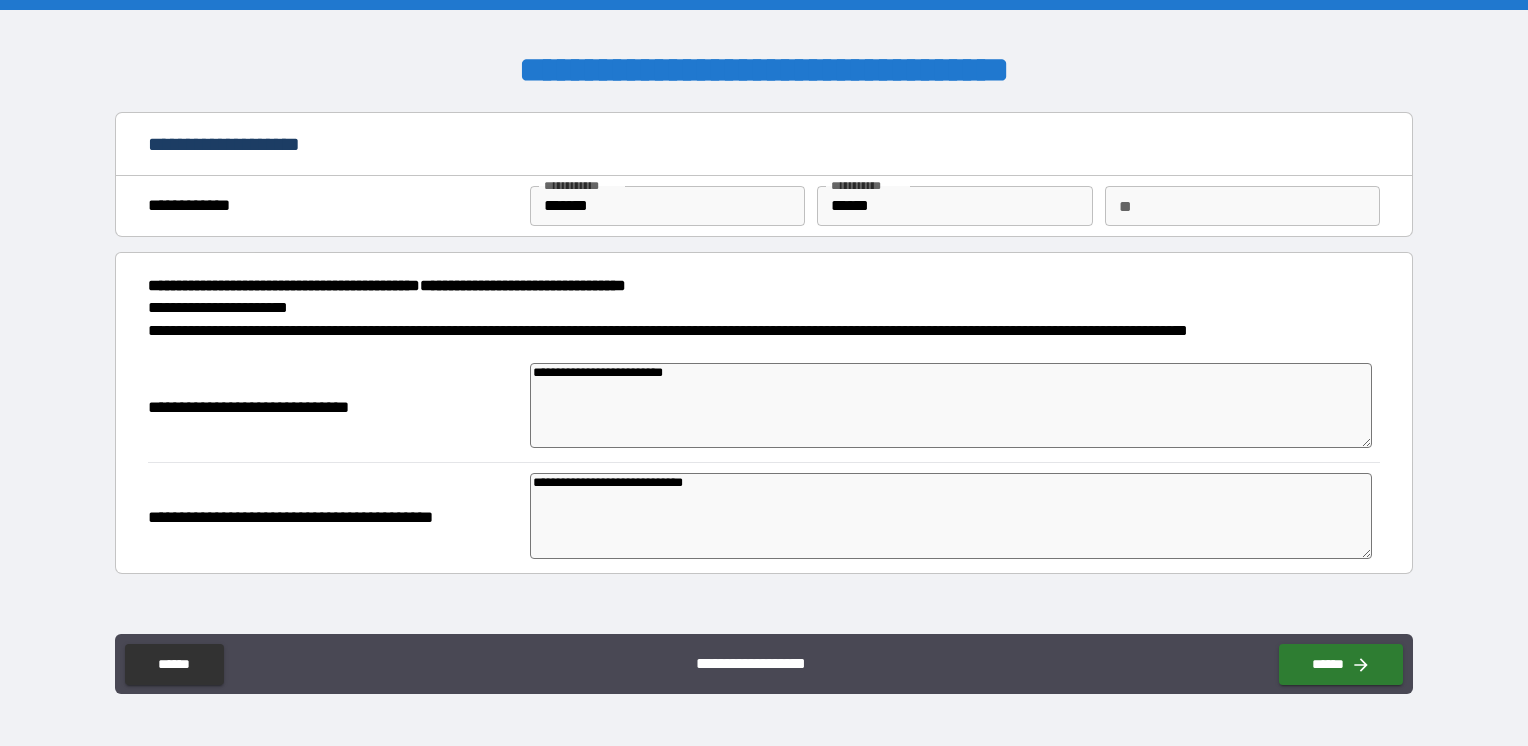 type on "*" 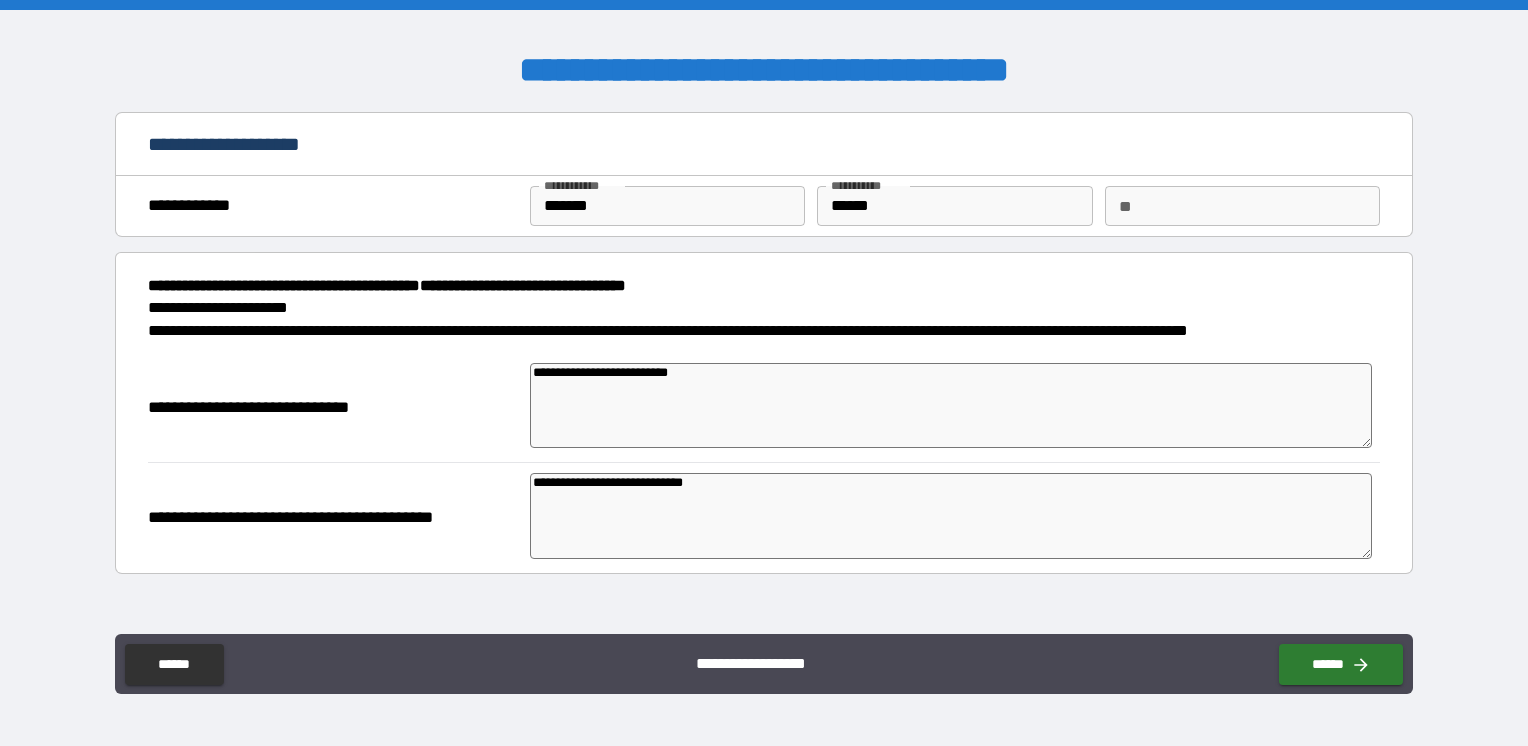 type on "*" 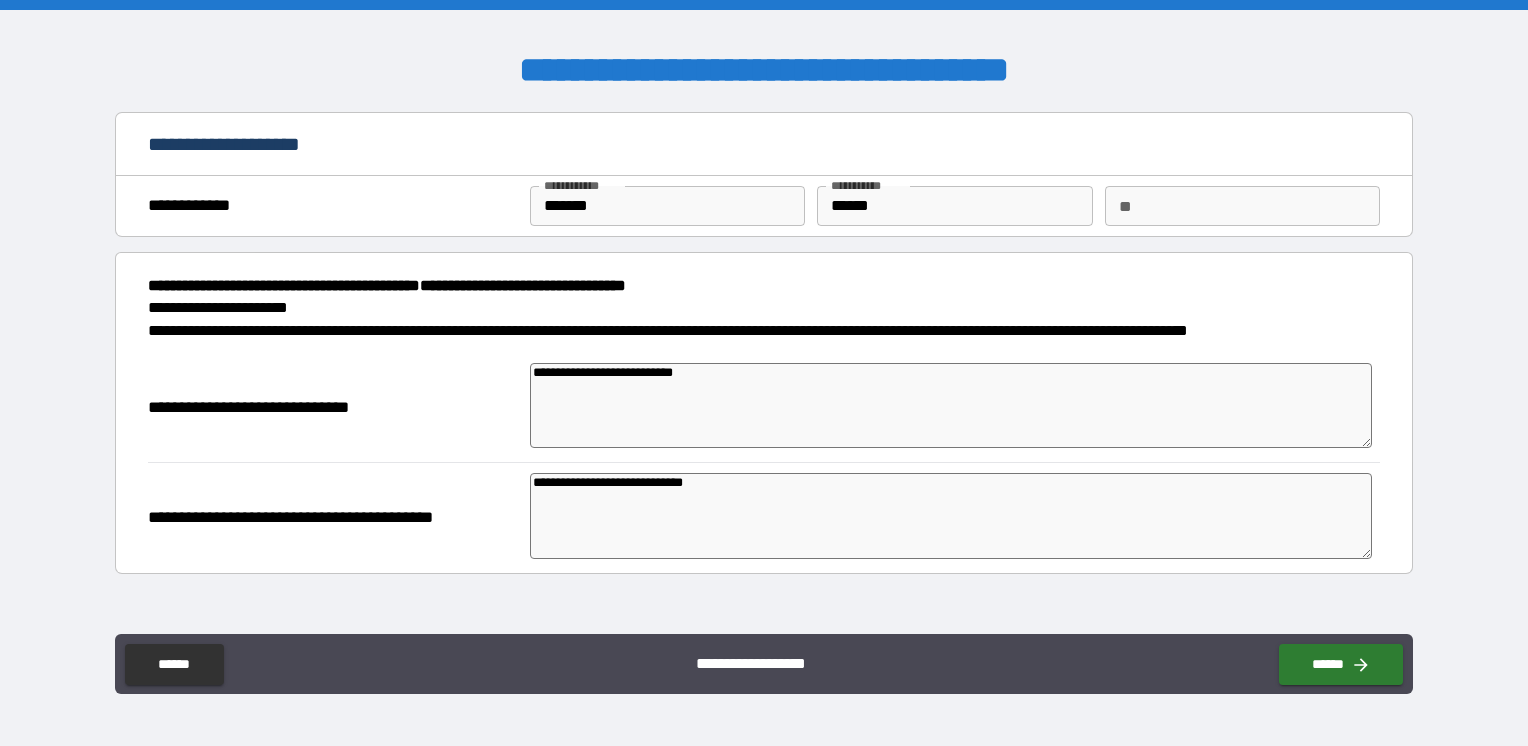 type on "*" 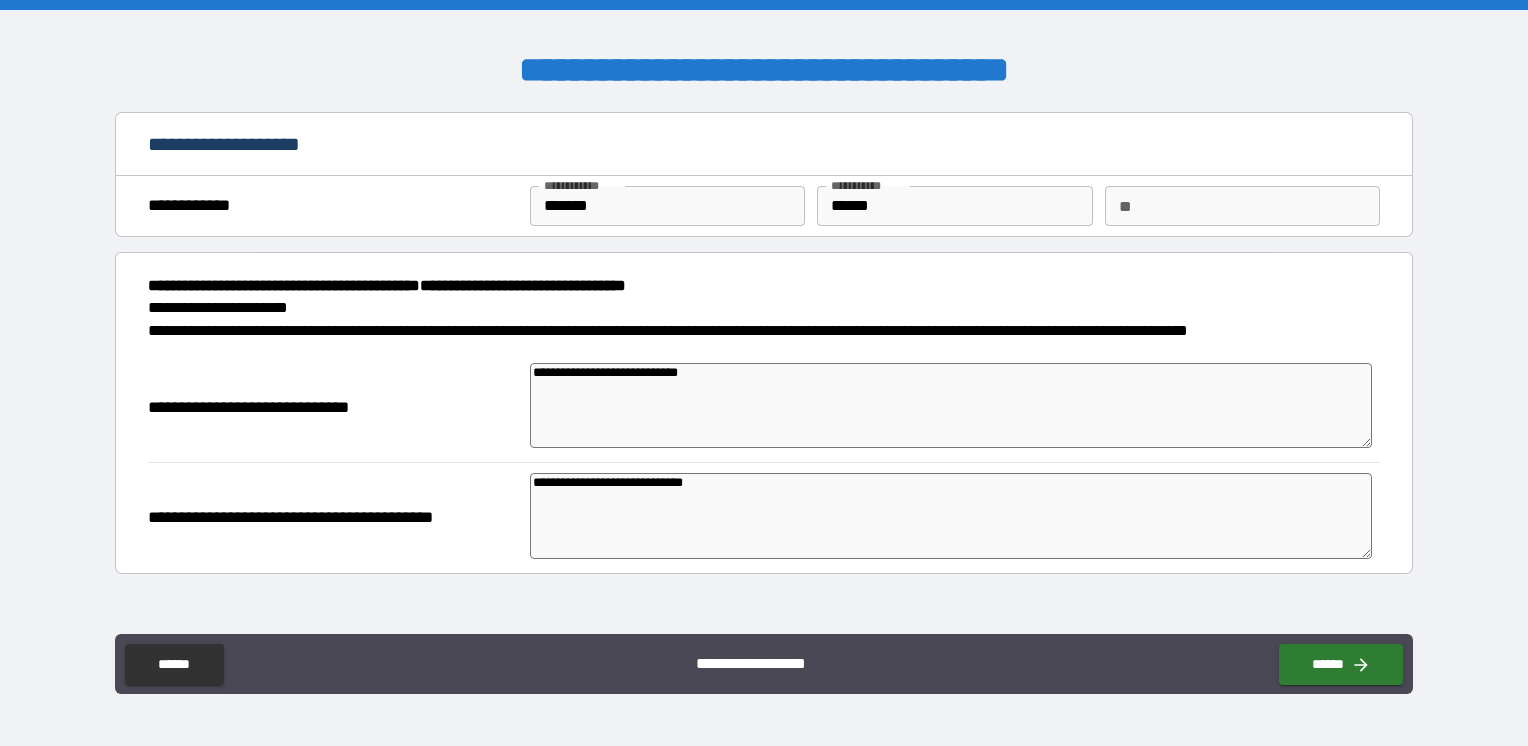 type on "**********" 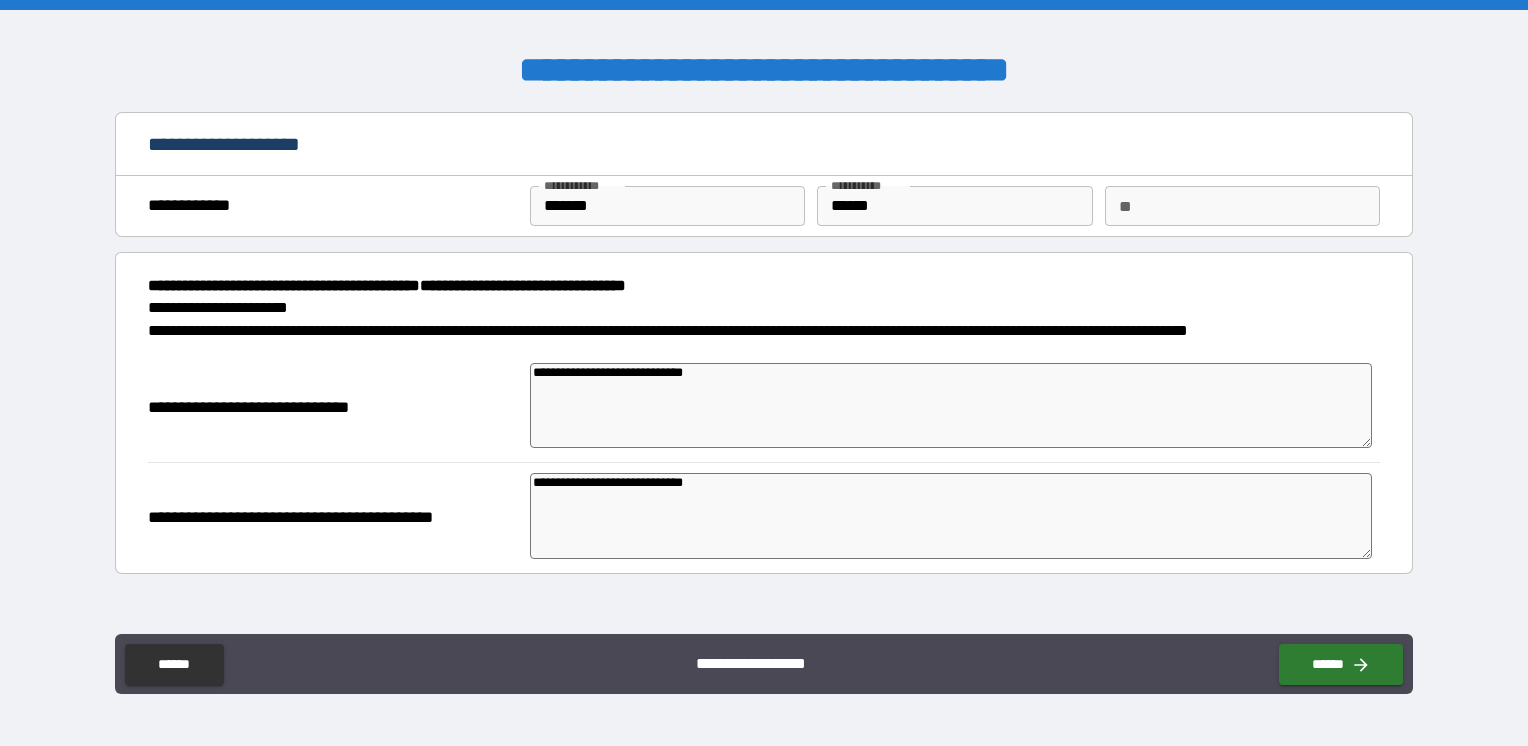 type on "*" 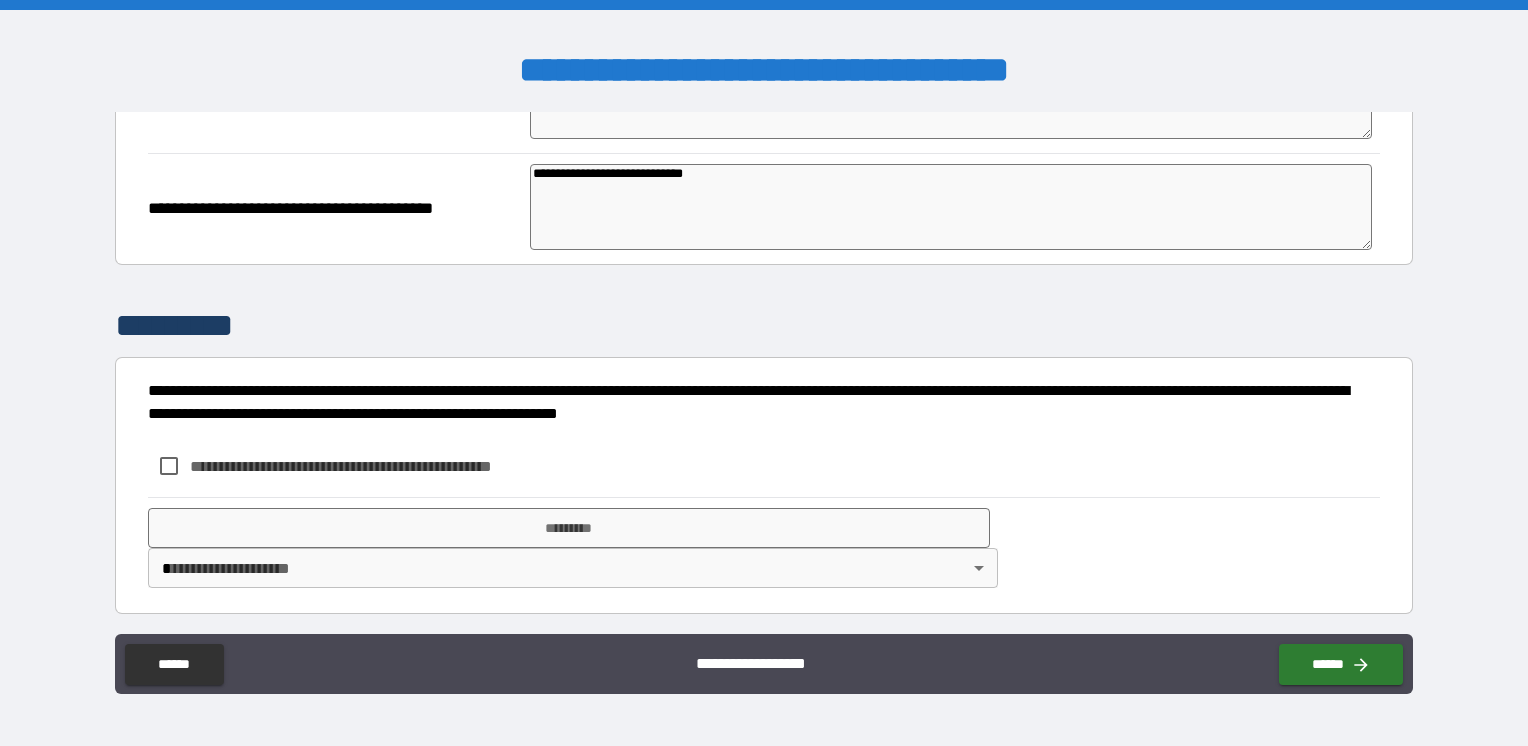 scroll, scrollTop: 312, scrollLeft: 0, axis: vertical 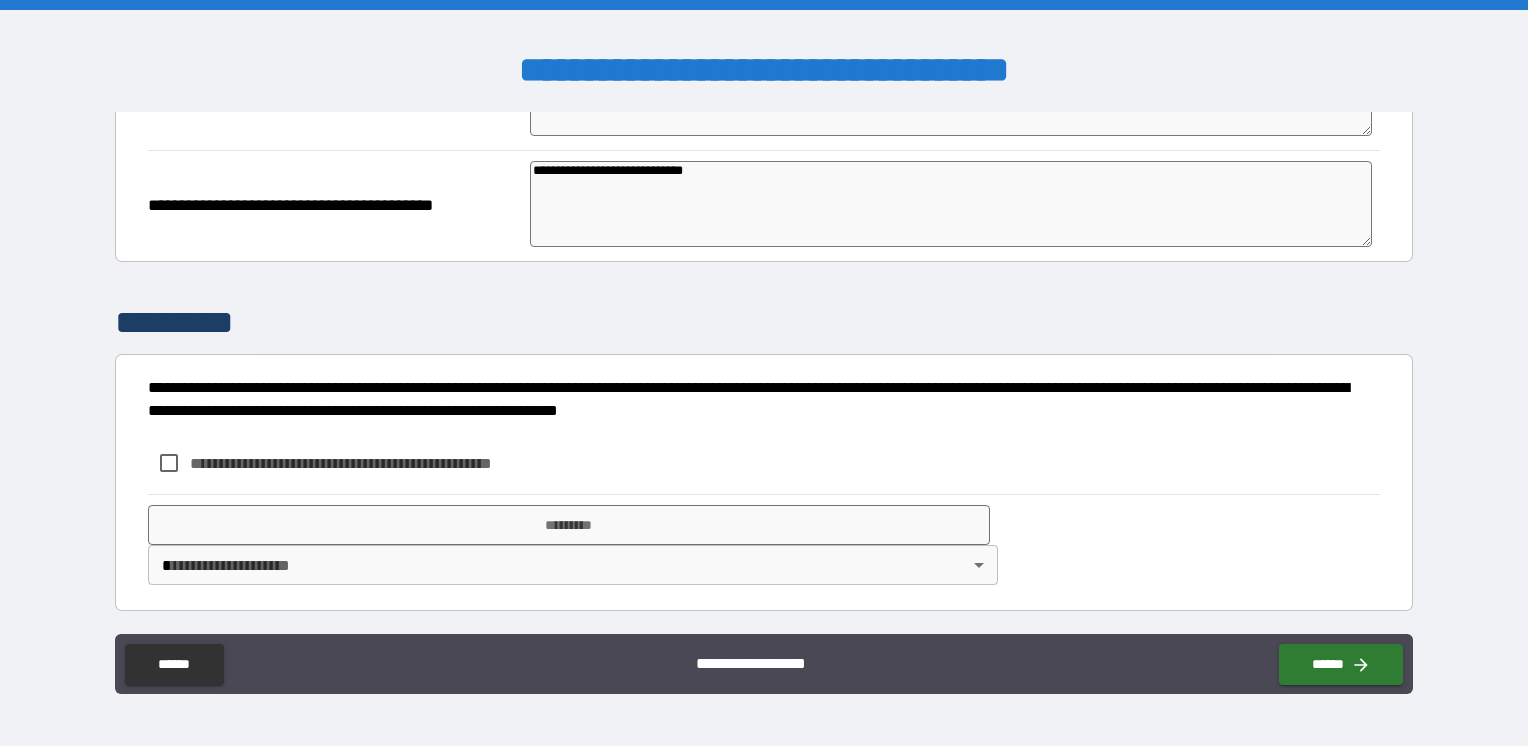 type on "**********" 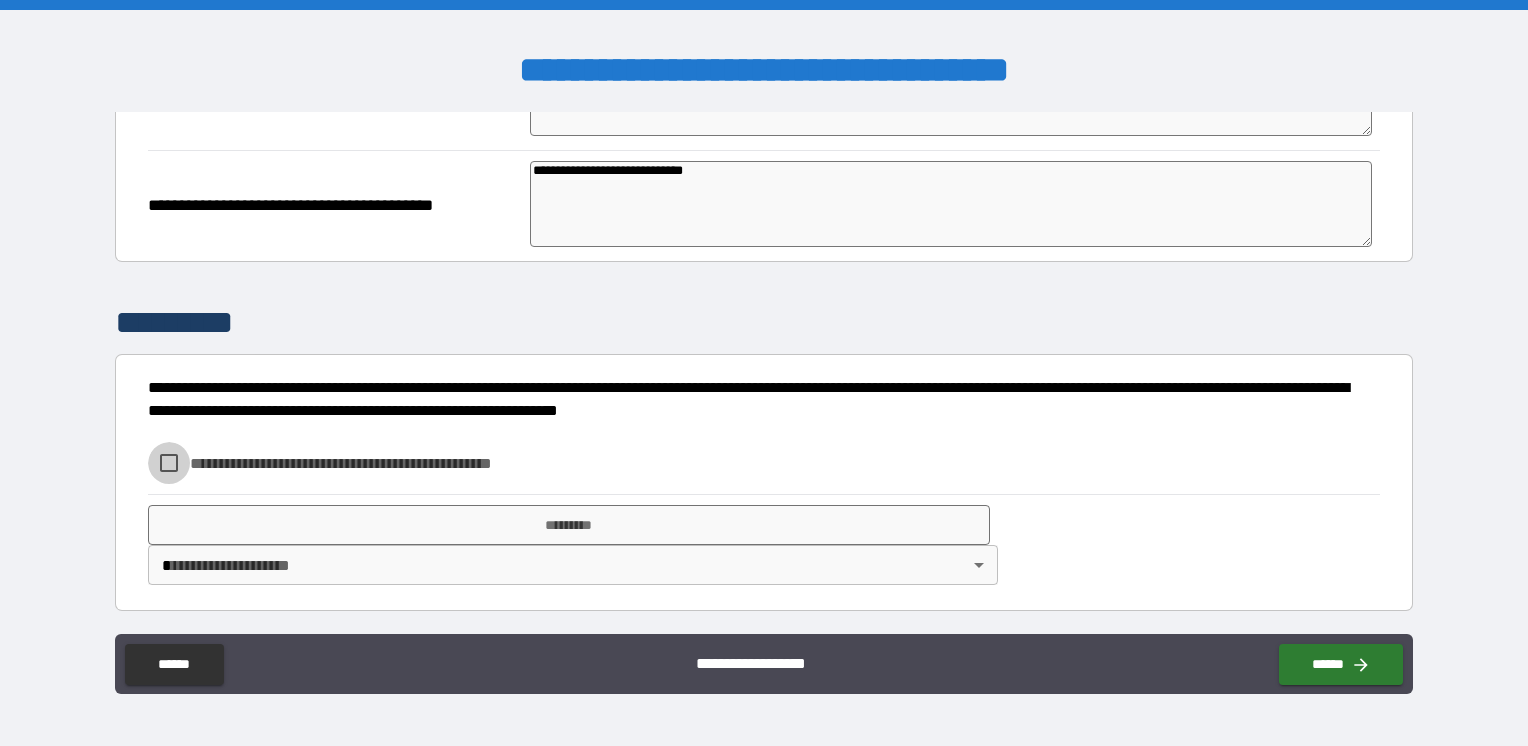 type on "*" 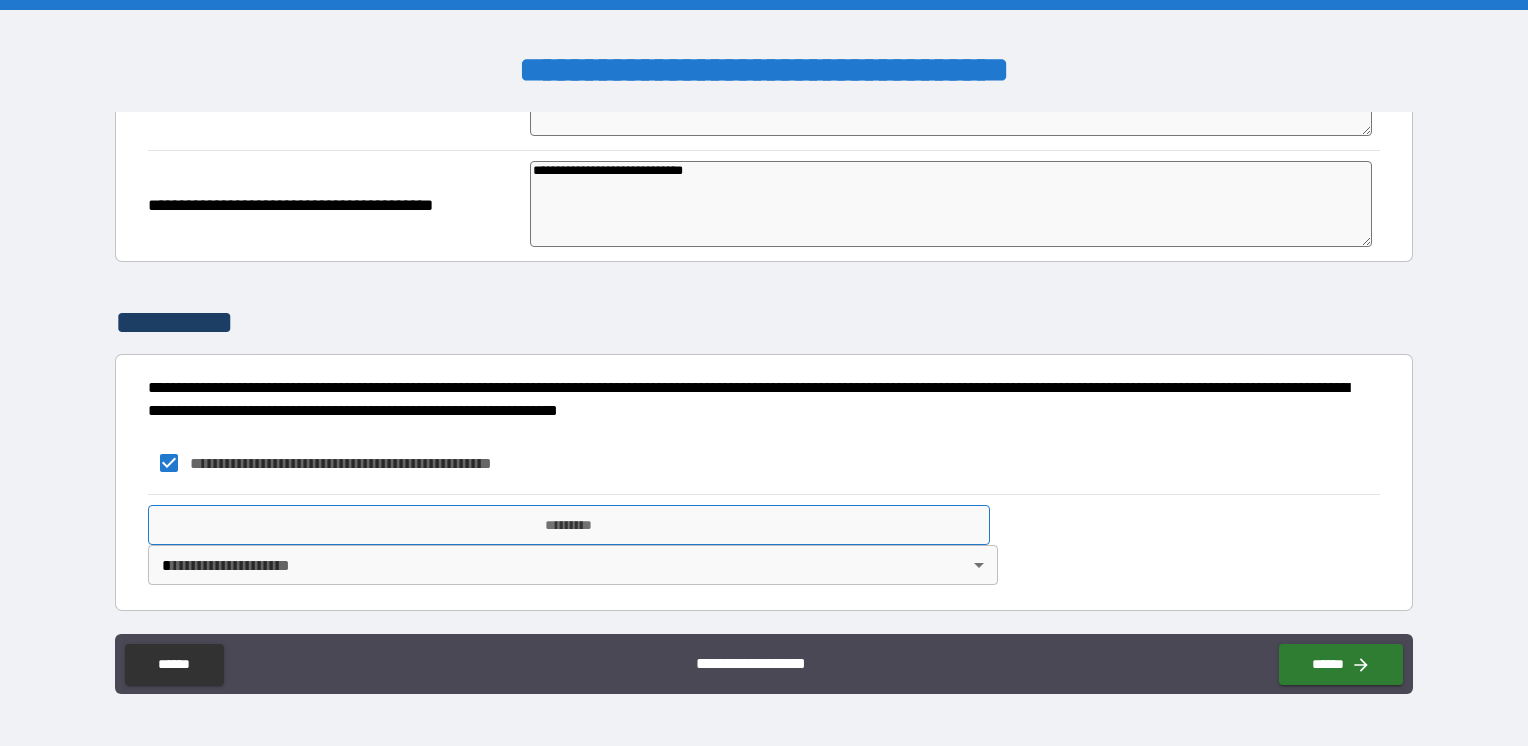 click on "*********" at bounding box center [569, 525] 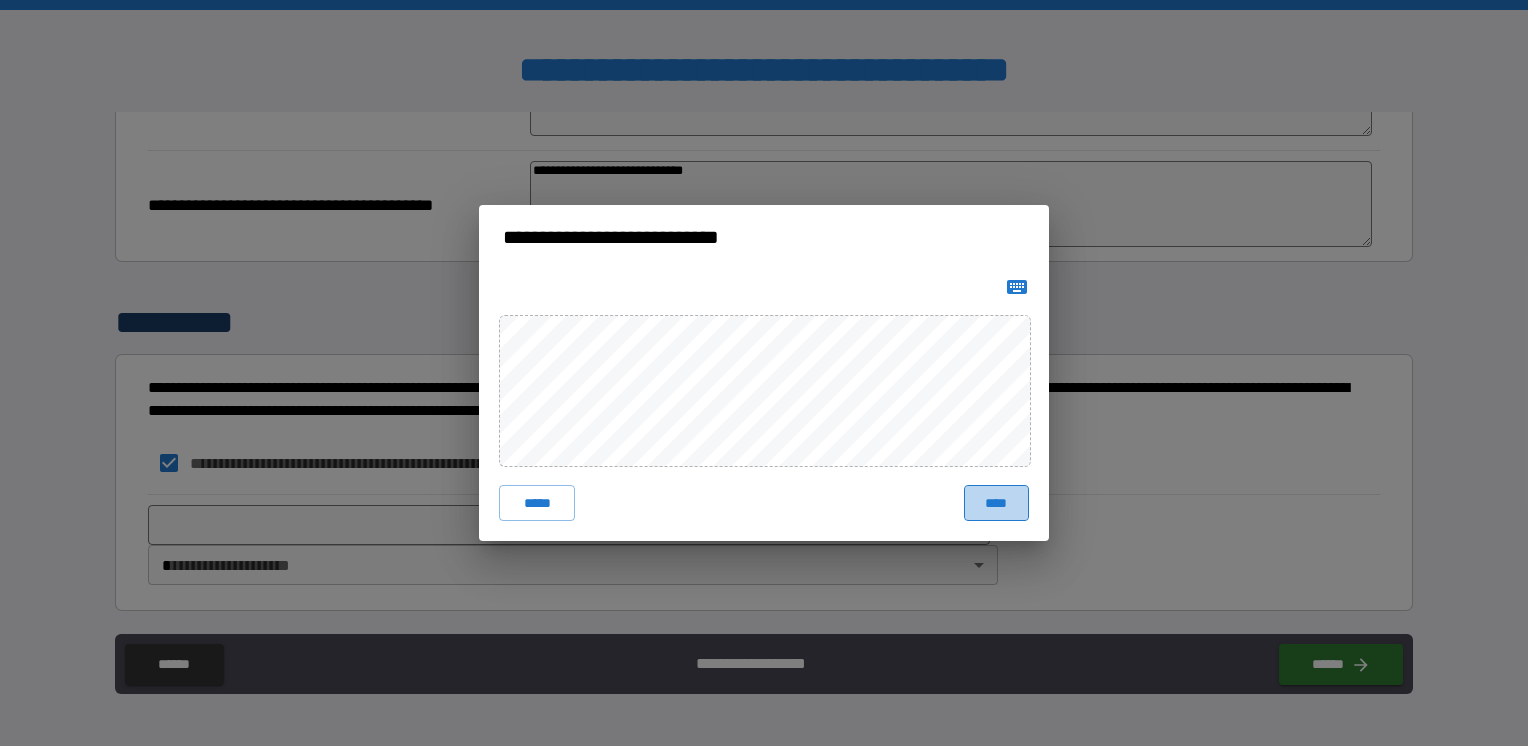 click on "****" at bounding box center (996, 503) 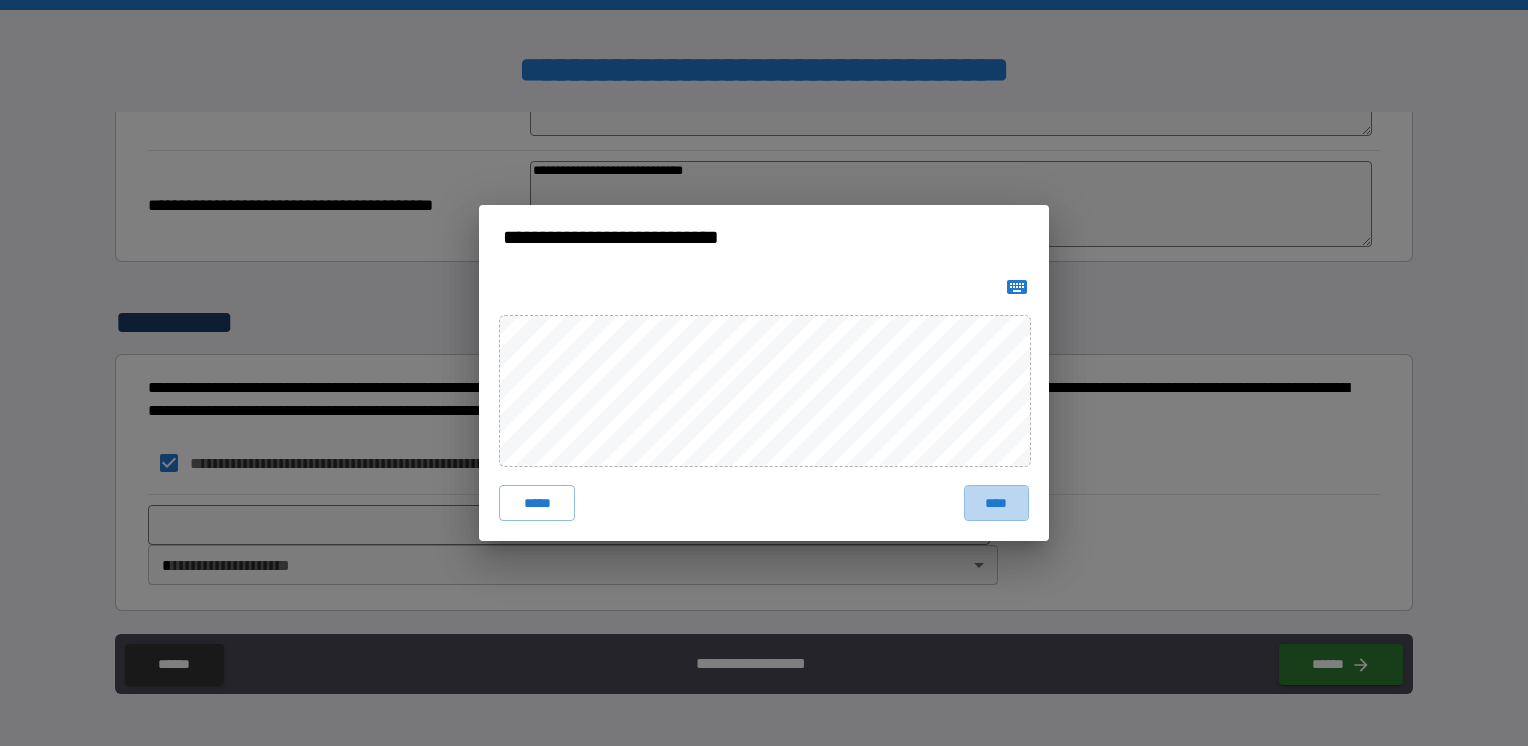 type on "*" 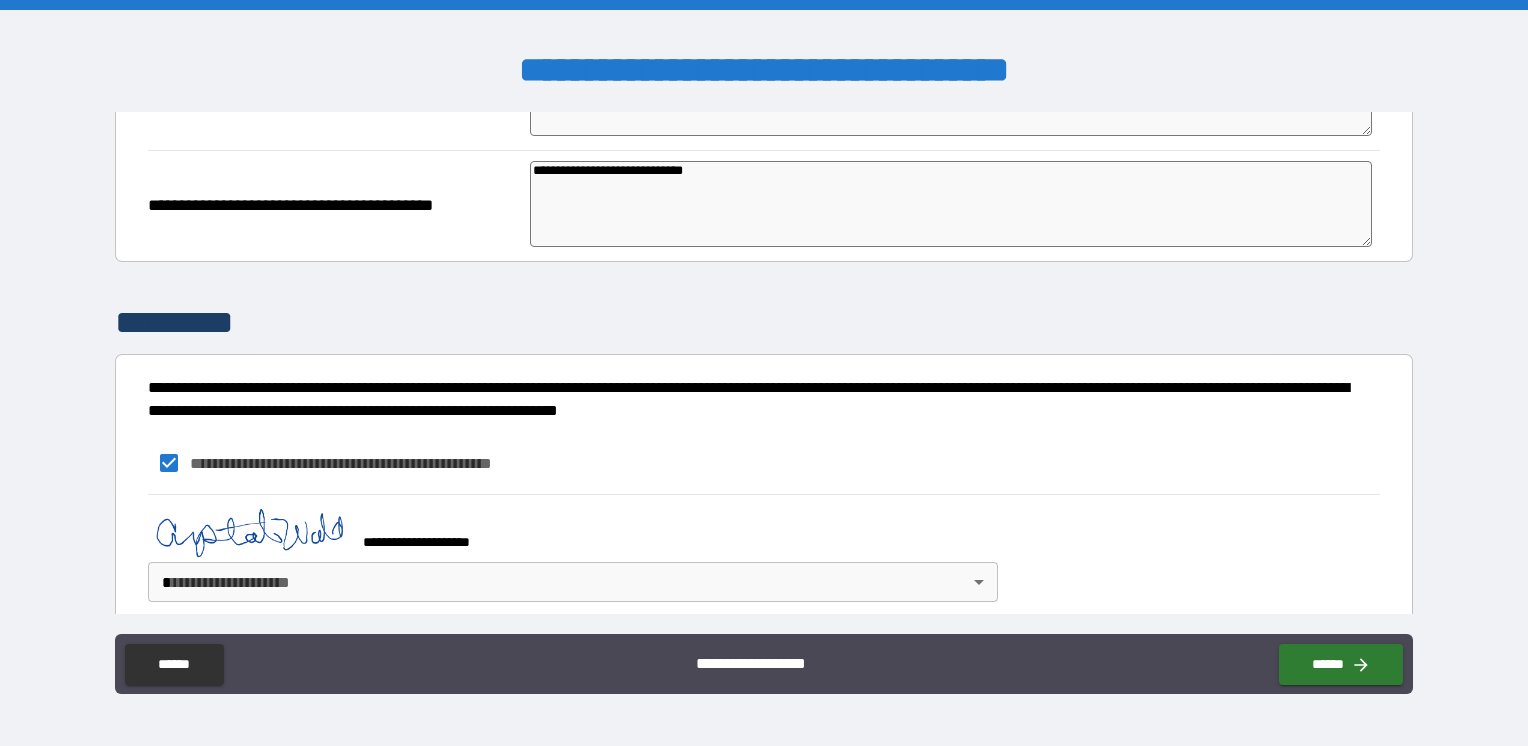type on "*" 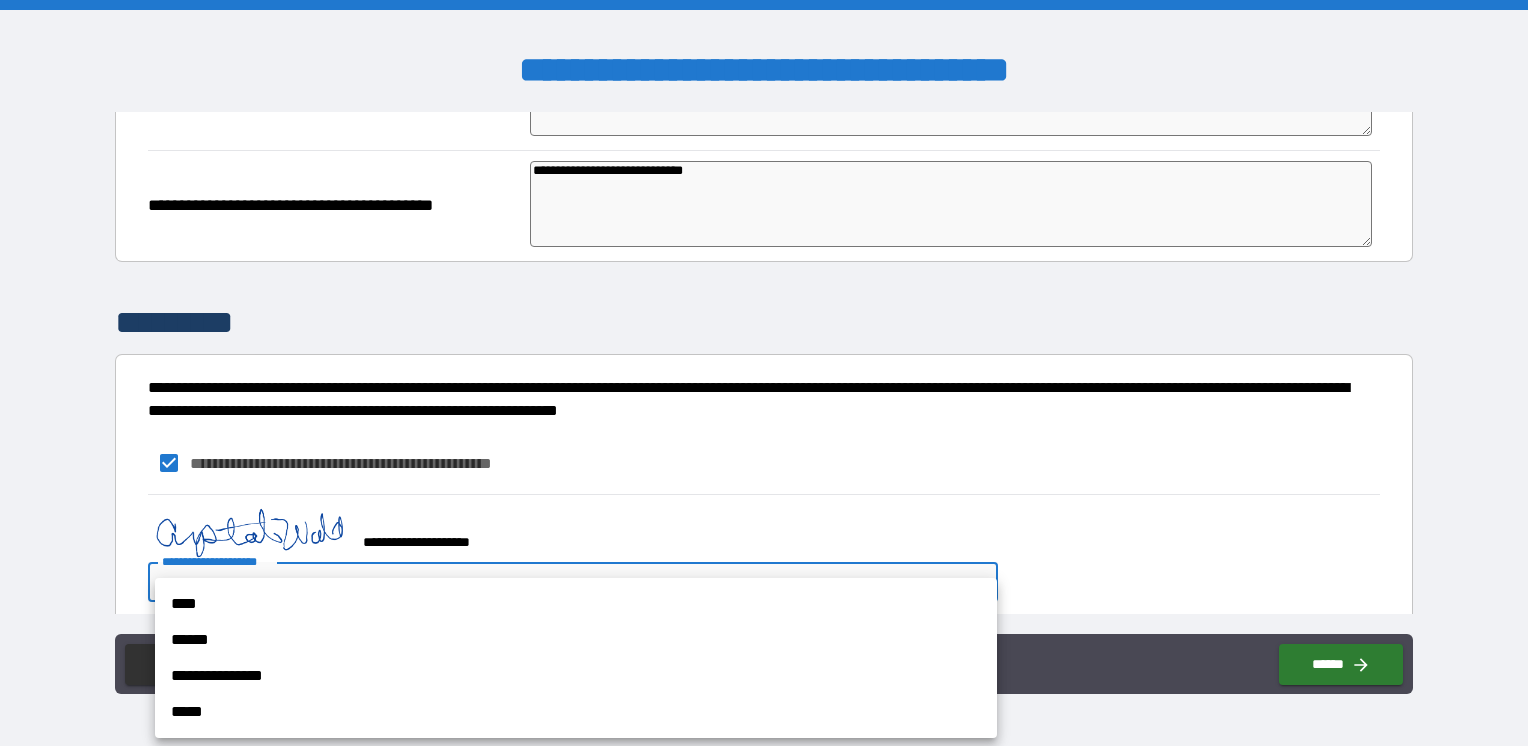 click on "**********" at bounding box center (764, 373) 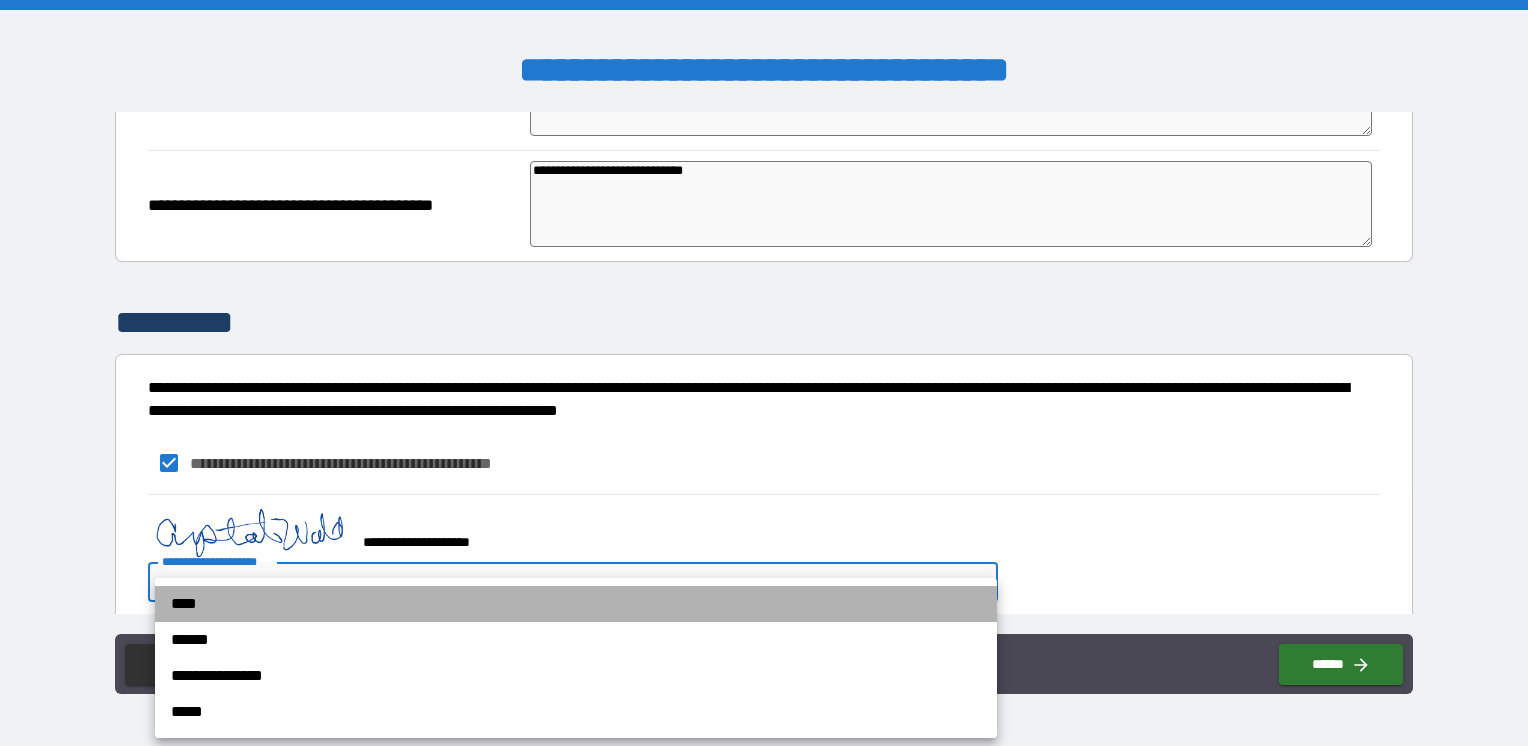click on "****" at bounding box center (576, 604) 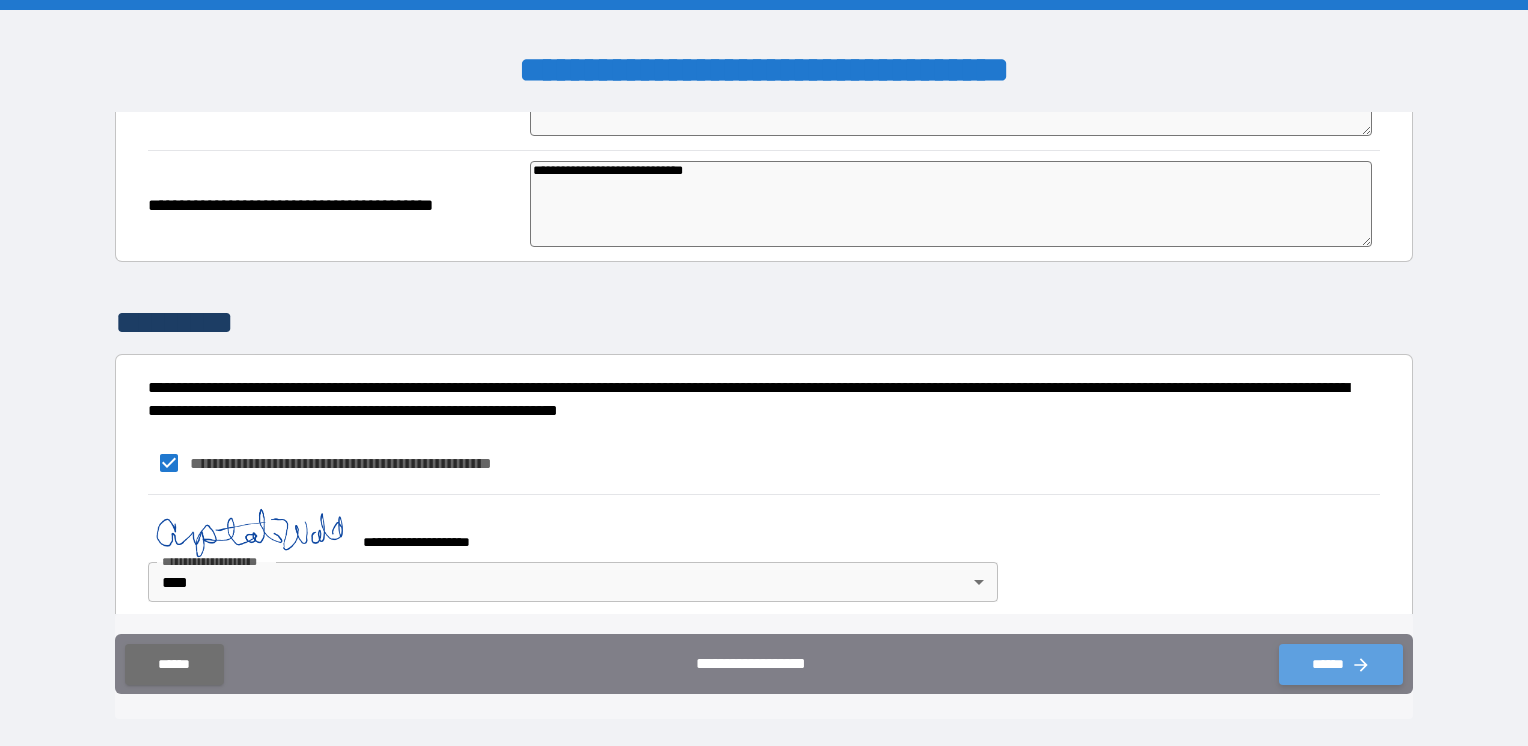click on "******" at bounding box center [1341, 664] 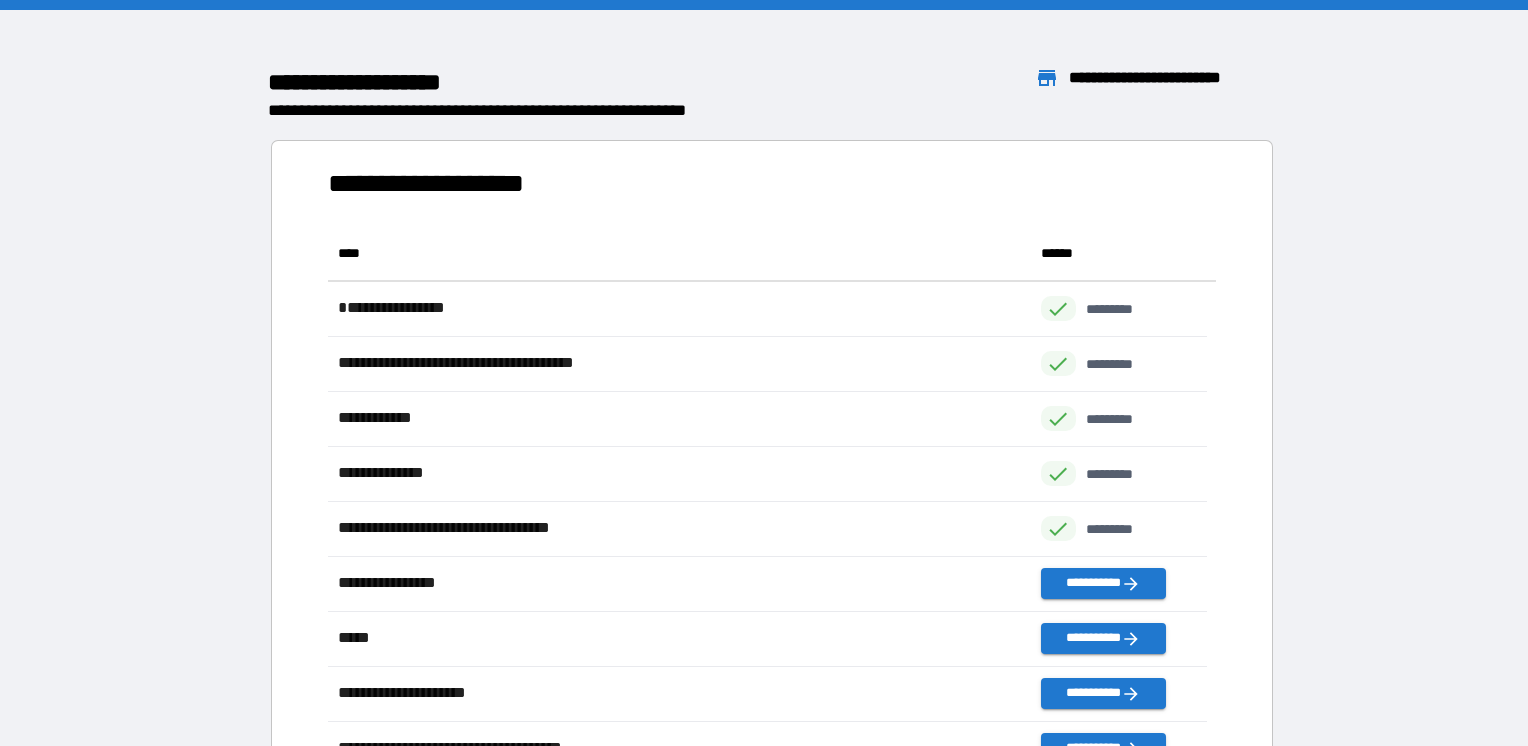 scroll, scrollTop: 536, scrollLeft: 863, axis: both 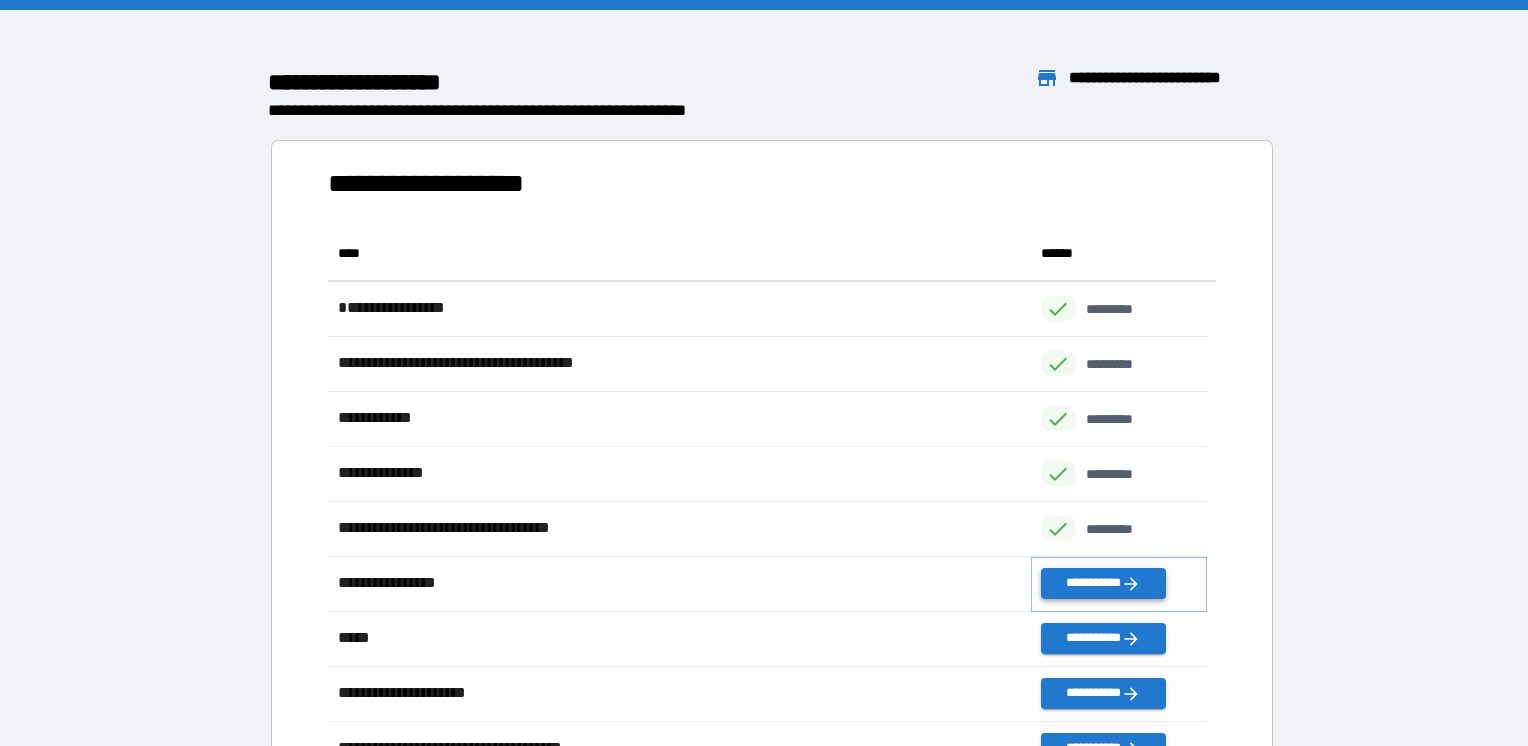 click on "**********" at bounding box center [1103, 583] 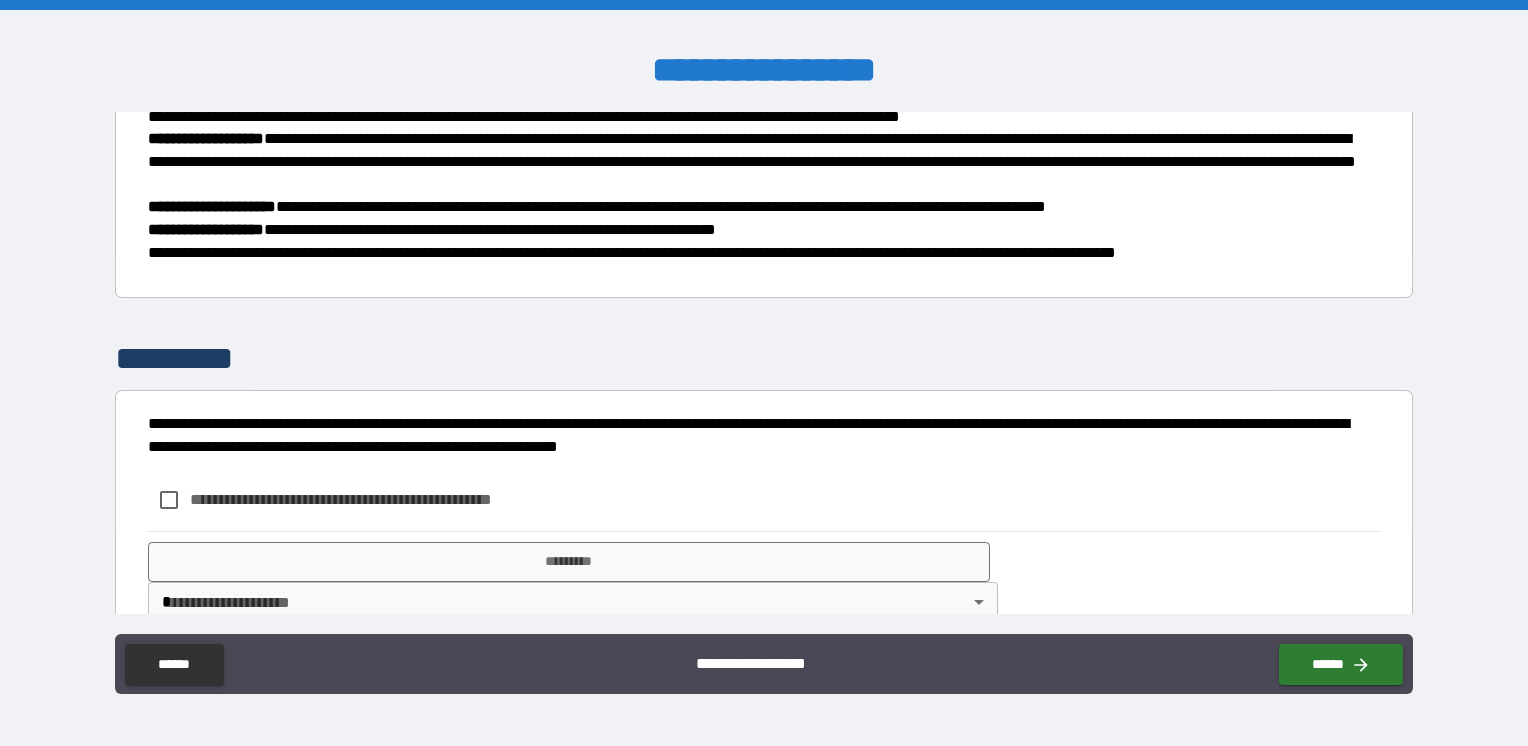 scroll, scrollTop: 682, scrollLeft: 0, axis: vertical 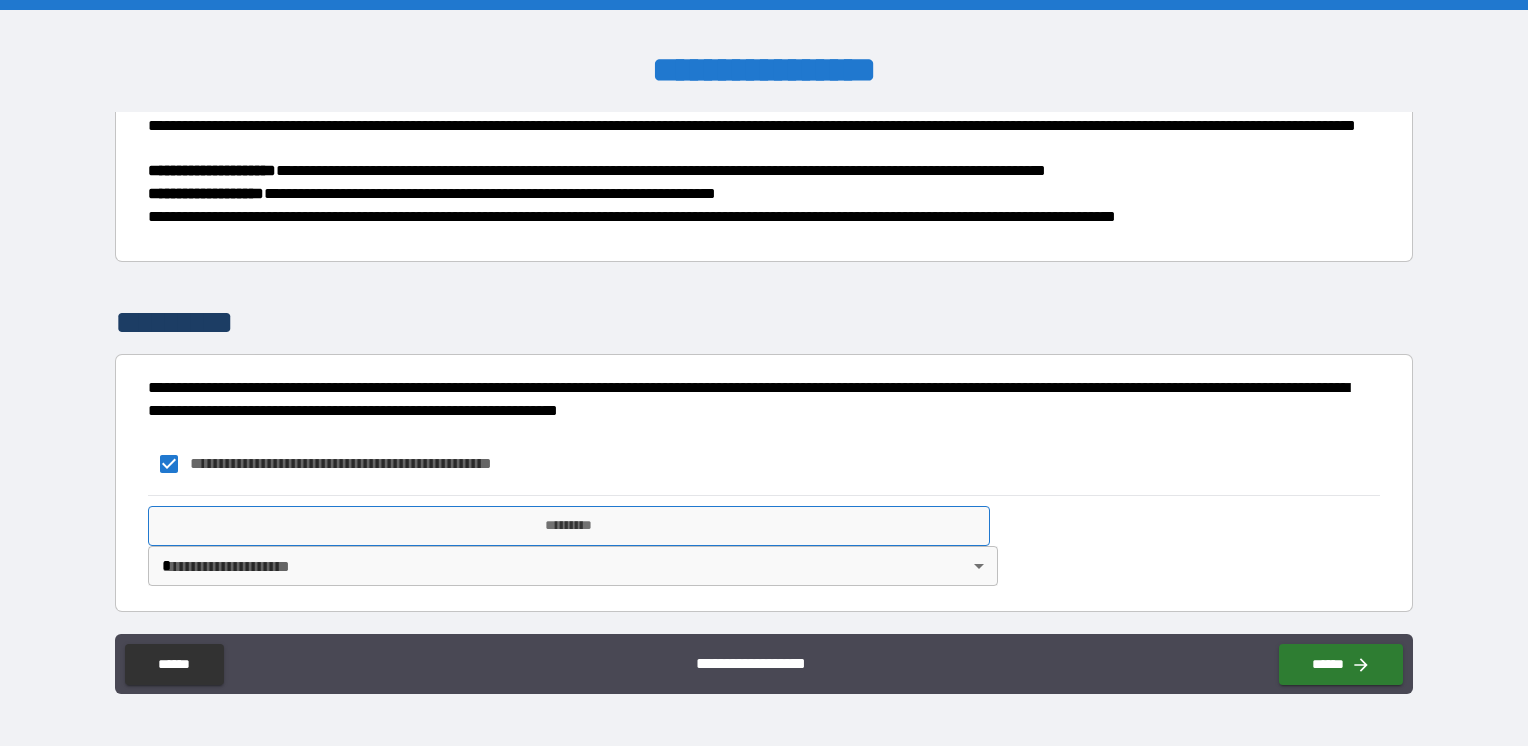 click on "*********" at bounding box center (569, 526) 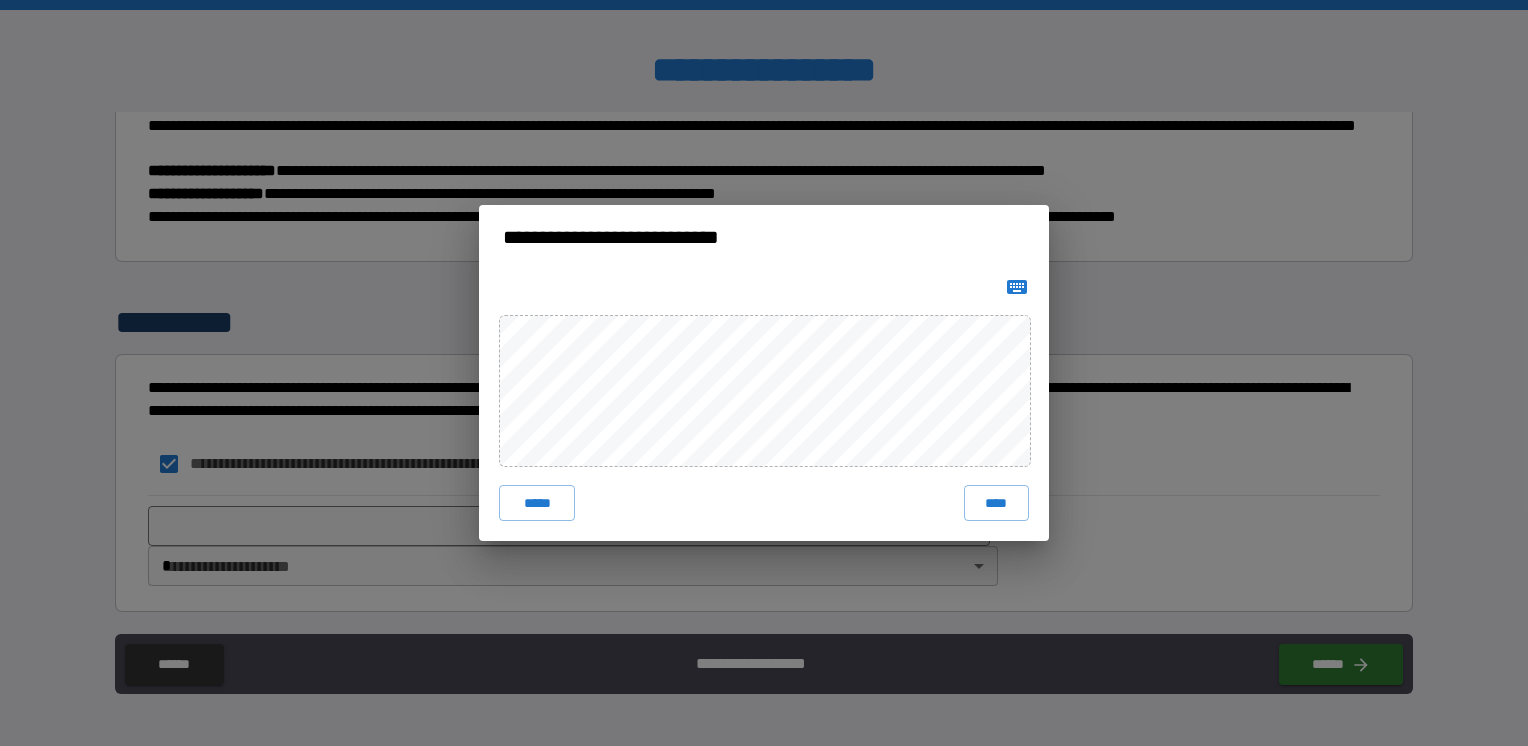 click on "****" at bounding box center (996, 503) 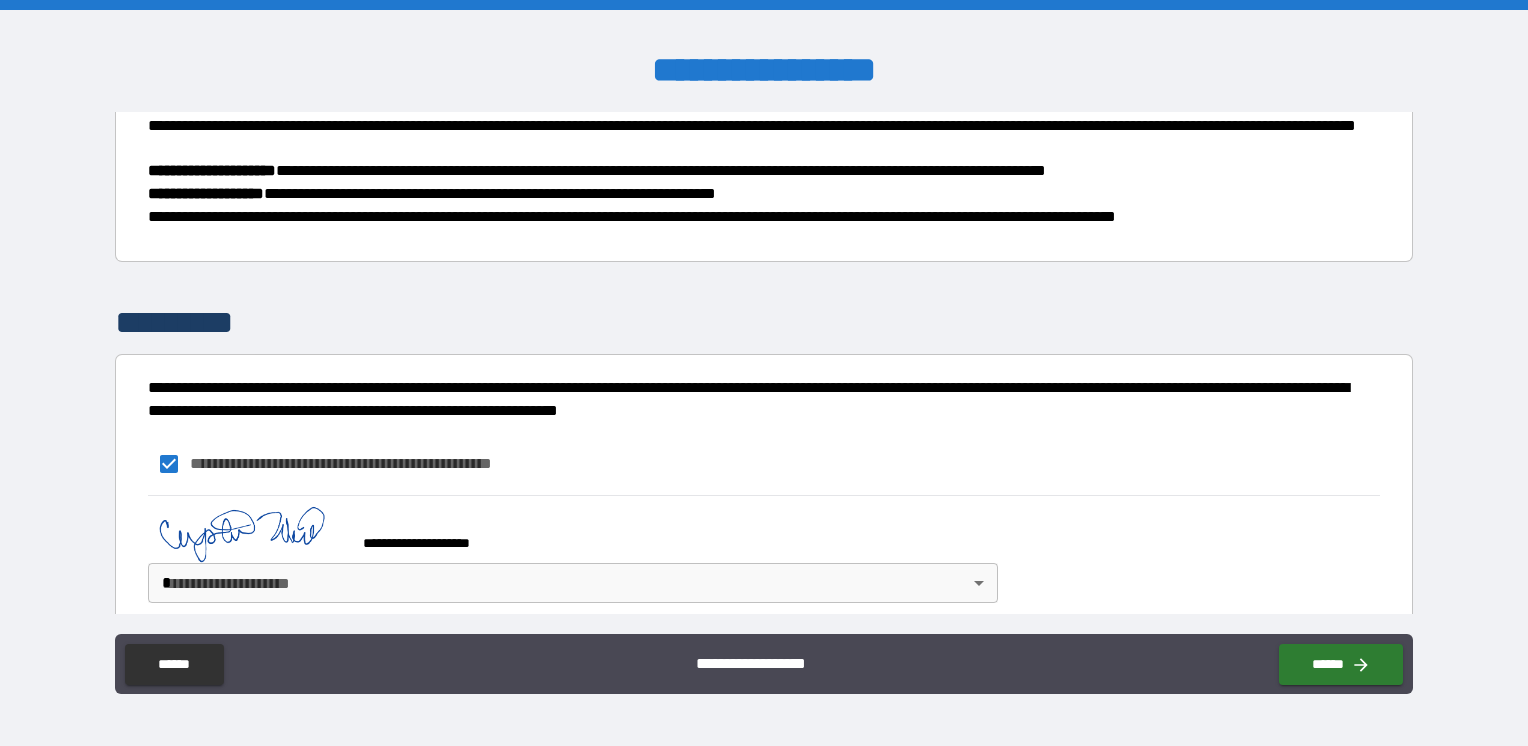 click on "**********" at bounding box center (764, 373) 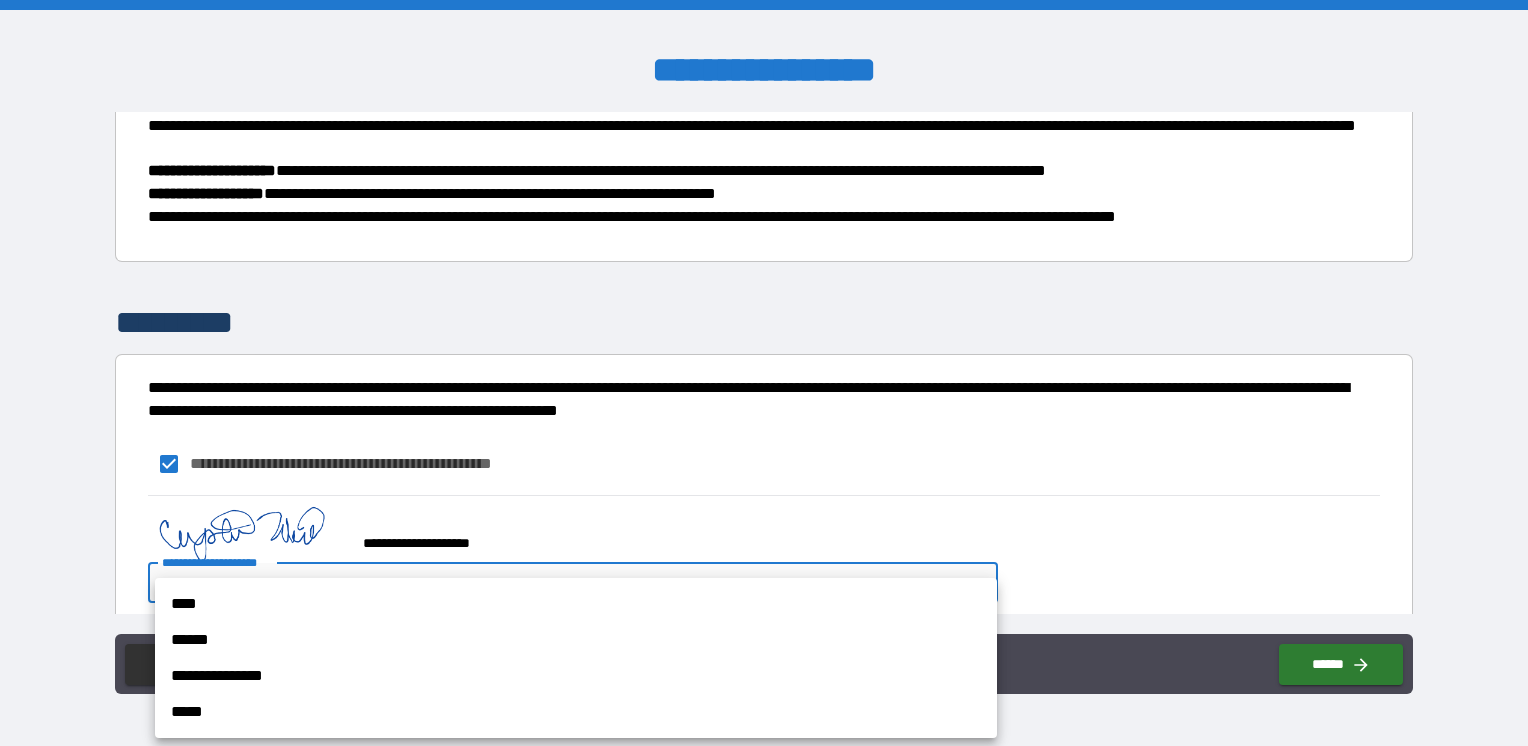 click on "****" at bounding box center [576, 604] 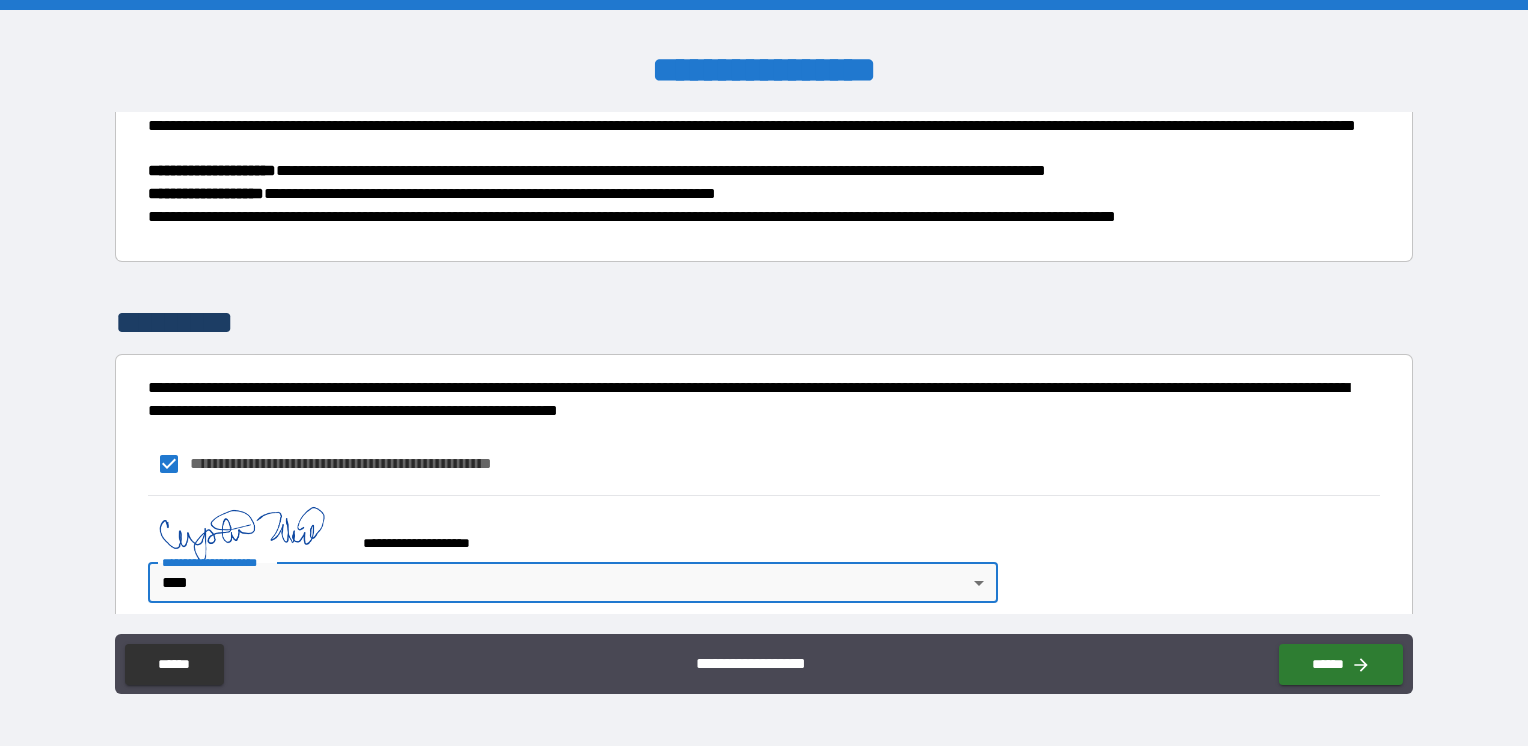 scroll, scrollTop: 699, scrollLeft: 0, axis: vertical 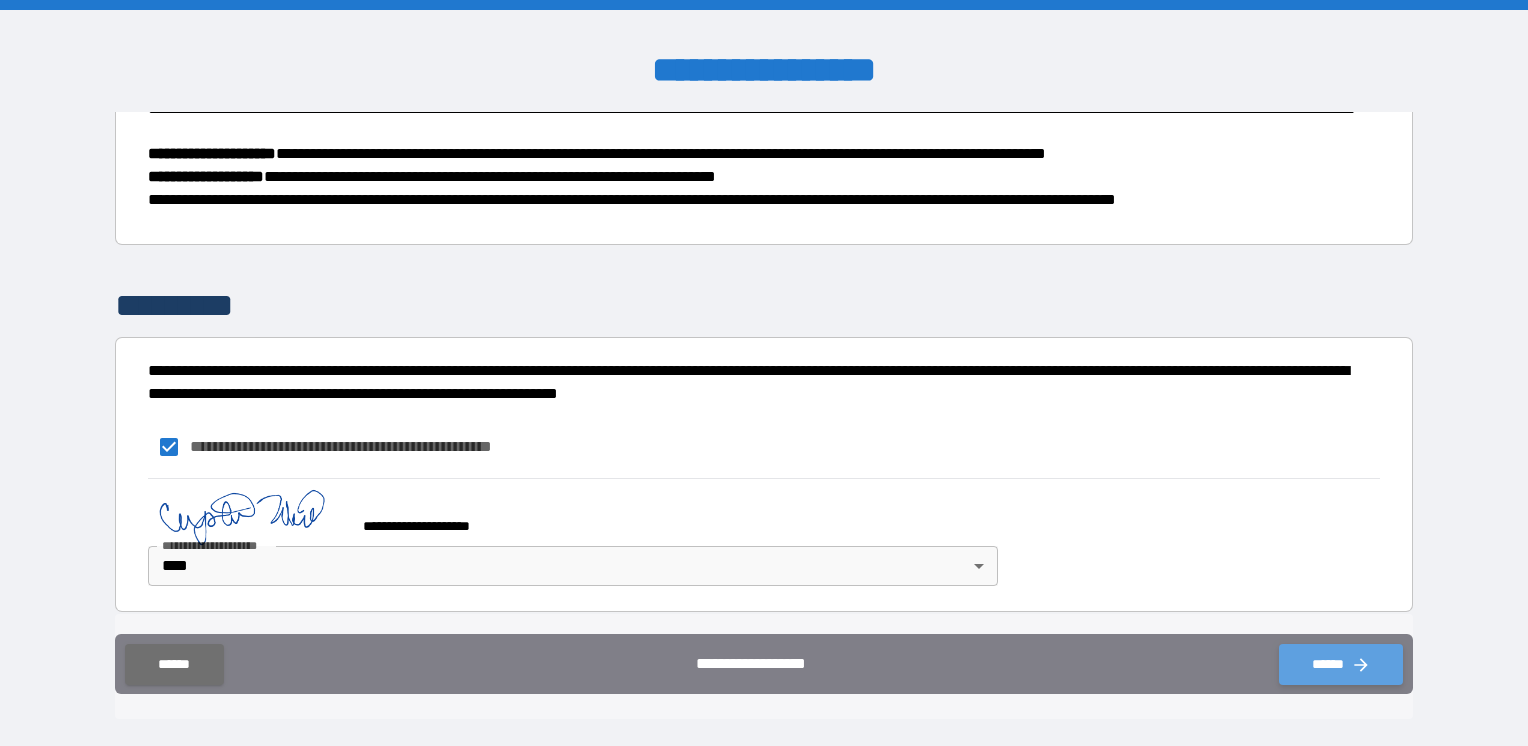 click 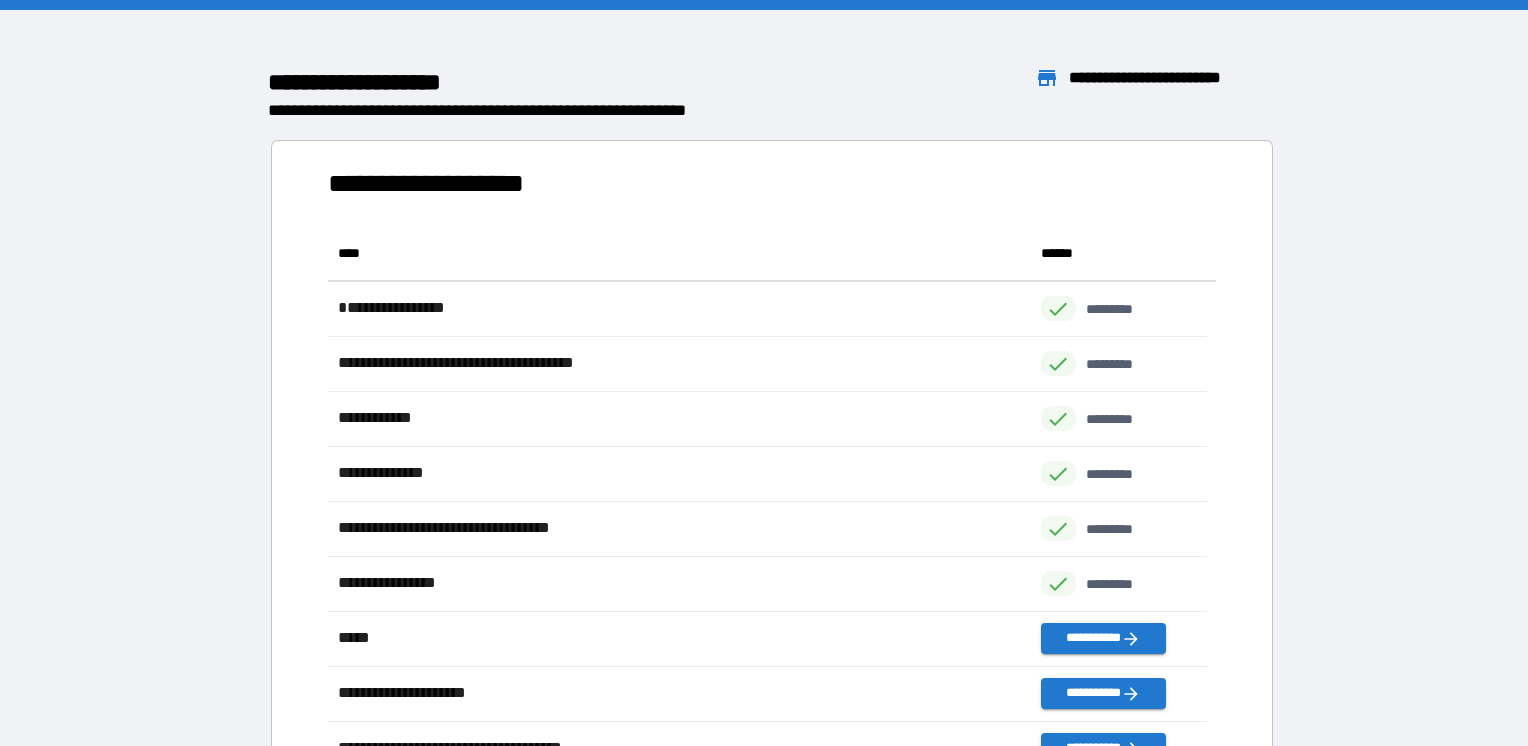 scroll, scrollTop: 16, scrollLeft: 16, axis: both 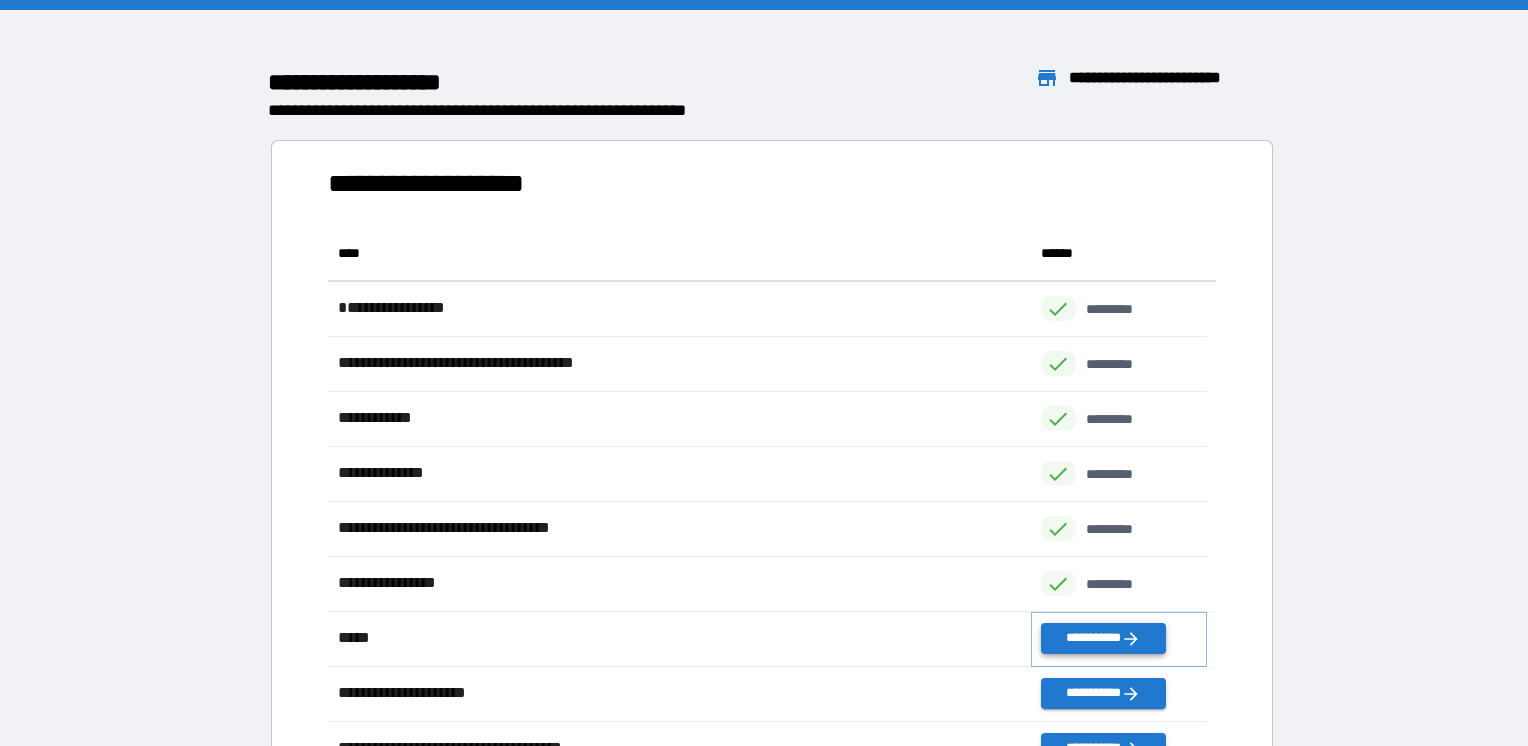 click on "**********" at bounding box center [1103, 638] 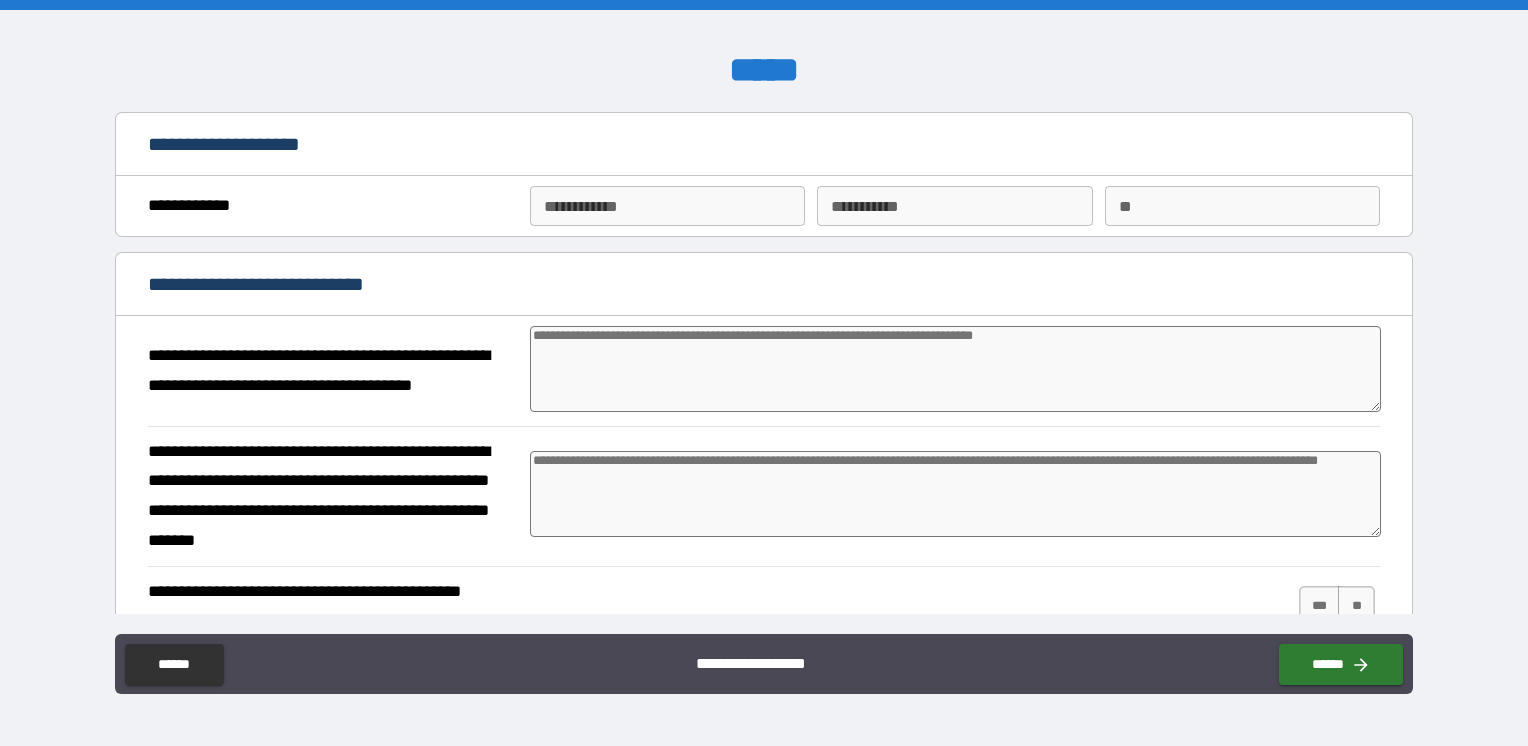 type on "*" 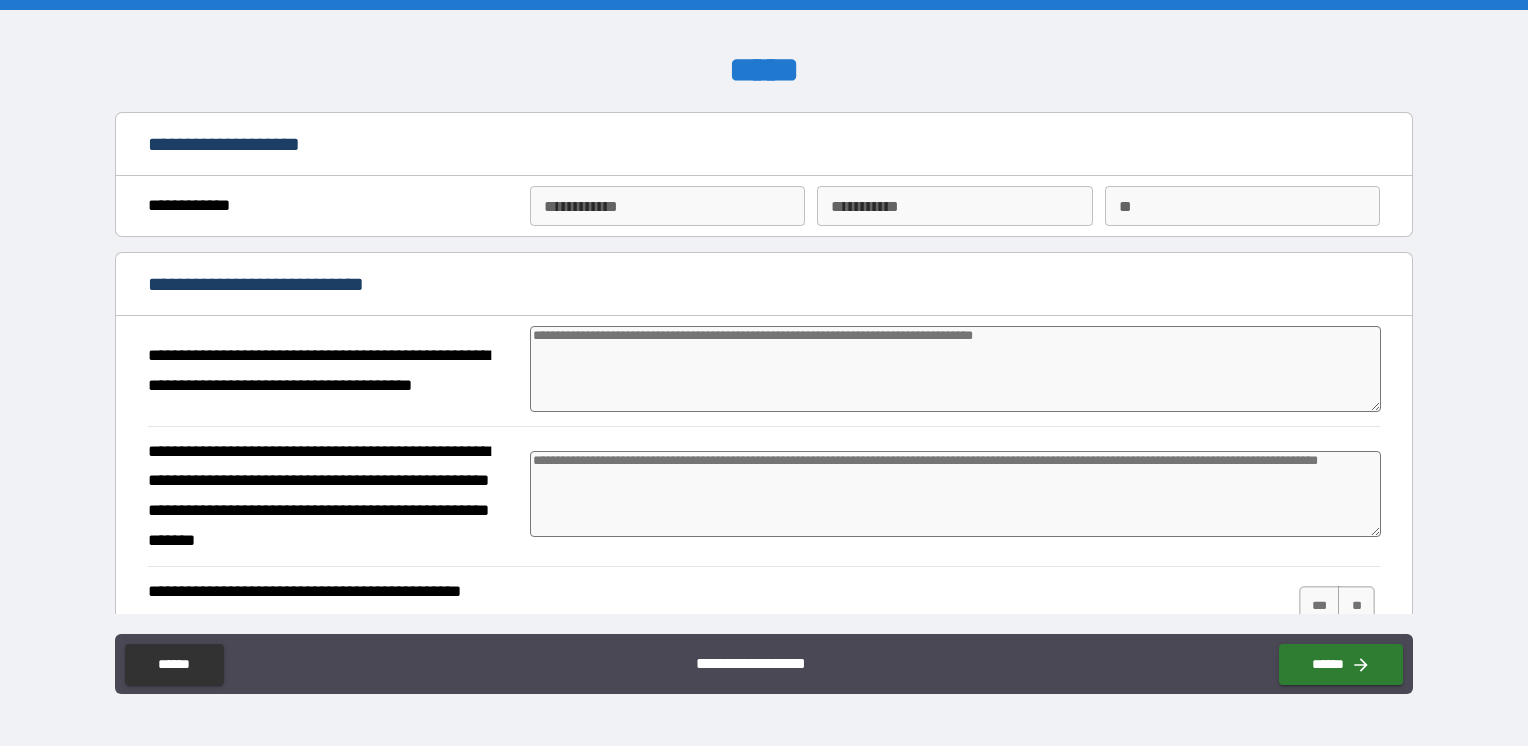 type on "*" 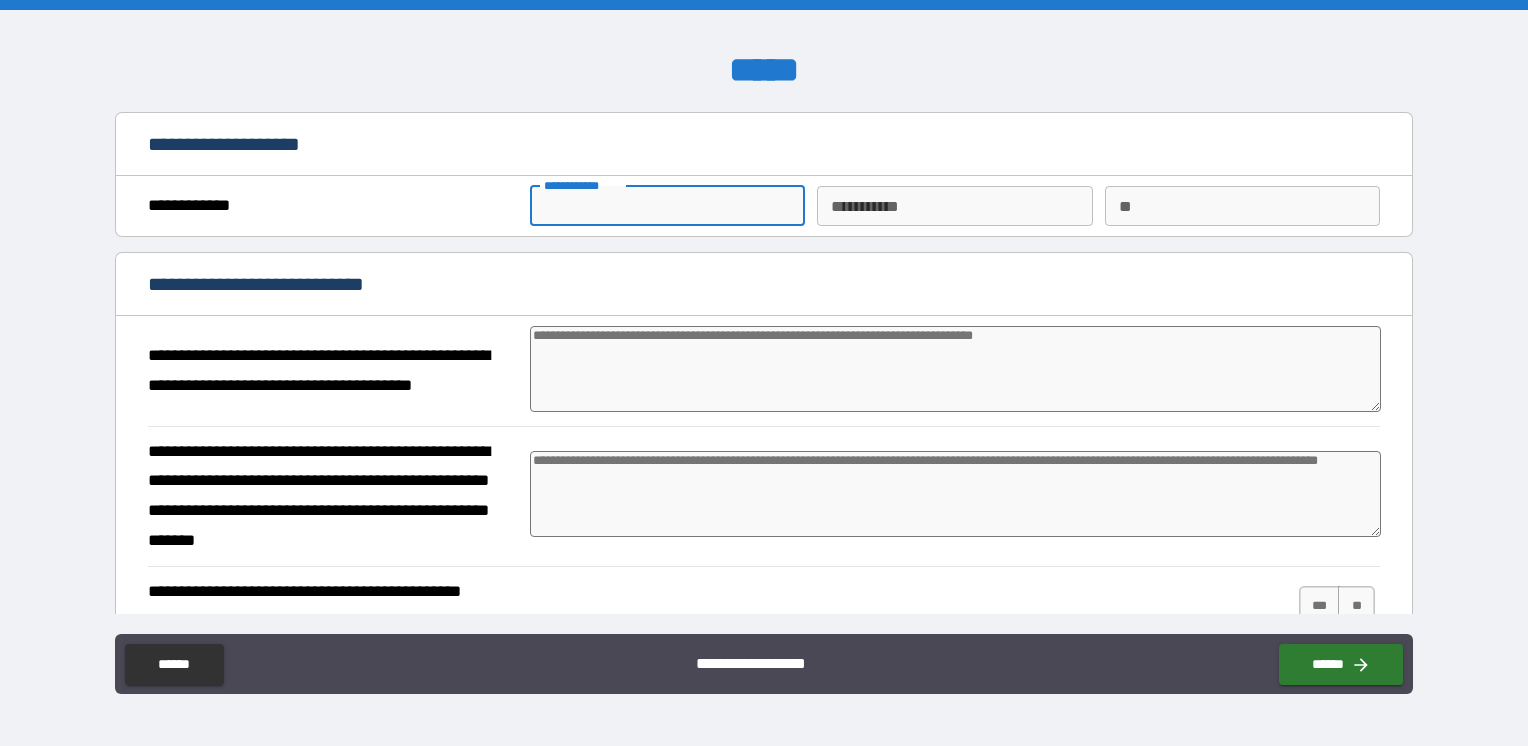 type on "*******" 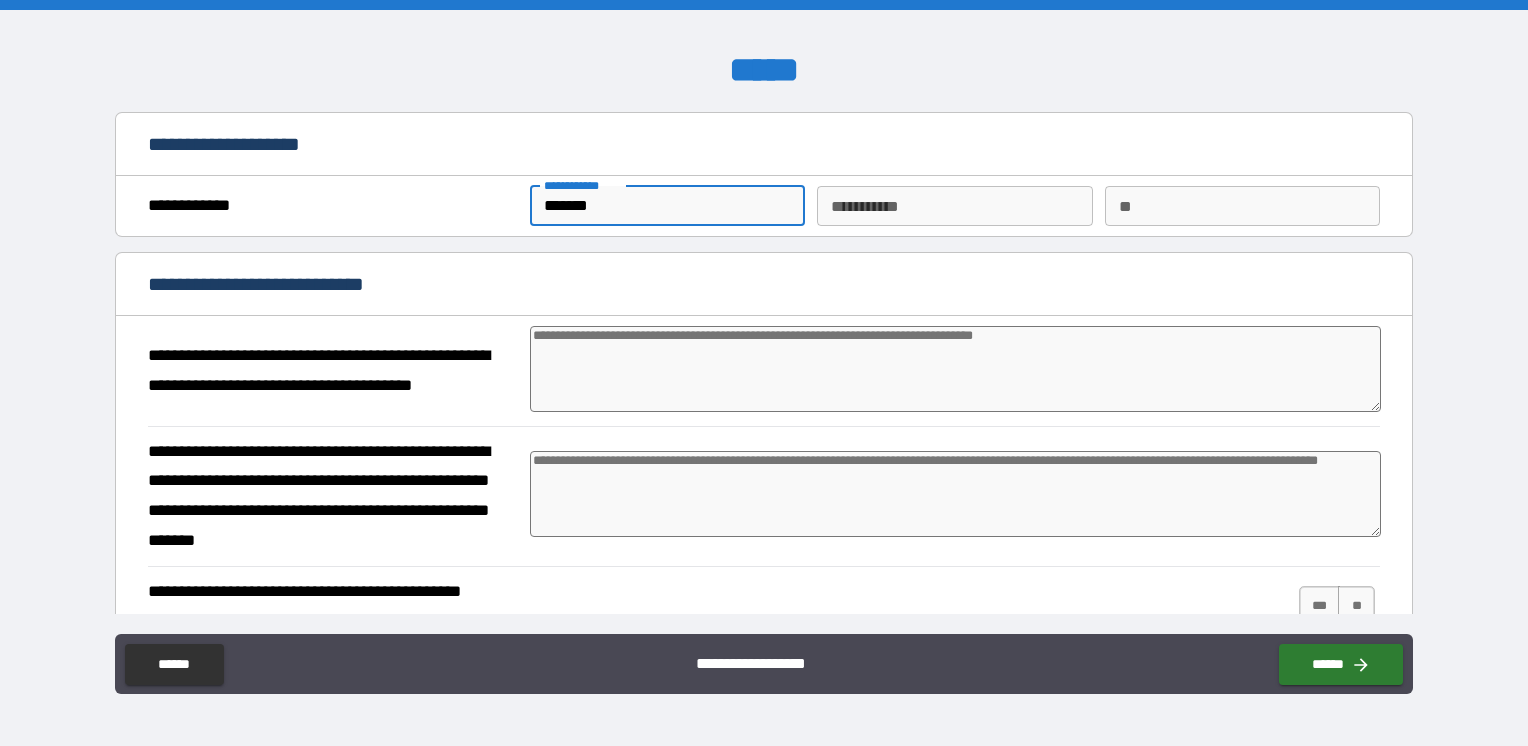 type on "******" 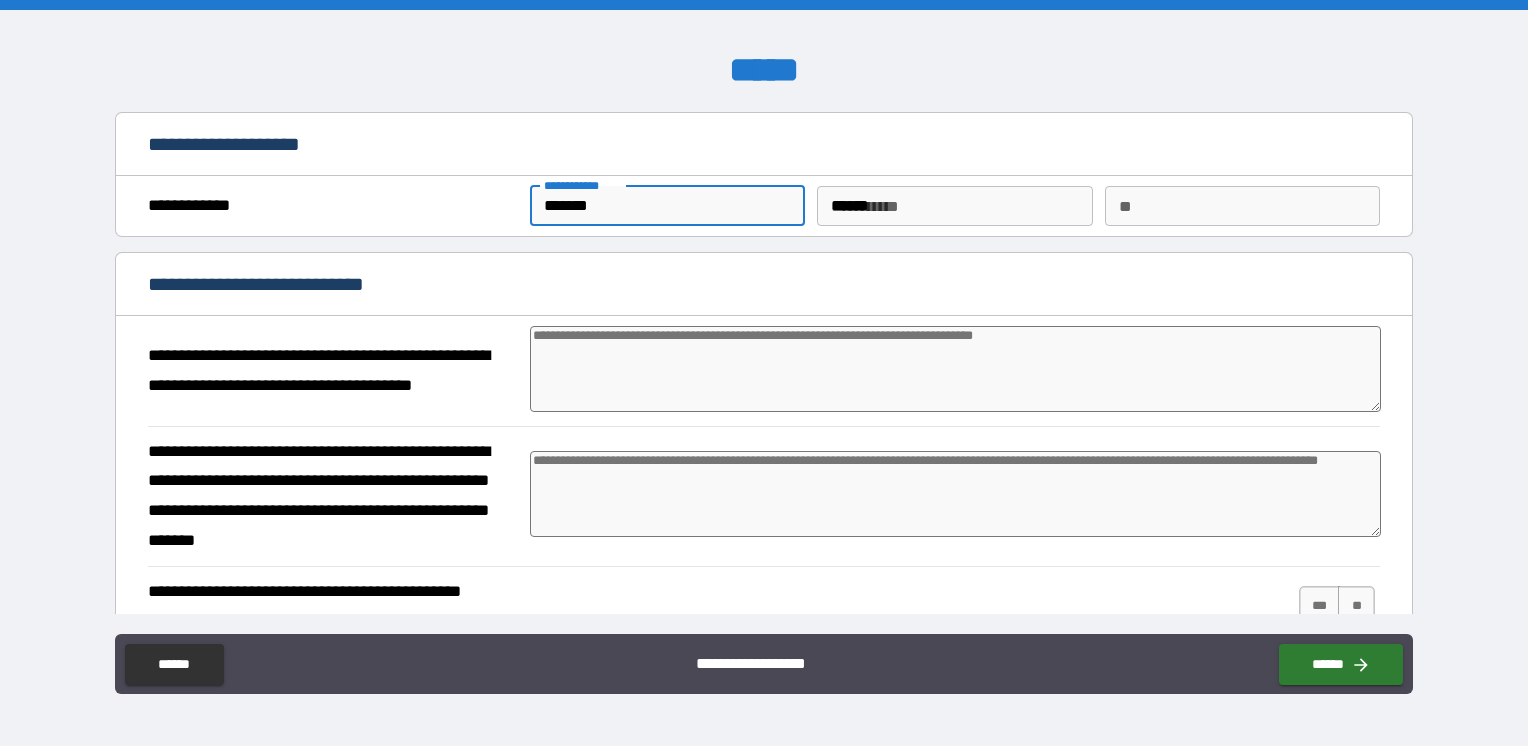 type on "*" 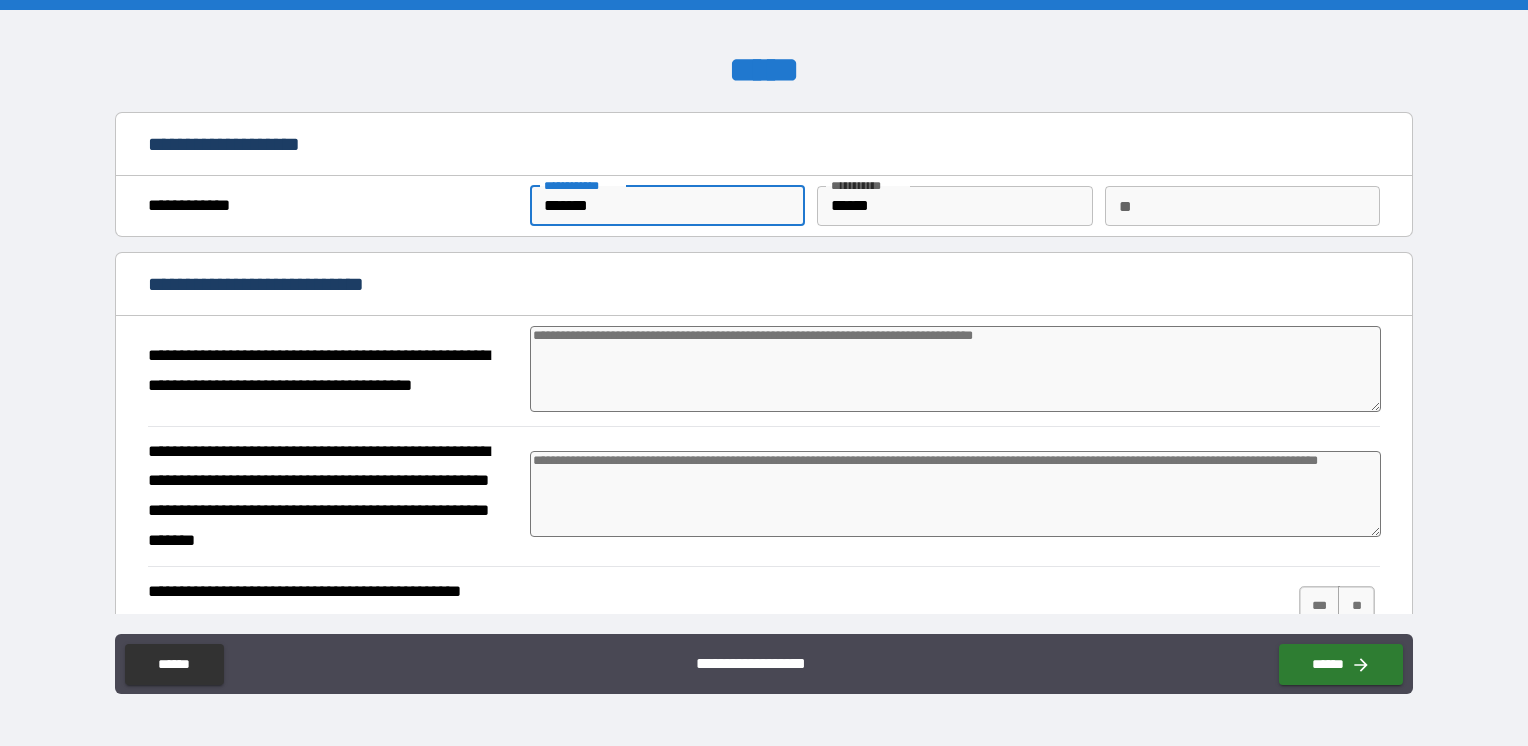 type on "*" 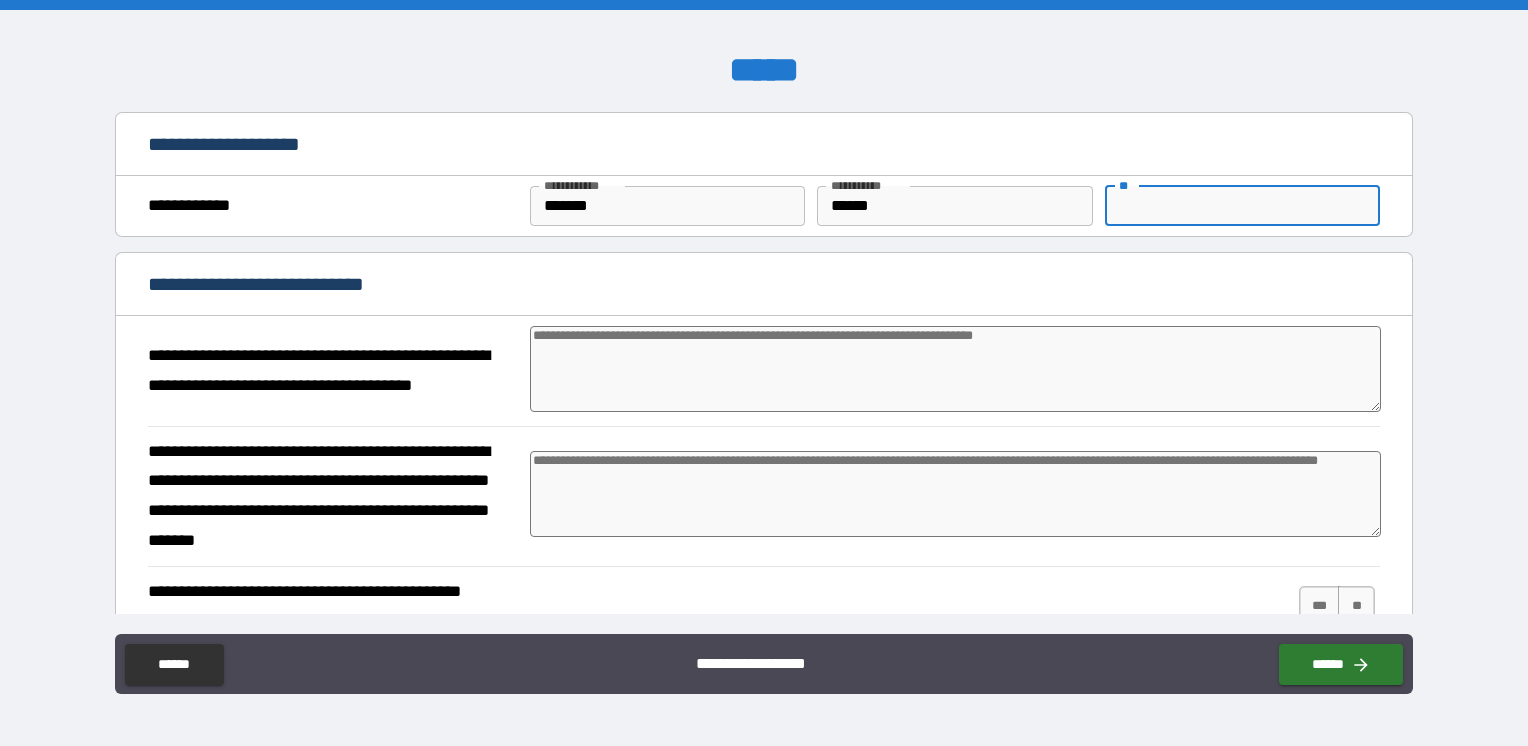 type on "*" 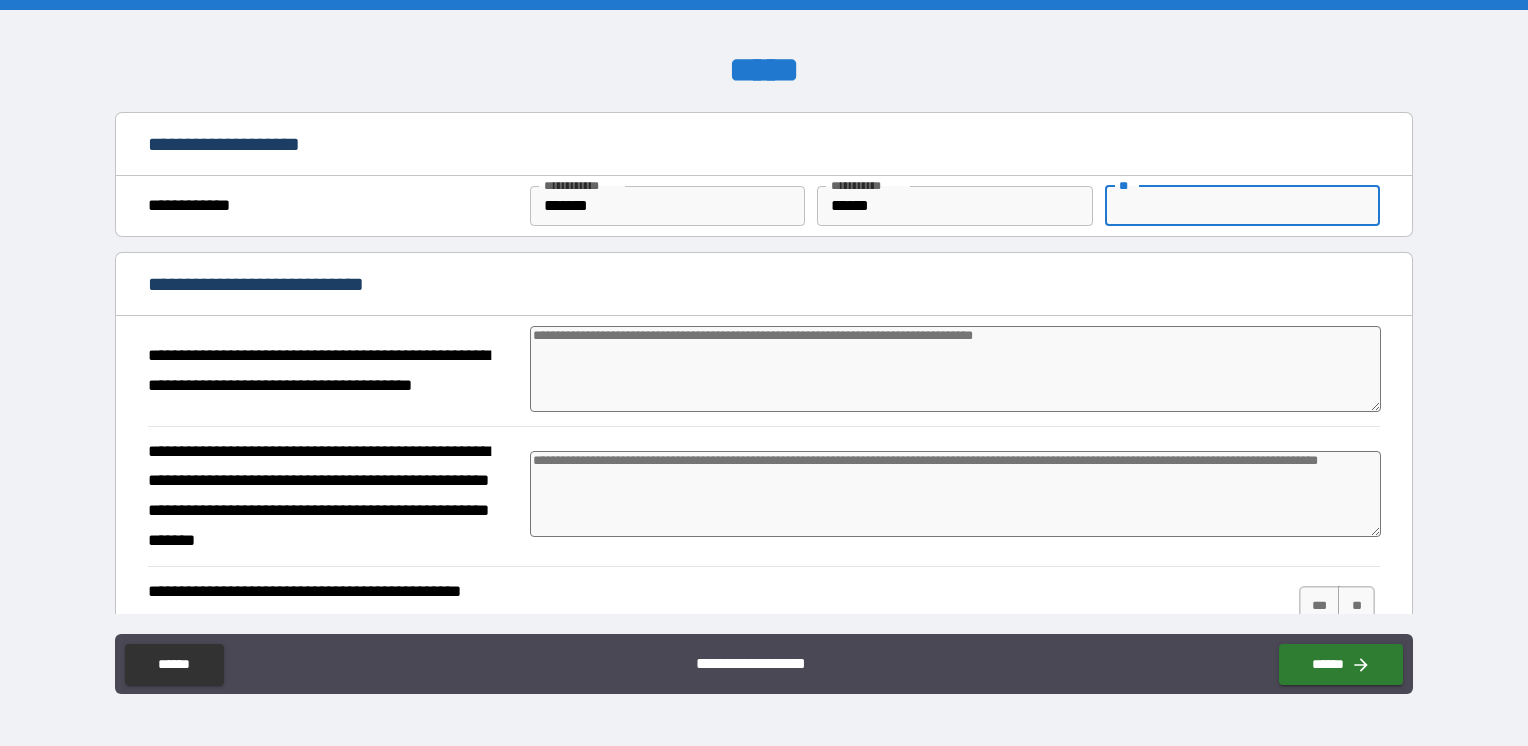 type on "*" 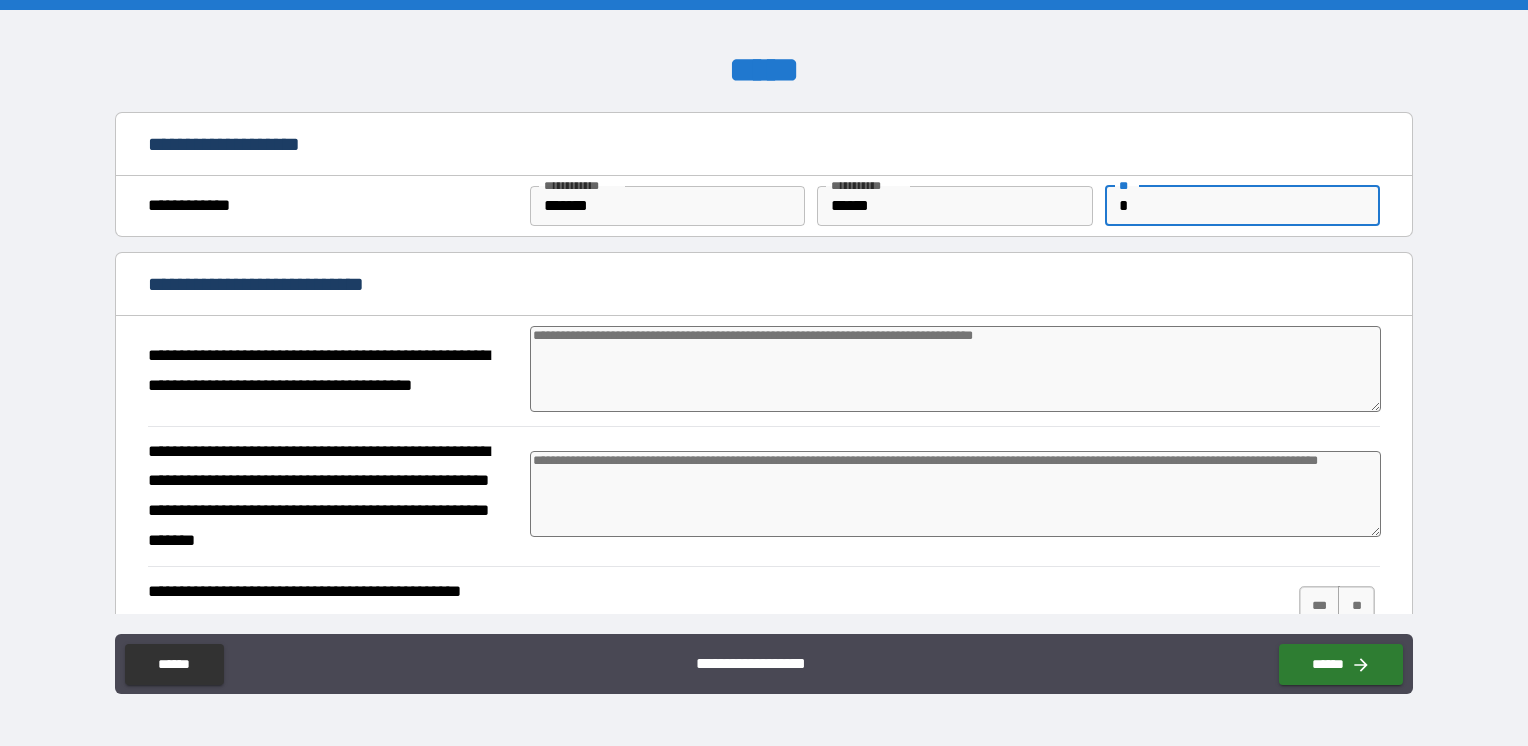 type on "*" 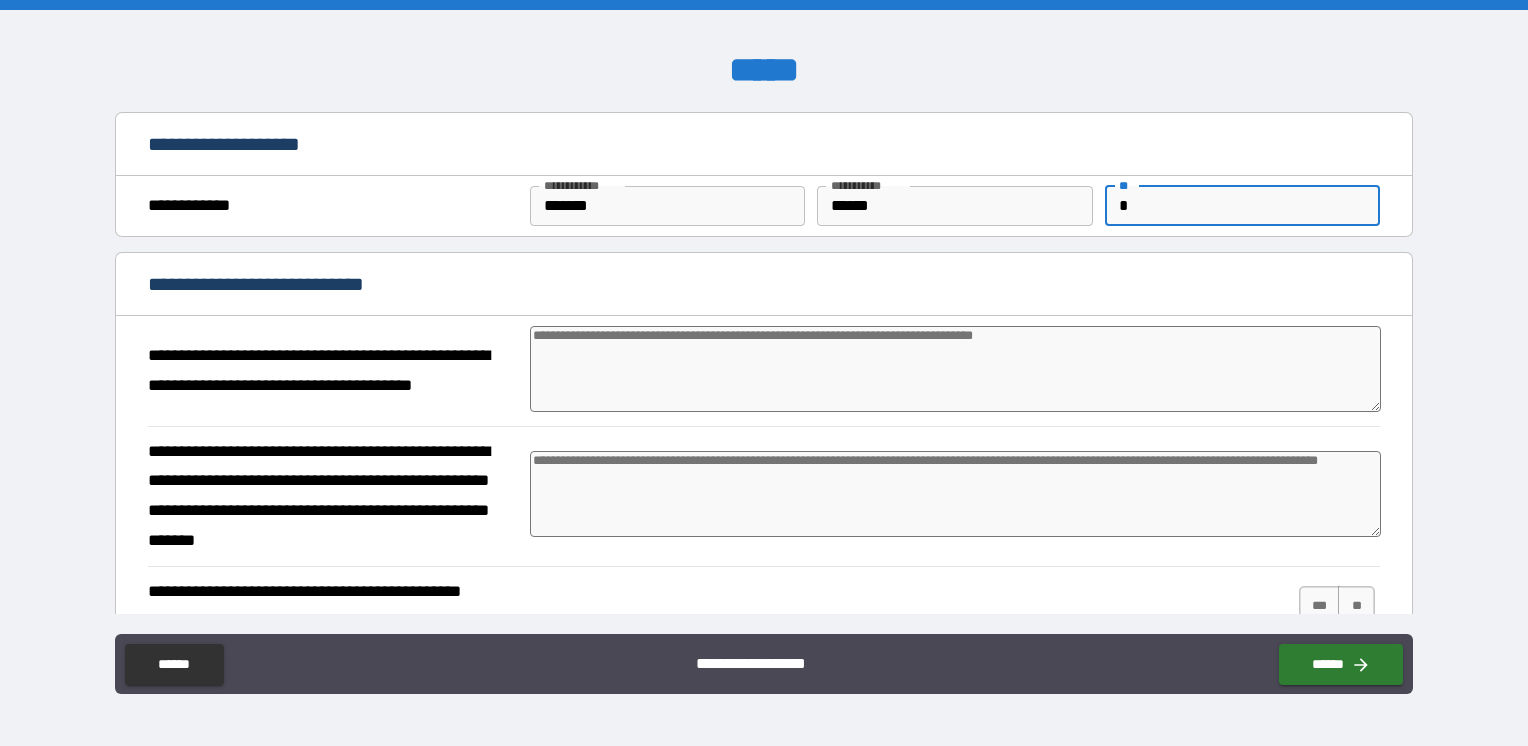 type 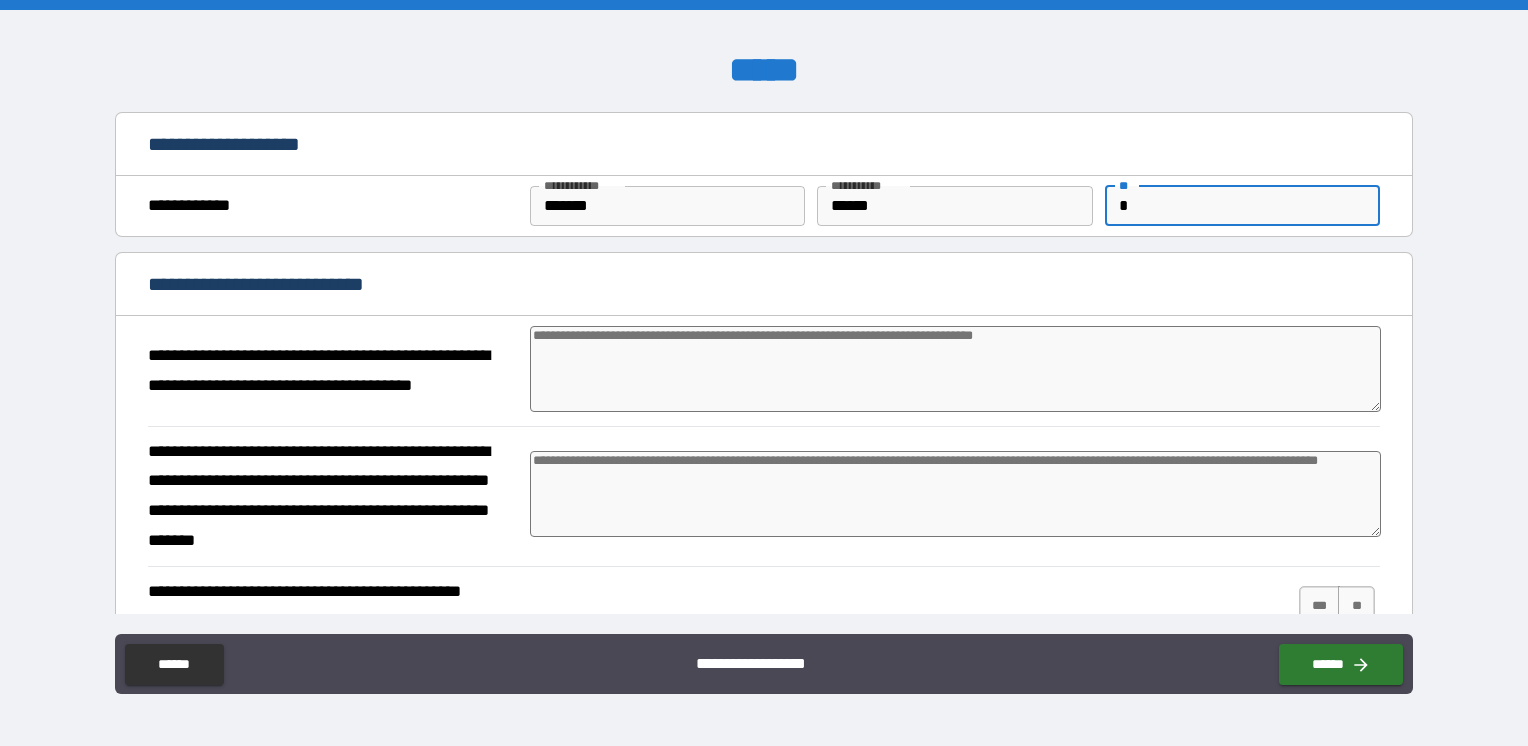 type on "*" 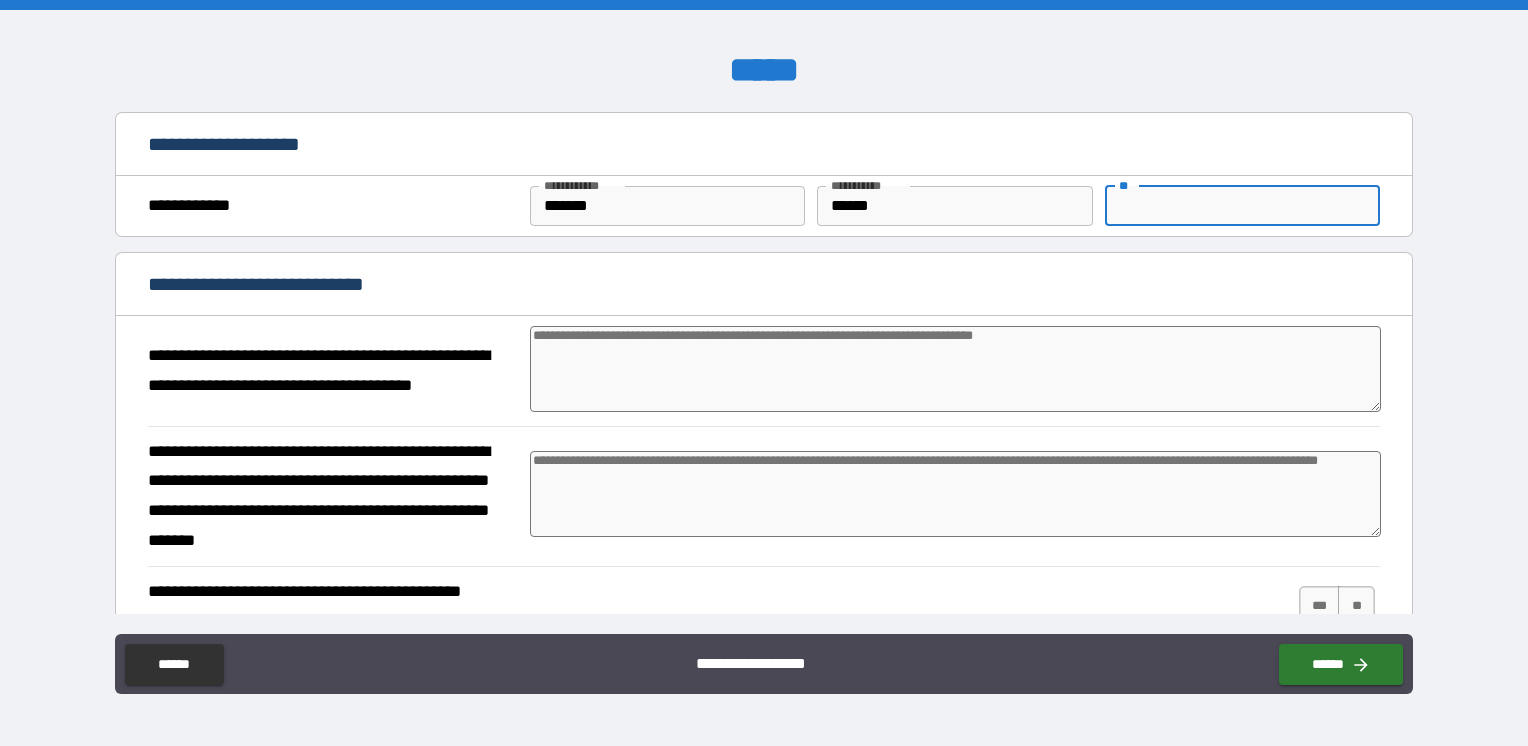 type on "*" 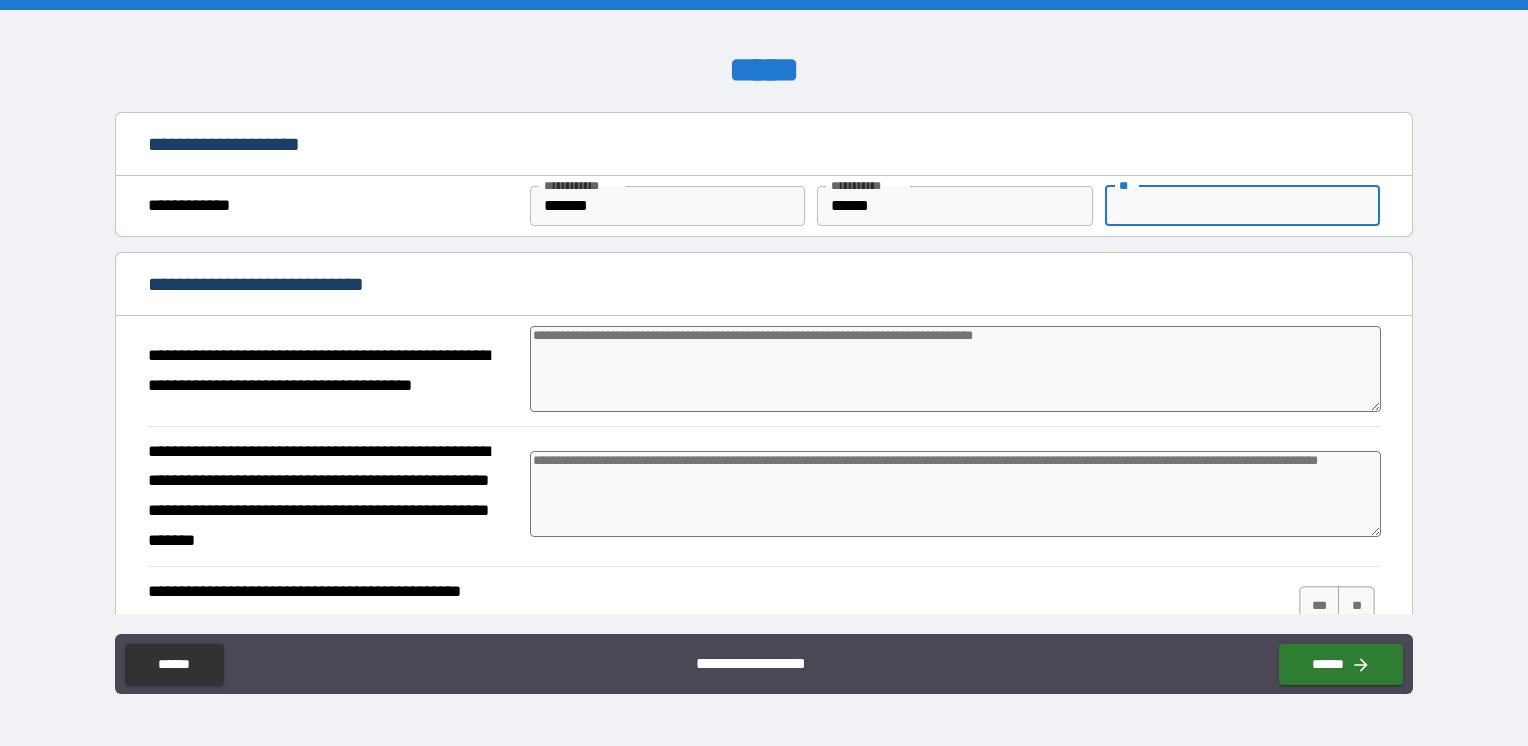 type on "*" 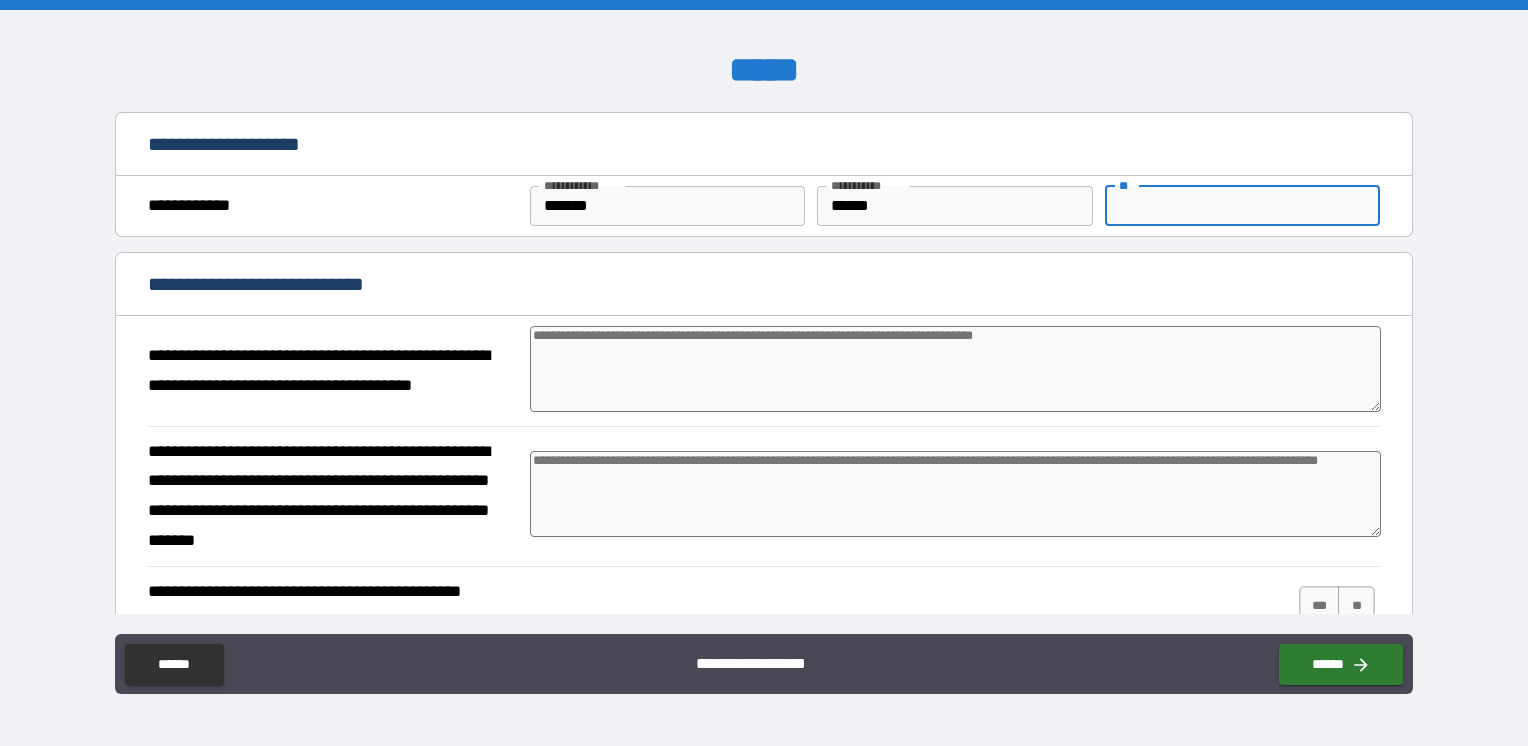 type on "*" 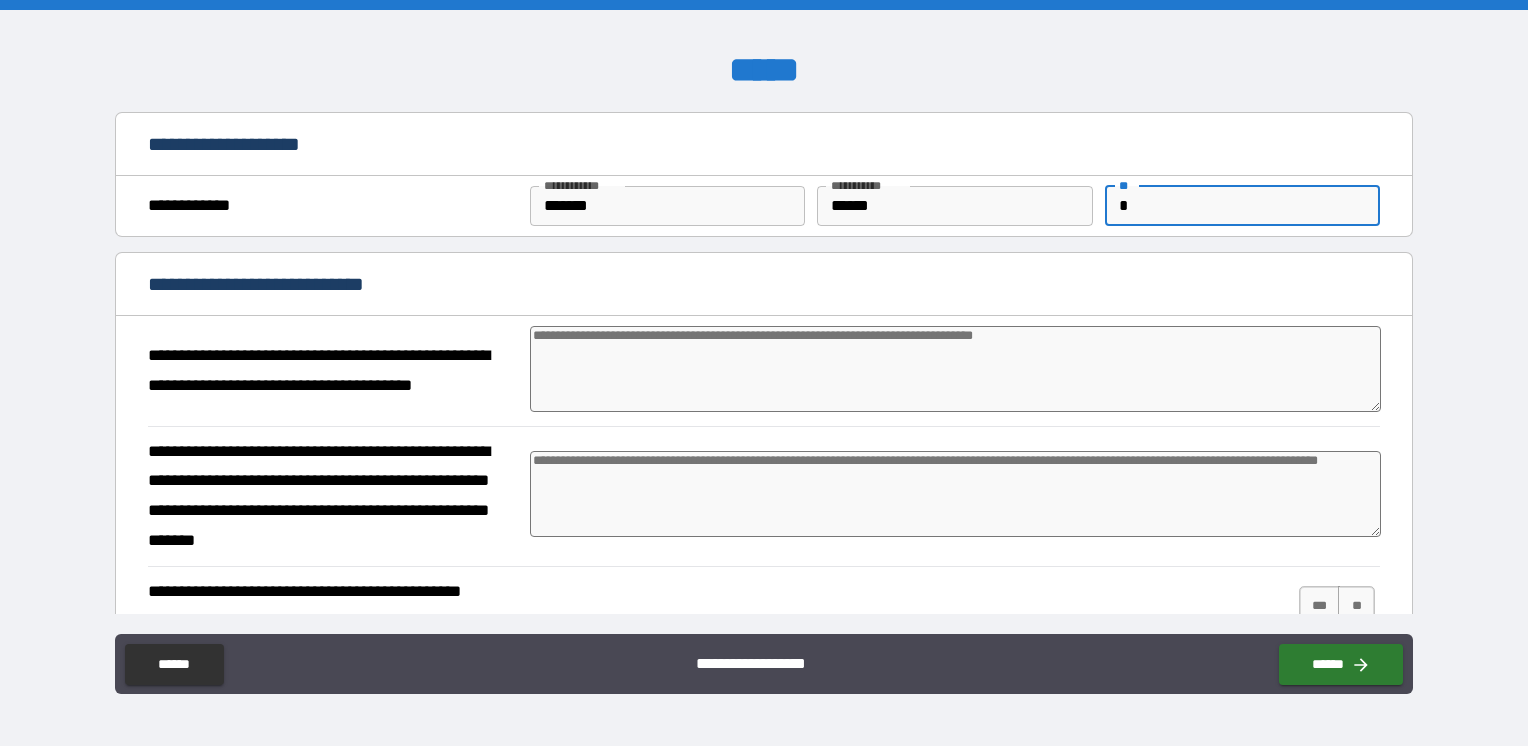 type on "*" 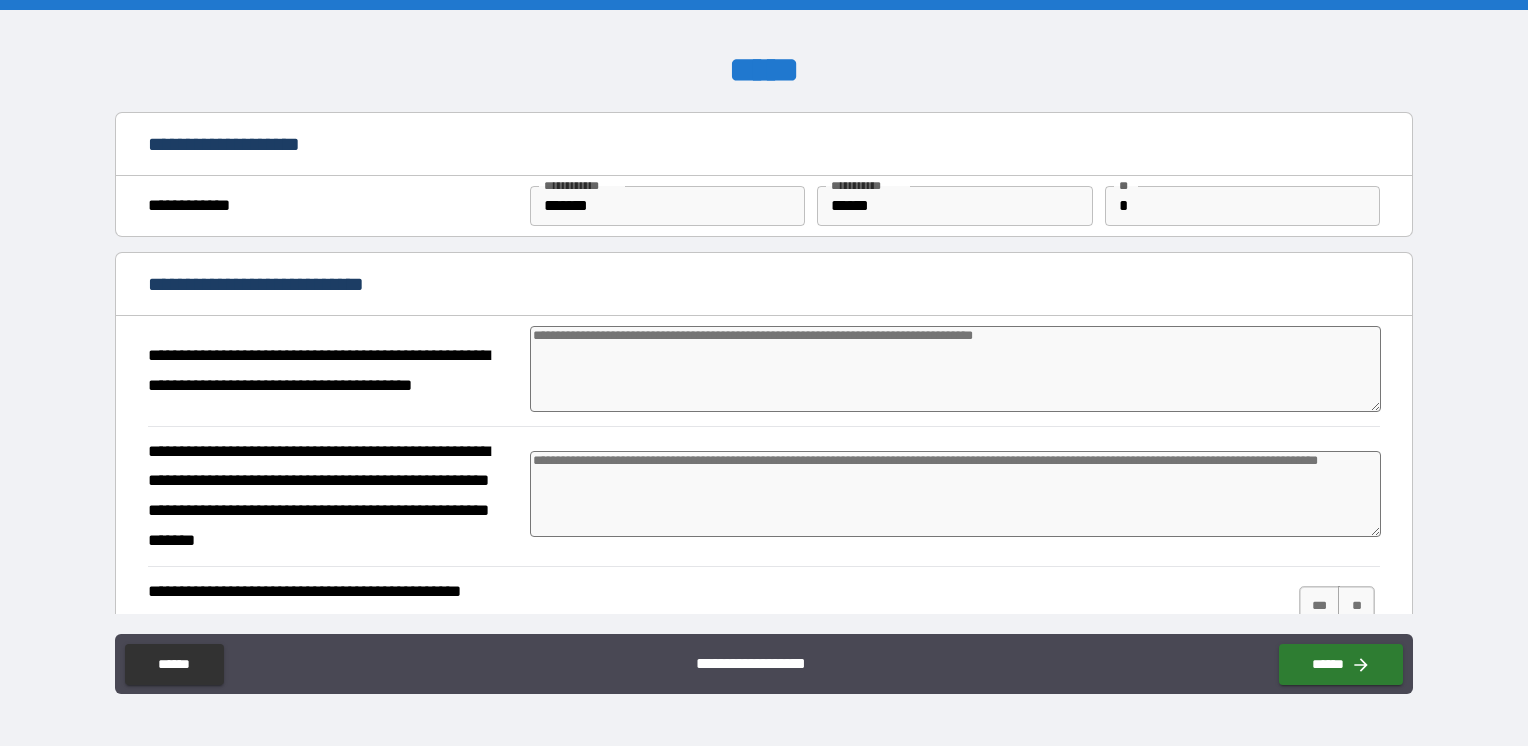 click at bounding box center [955, 369] 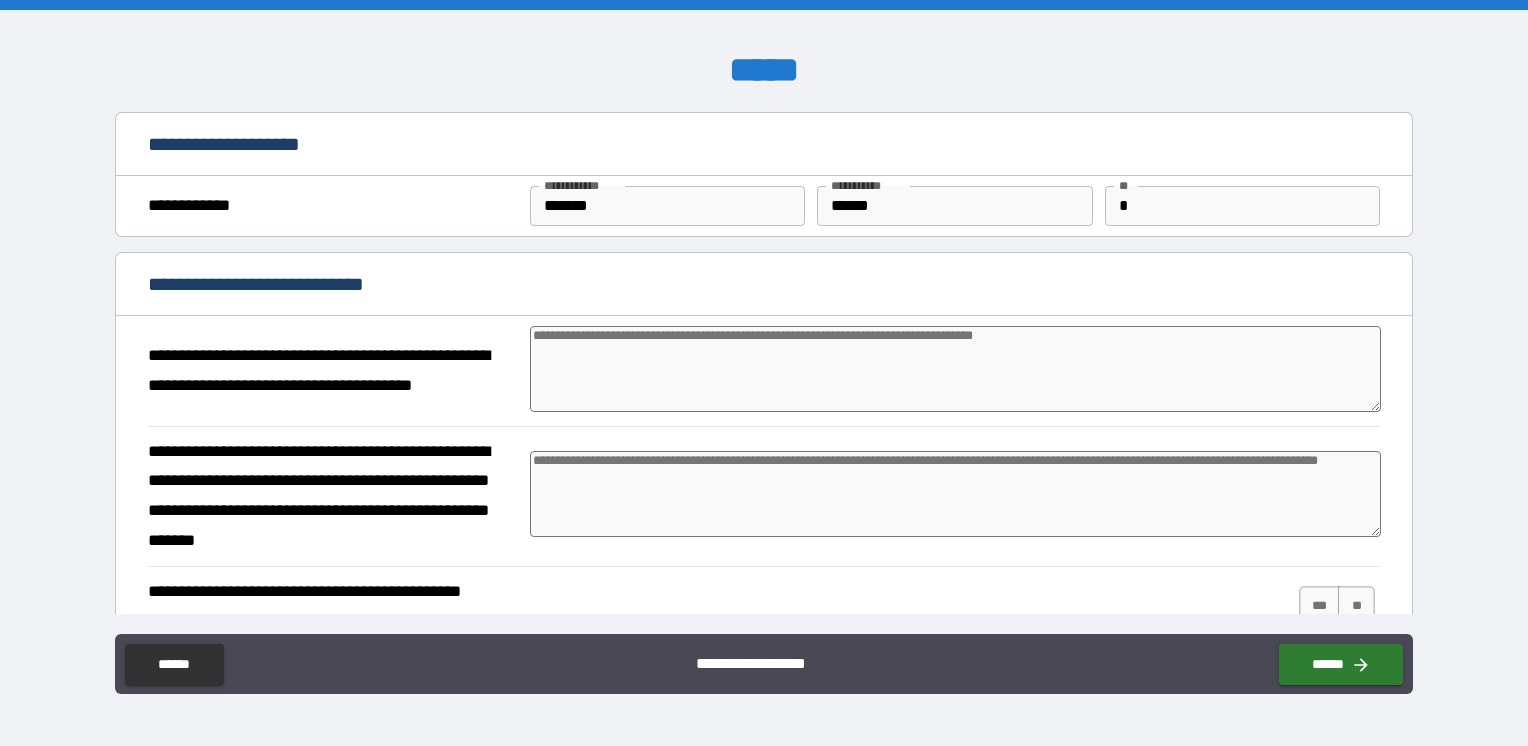 click at bounding box center (955, 369) 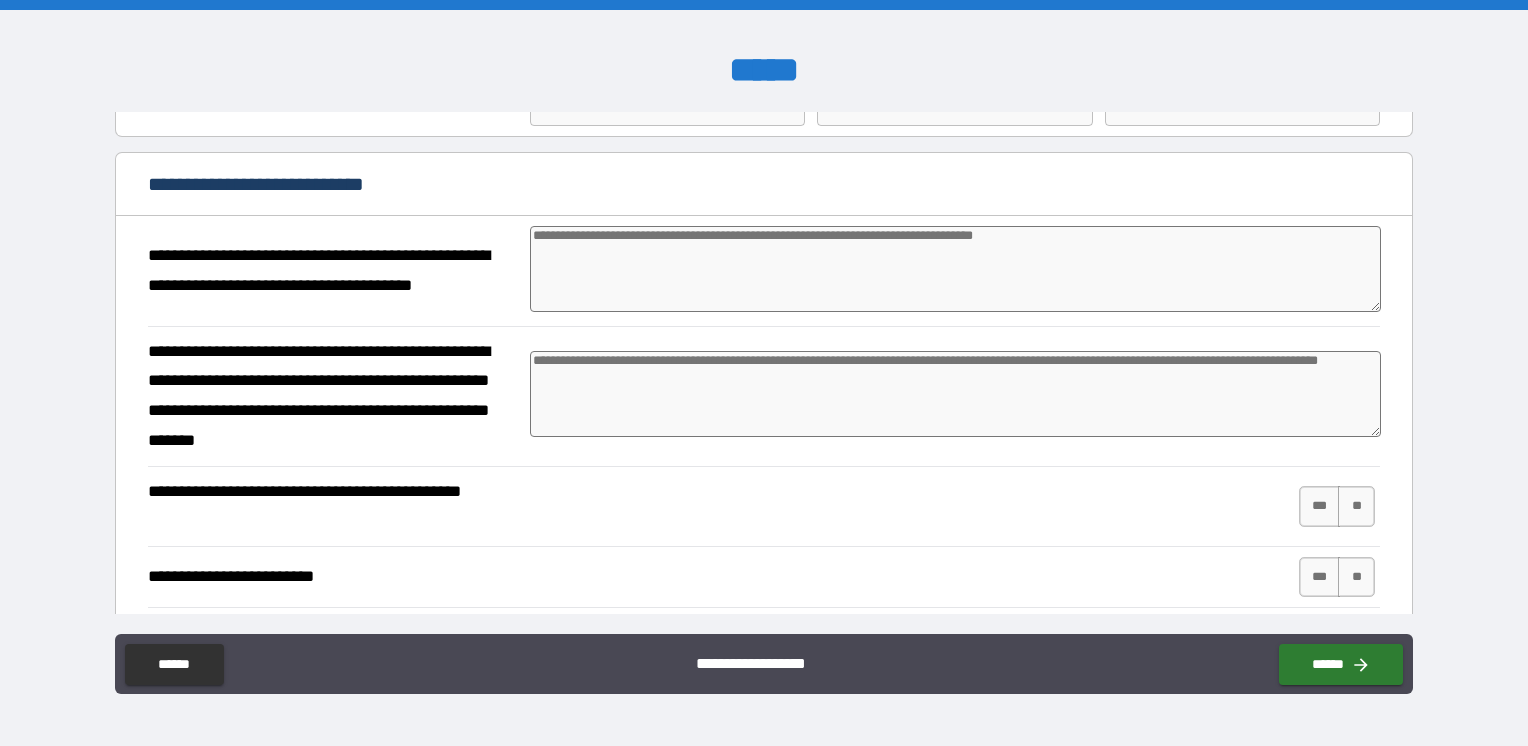 scroll, scrollTop: 200, scrollLeft: 0, axis: vertical 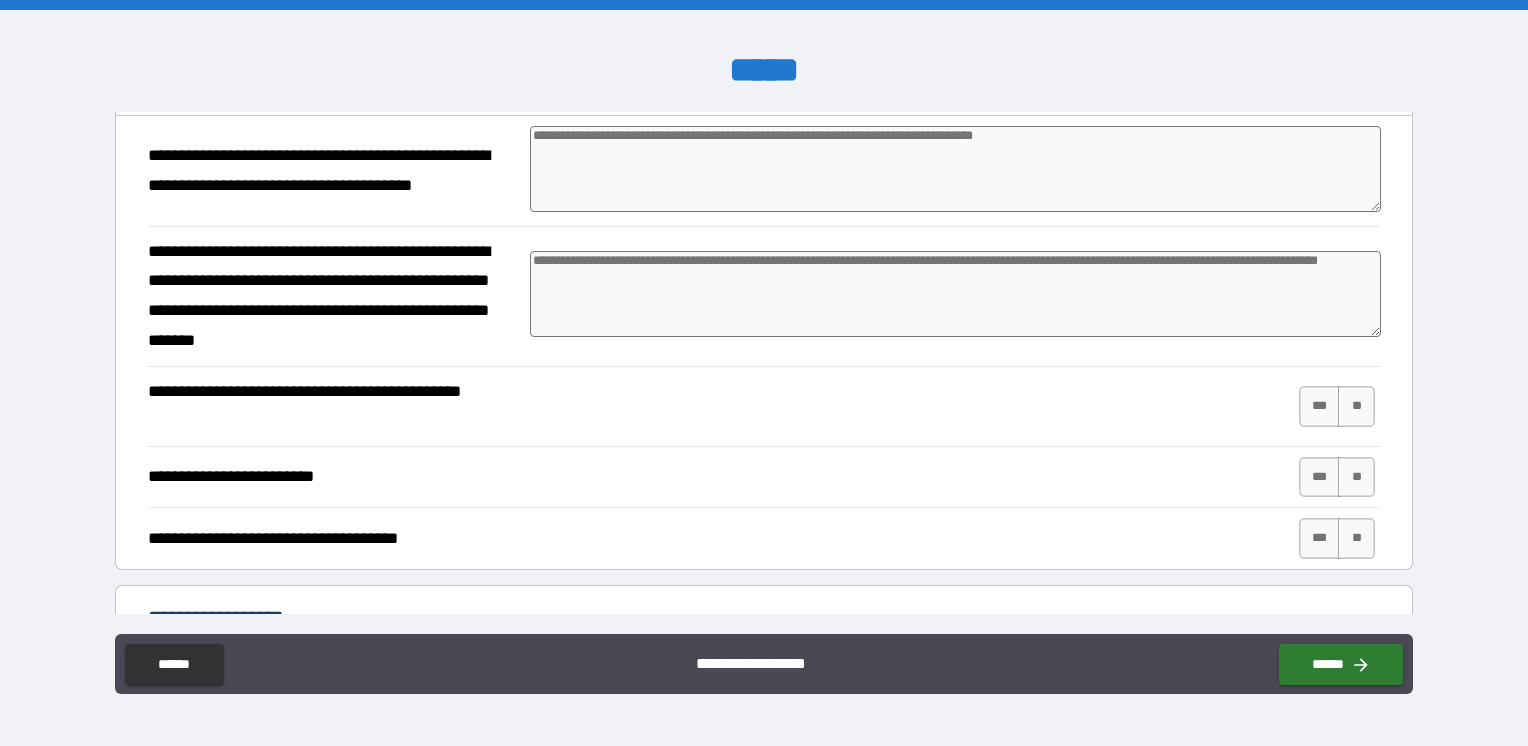 click at bounding box center (955, 294) 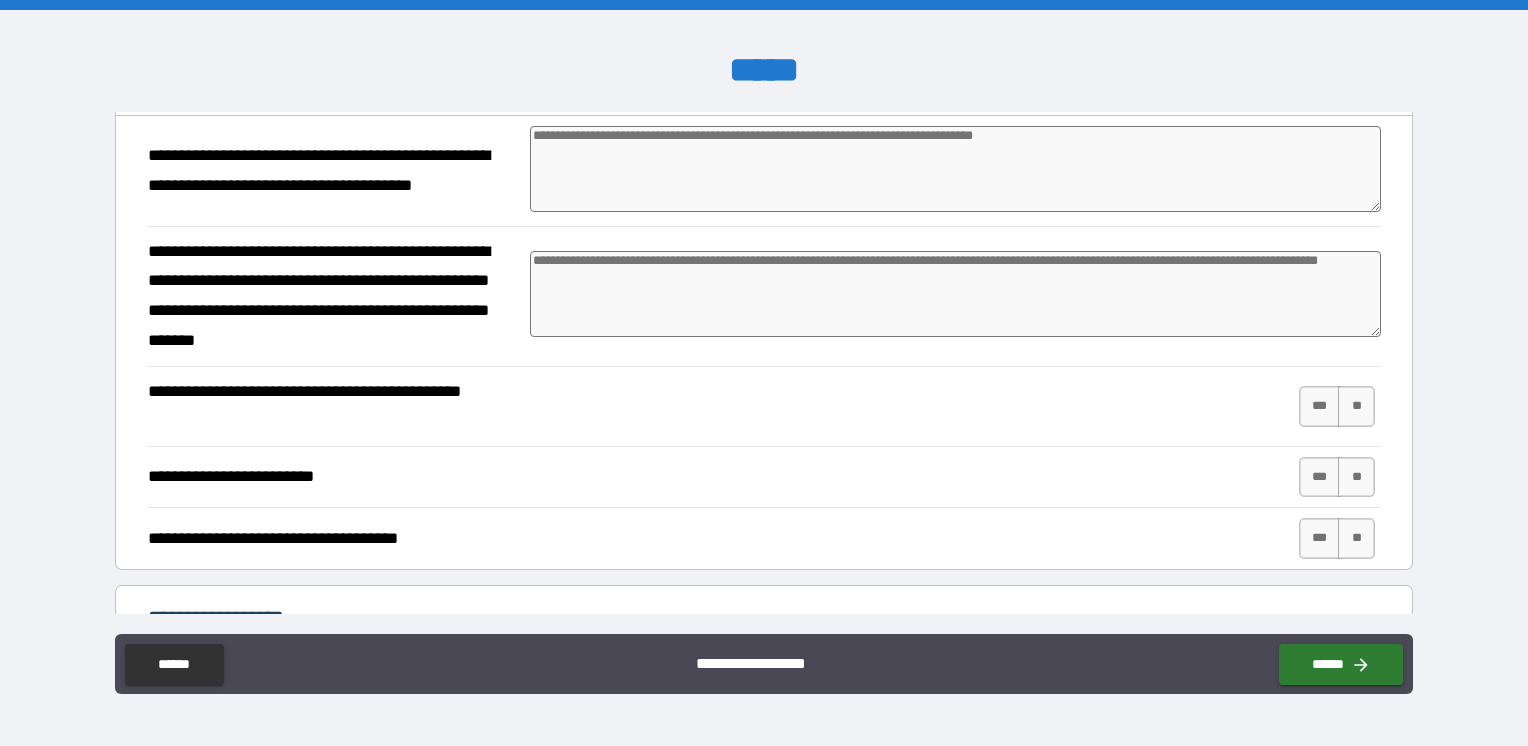 type on "*" 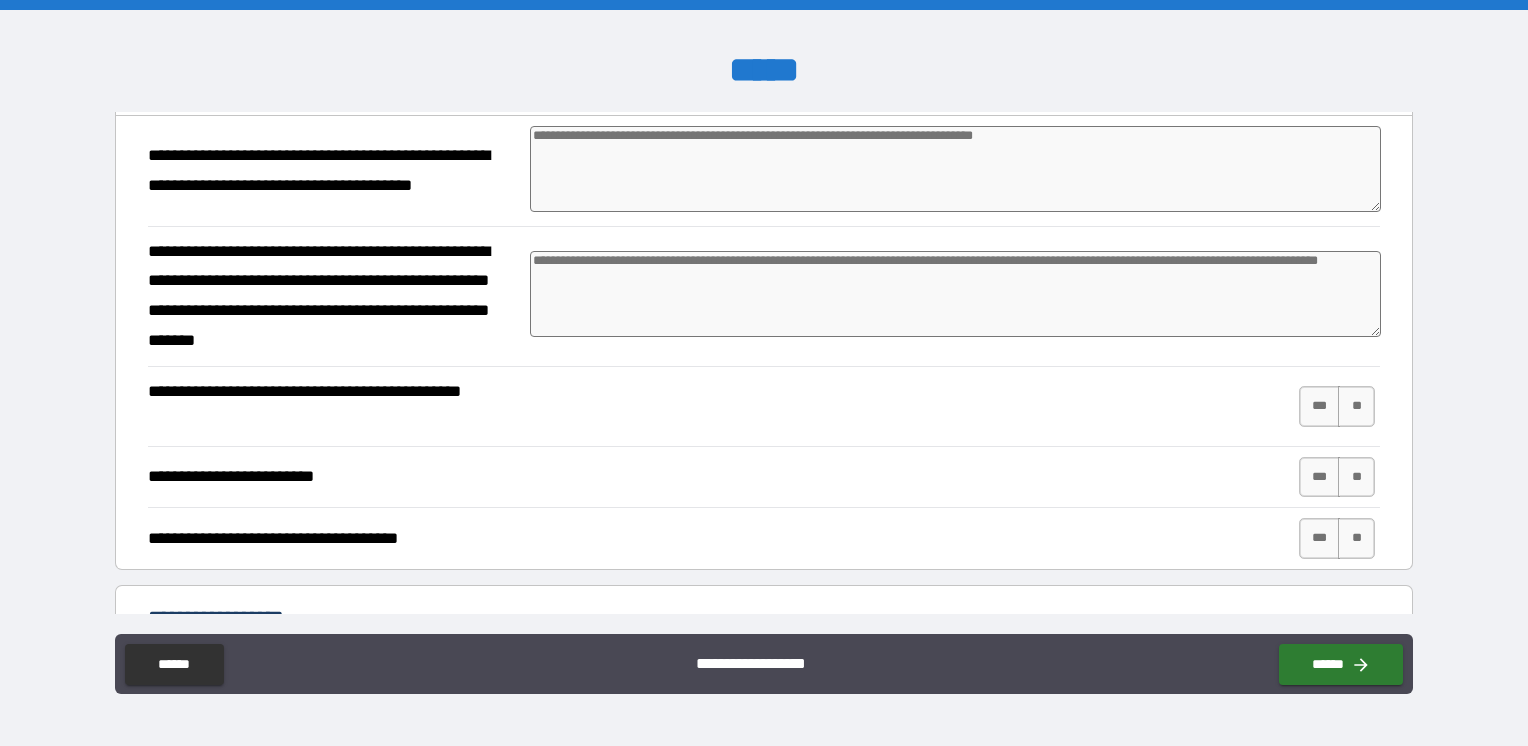 type on "*" 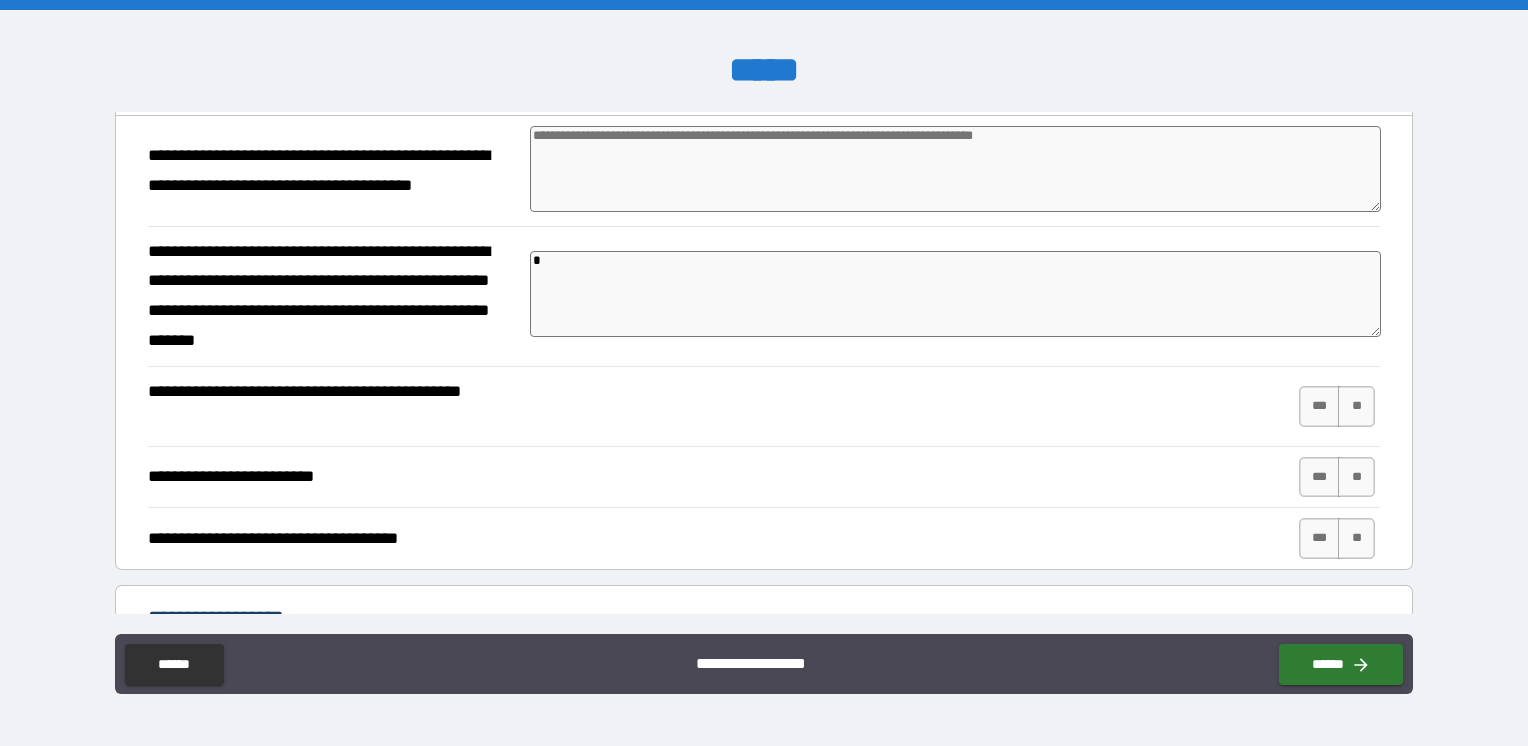 type on "*" 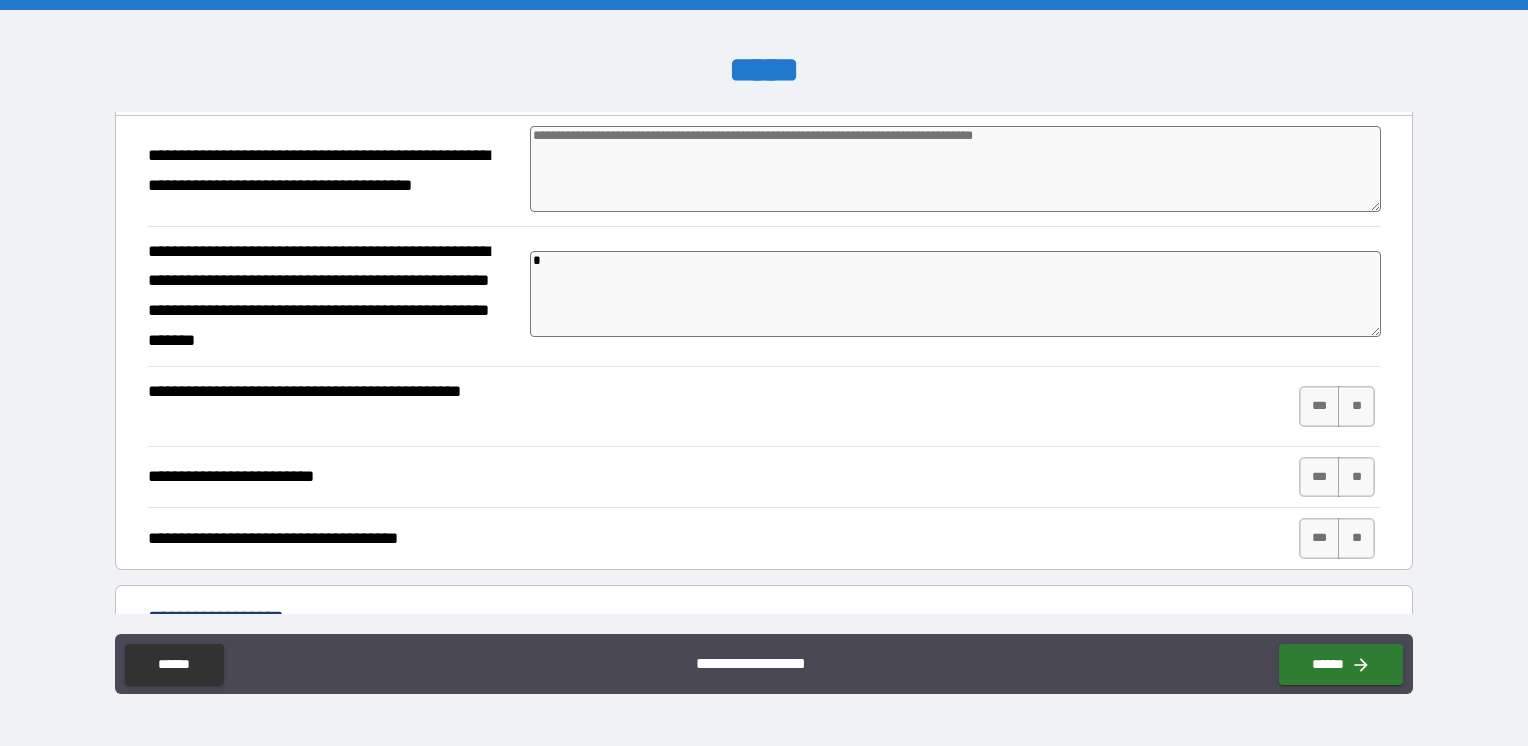 type on "*" 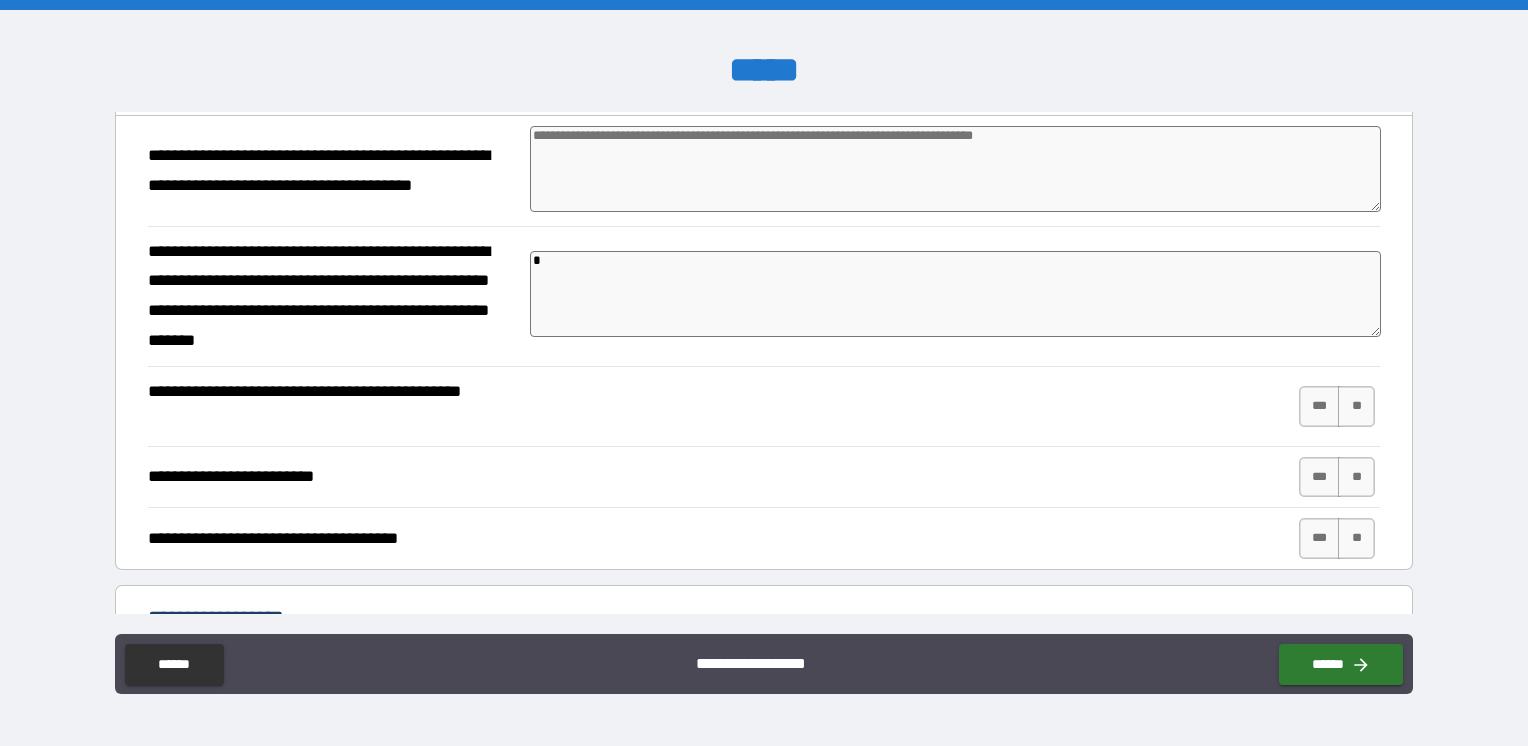 type on "**" 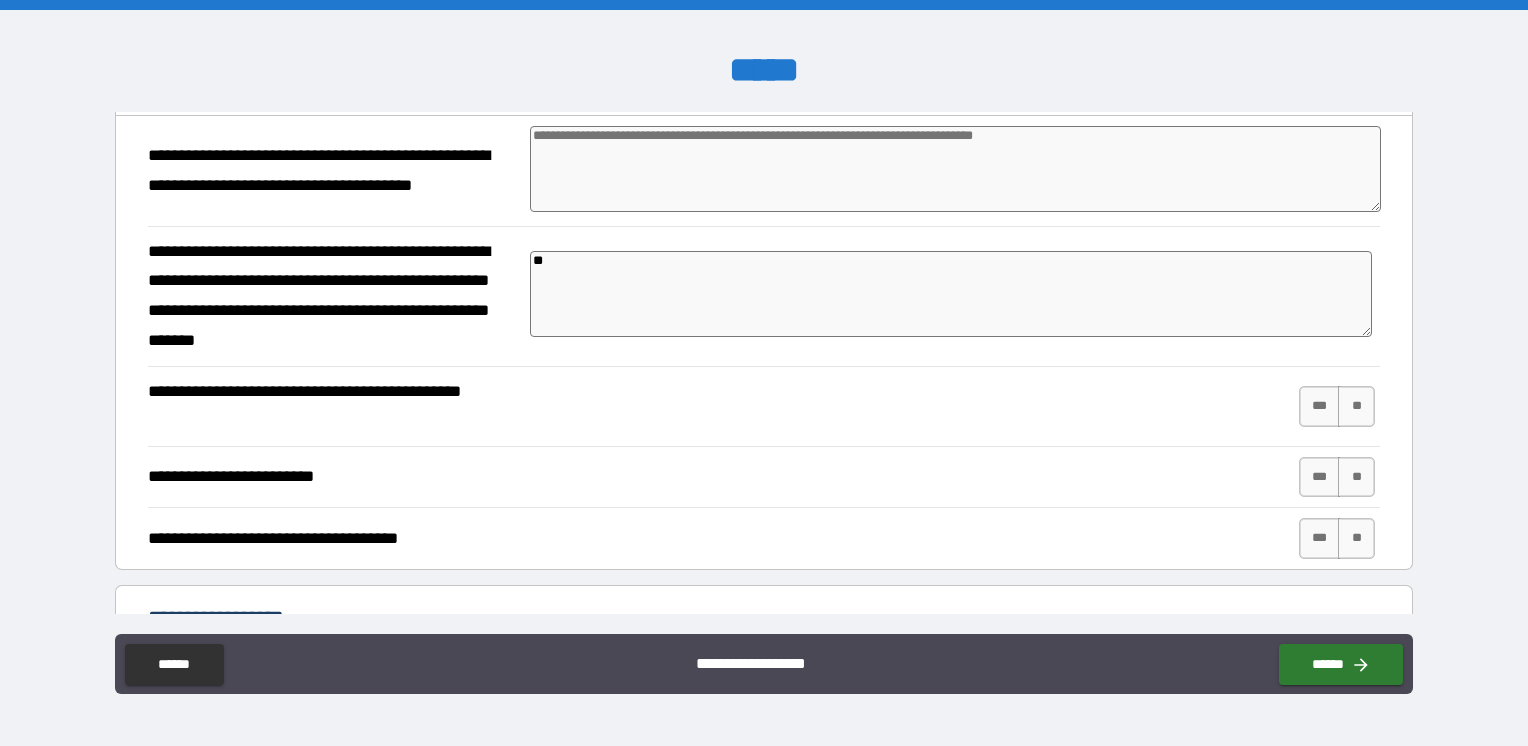 type on "*" 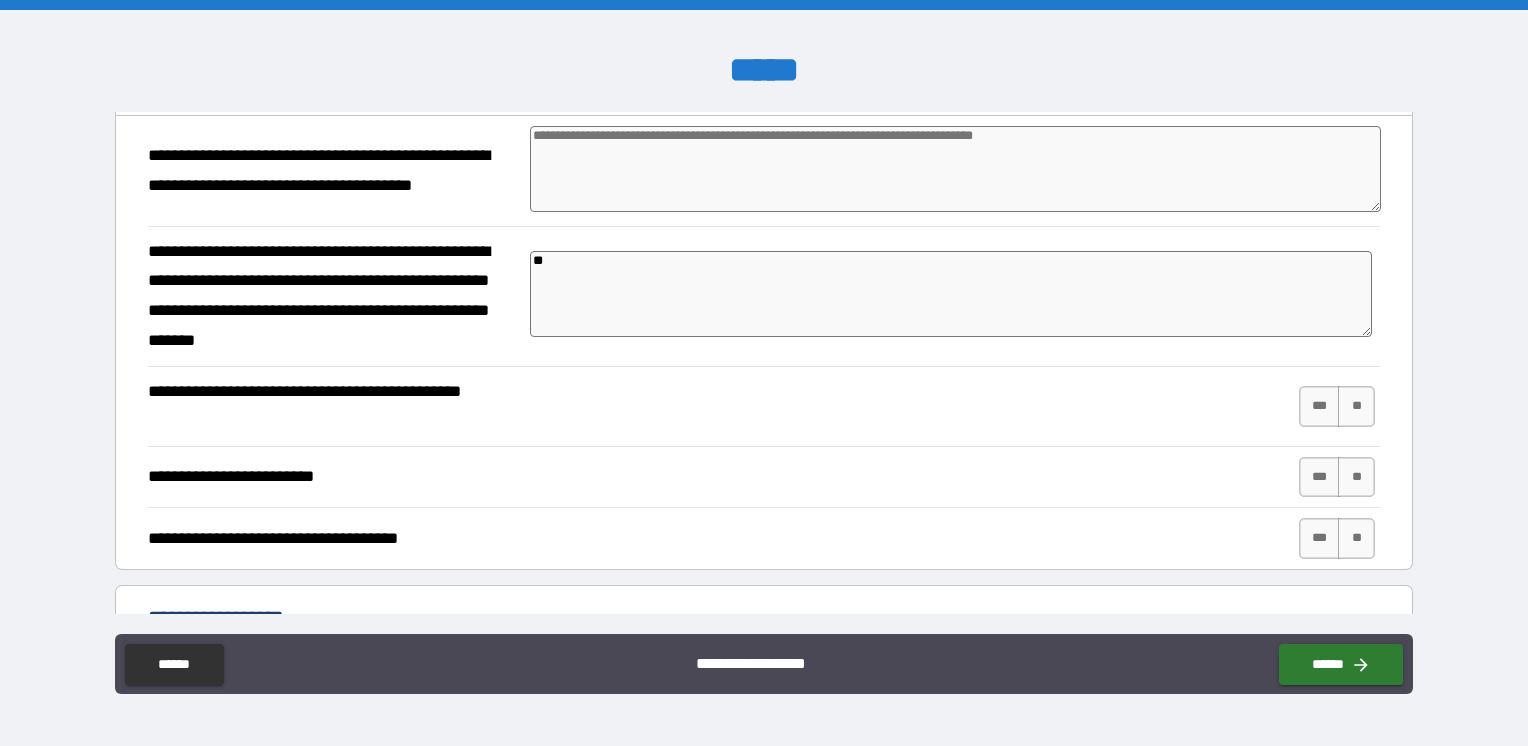 type on "*" 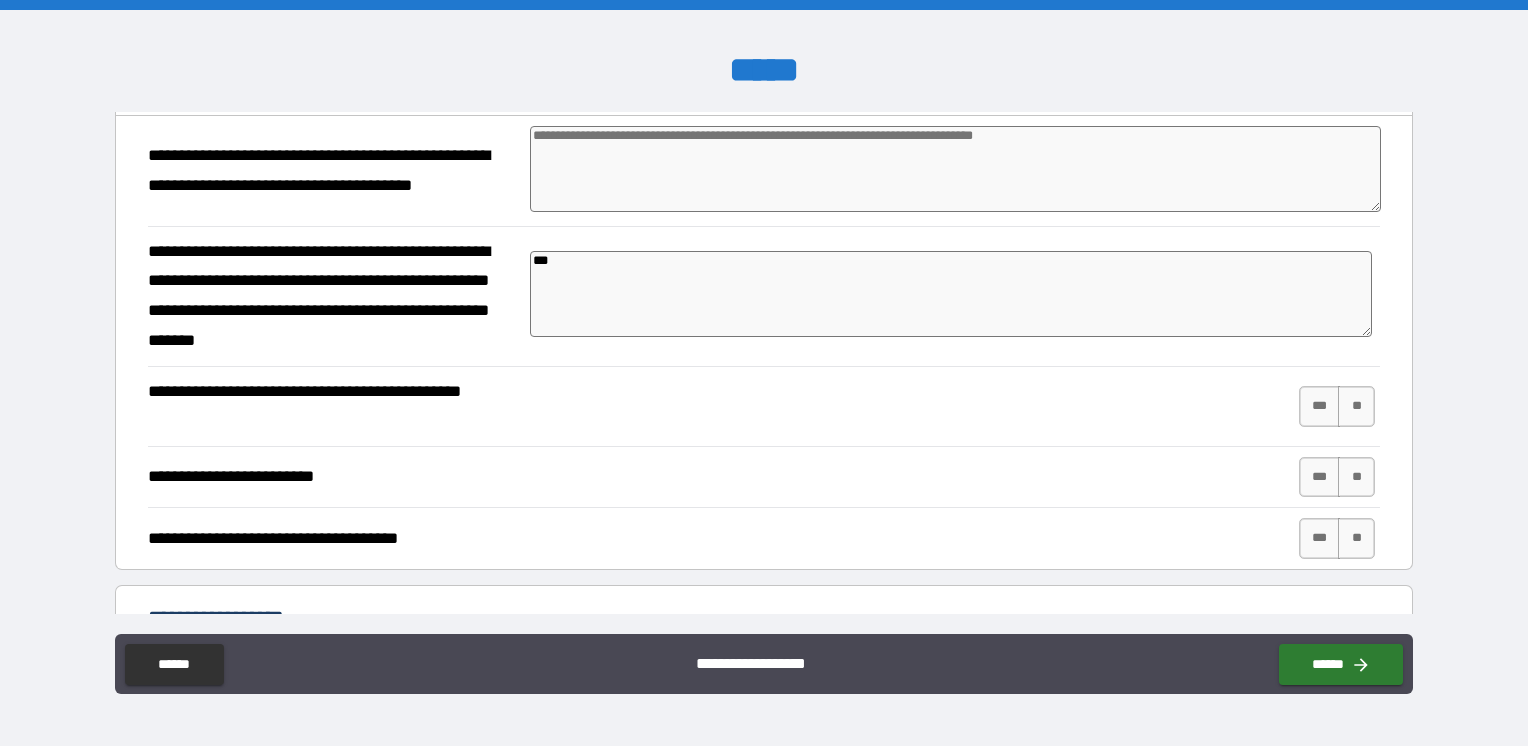type on "*" 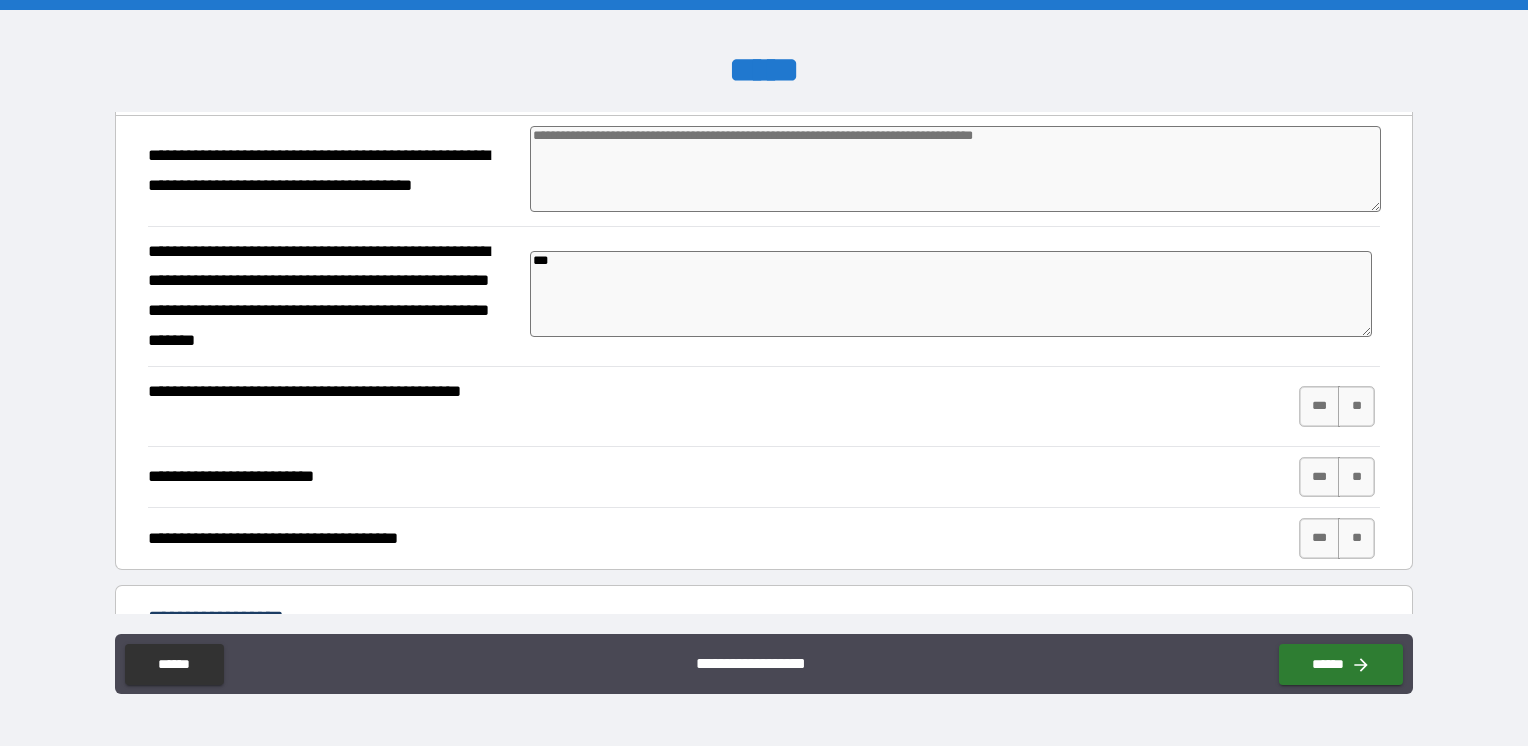 type on "****" 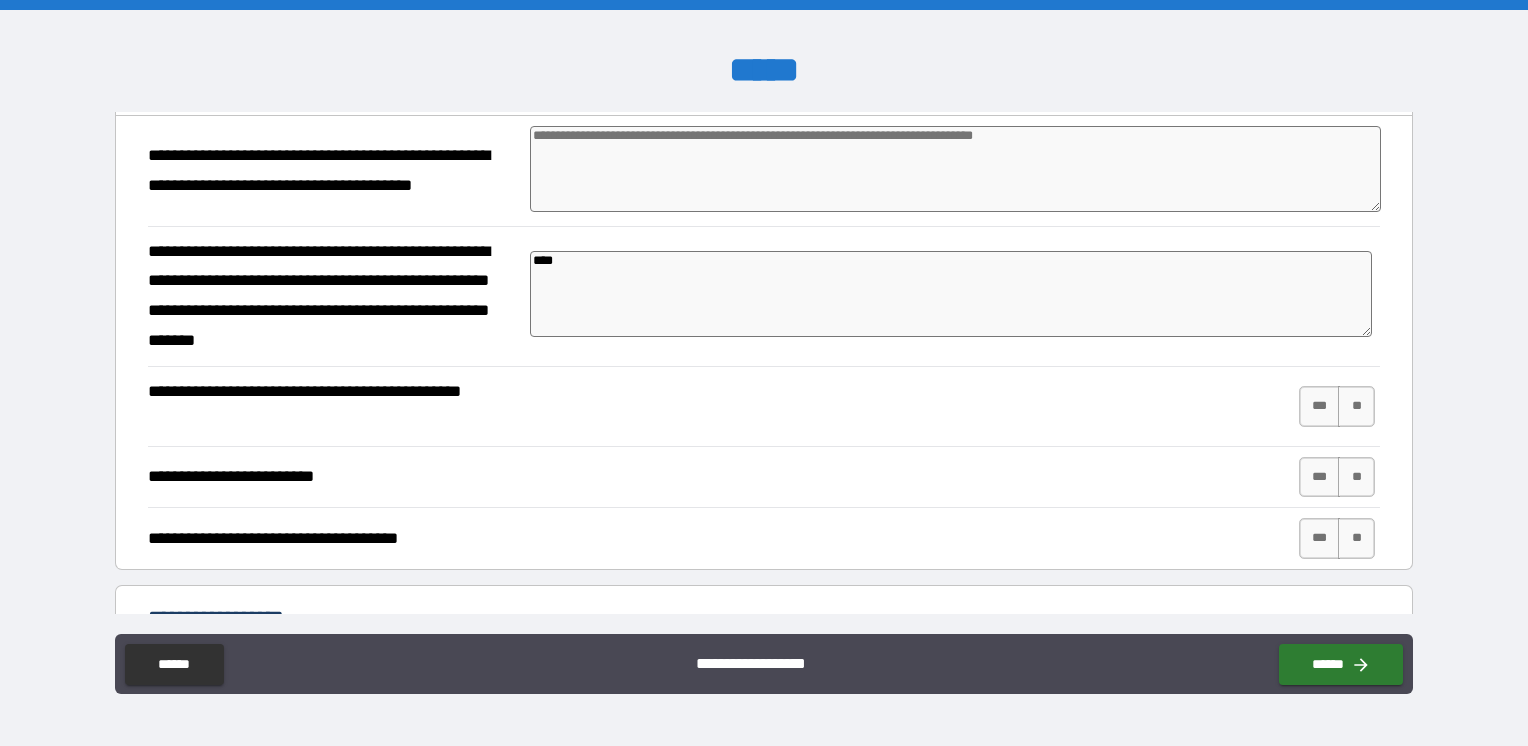 type on "*" 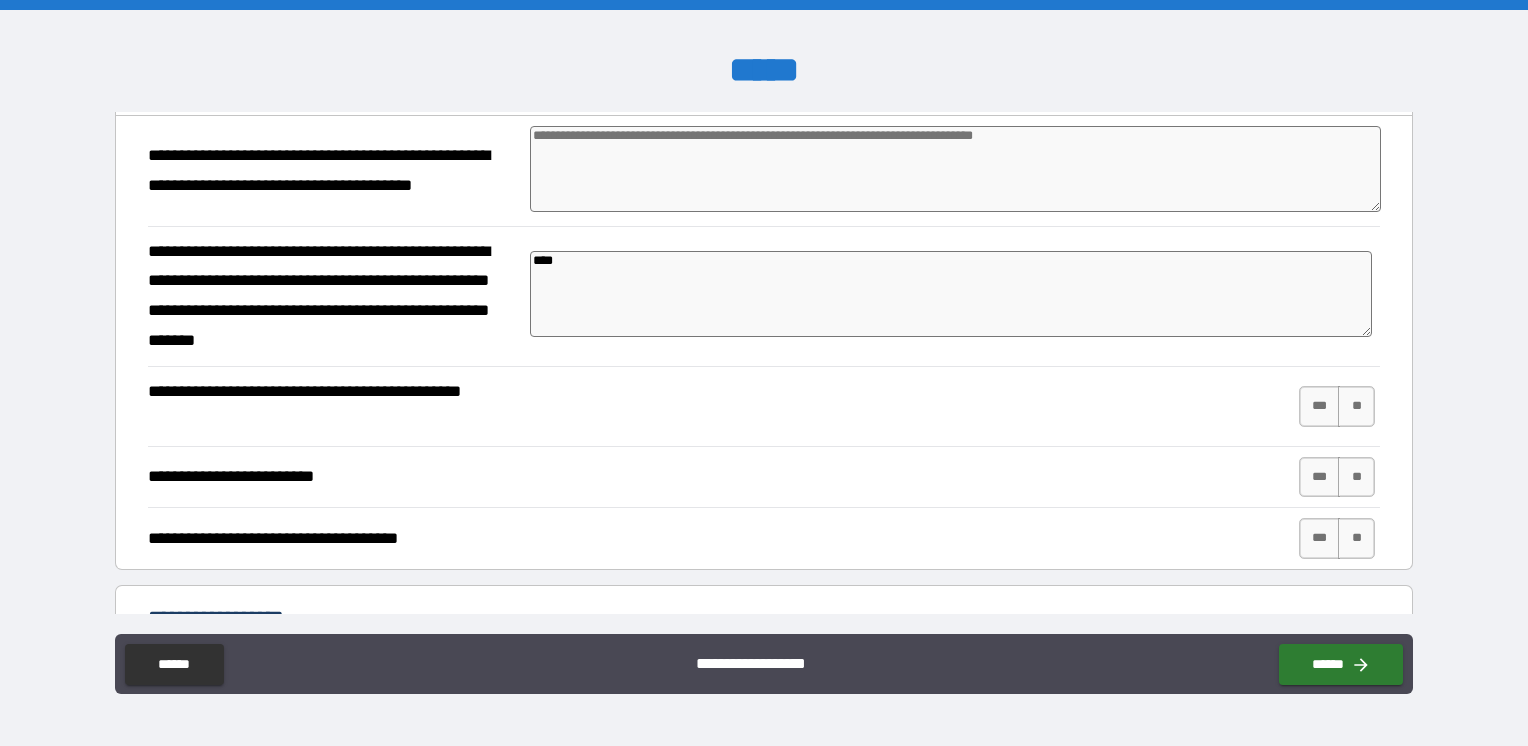 type on "*" 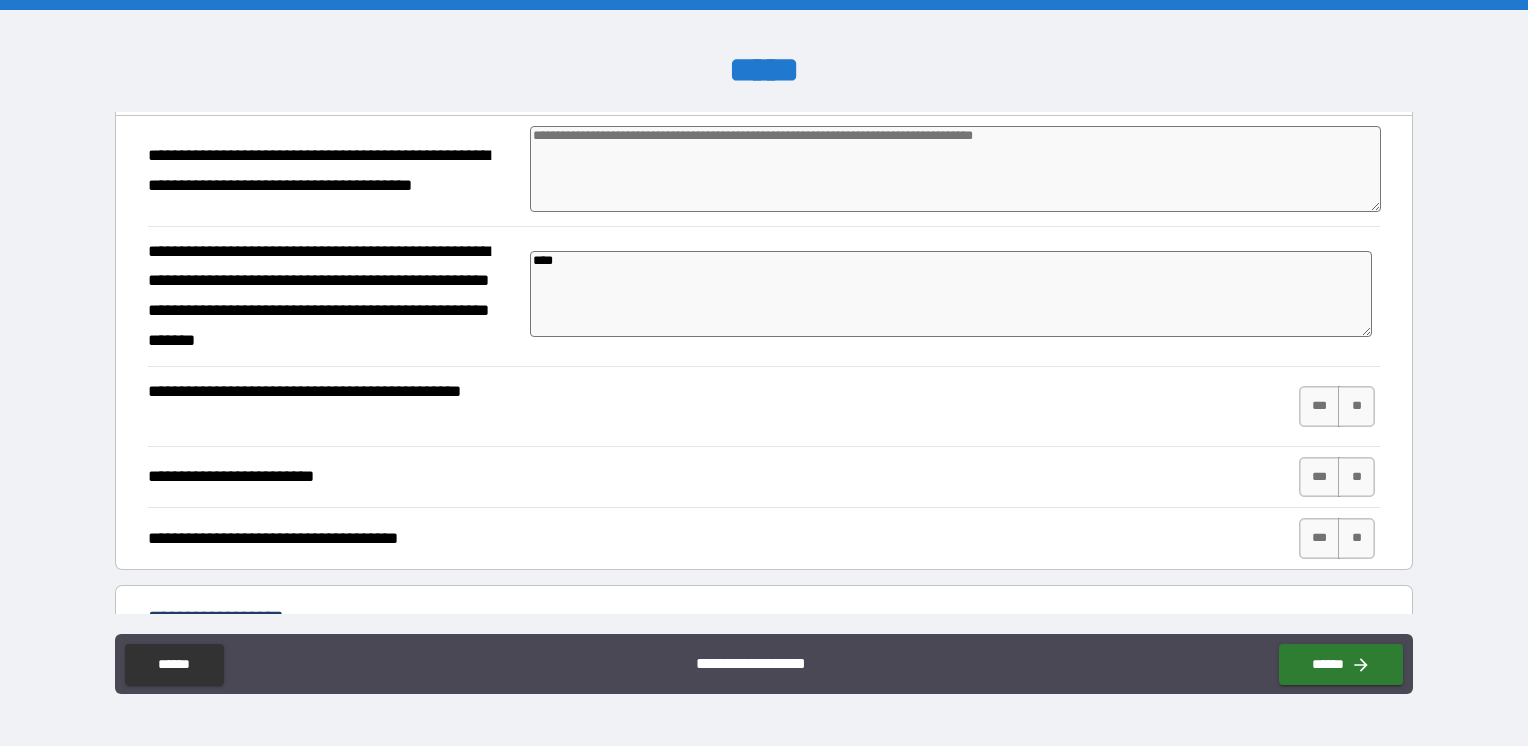 type on "*****" 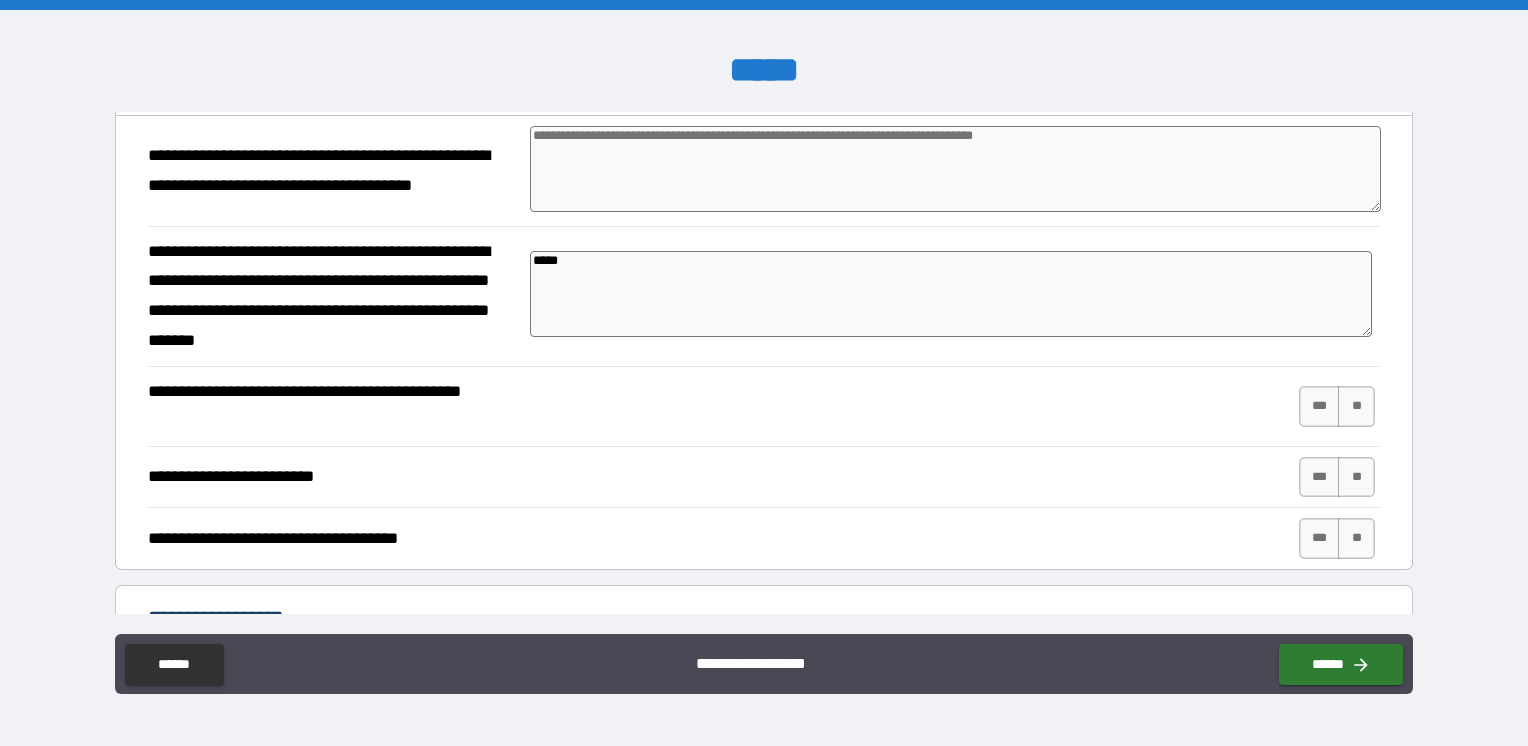 type on "*" 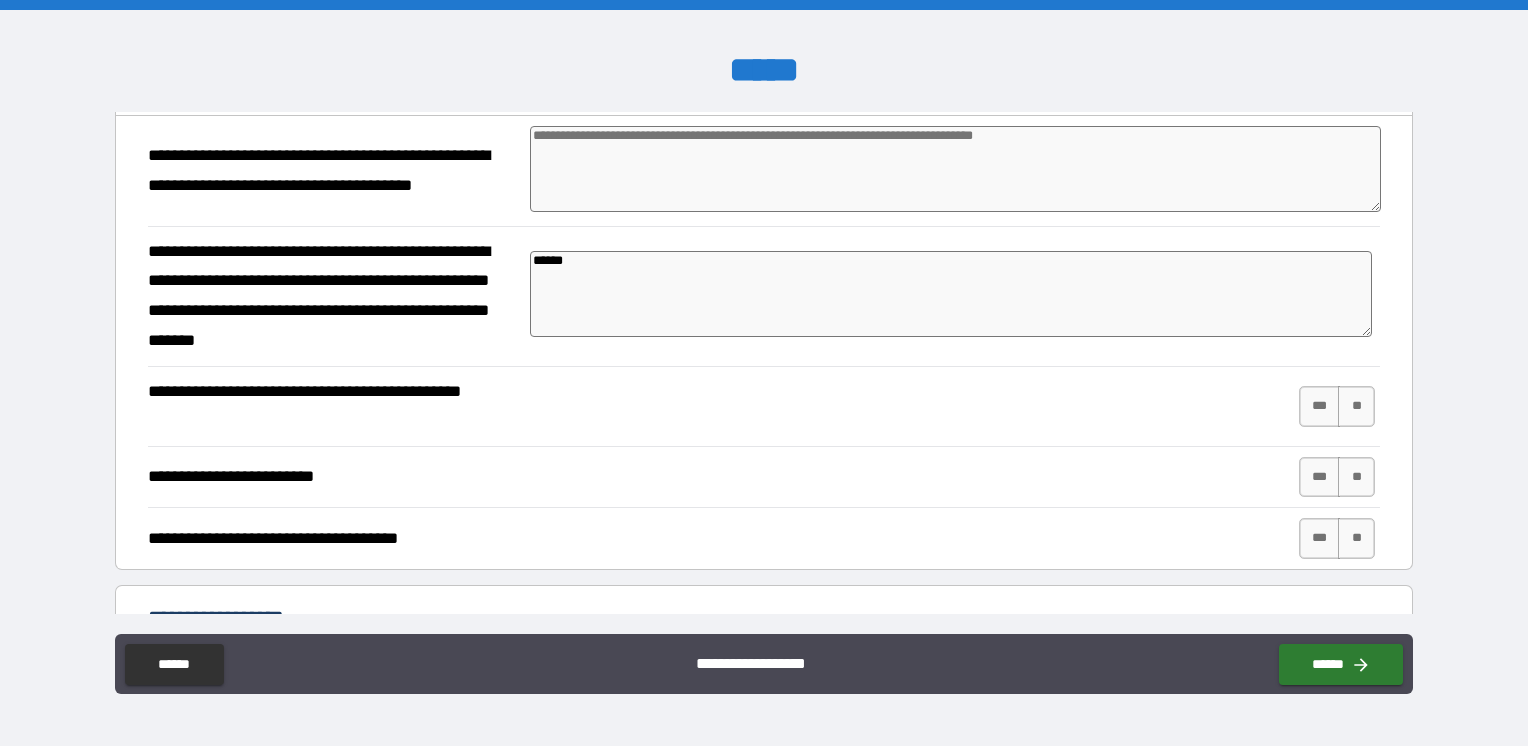 type on "*" 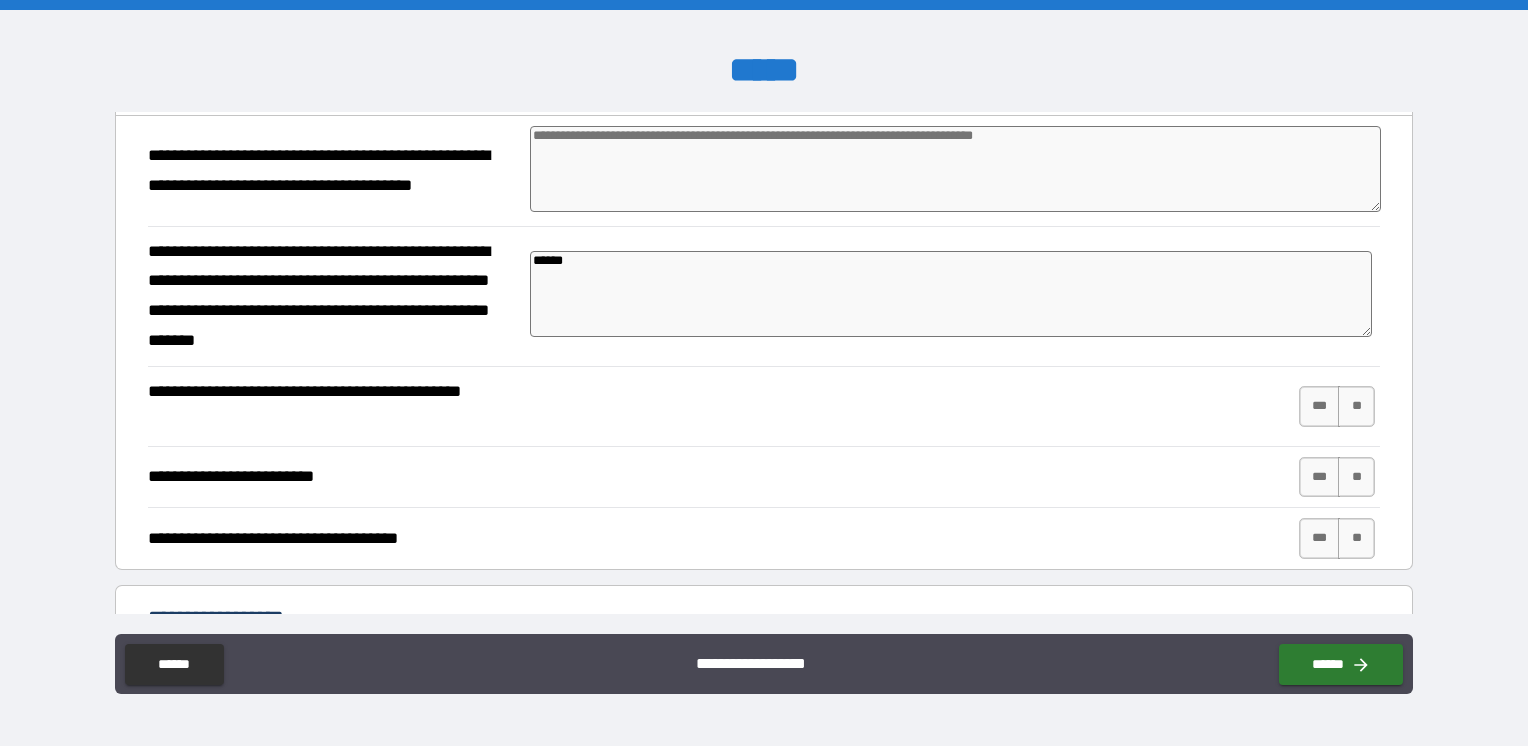 type on "*" 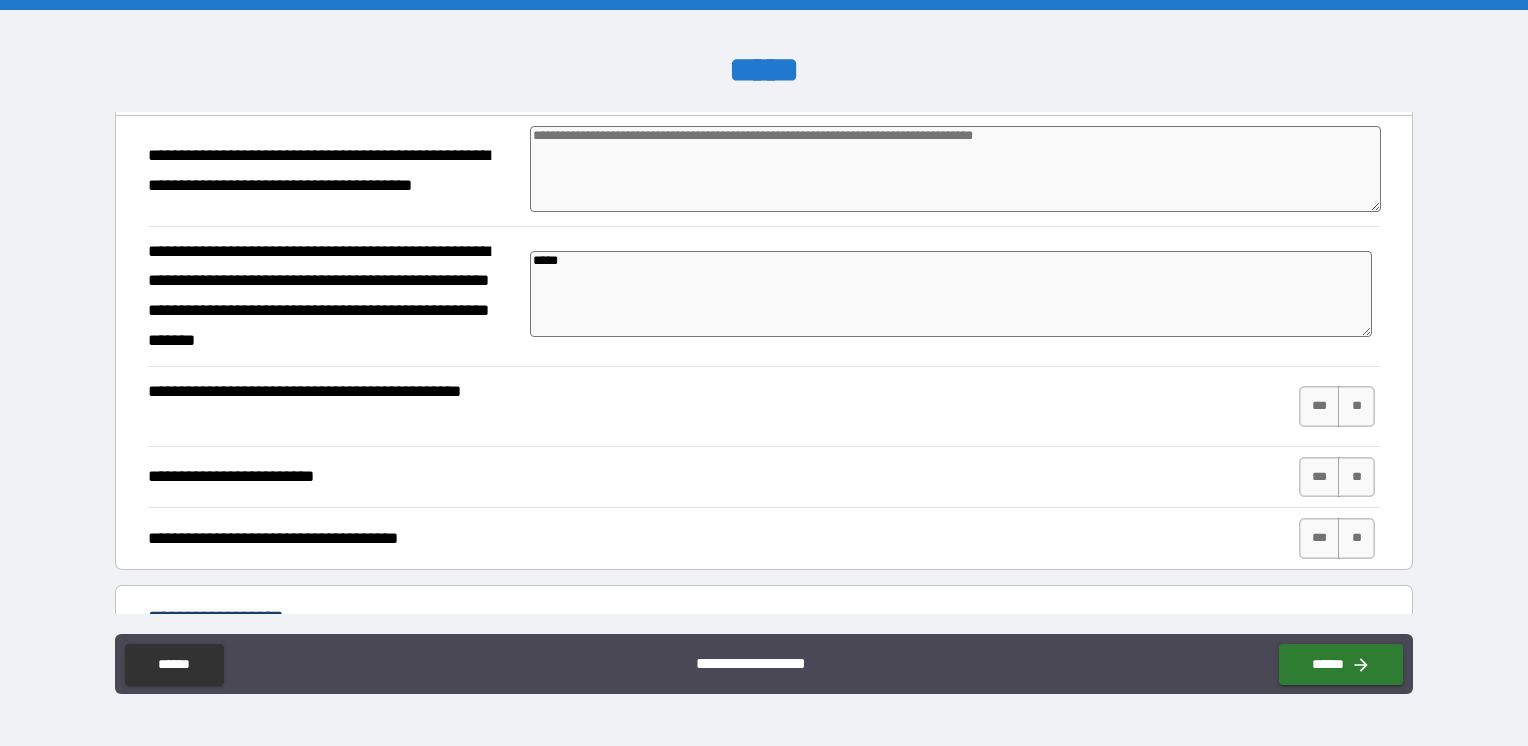 type on "*" 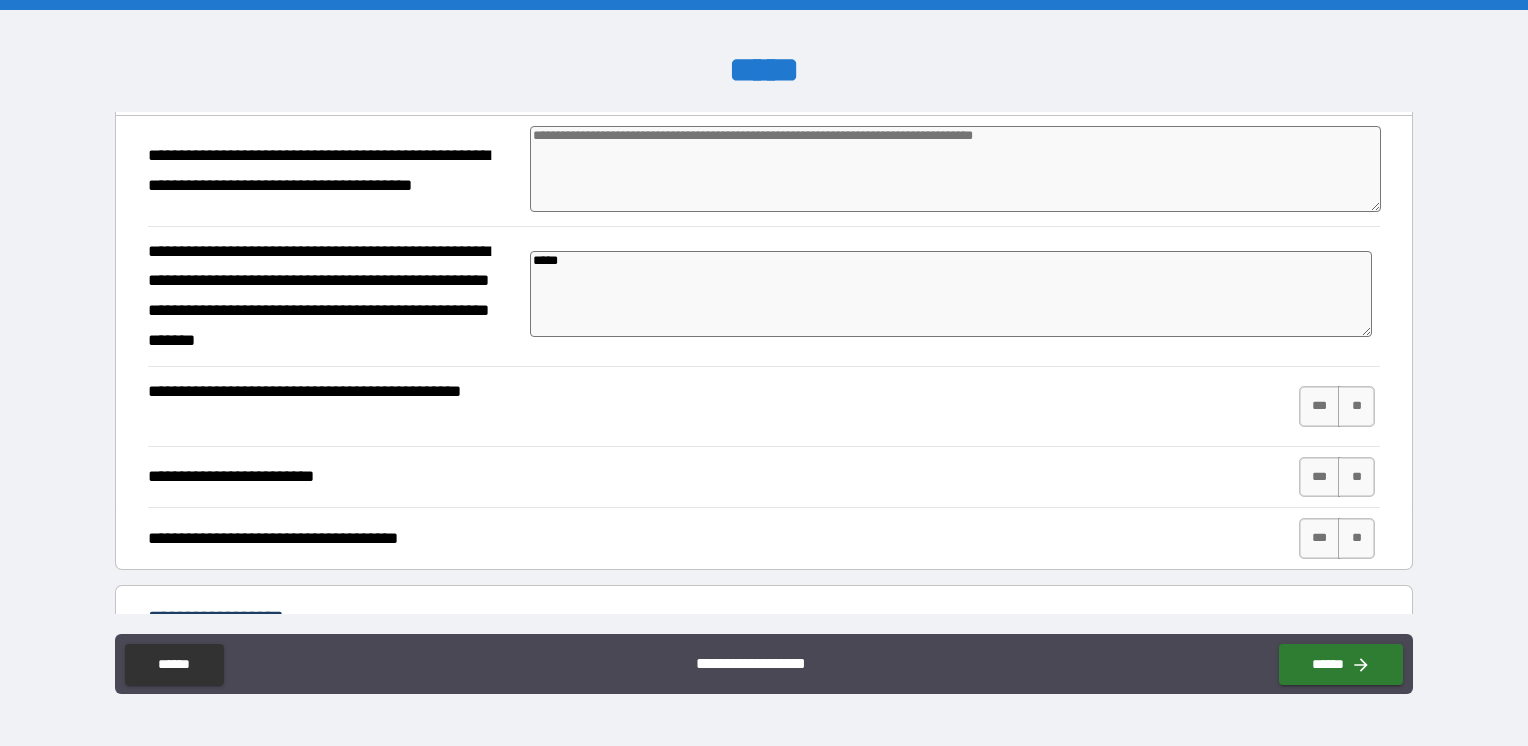 type on "*" 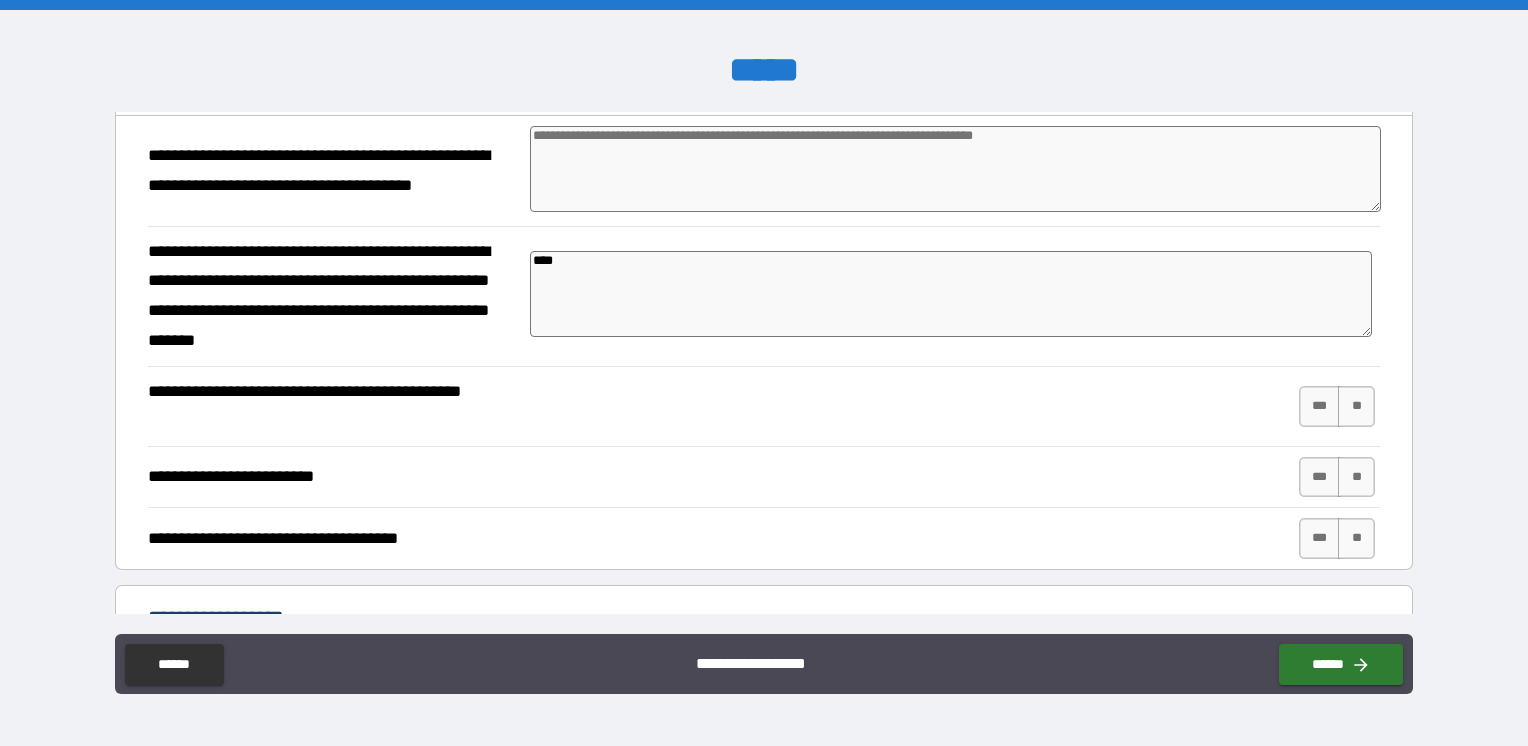 type on "*" 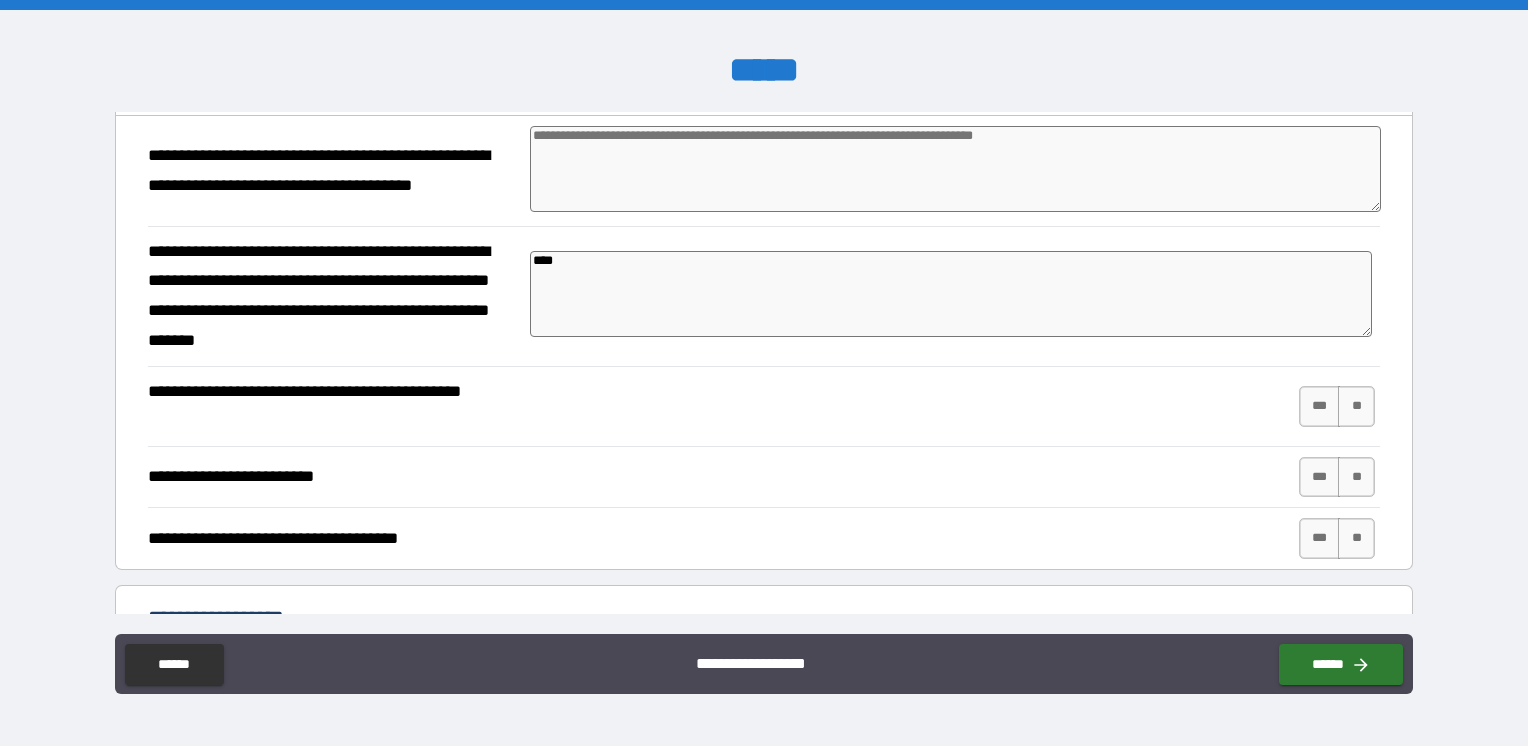 type on "*" 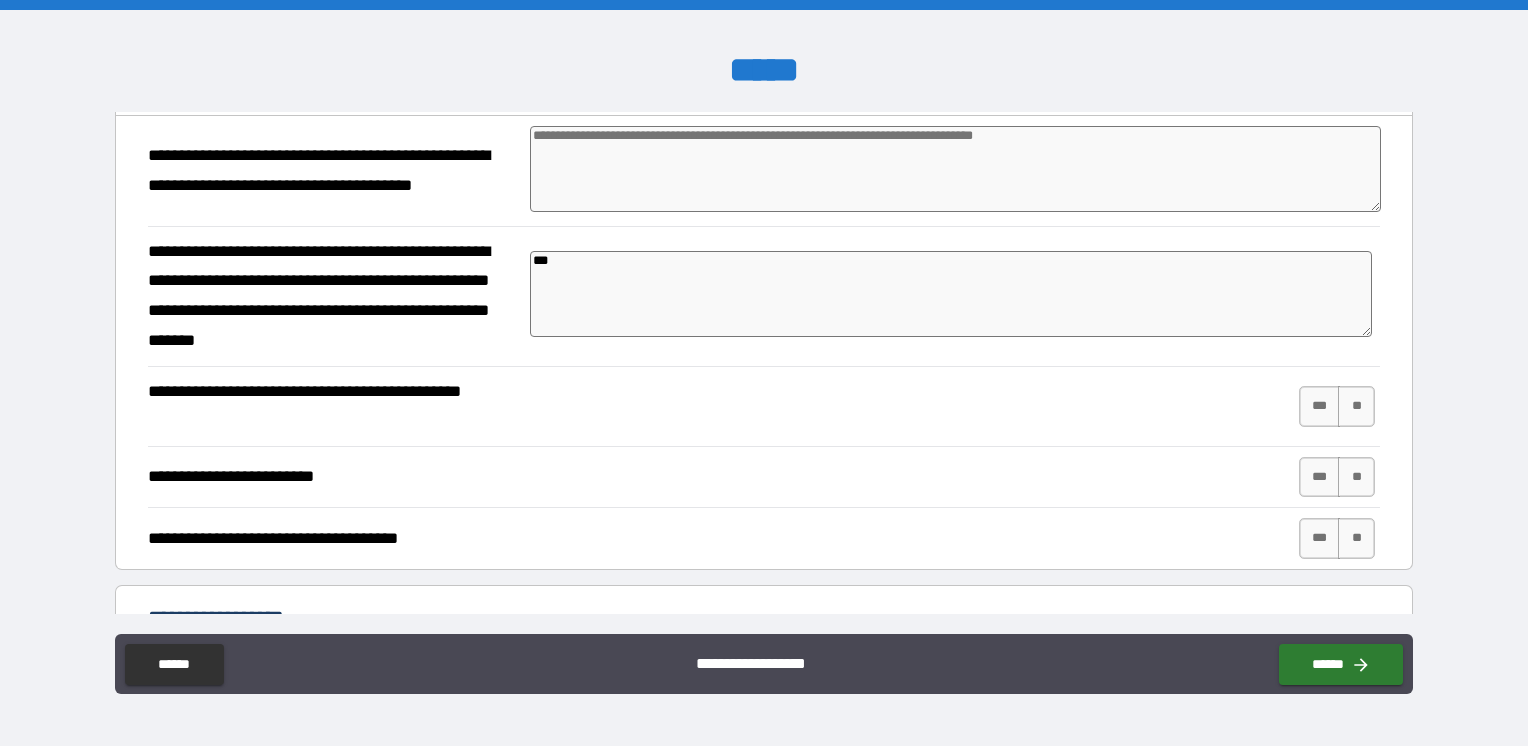 type on "*" 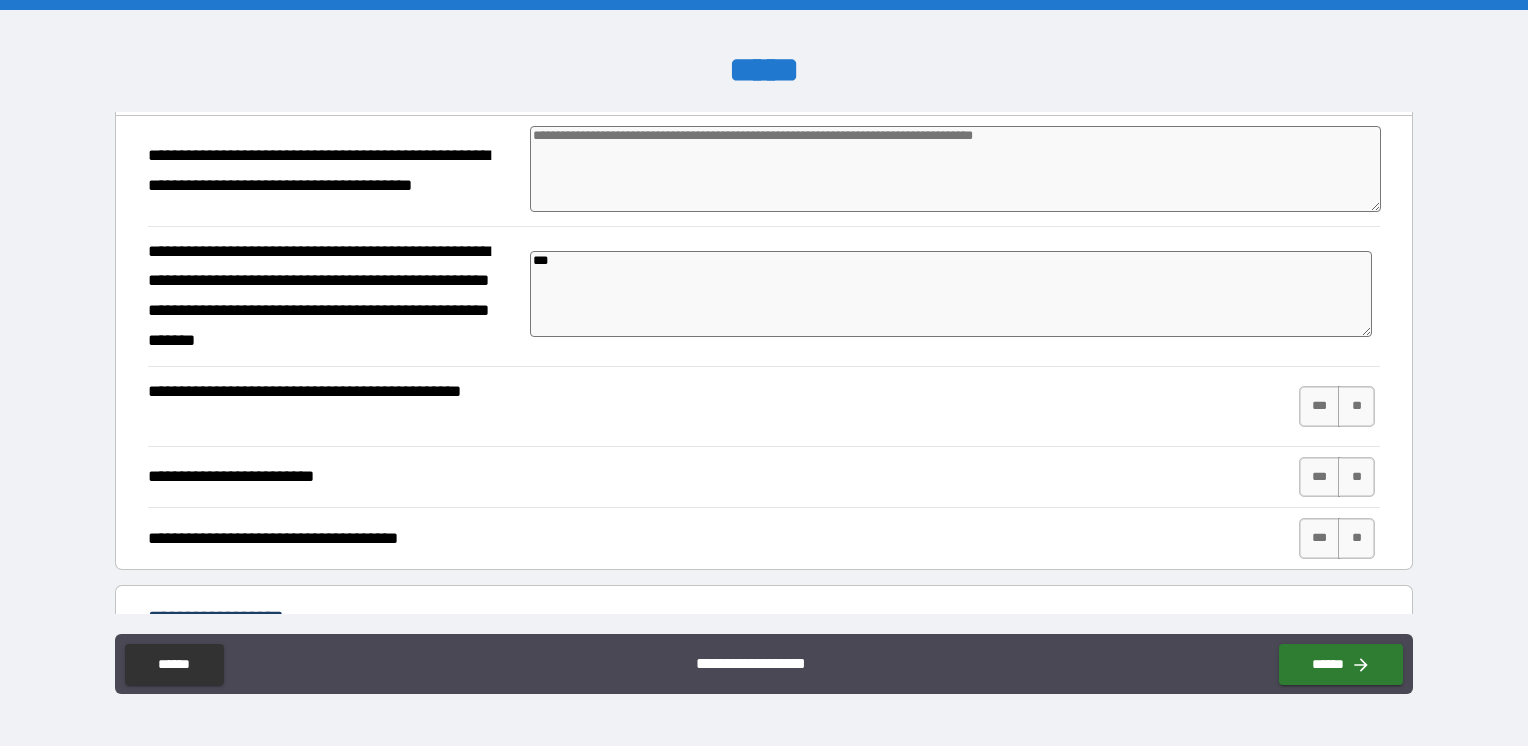 type on "**" 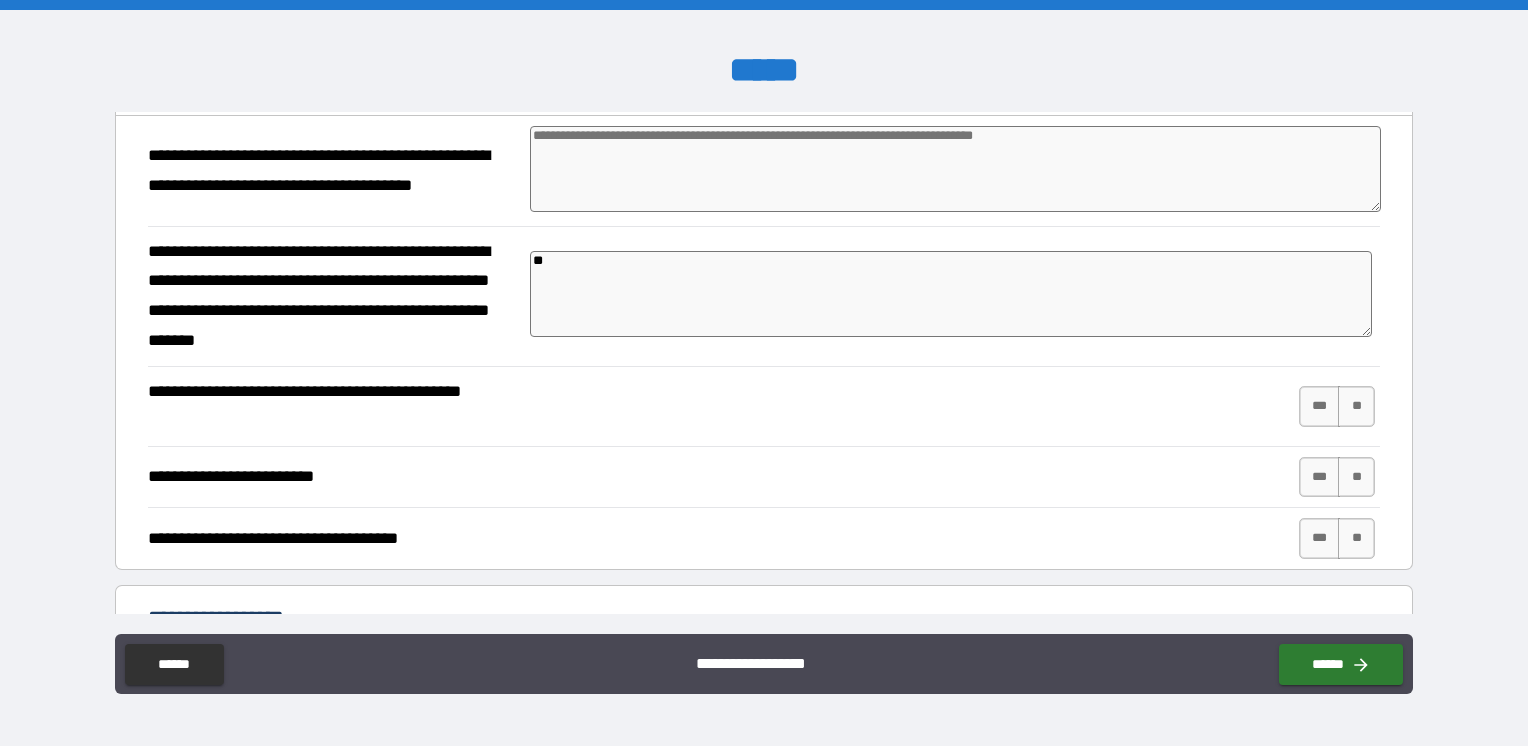 type on "*" 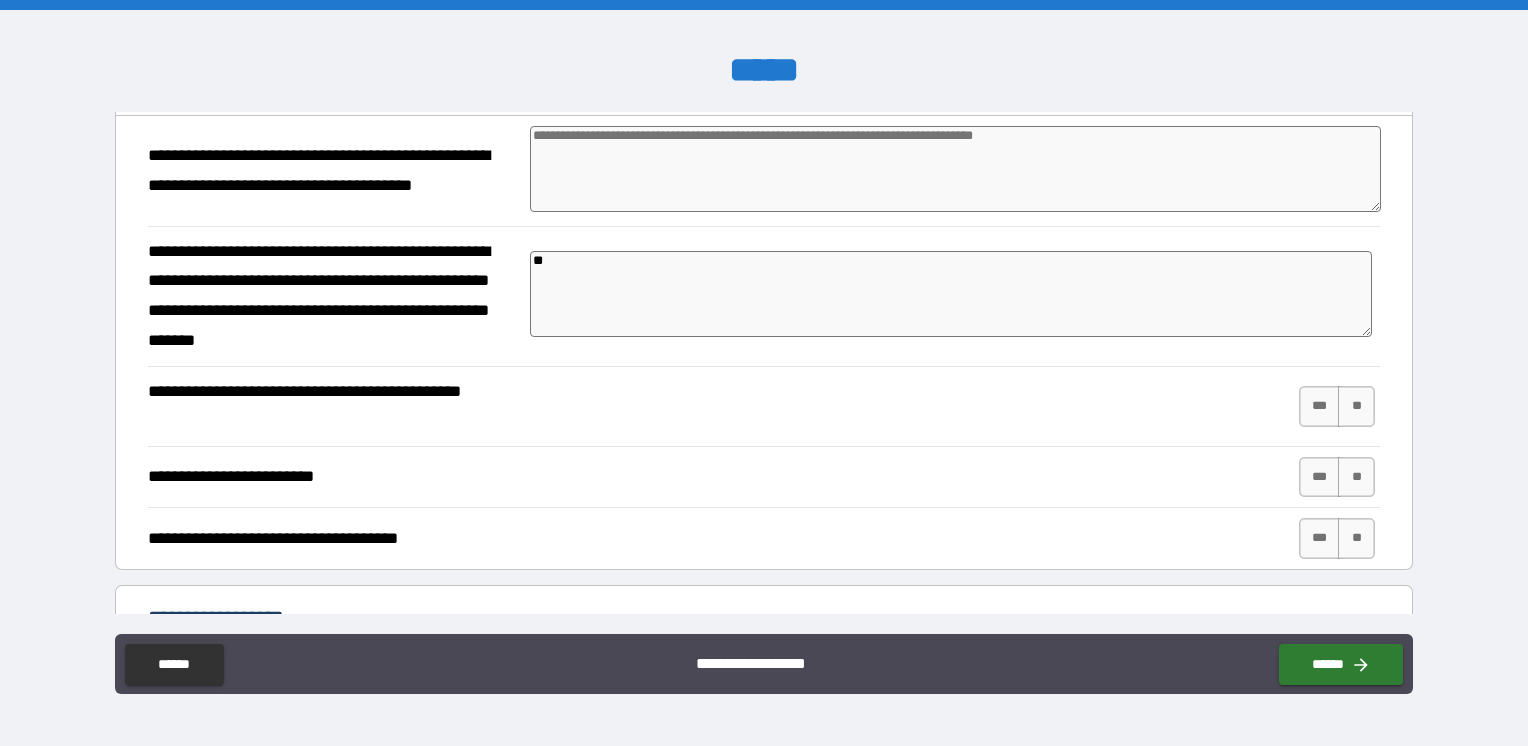 type on "*" 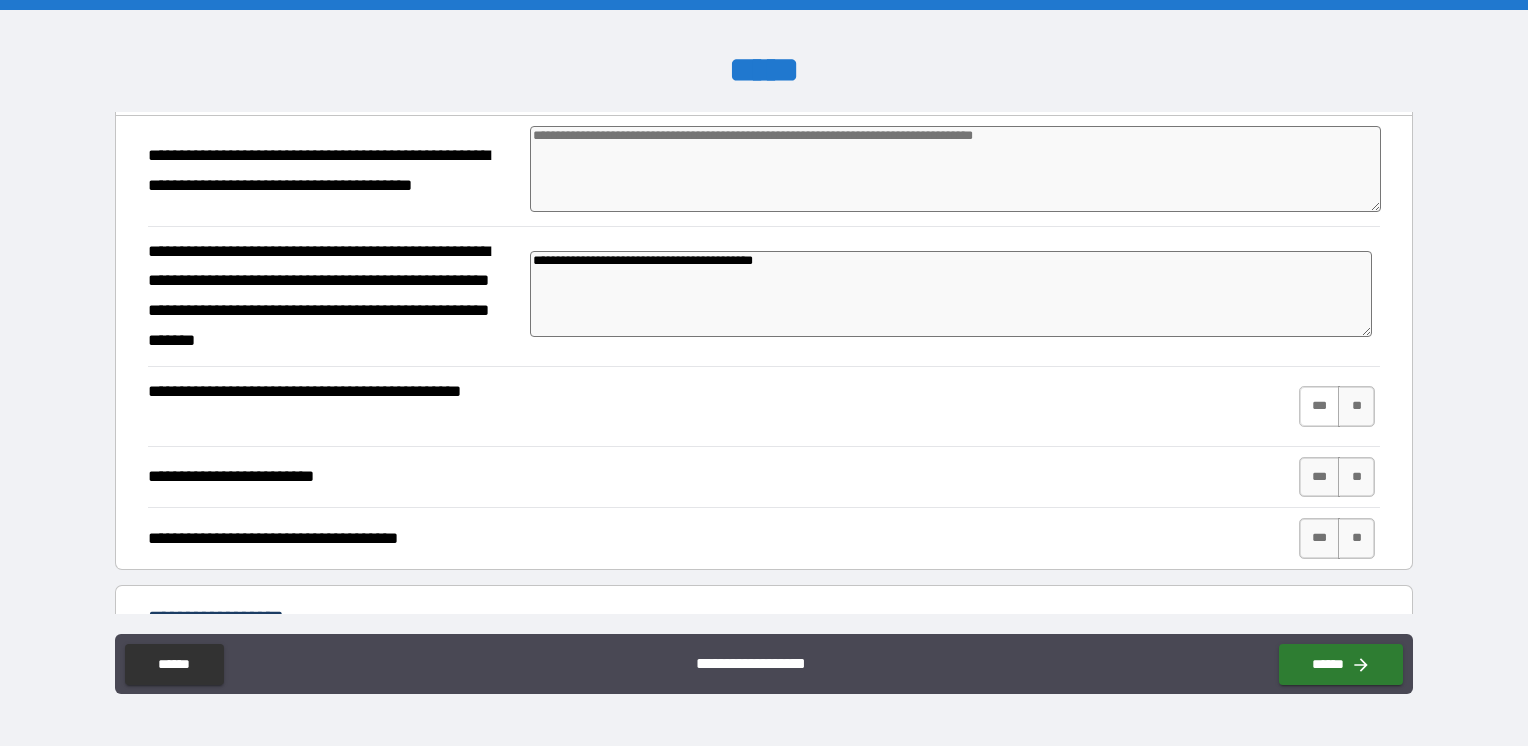 click on "***" at bounding box center [1320, 406] 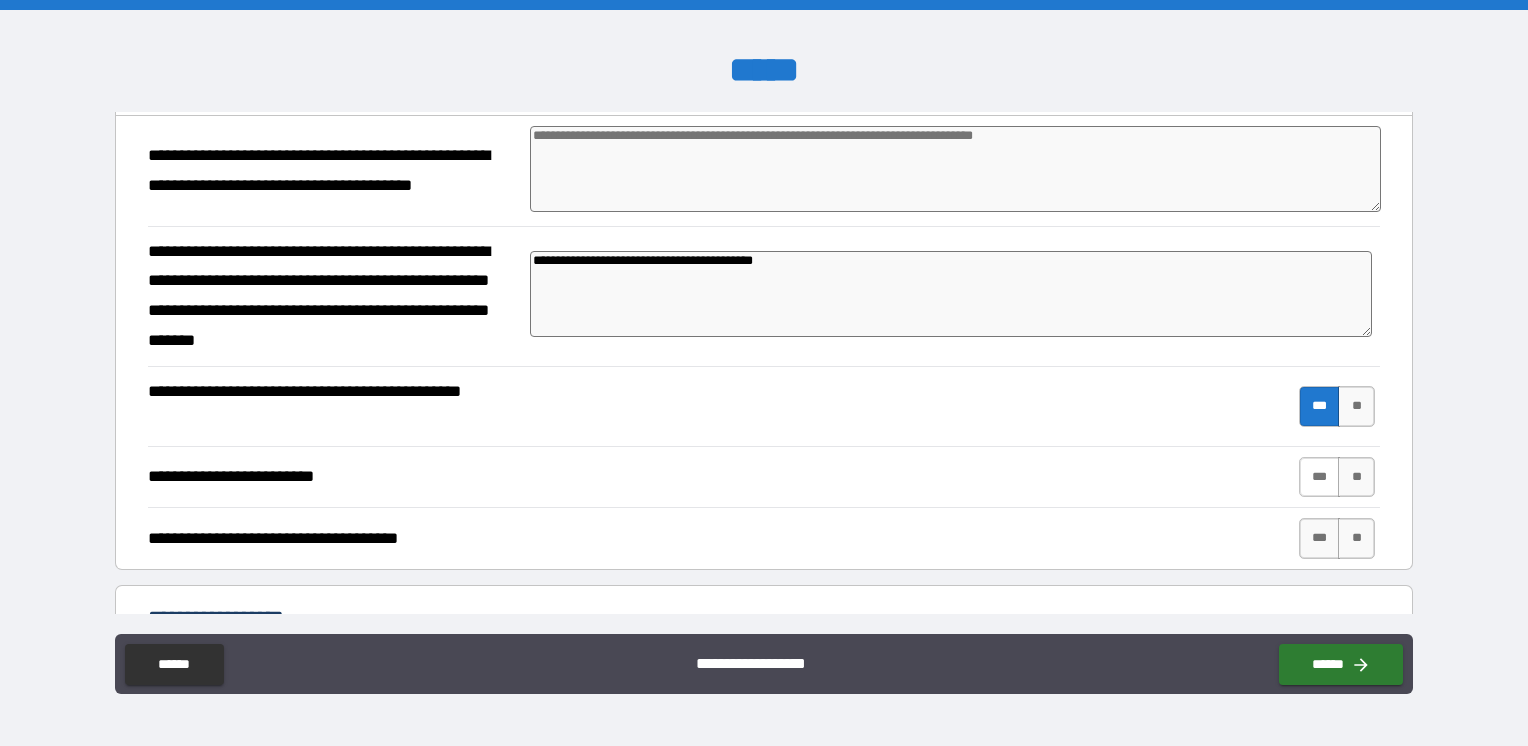 click on "***" at bounding box center (1320, 477) 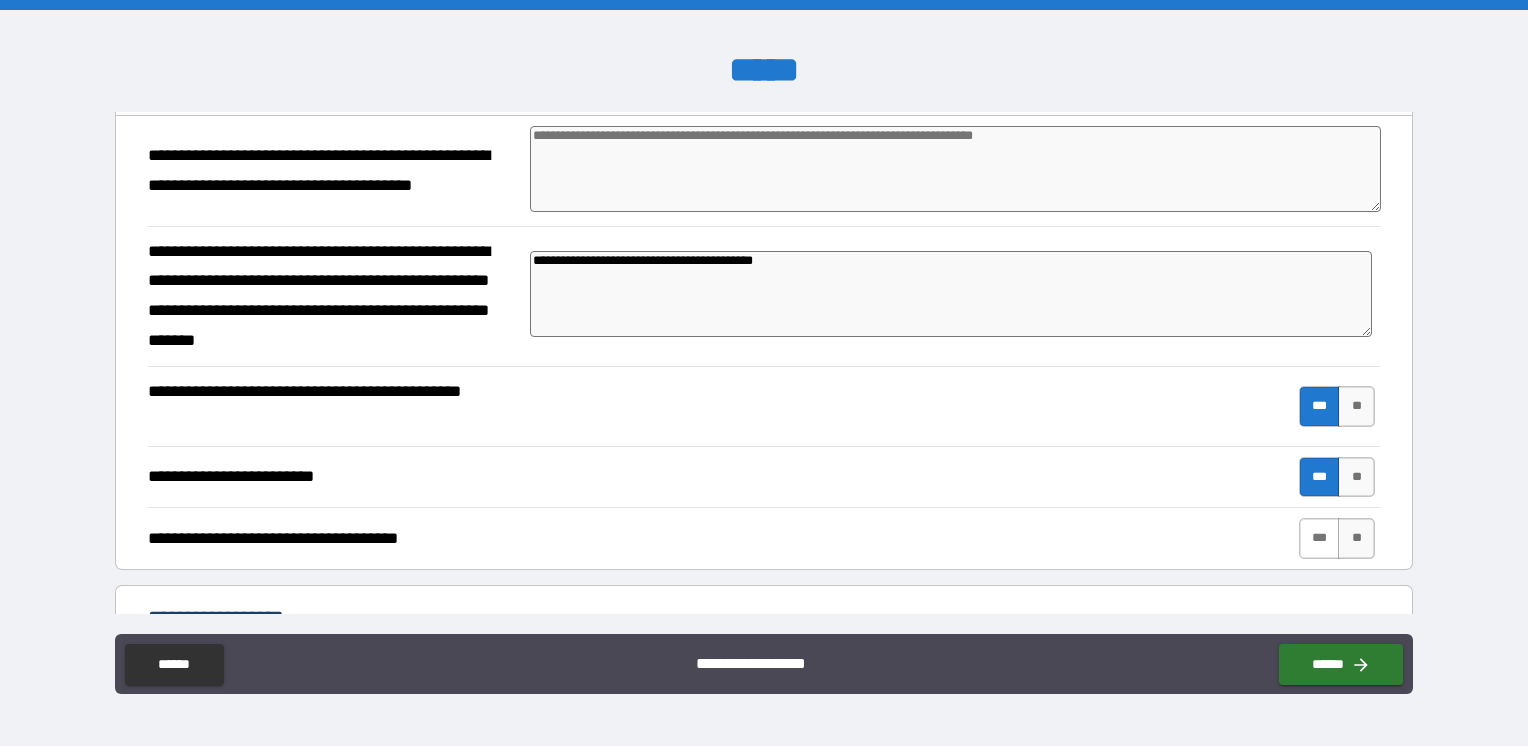 click on "***" at bounding box center (1320, 538) 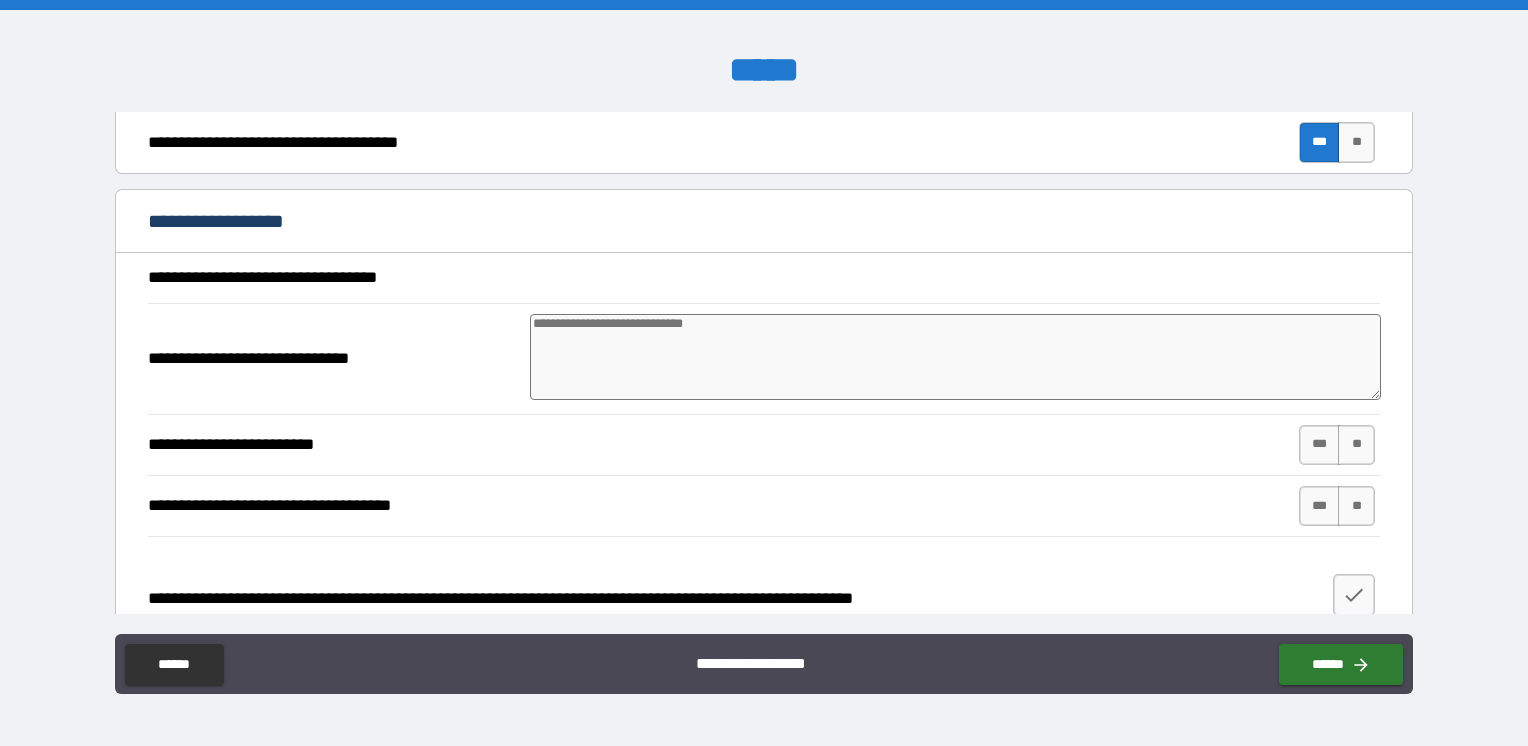 scroll, scrollTop: 600, scrollLeft: 0, axis: vertical 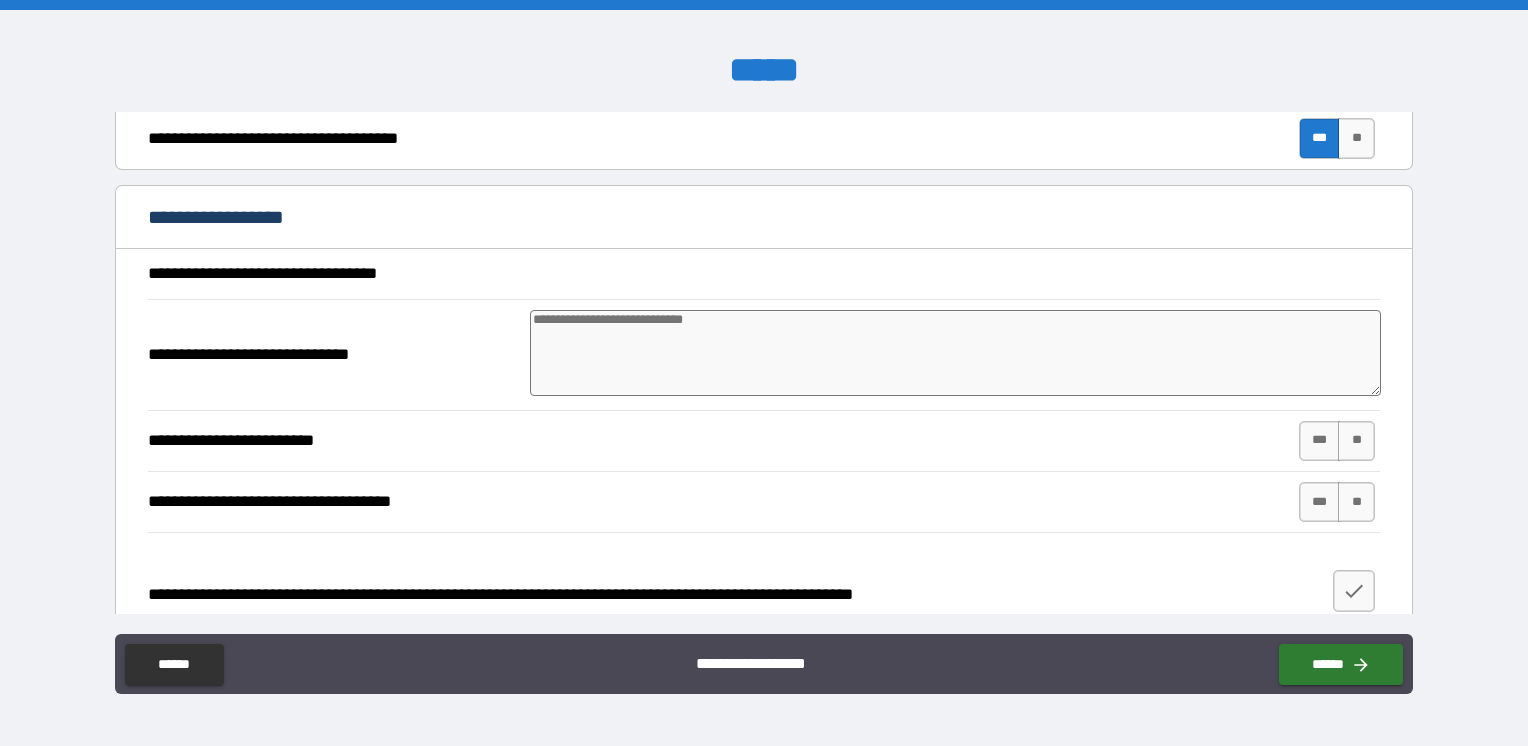 click on "**********" at bounding box center (764, 274) 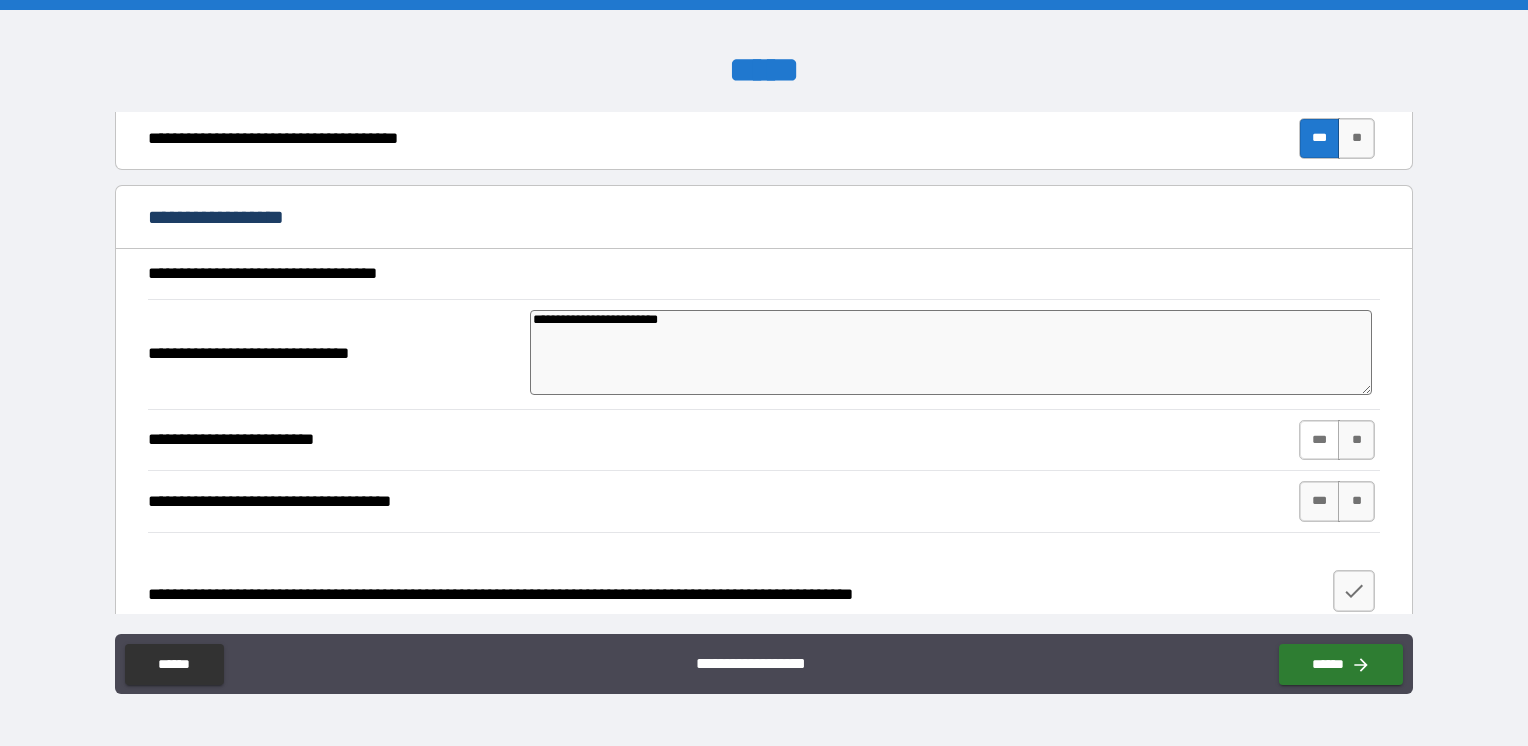 click on "***" at bounding box center (1320, 440) 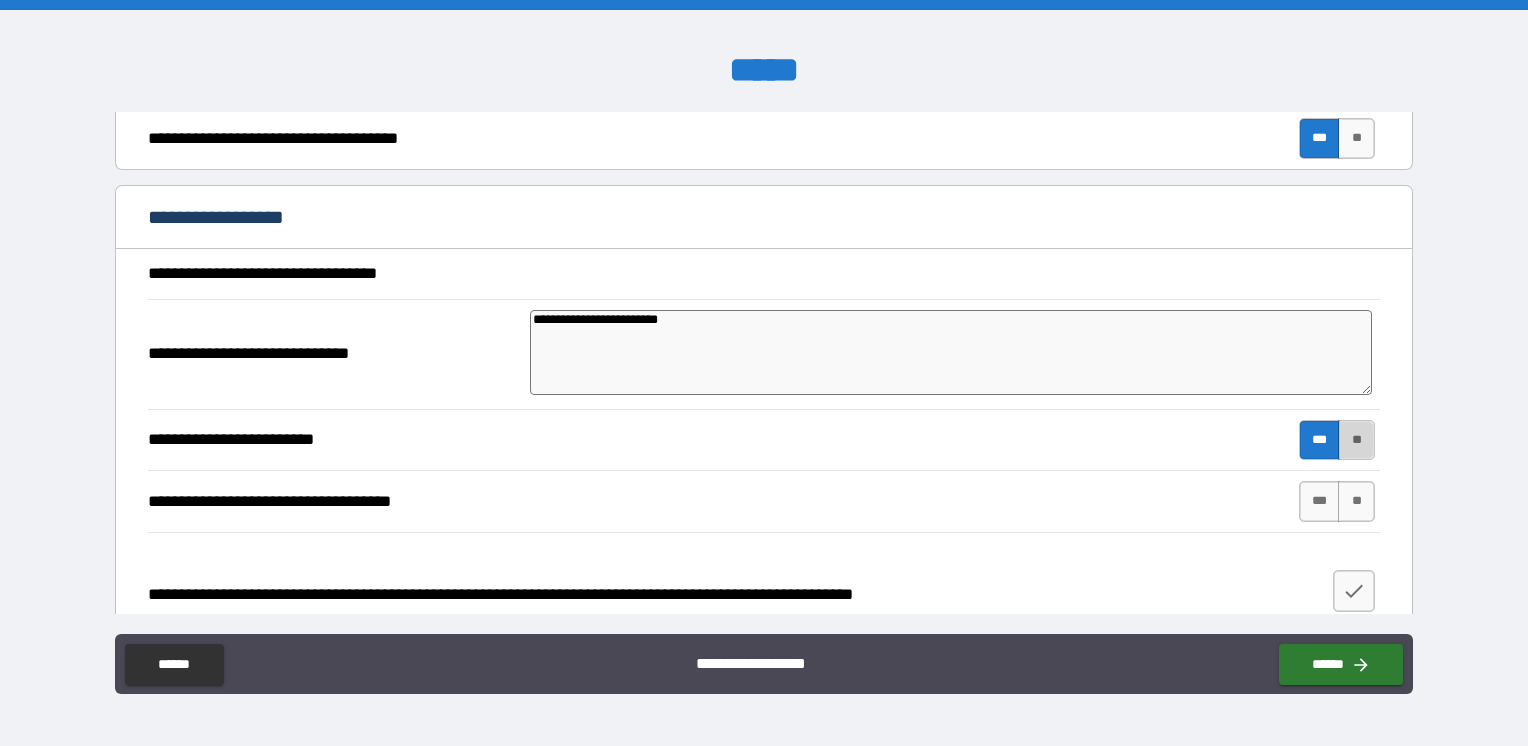 click on "**" at bounding box center [1356, 440] 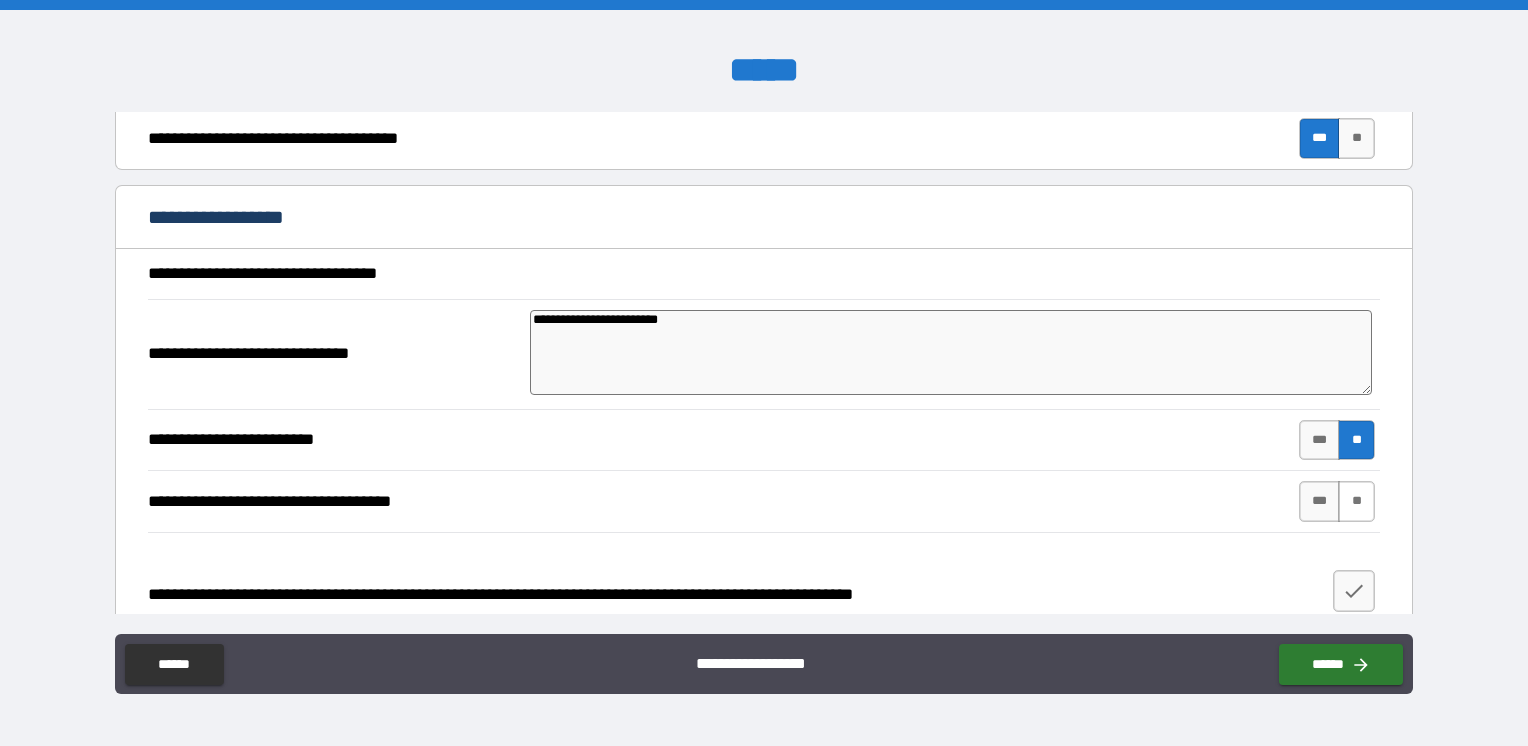 click on "**" at bounding box center (1356, 501) 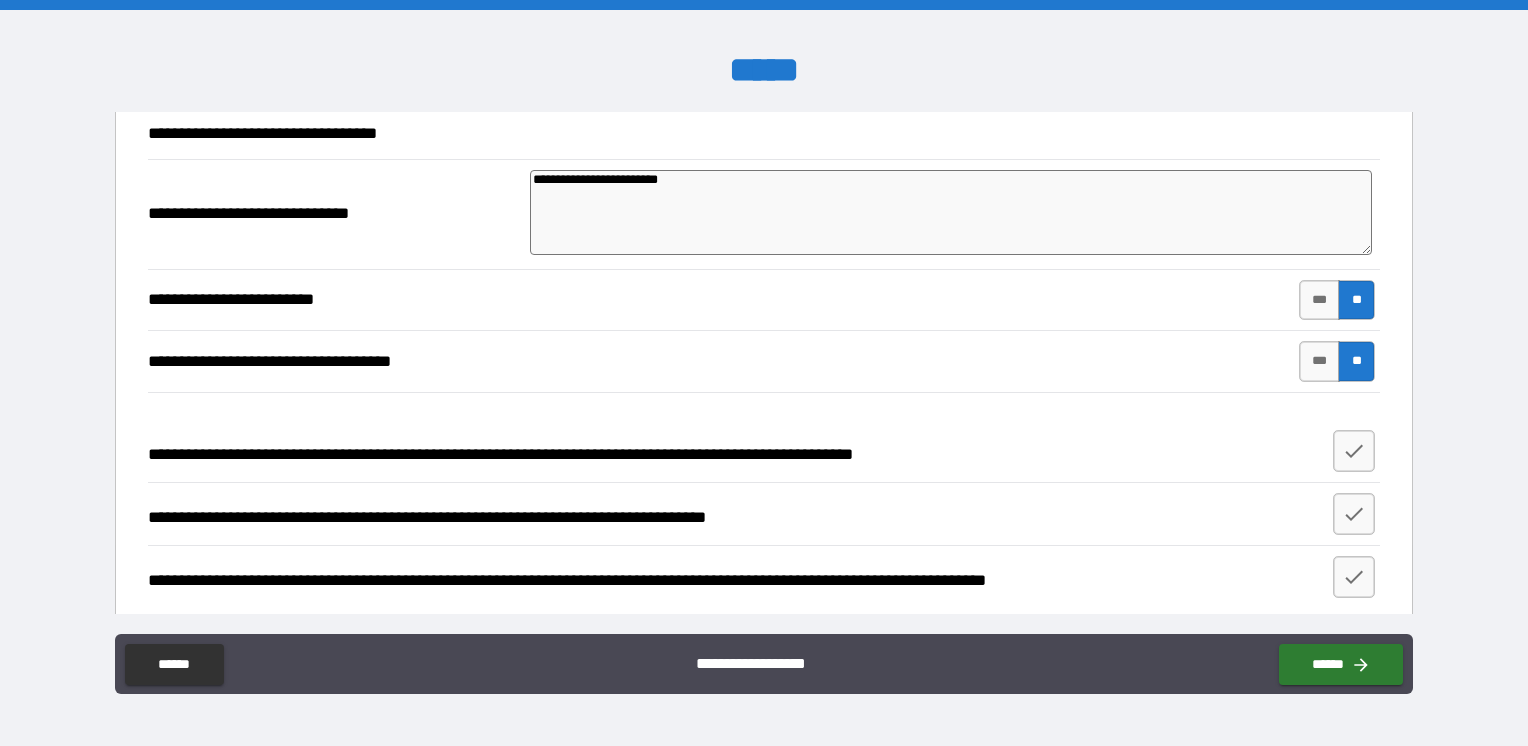 scroll, scrollTop: 748, scrollLeft: 0, axis: vertical 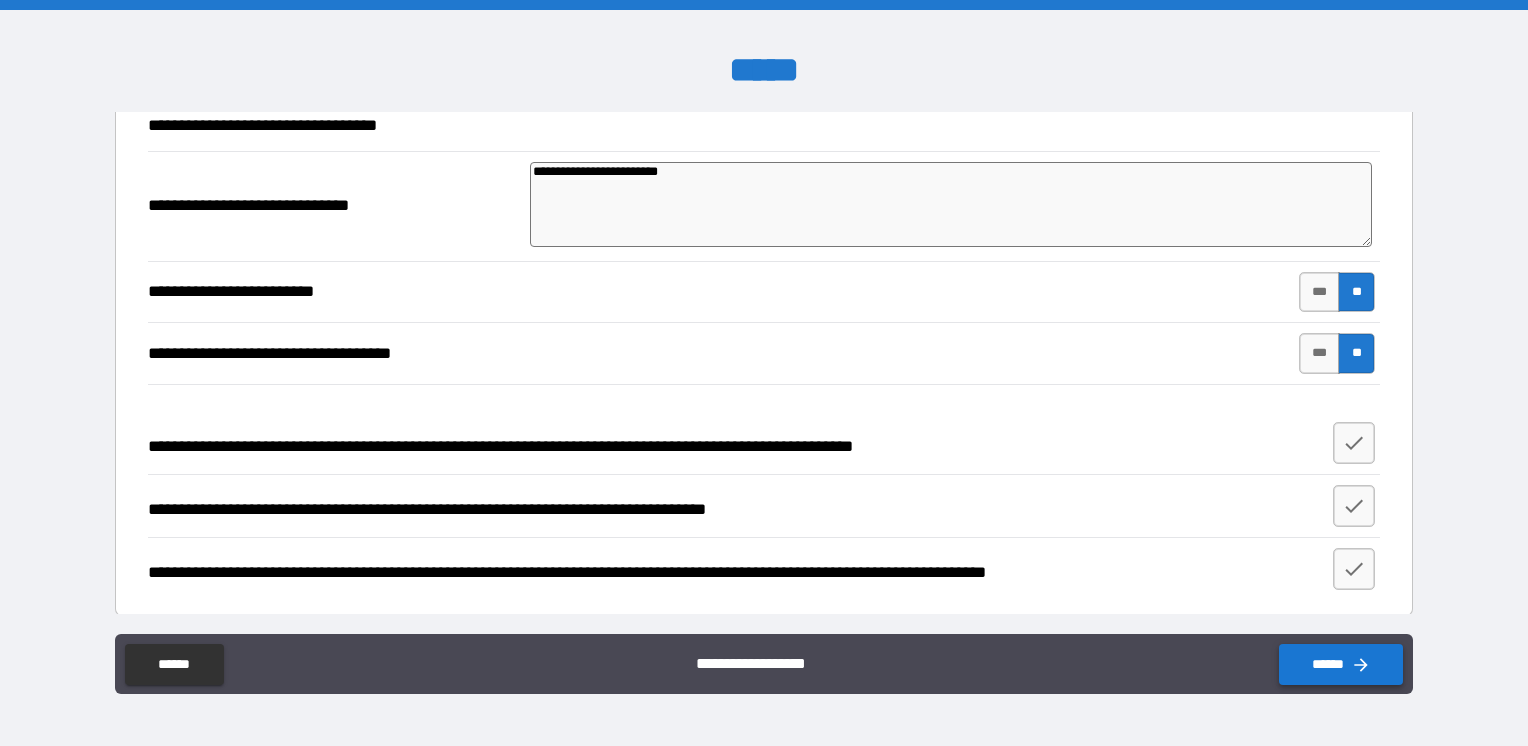 click on "******" at bounding box center (1341, 664) 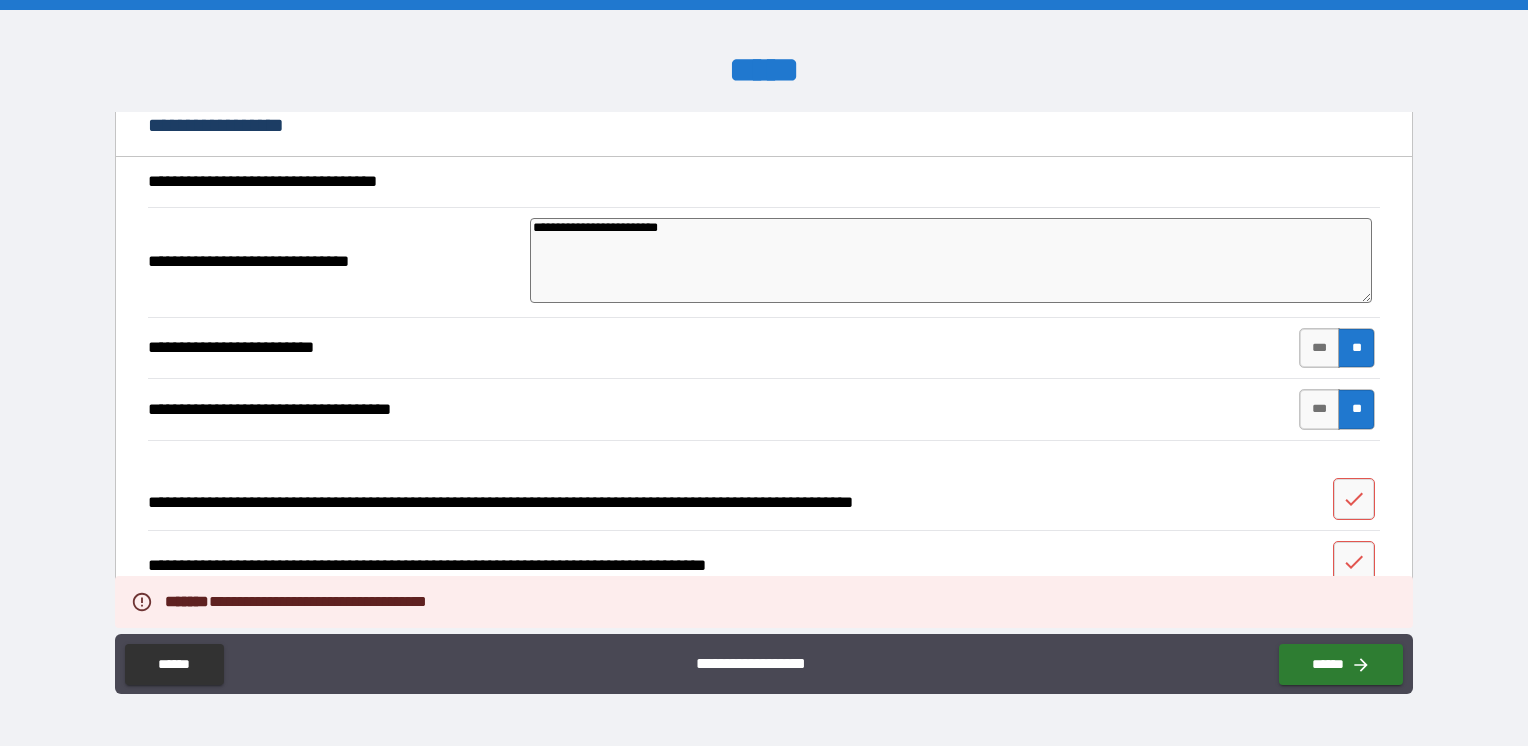 scroll, scrollTop: 748, scrollLeft: 0, axis: vertical 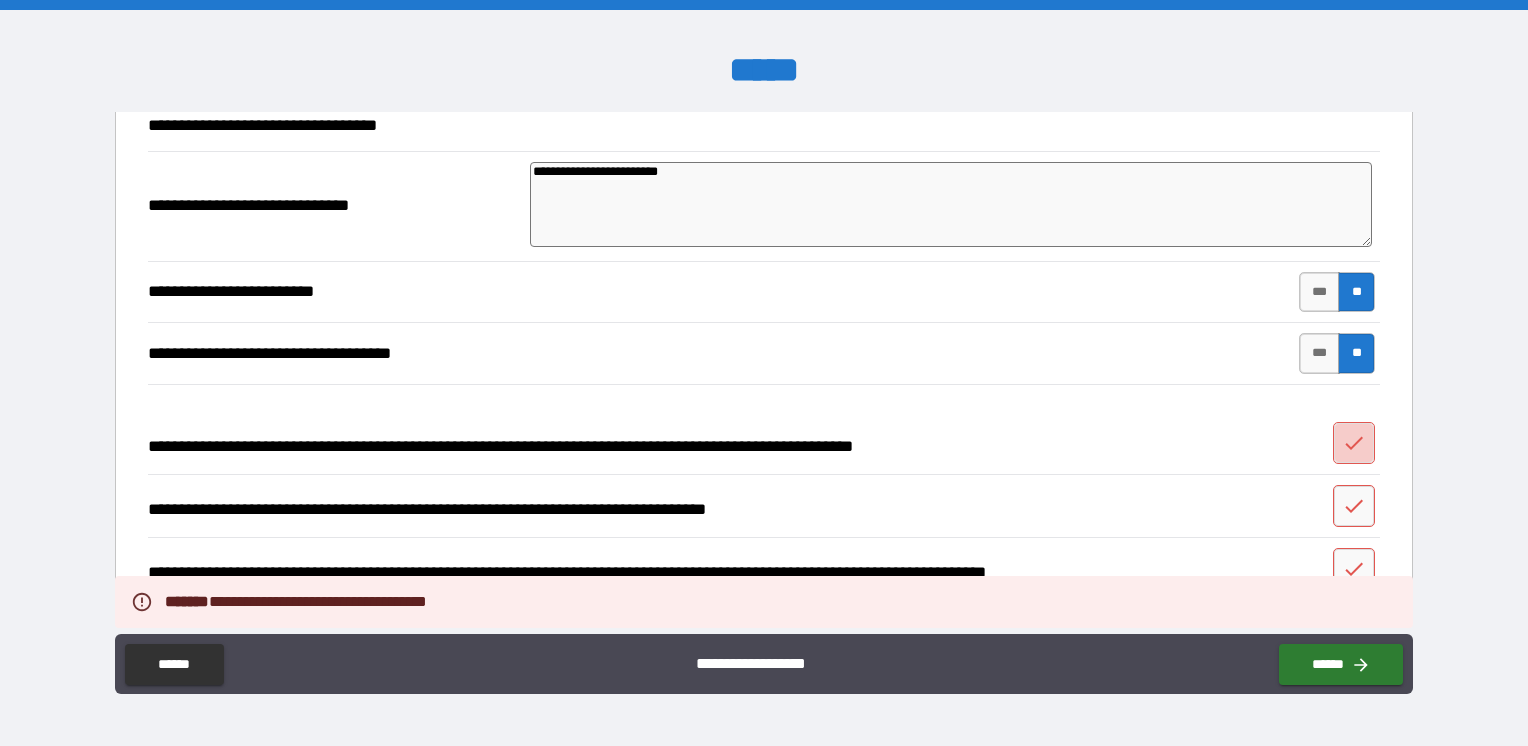 click 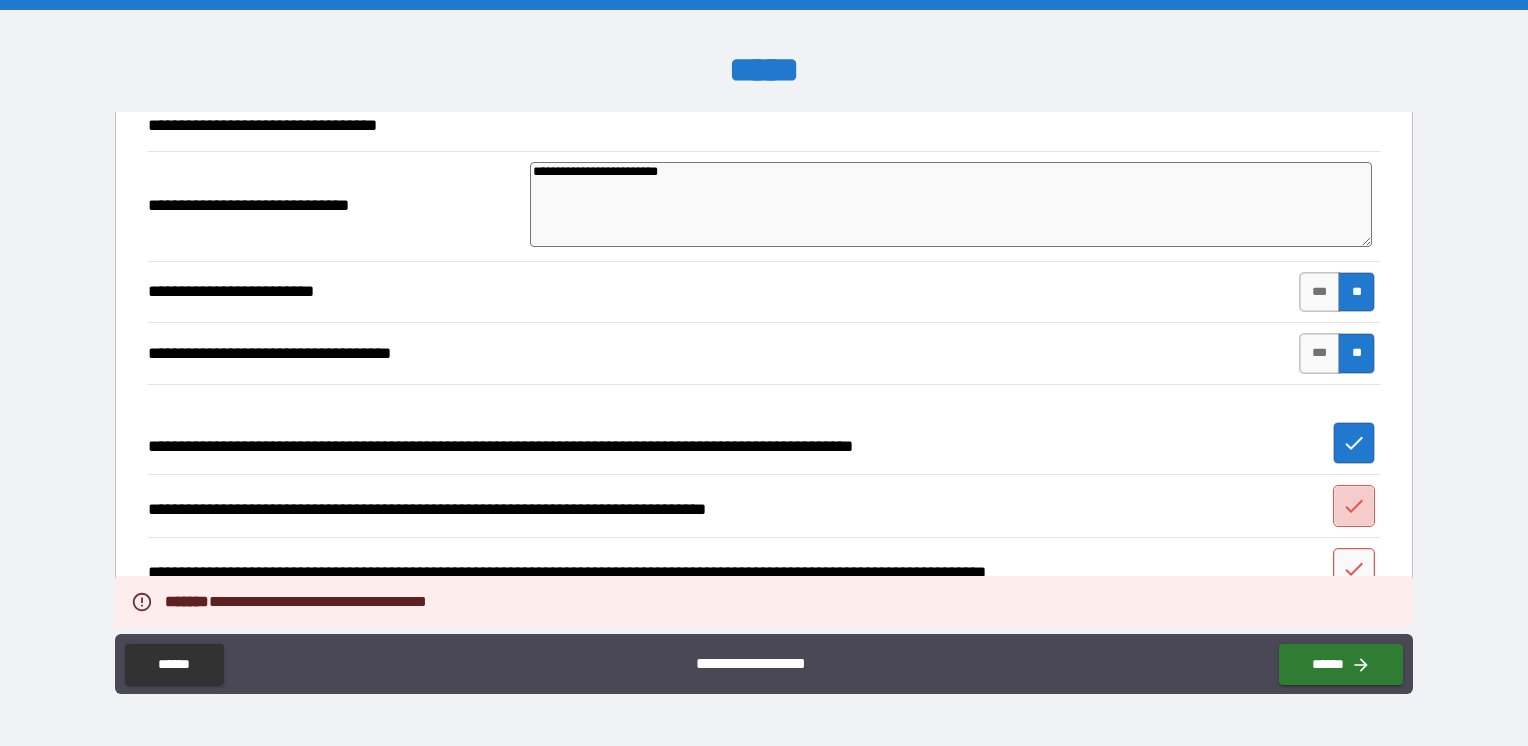 click 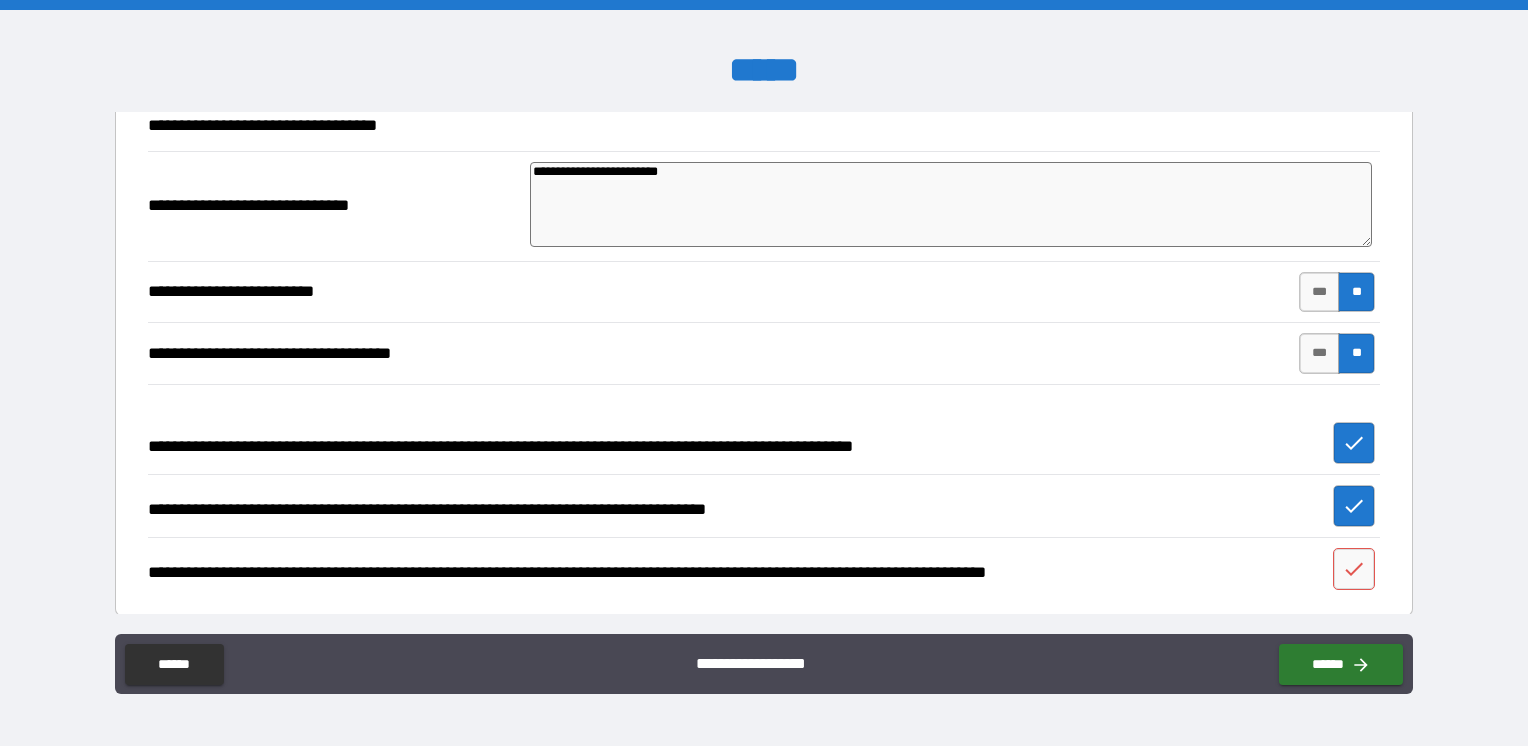 click on "**********" at bounding box center [764, 569] 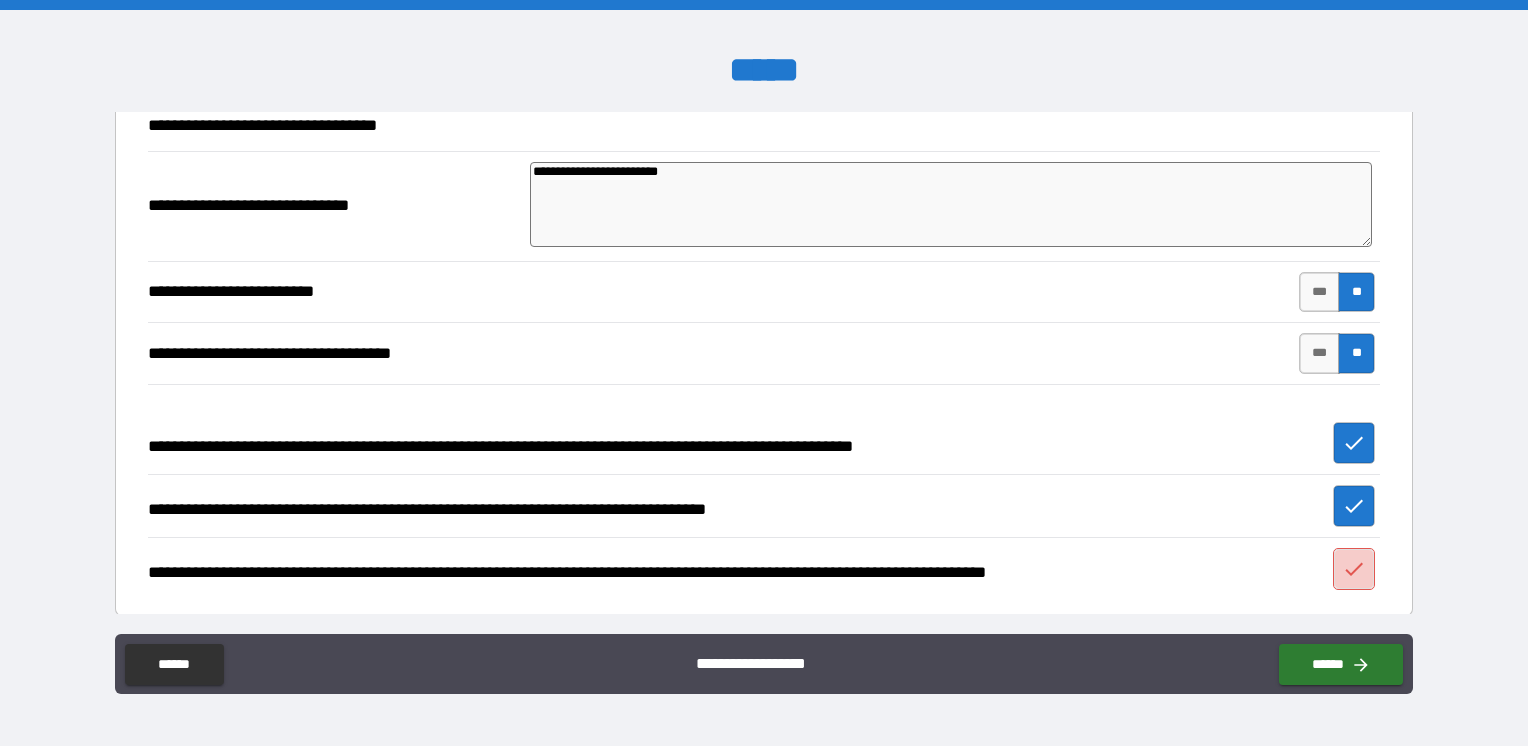 click at bounding box center [1354, 569] 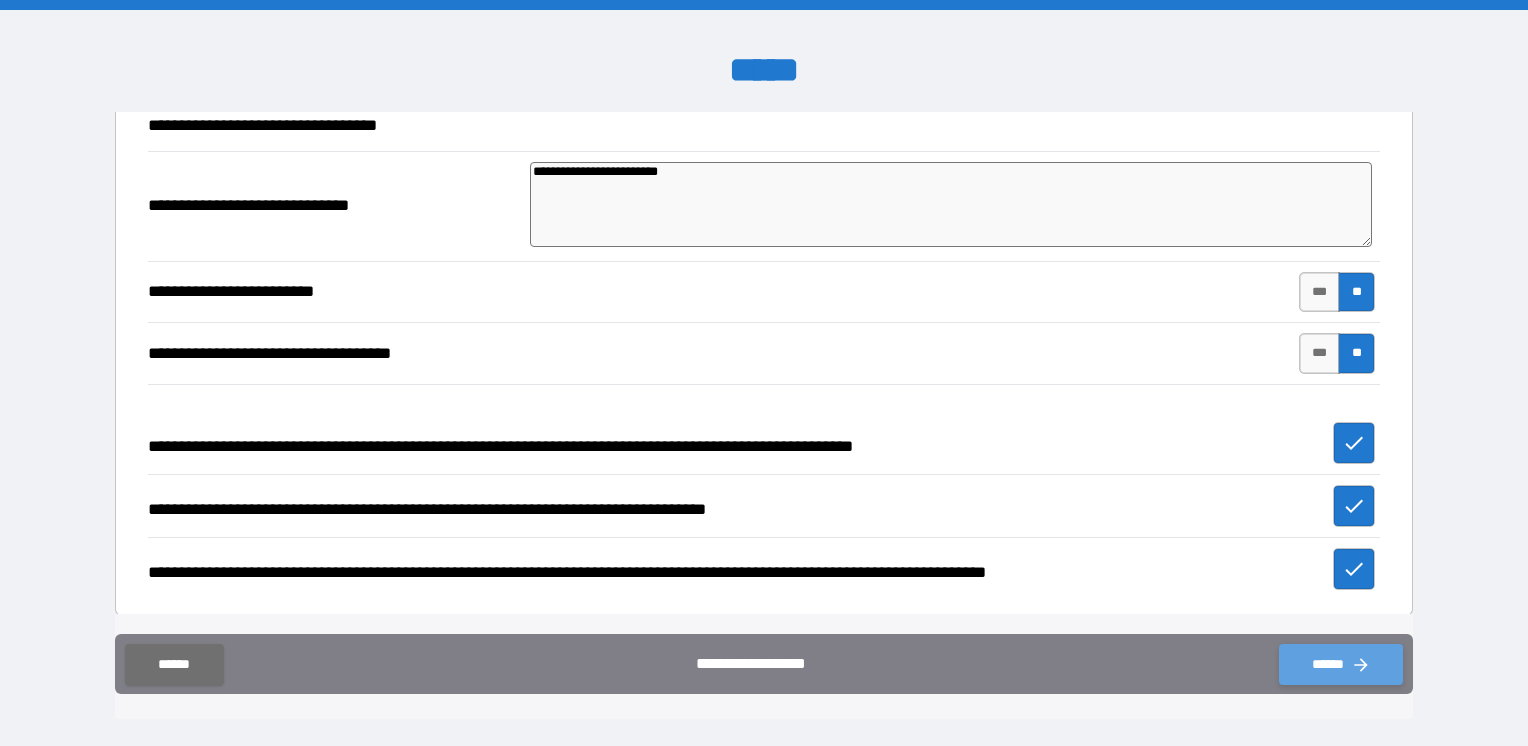 click on "******" at bounding box center [1341, 664] 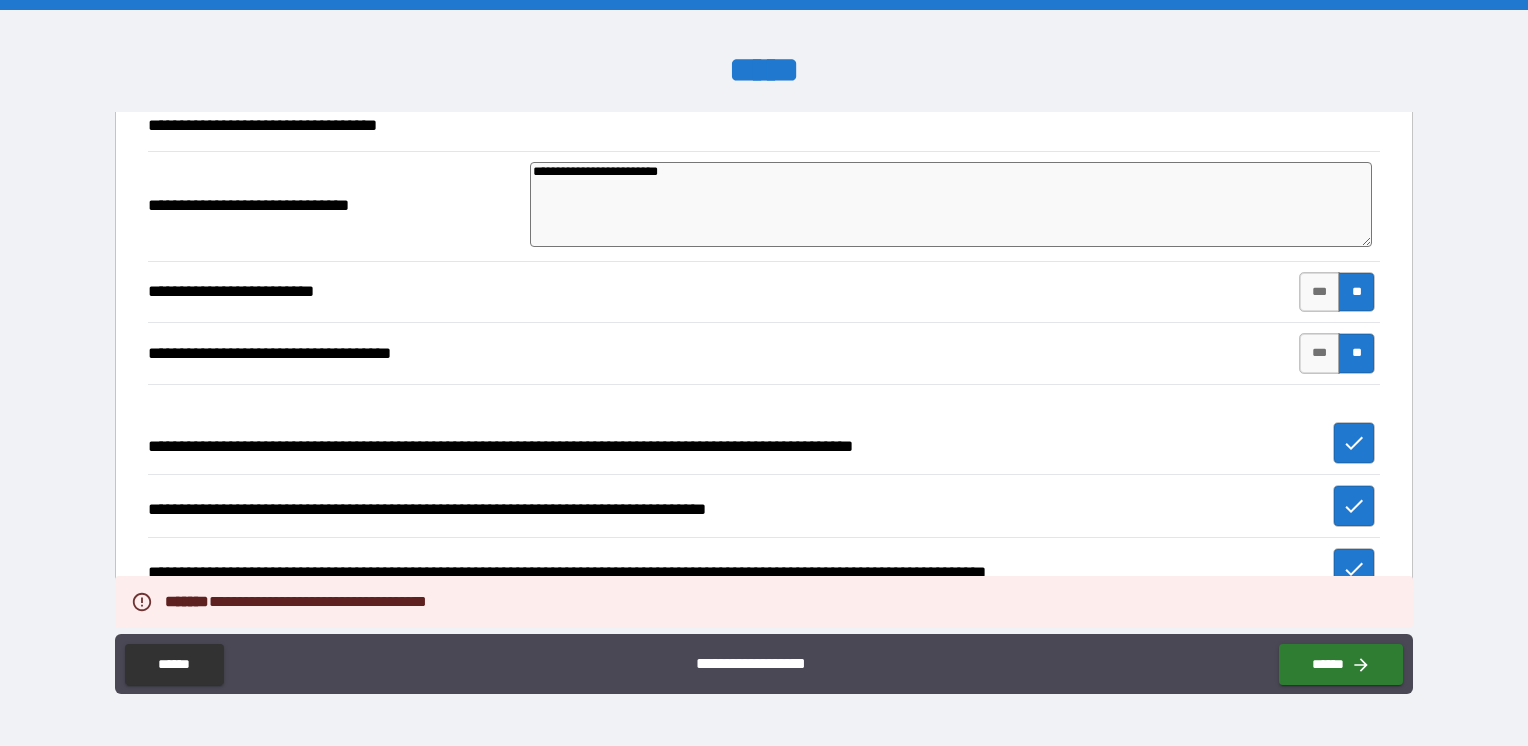 drag, startPoint x: 1020, startPoint y: 431, endPoint x: 1019, endPoint y: 448, distance: 17.029387 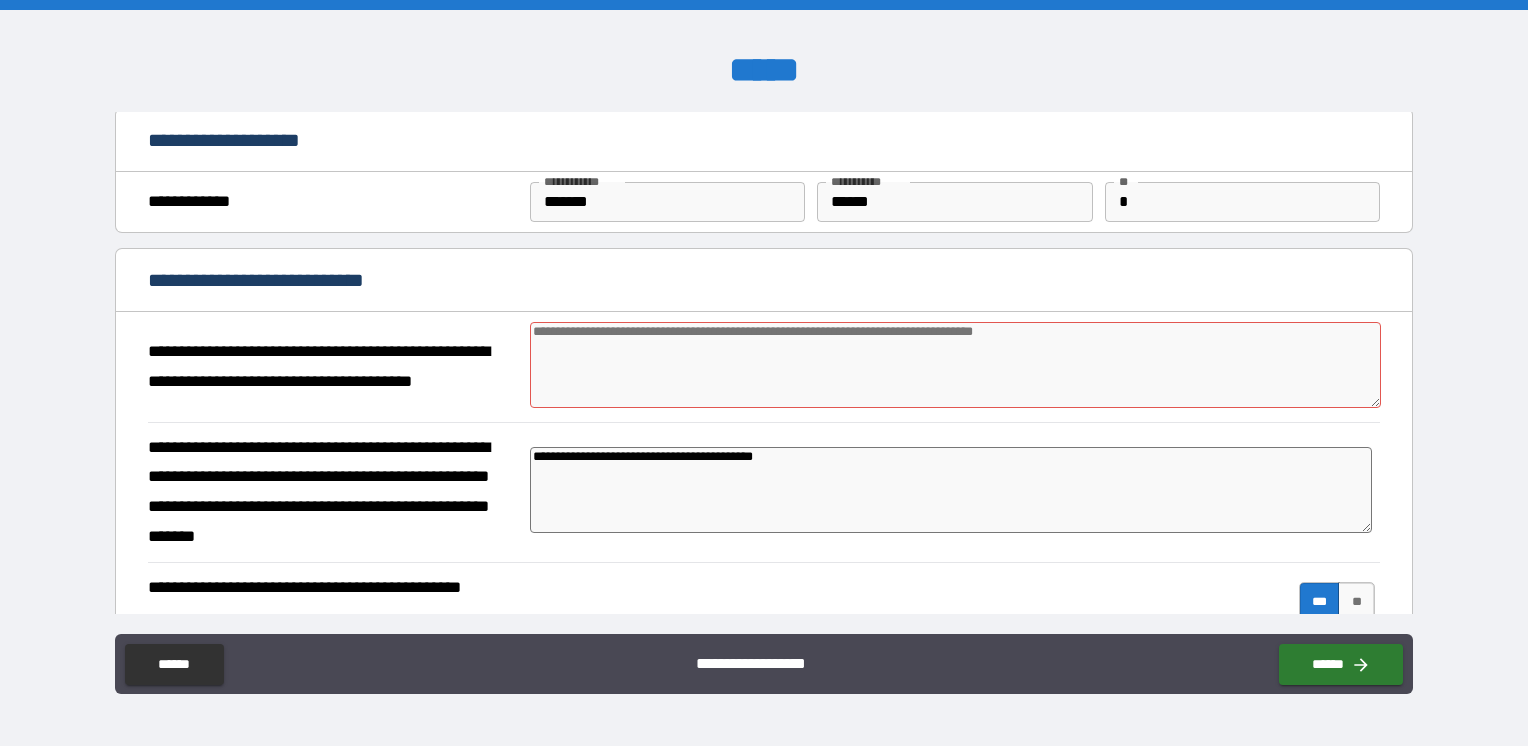 scroll, scrollTop: 0, scrollLeft: 0, axis: both 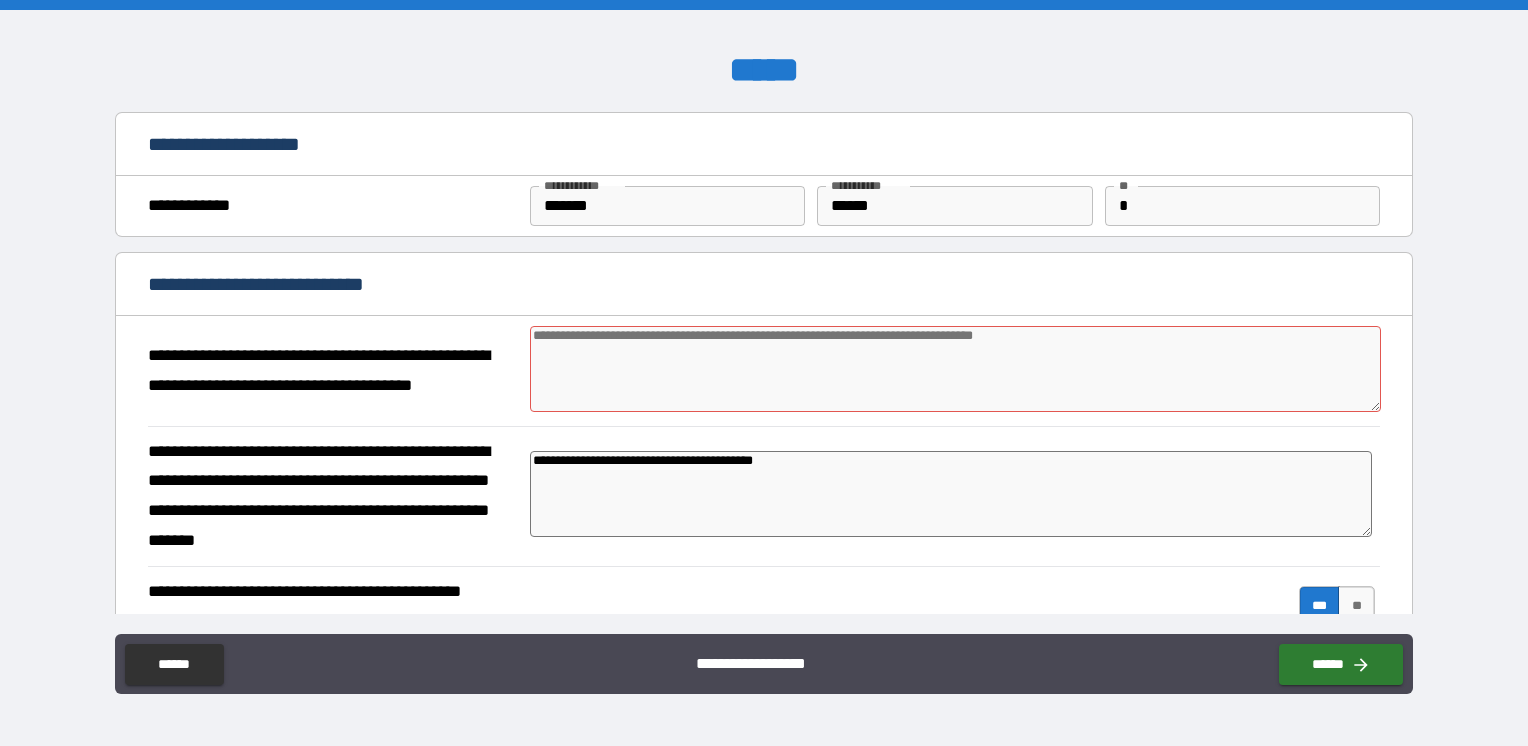 click at bounding box center [955, 369] 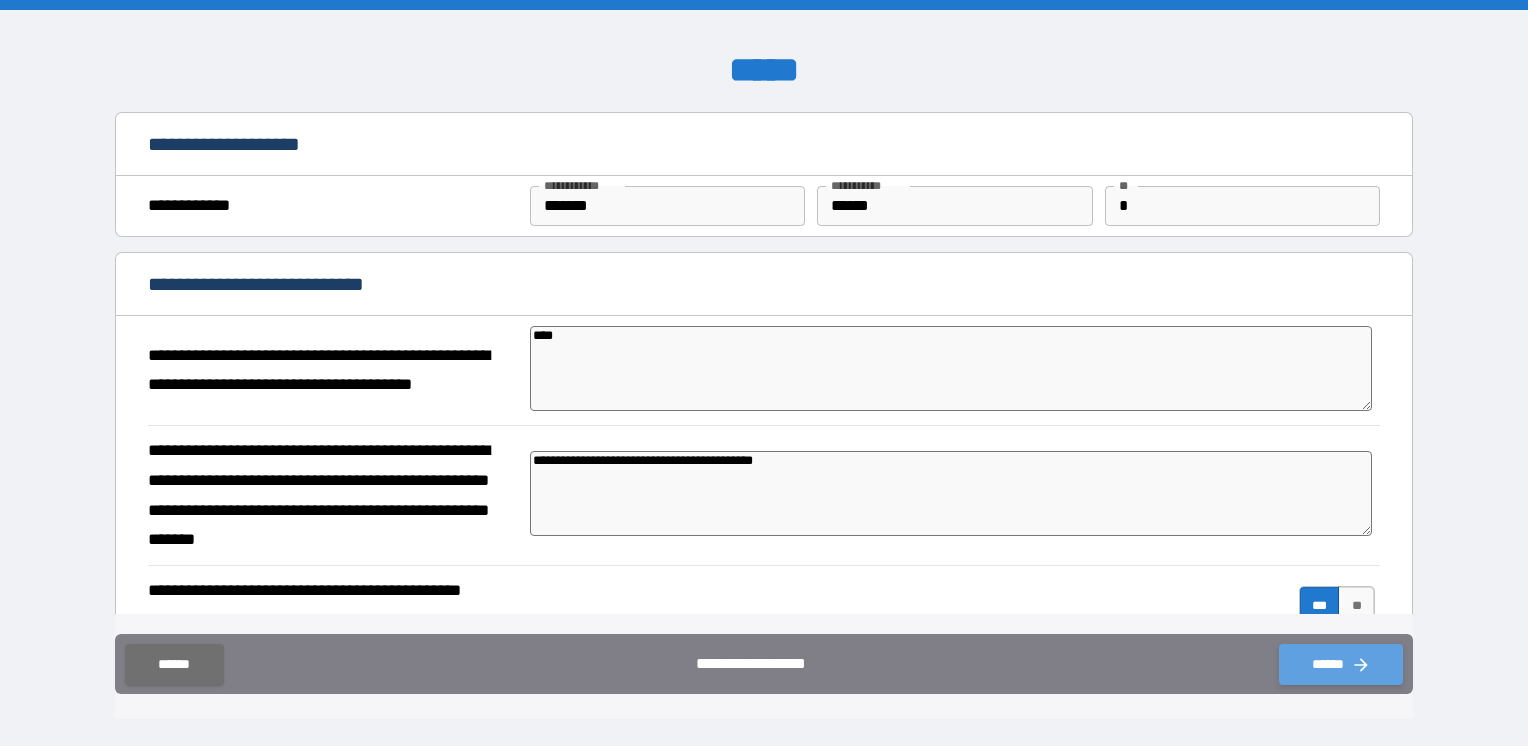 click on "******" at bounding box center (1341, 664) 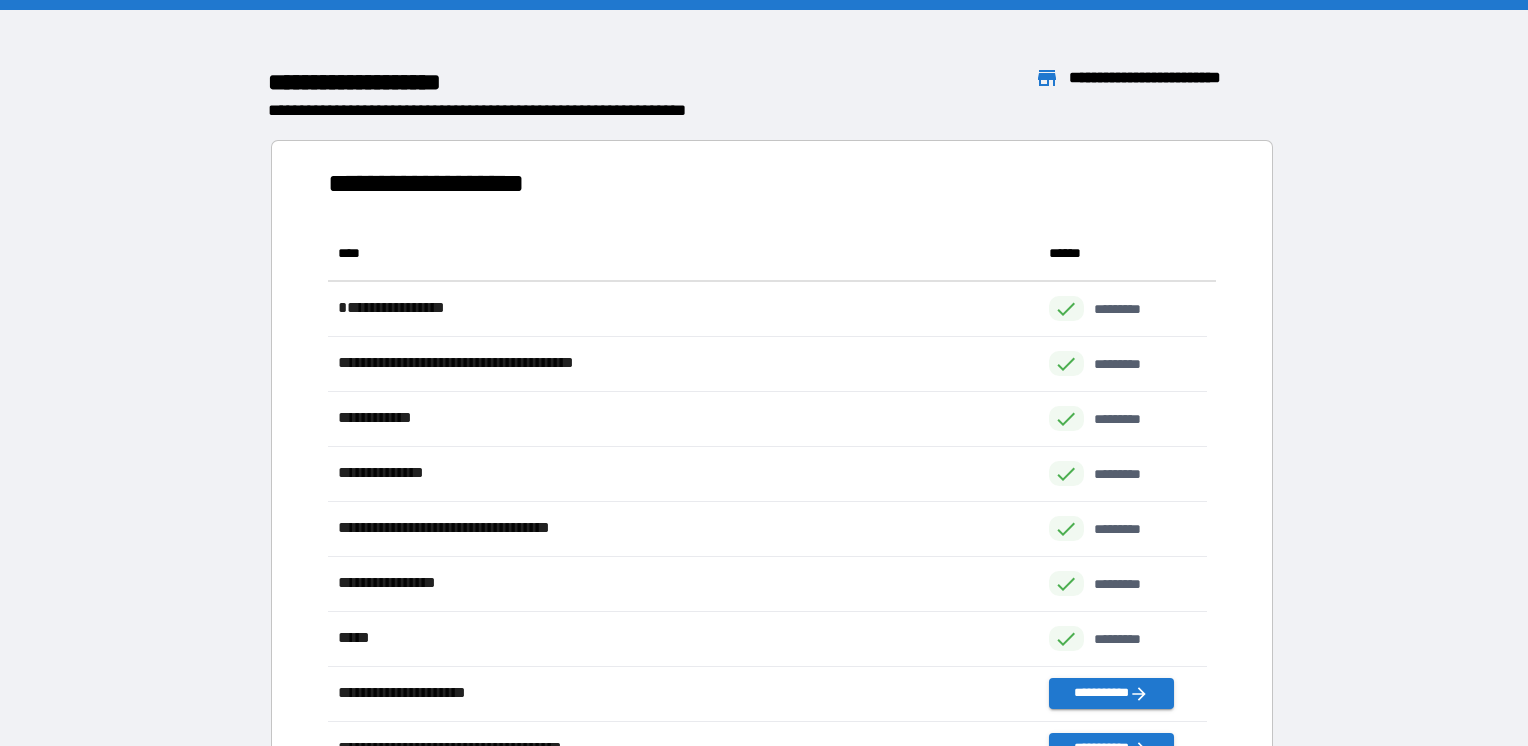 scroll, scrollTop: 536, scrollLeft: 863, axis: both 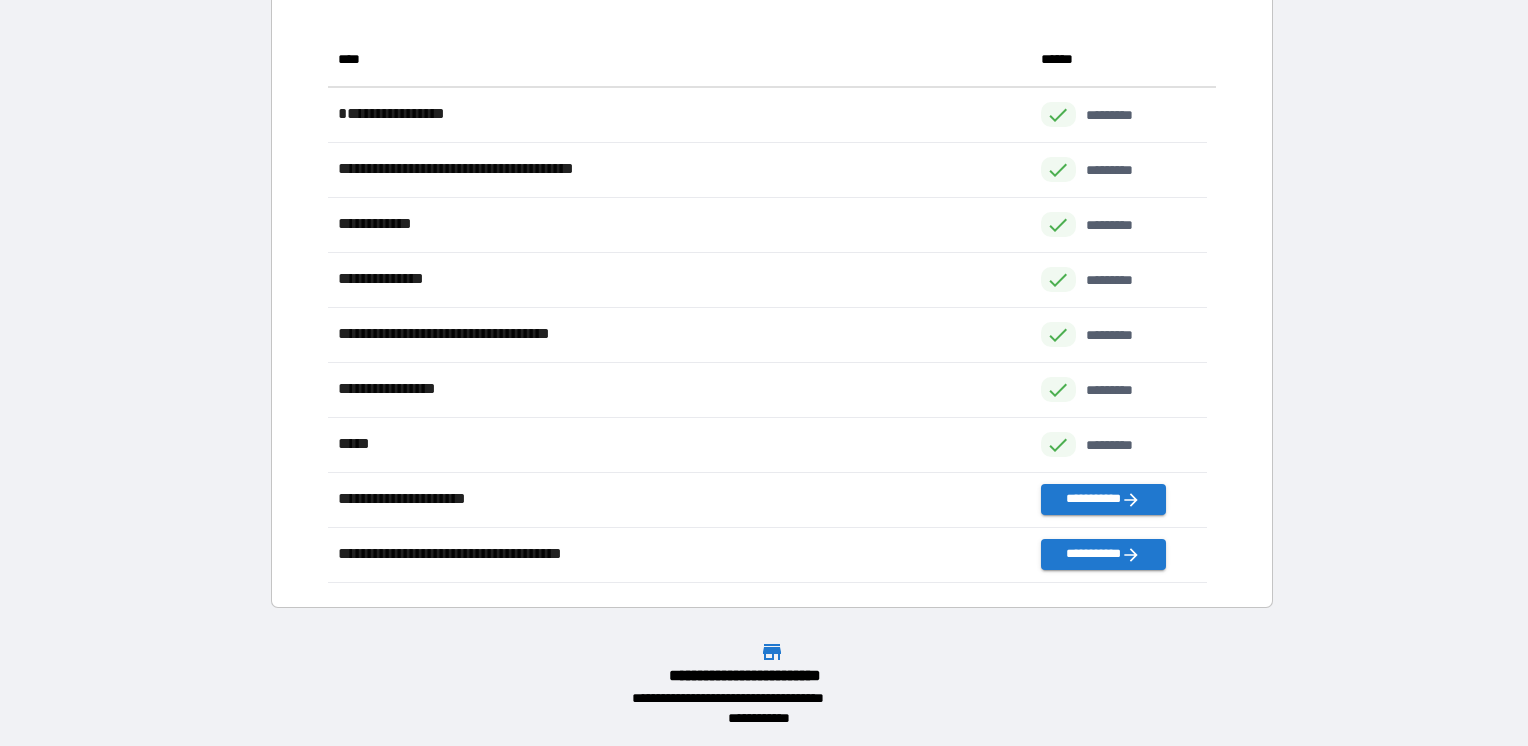 click on "**********" at bounding box center [764, 272] 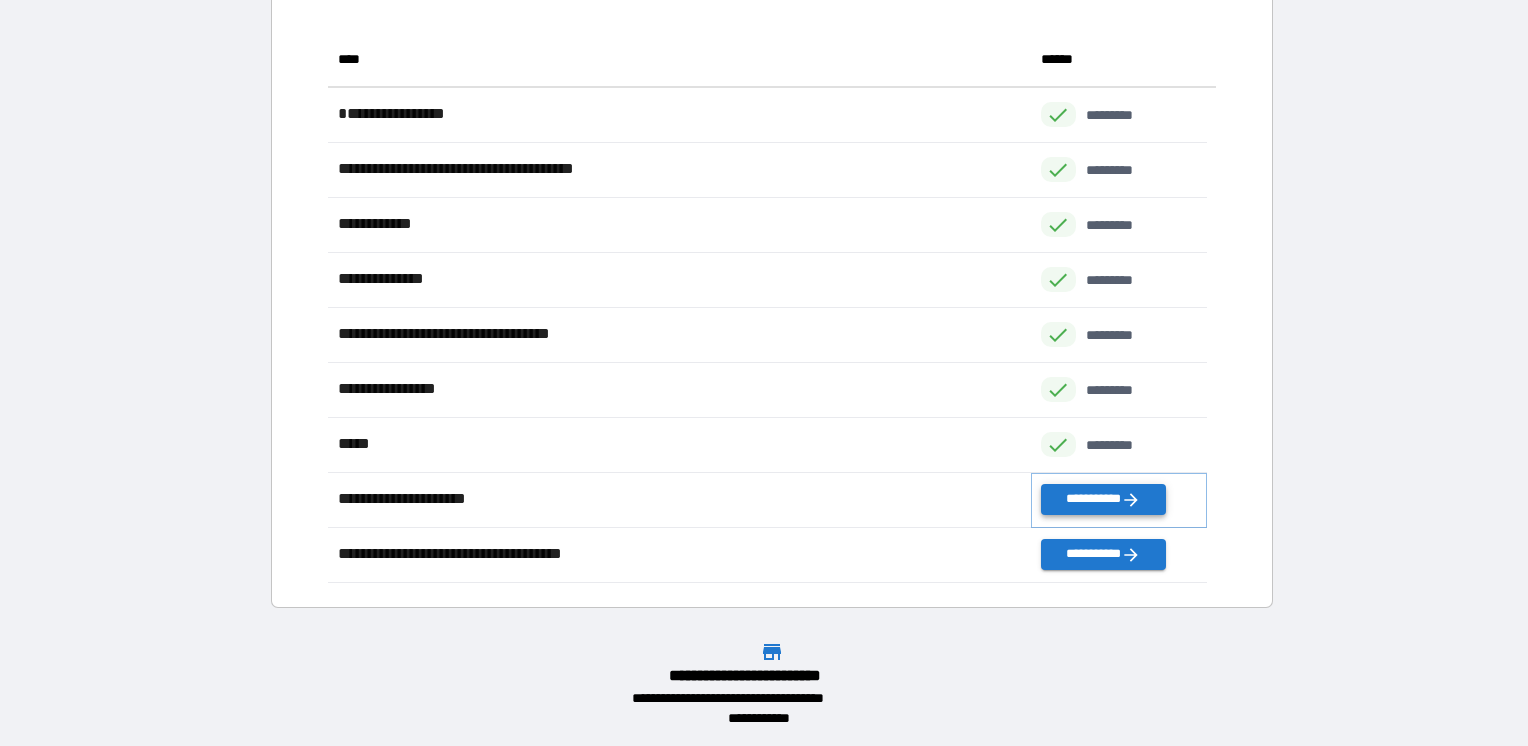 click on "**********" at bounding box center (1103, 499) 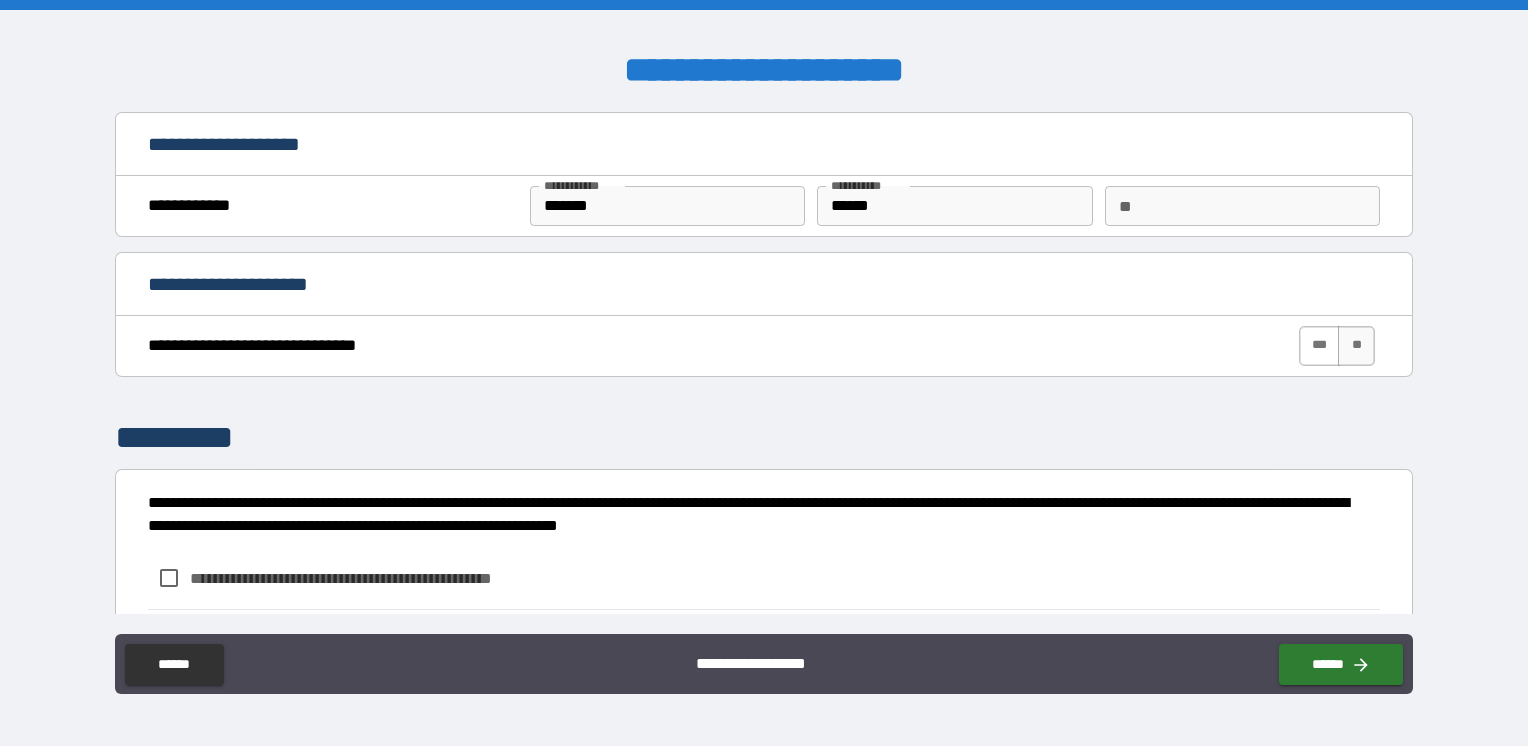 click on "***" at bounding box center [1320, 346] 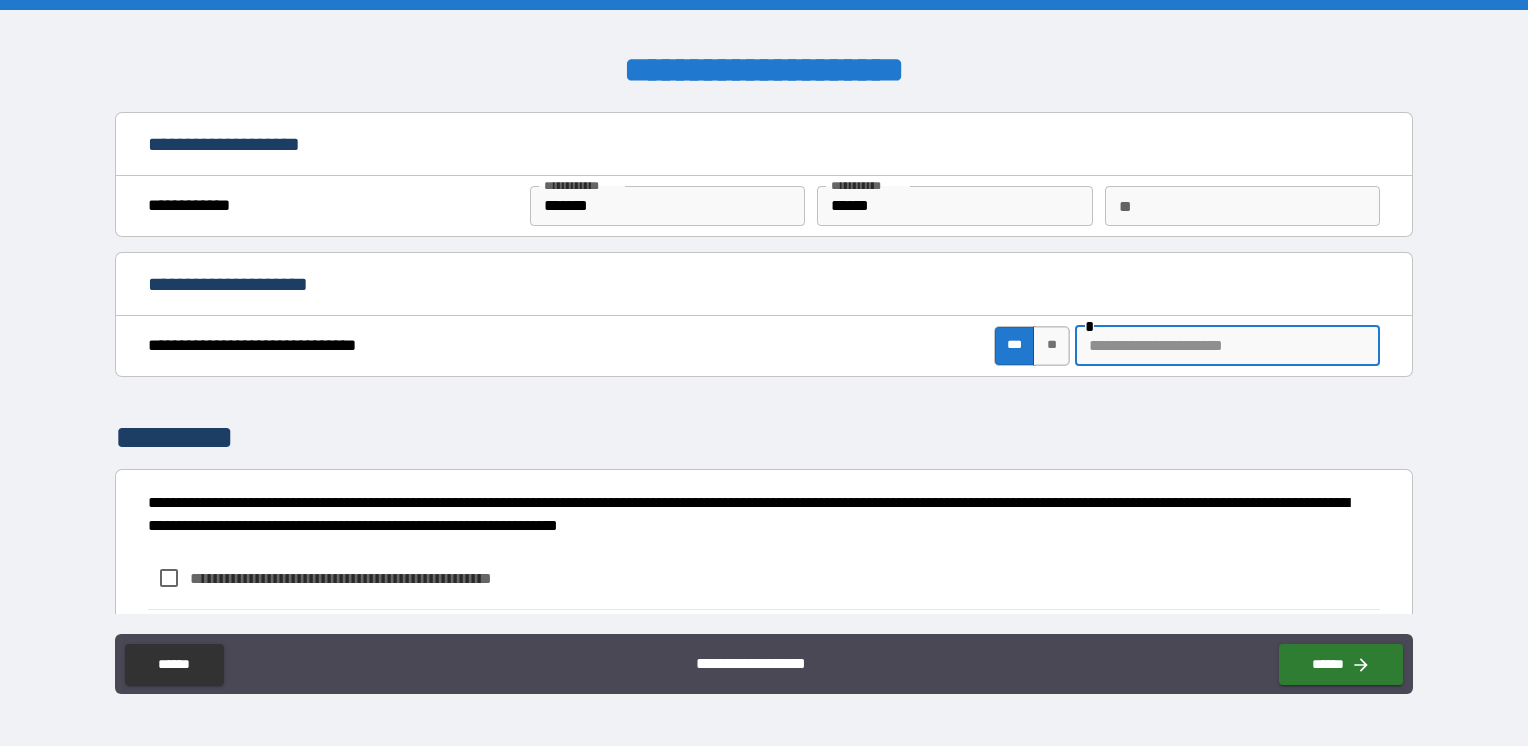 click at bounding box center [1227, 346] 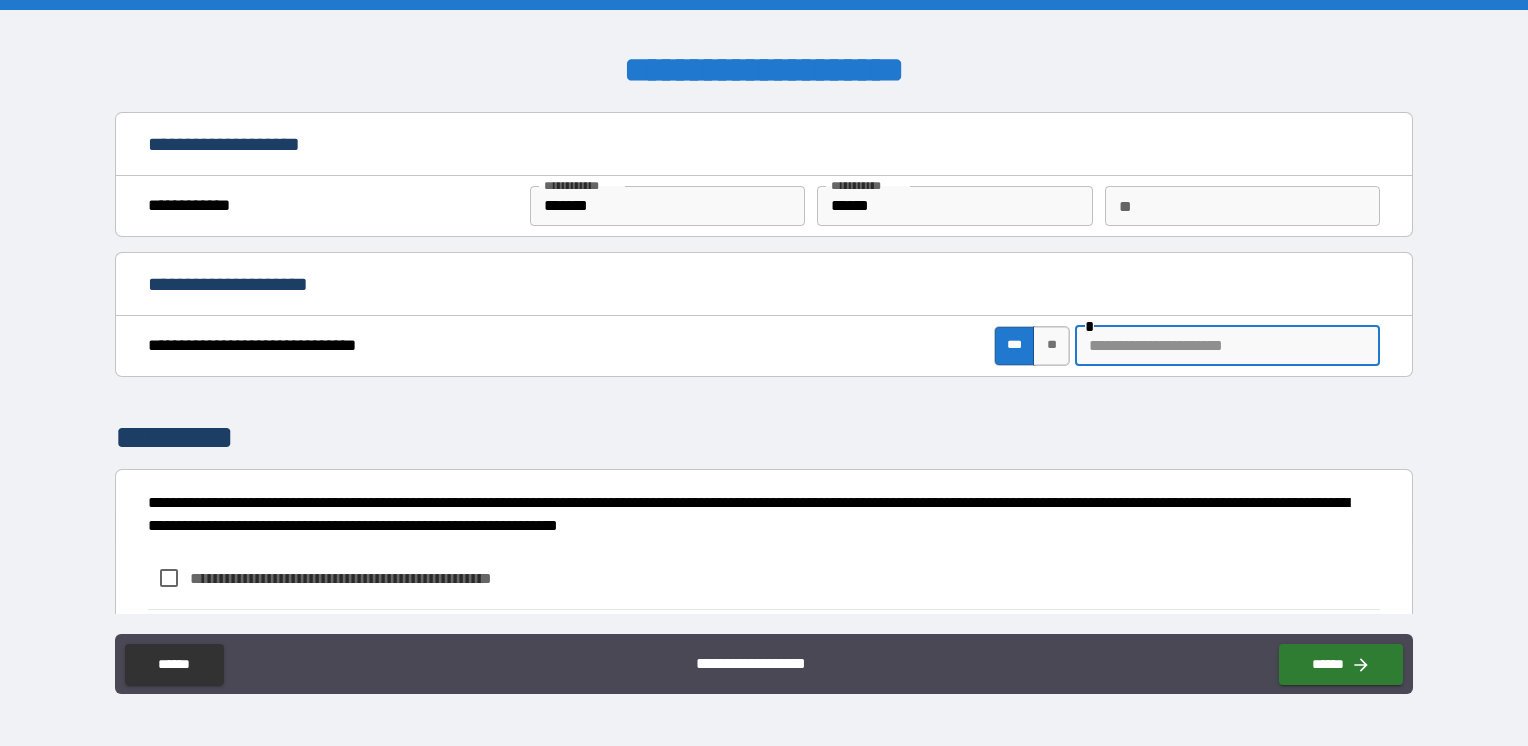 click at bounding box center (1227, 346) 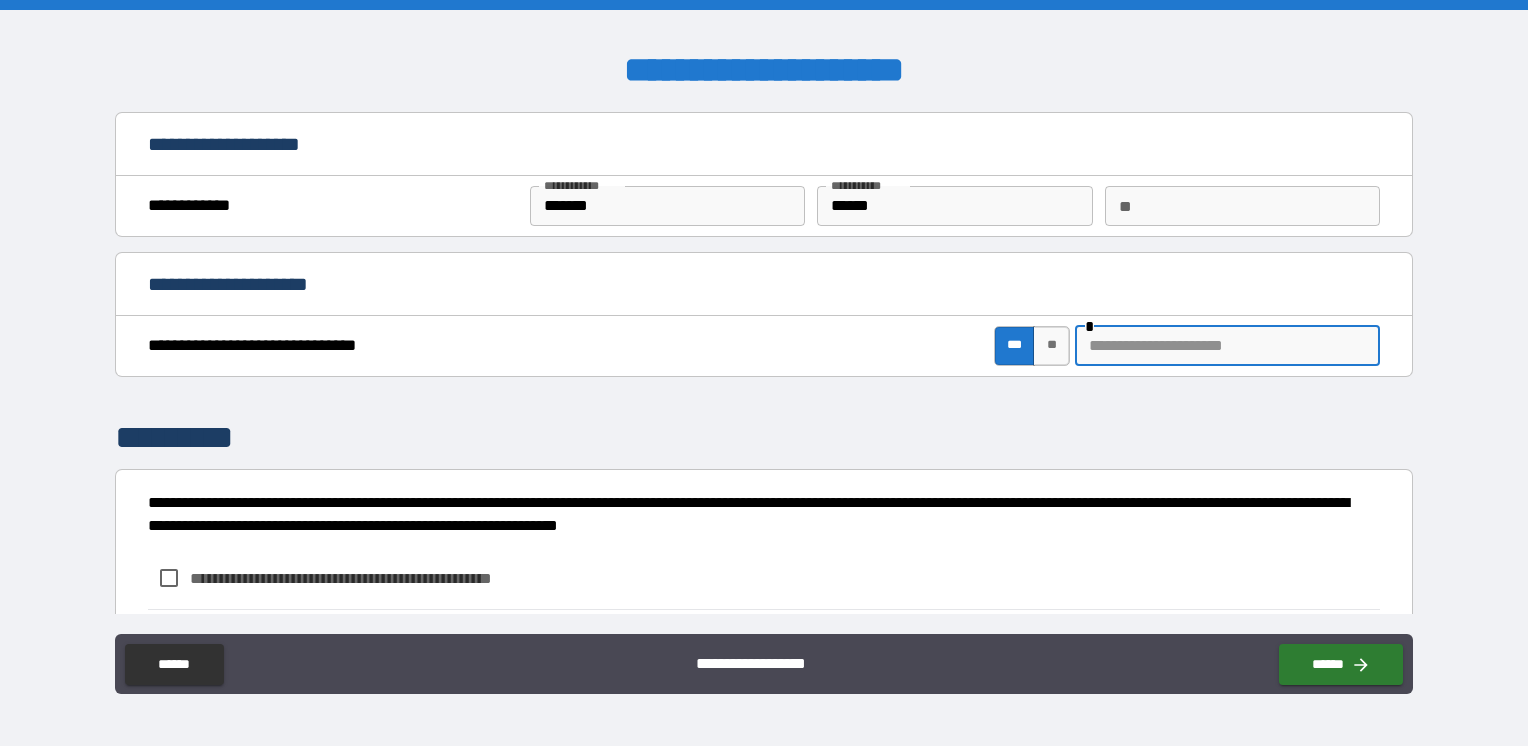 paste on "**********" 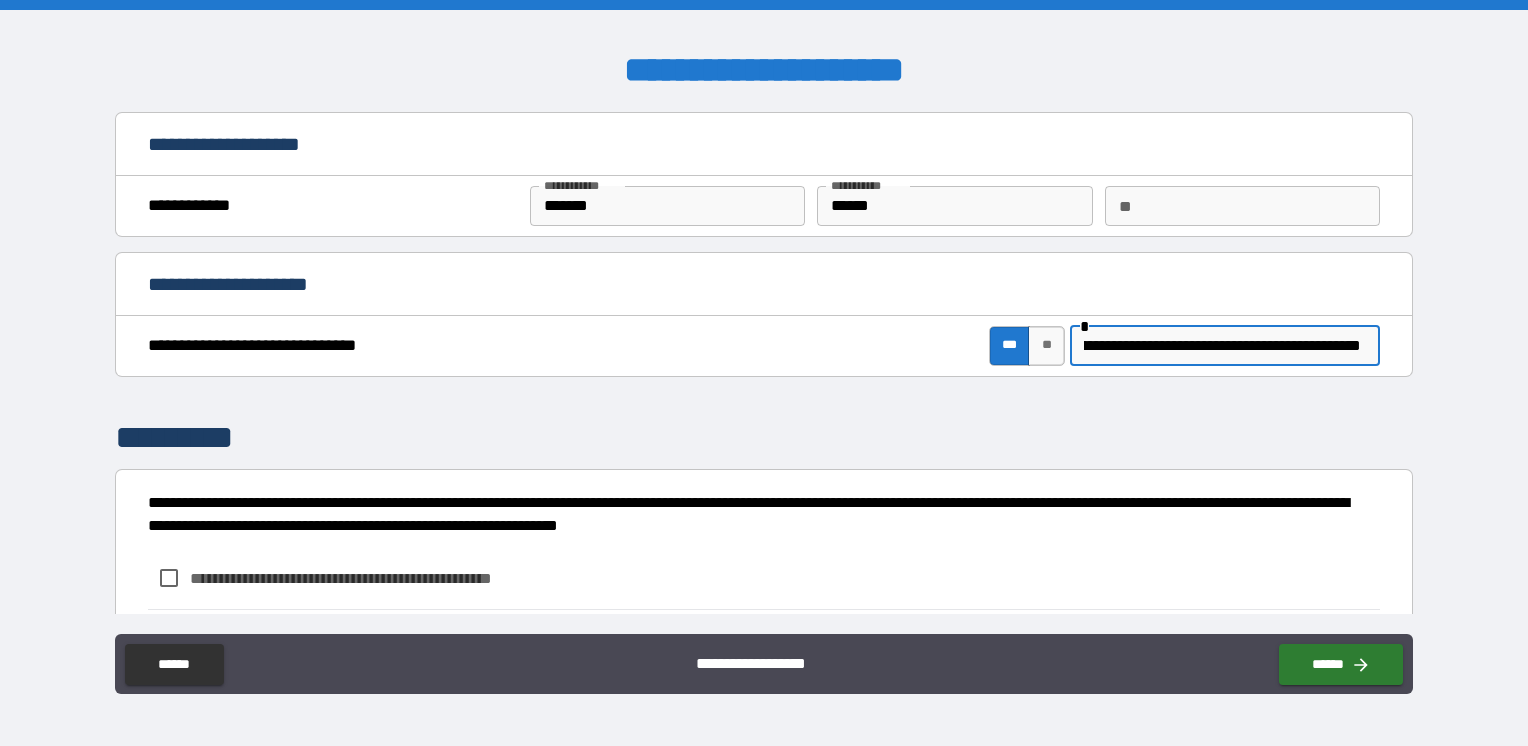 scroll, scrollTop: 0, scrollLeft: 174, axis: horizontal 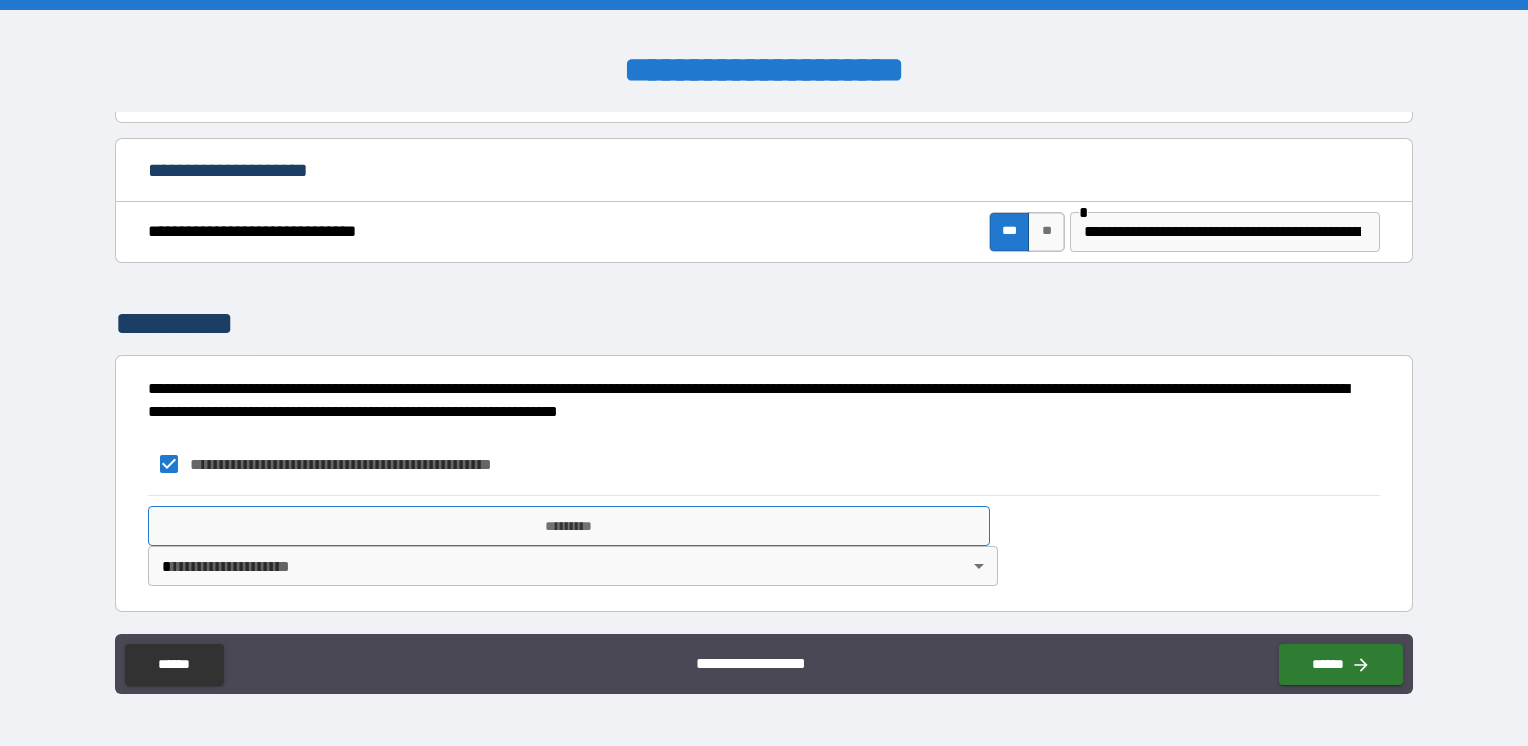 click on "*********" at bounding box center [569, 526] 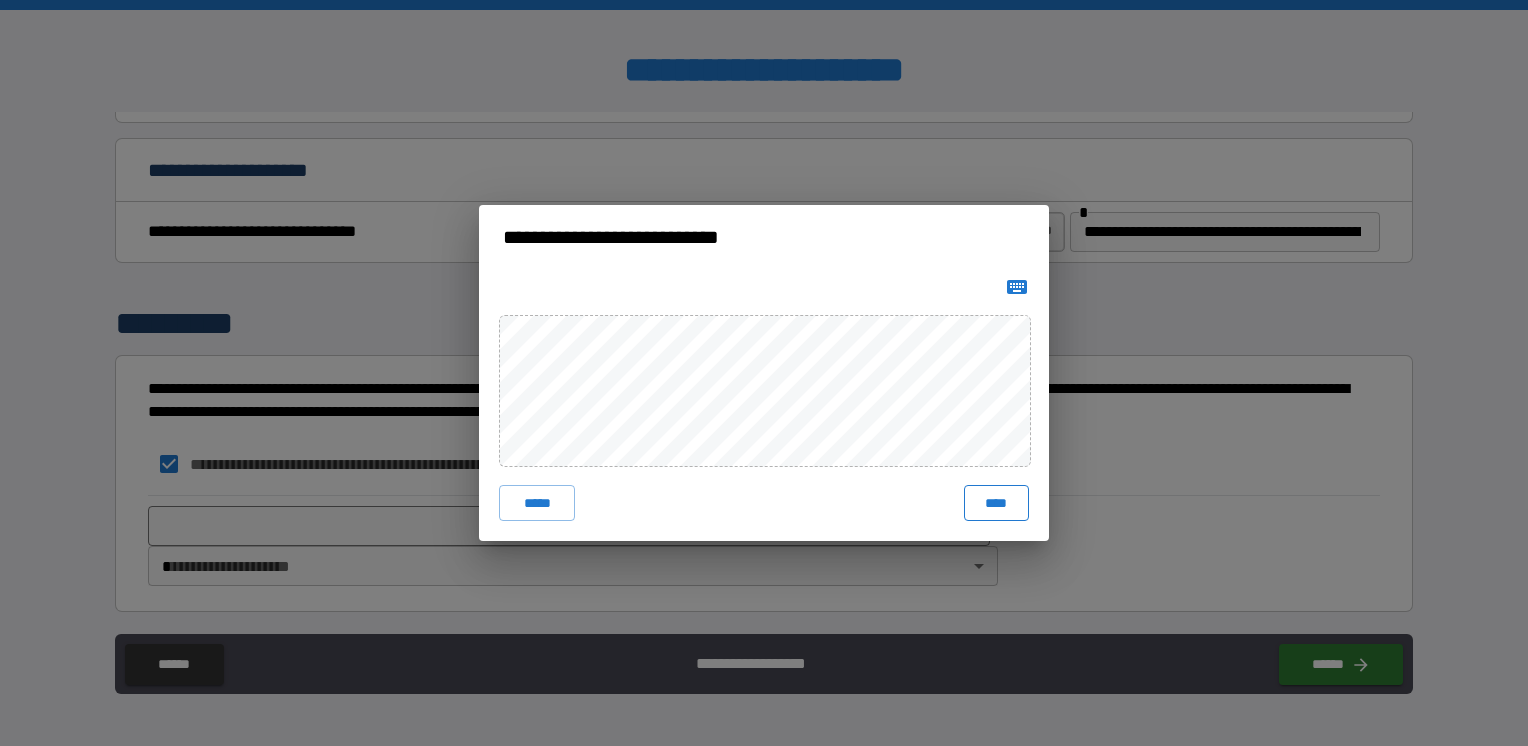 click on "****" at bounding box center (996, 503) 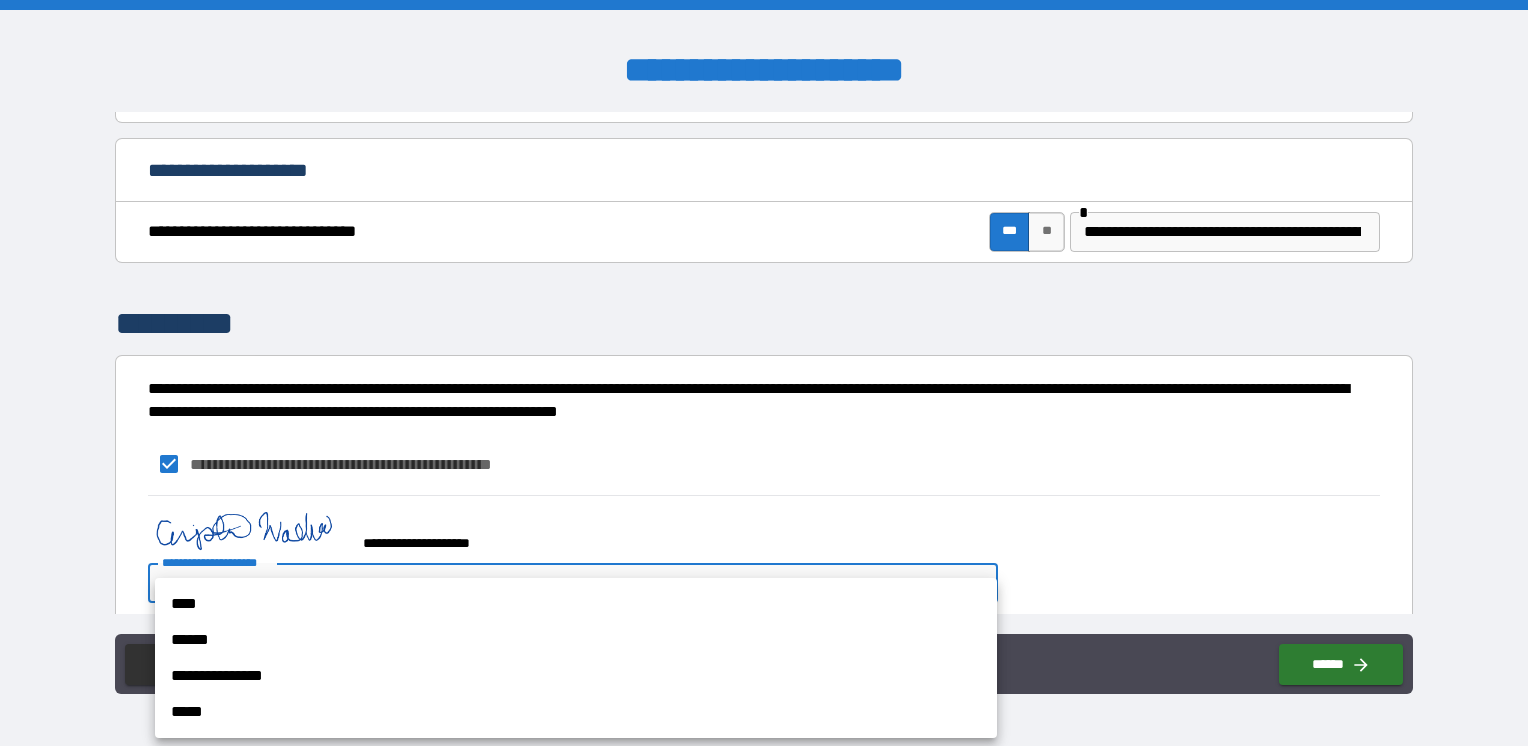 click on "**********" at bounding box center (764, 373) 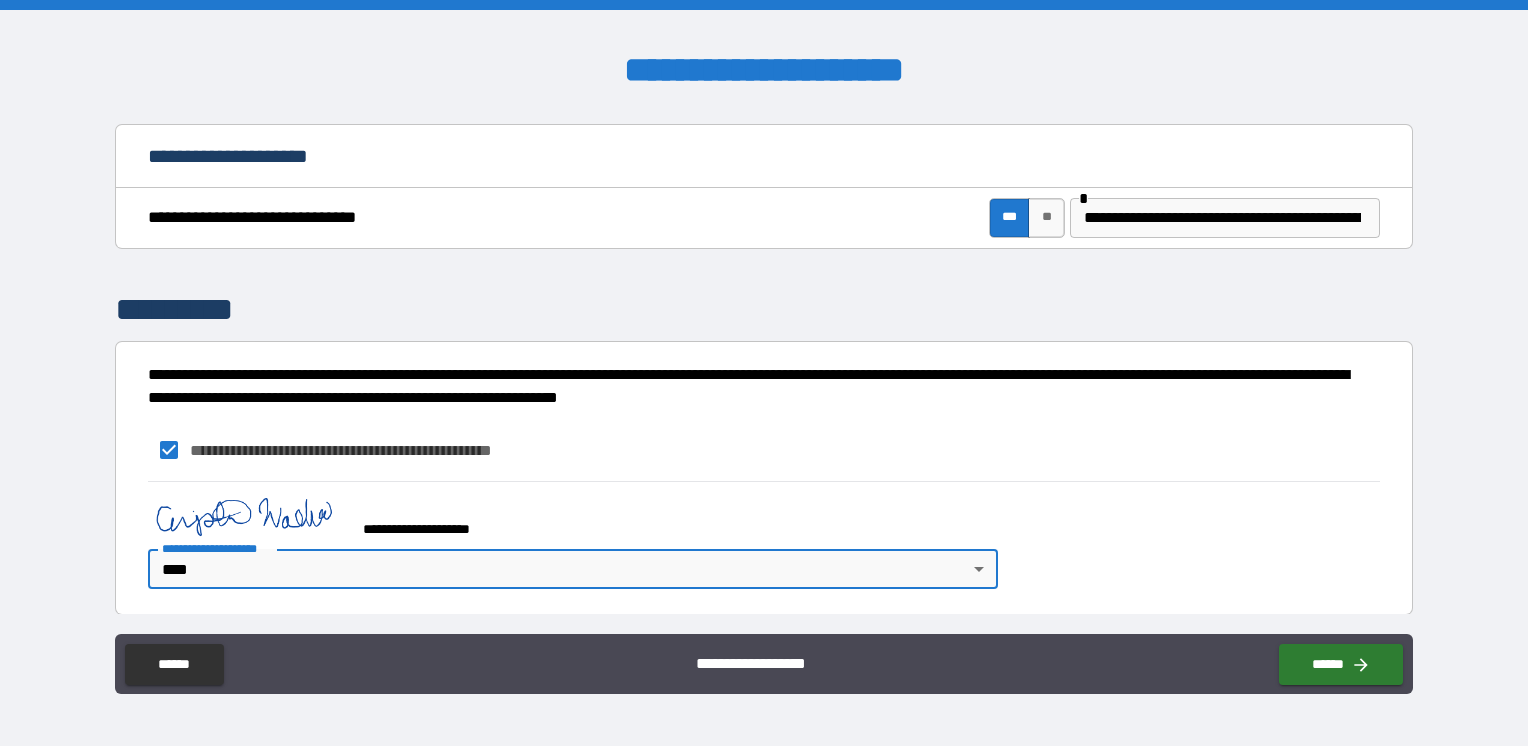 scroll, scrollTop: 132, scrollLeft: 0, axis: vertical 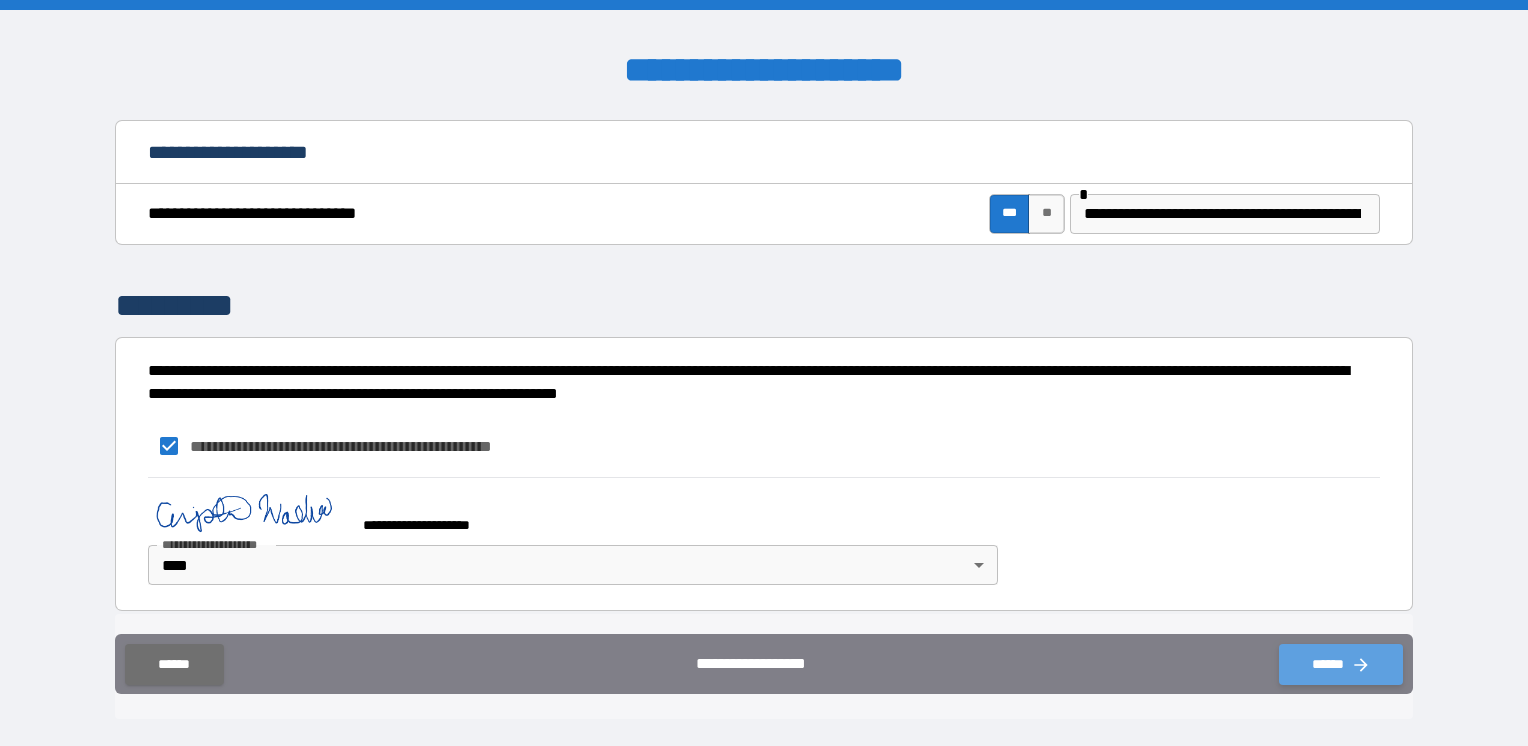 click 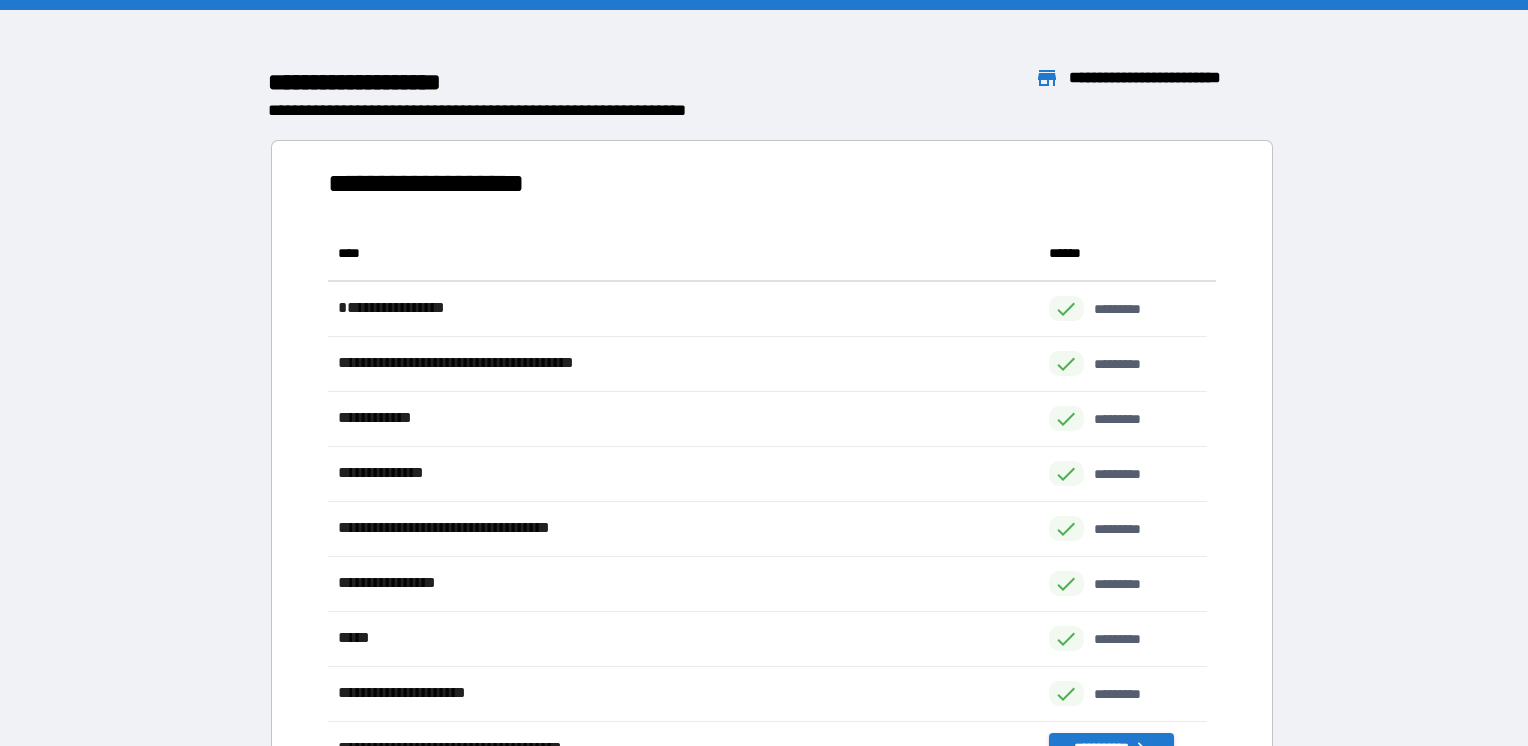 scroll, scrollTop: 536, scrollLeft: 863, axis: both 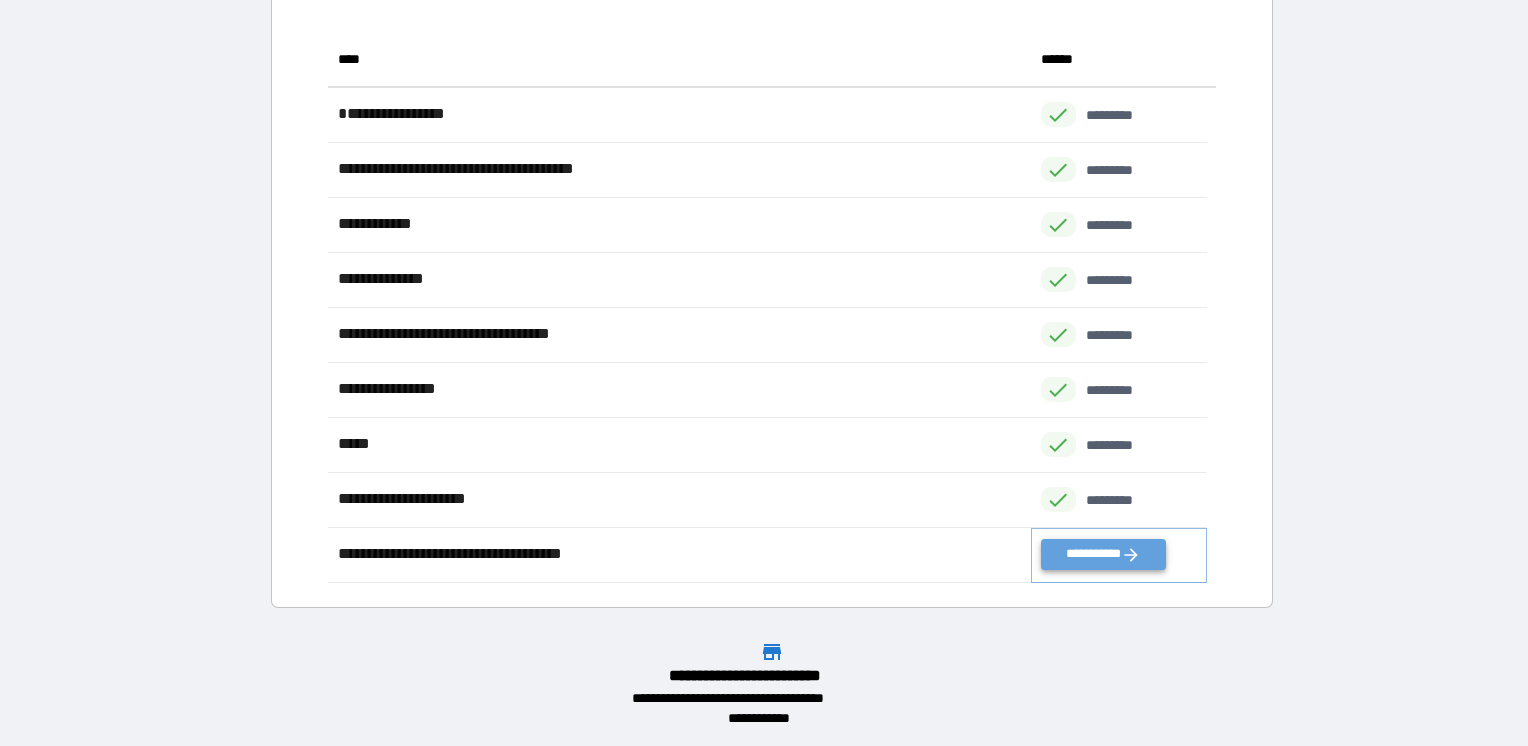 click 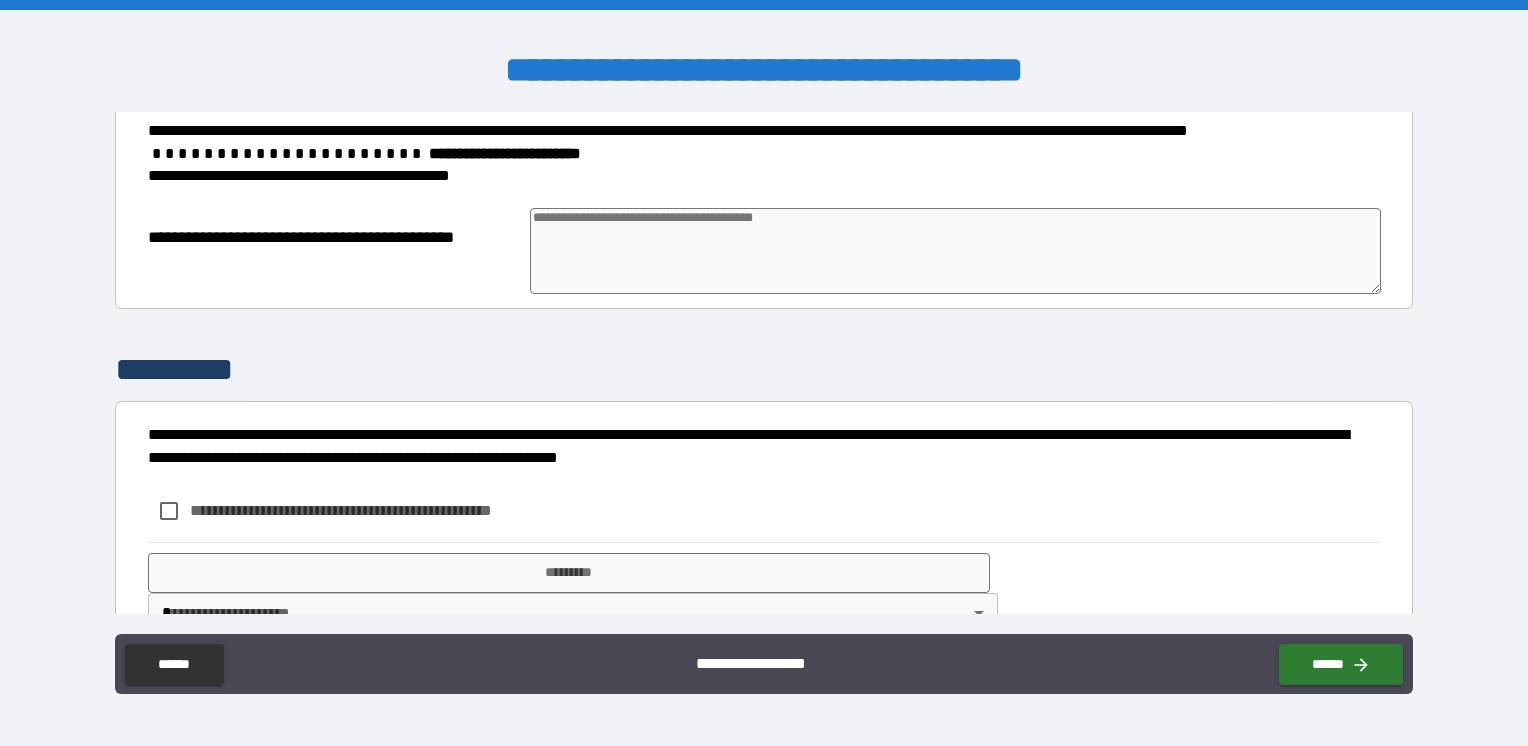 scroll, scrollTop: 100, scrollLeft: 0, axis: vertical 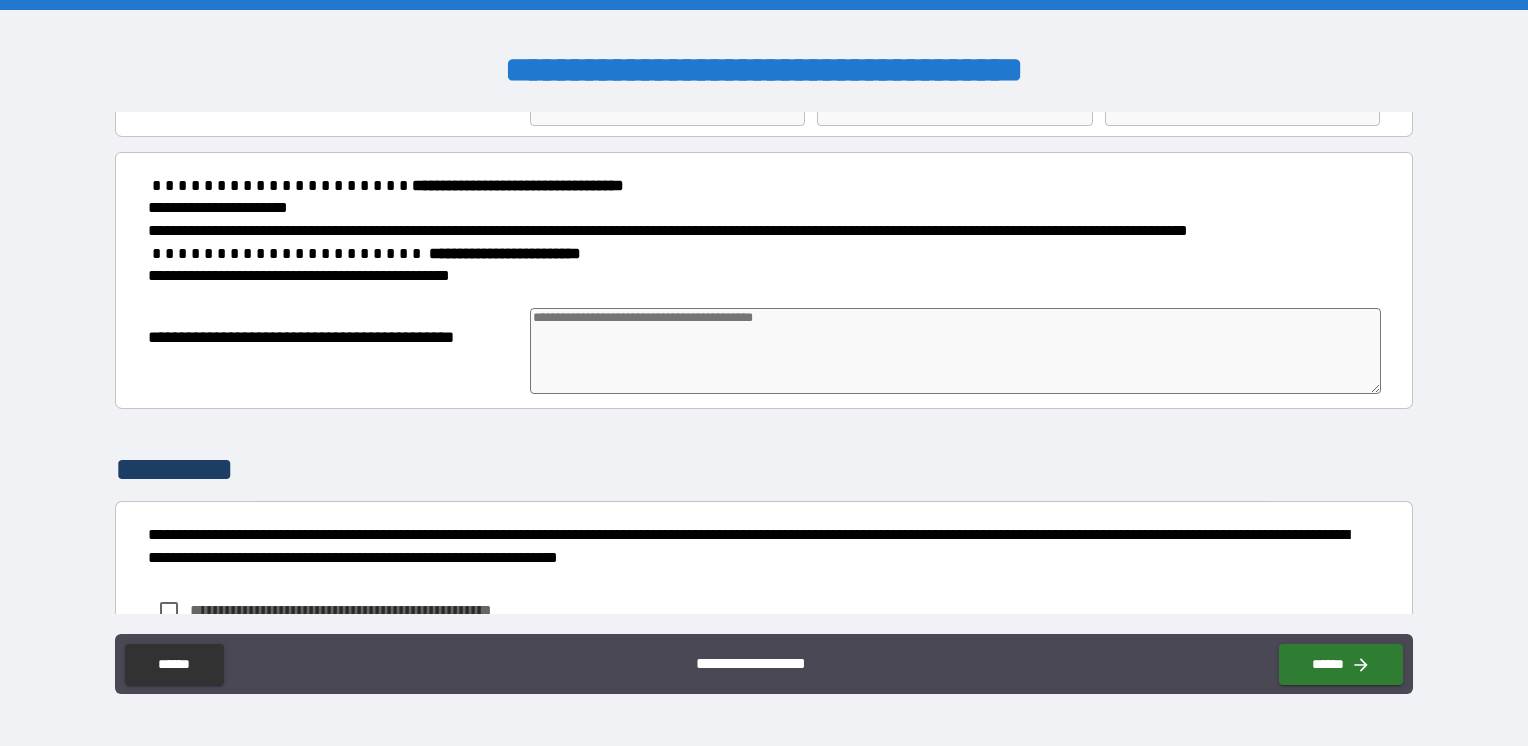 click at bounding box center (955, 351) 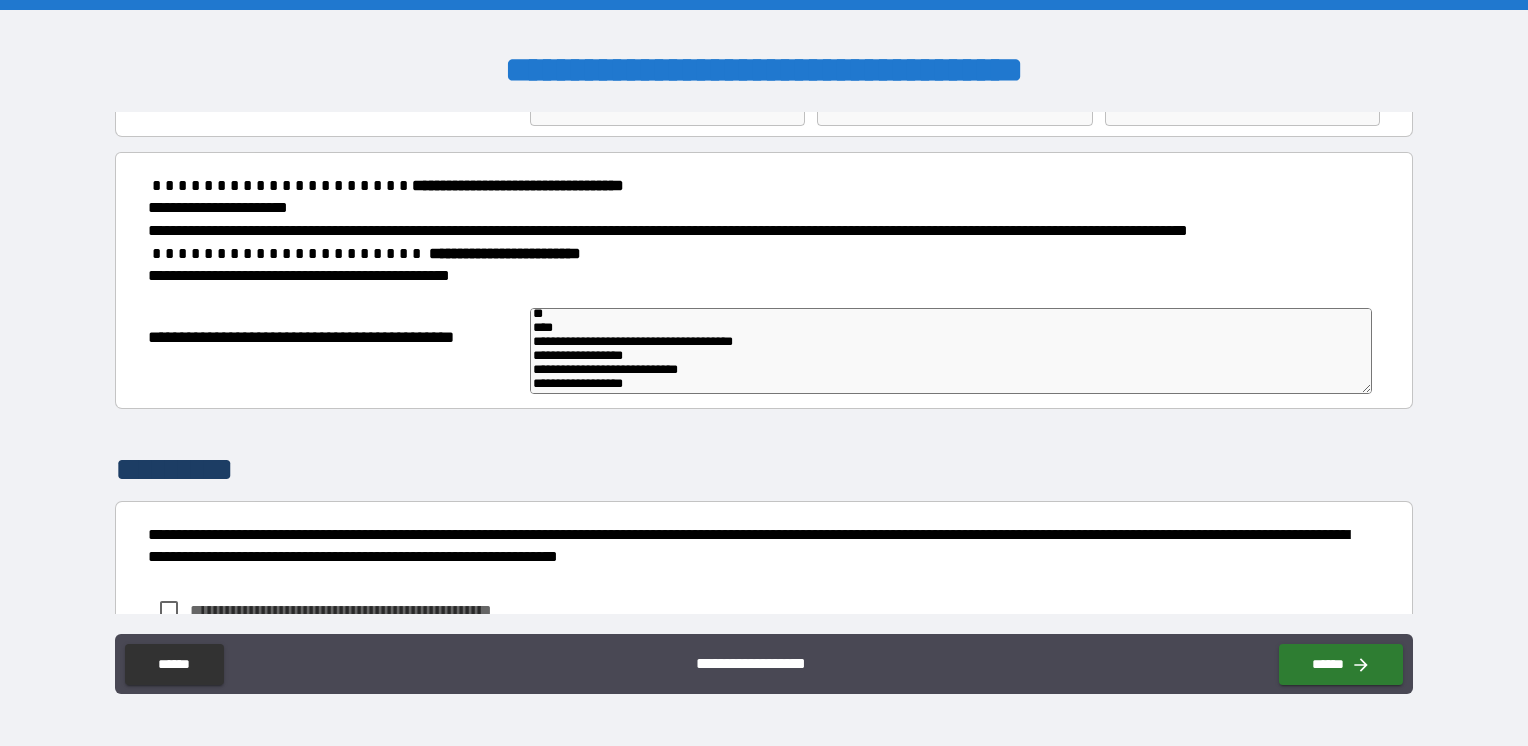 scroll, scrollTop: 1540, scrollLeft: 0, axis: vertical 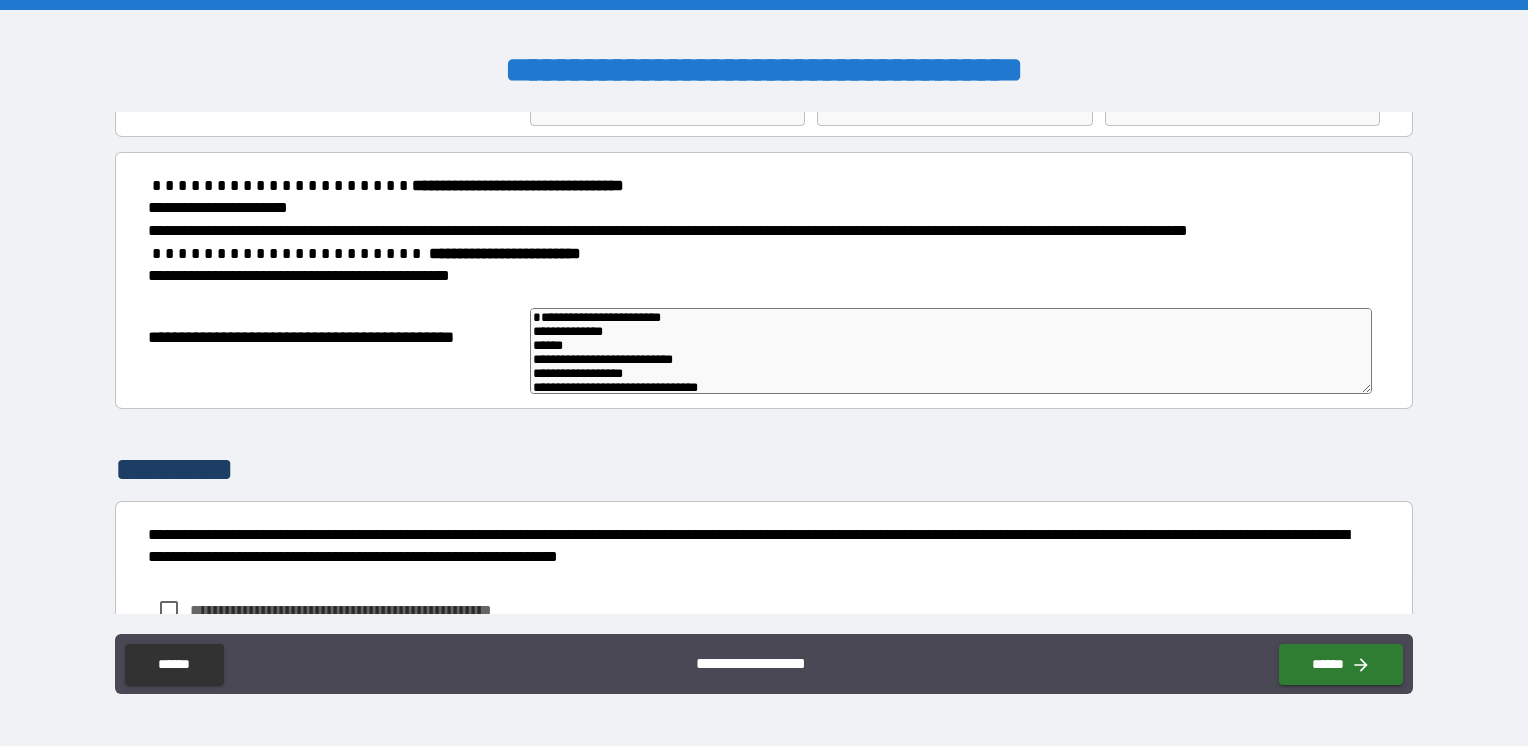 drag, startPoint x: 744, startPoint y: 367, endPoint x: 496, endPoint y: 292, distance: 259.09265 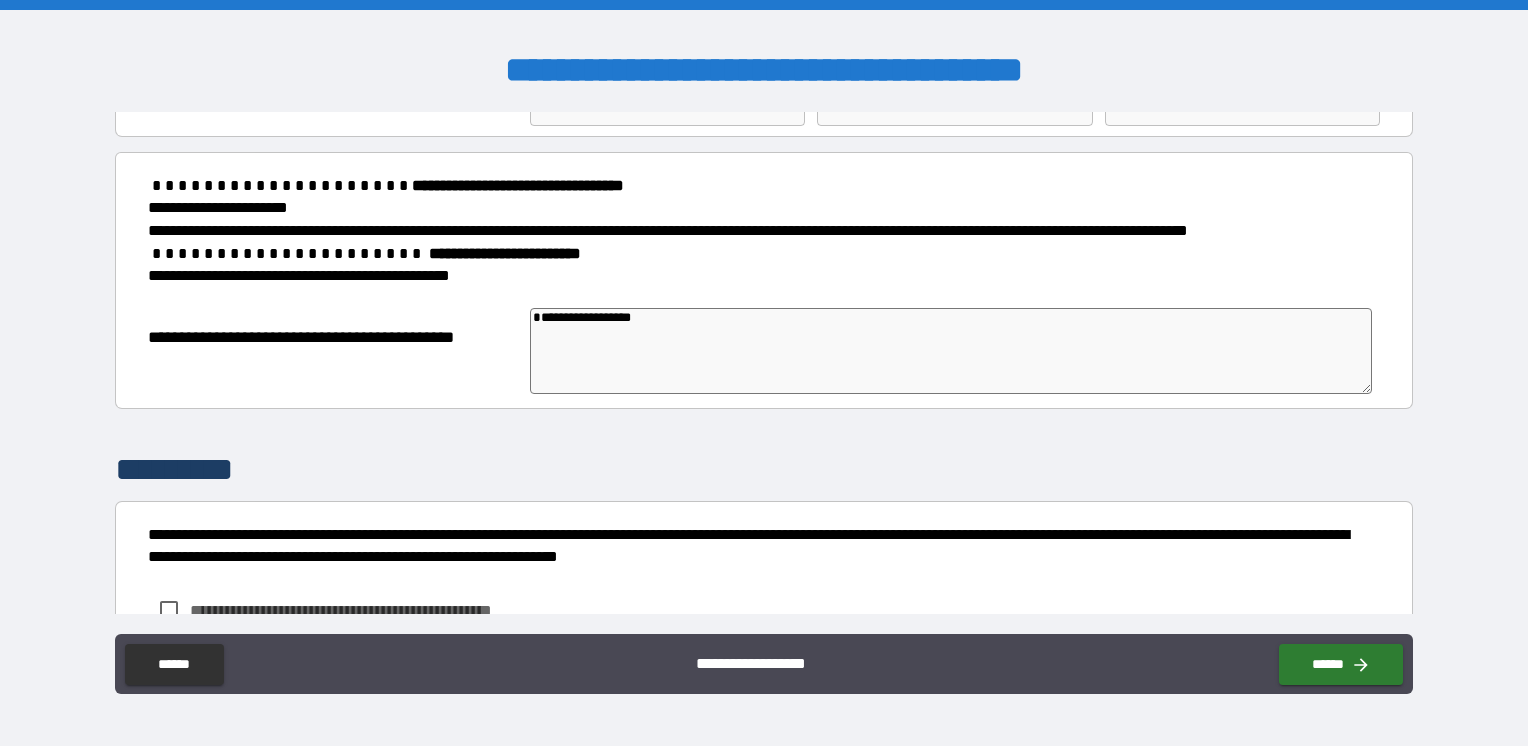 click on "**********" at bounding box center (951, 351) 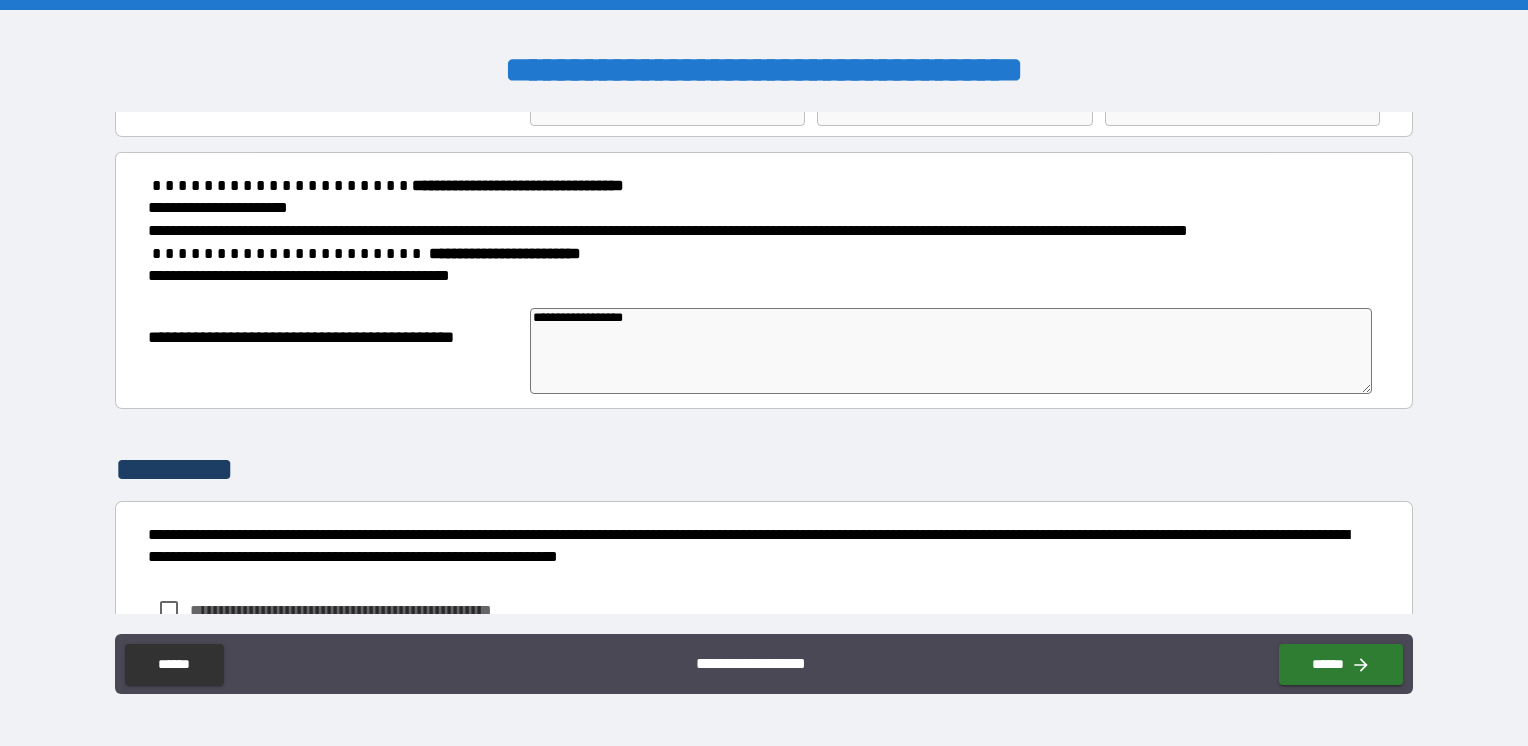 click on "**********" at bounding box center (951, 351) 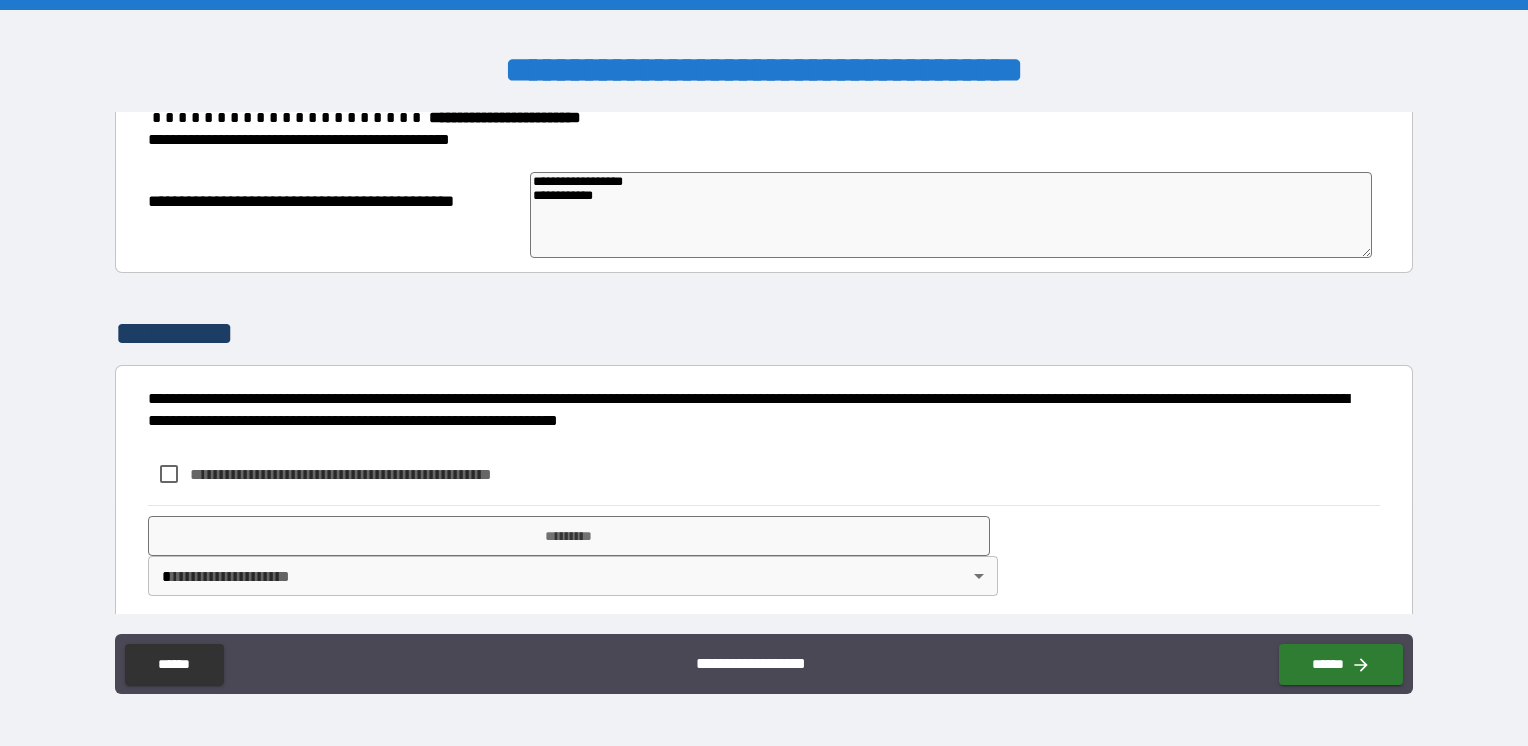 scroll, scrollTop: 246, scrollLeft: 0, axis: vertical 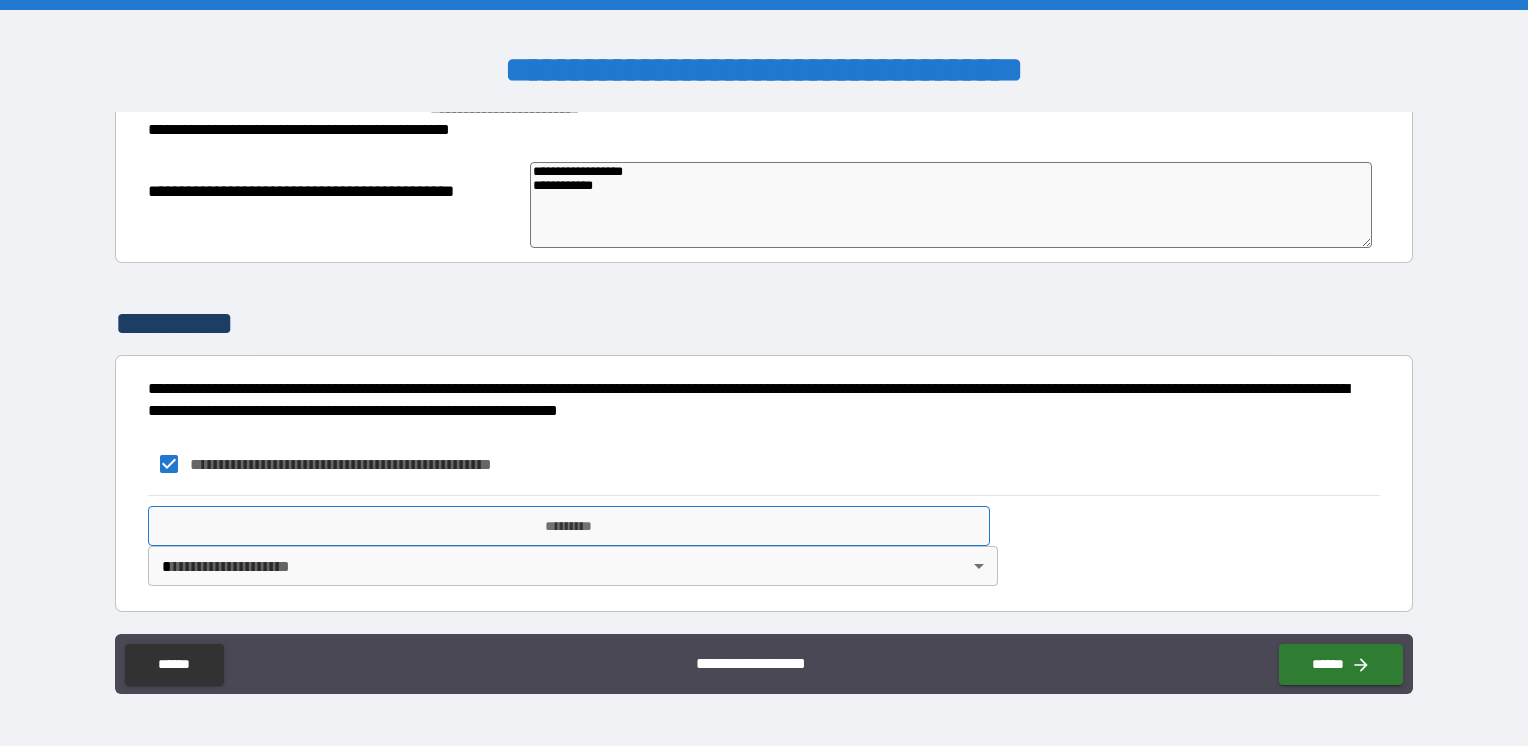 click on "*********" at bounding box center (569, 526) 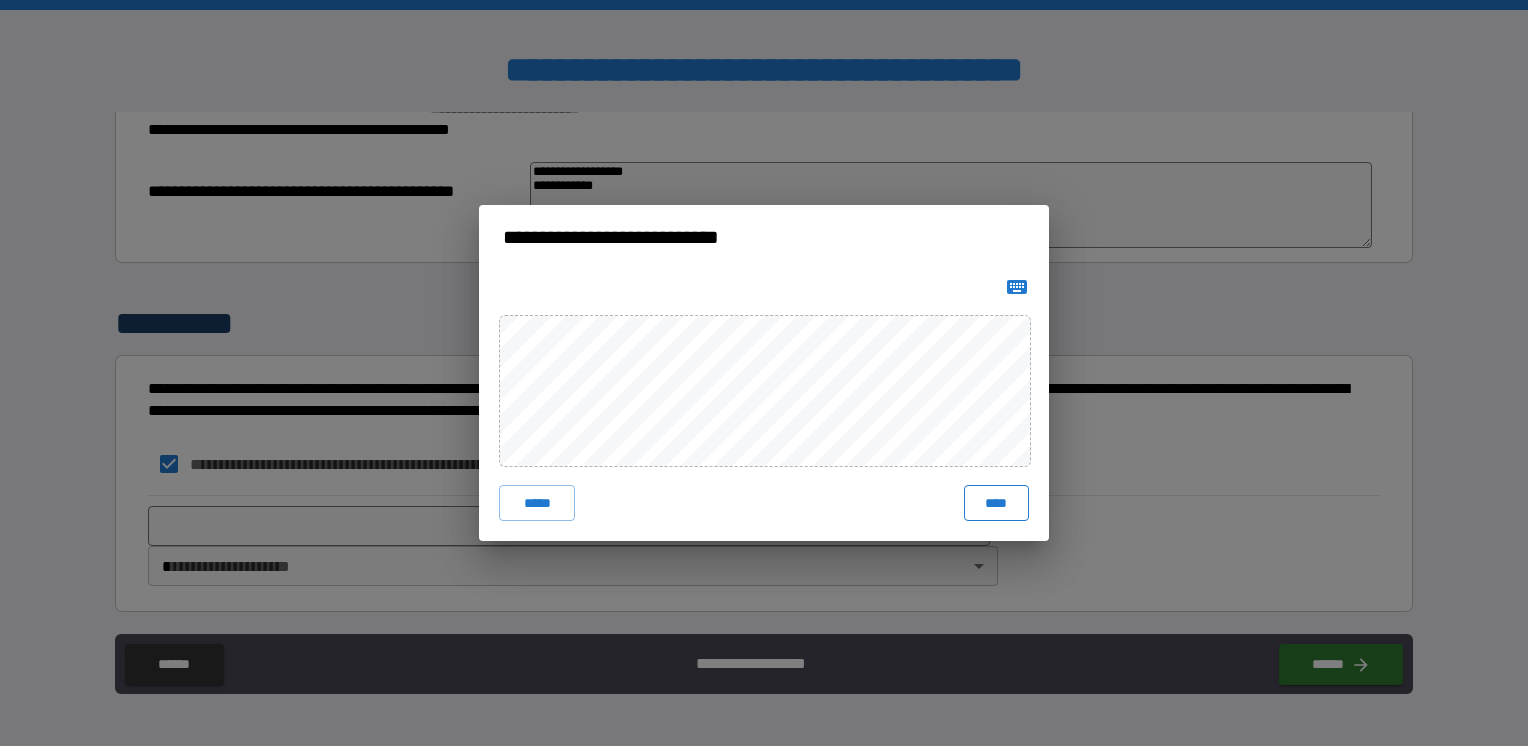 click on "****" at bounding box center [996, 503] 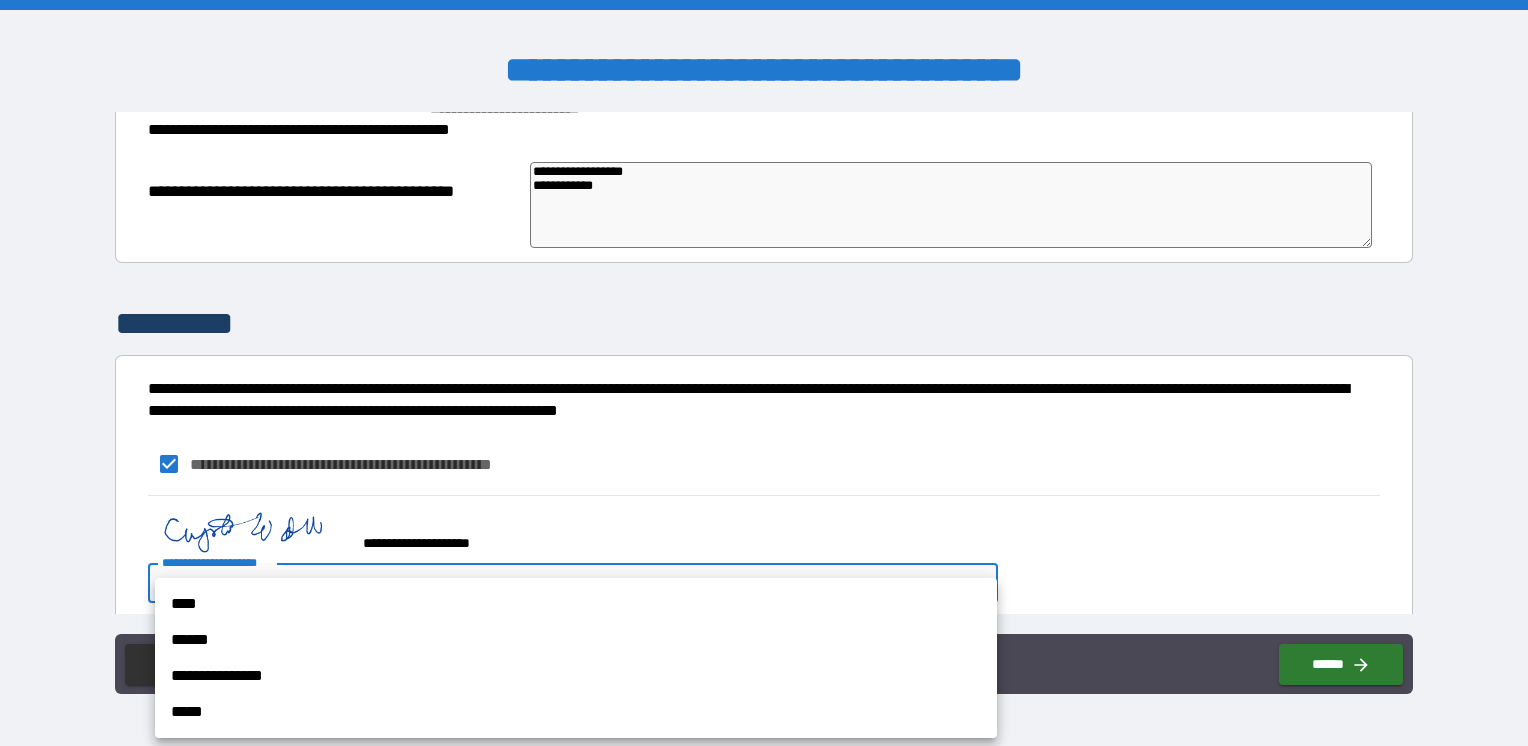 click on "**********" at bounding box center (764, 373) 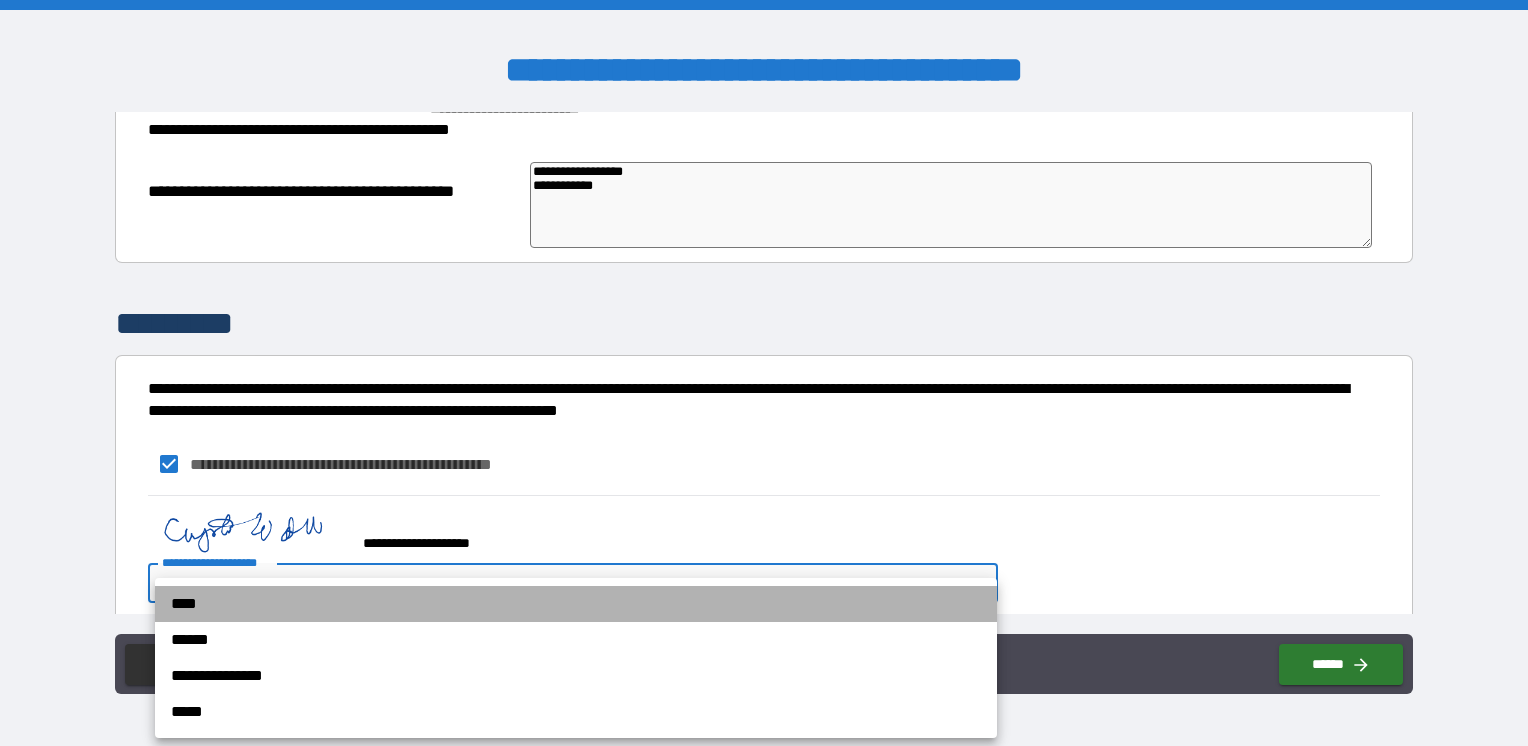 click on "****" at bounding box center [576, 604] 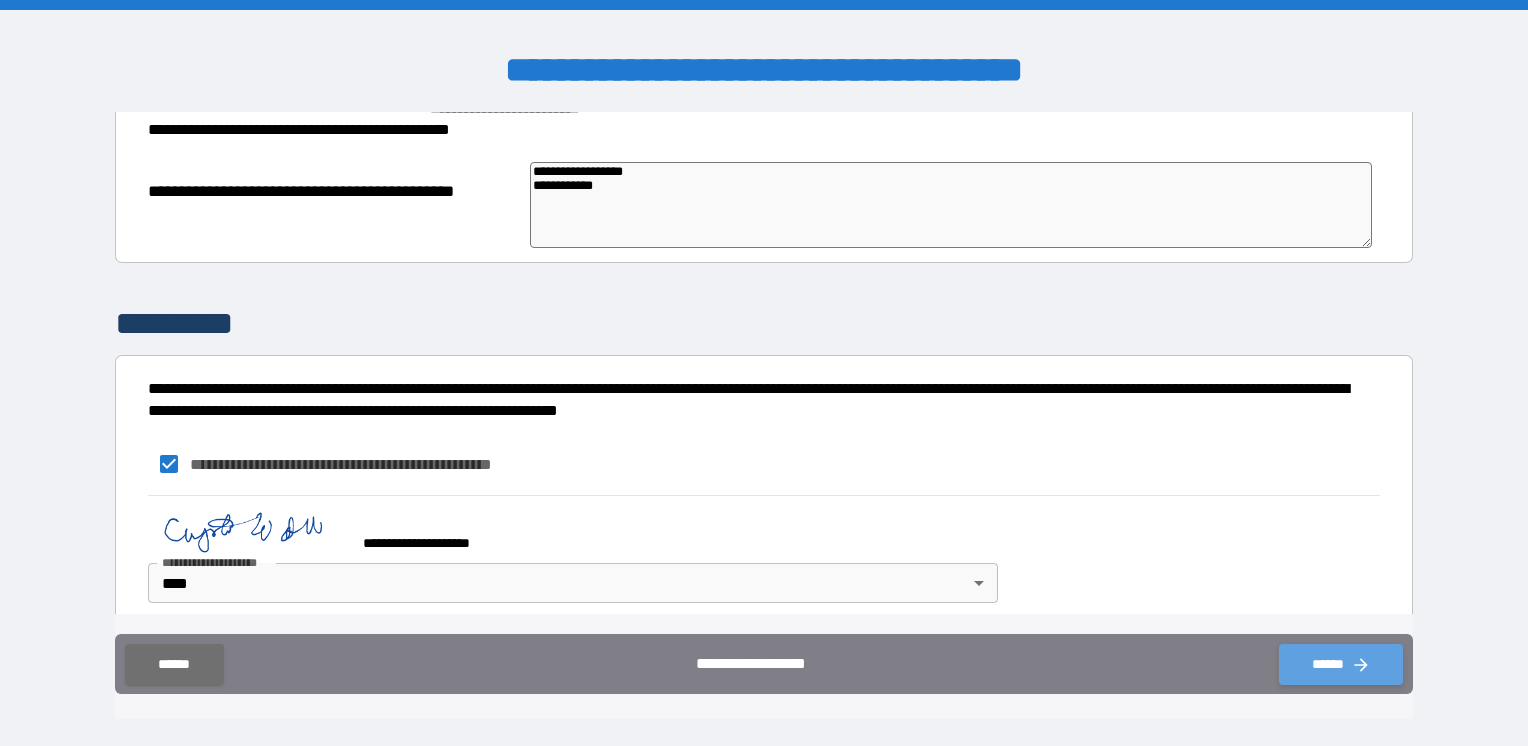 click 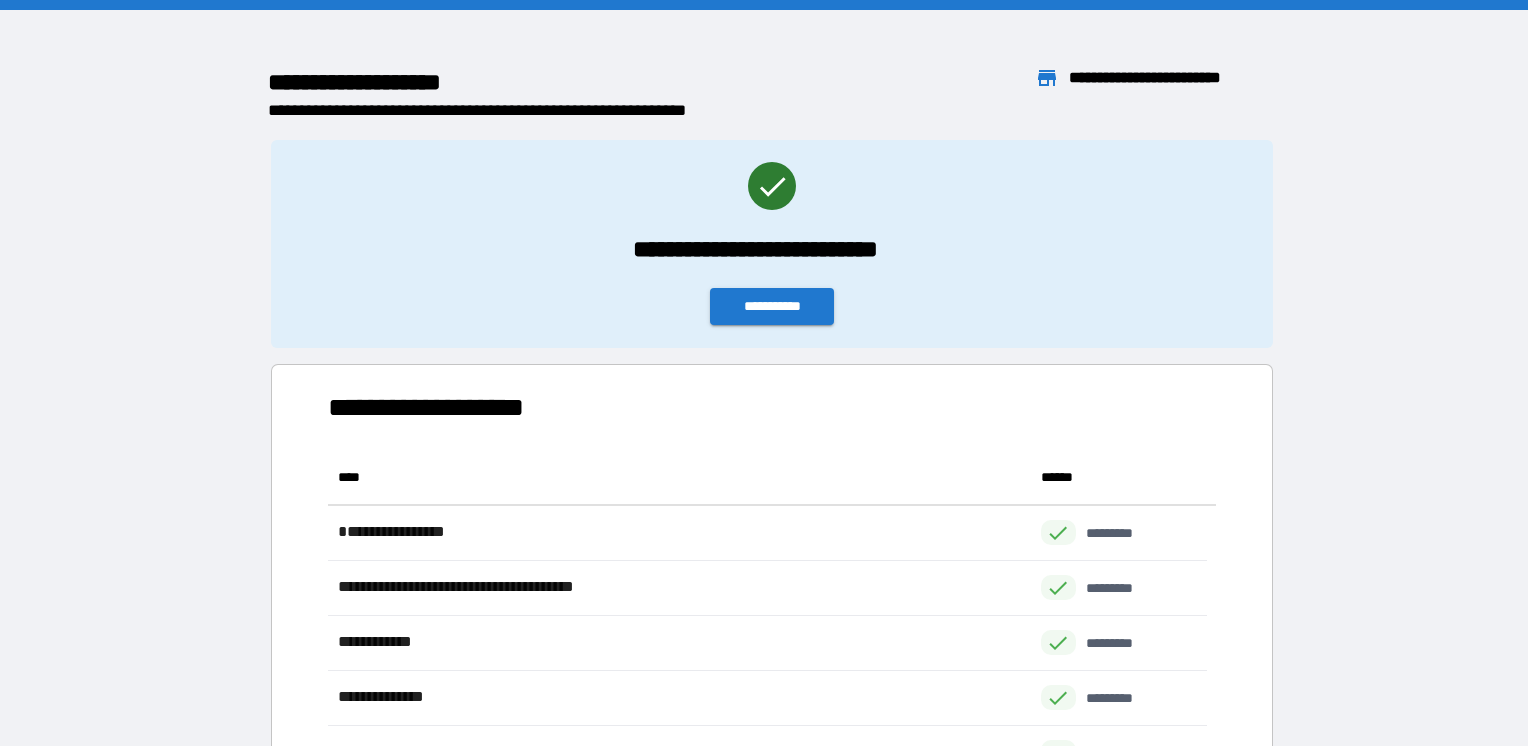 scroll, scrollTop: 16, scrollLeft: 16, axis: both 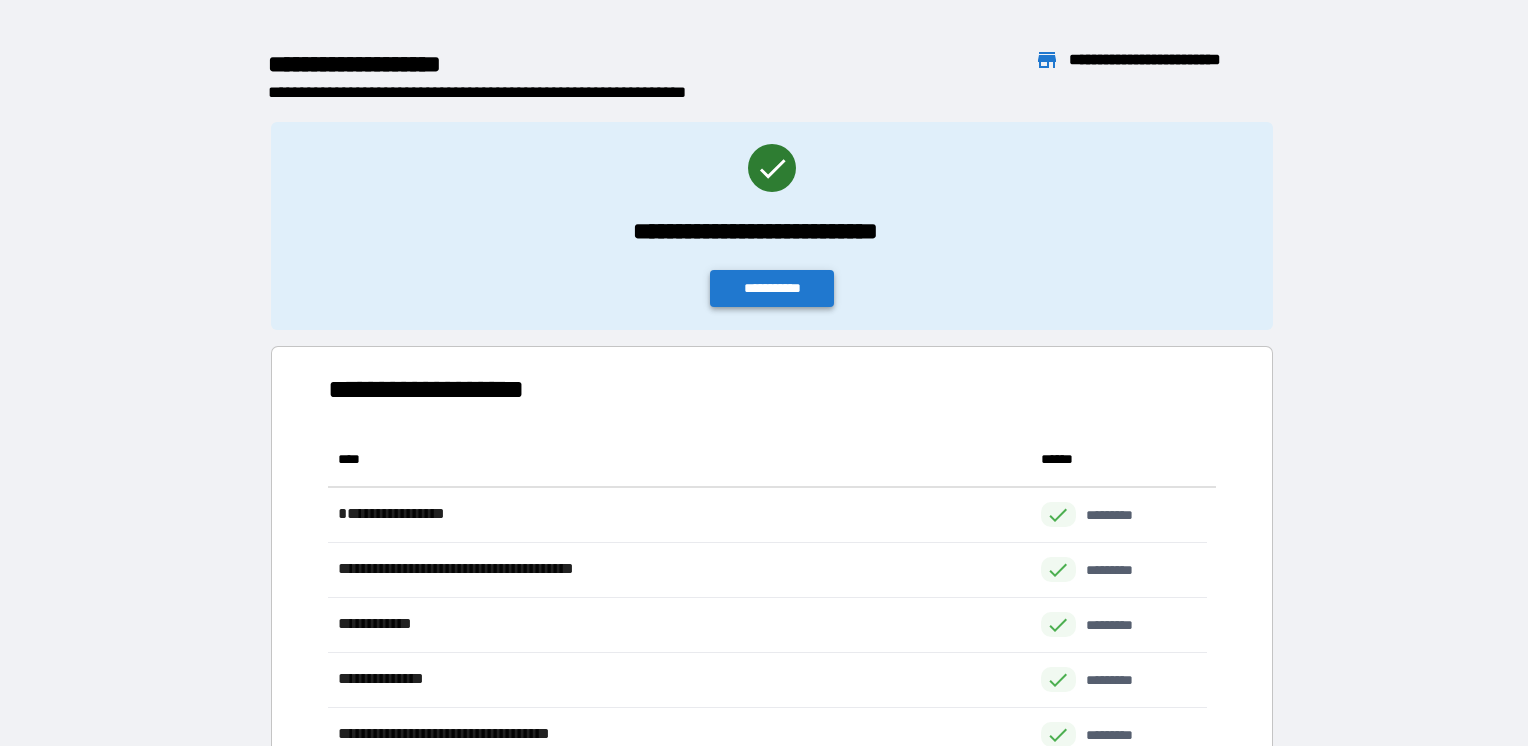 click on "**********" at bounding box center [772, 288] 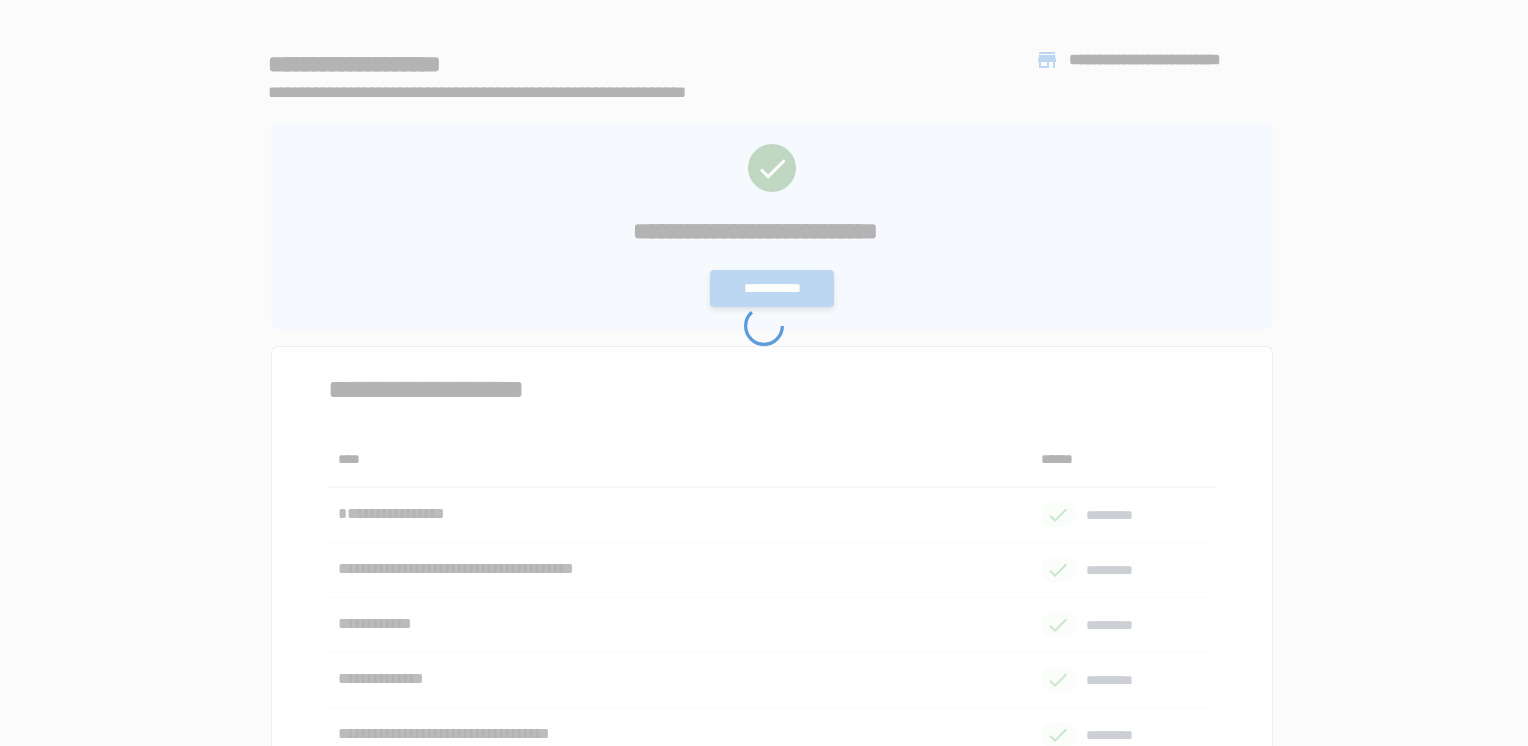 scroll, scrollTop: 0, scrollLeft: 0, axis: both 